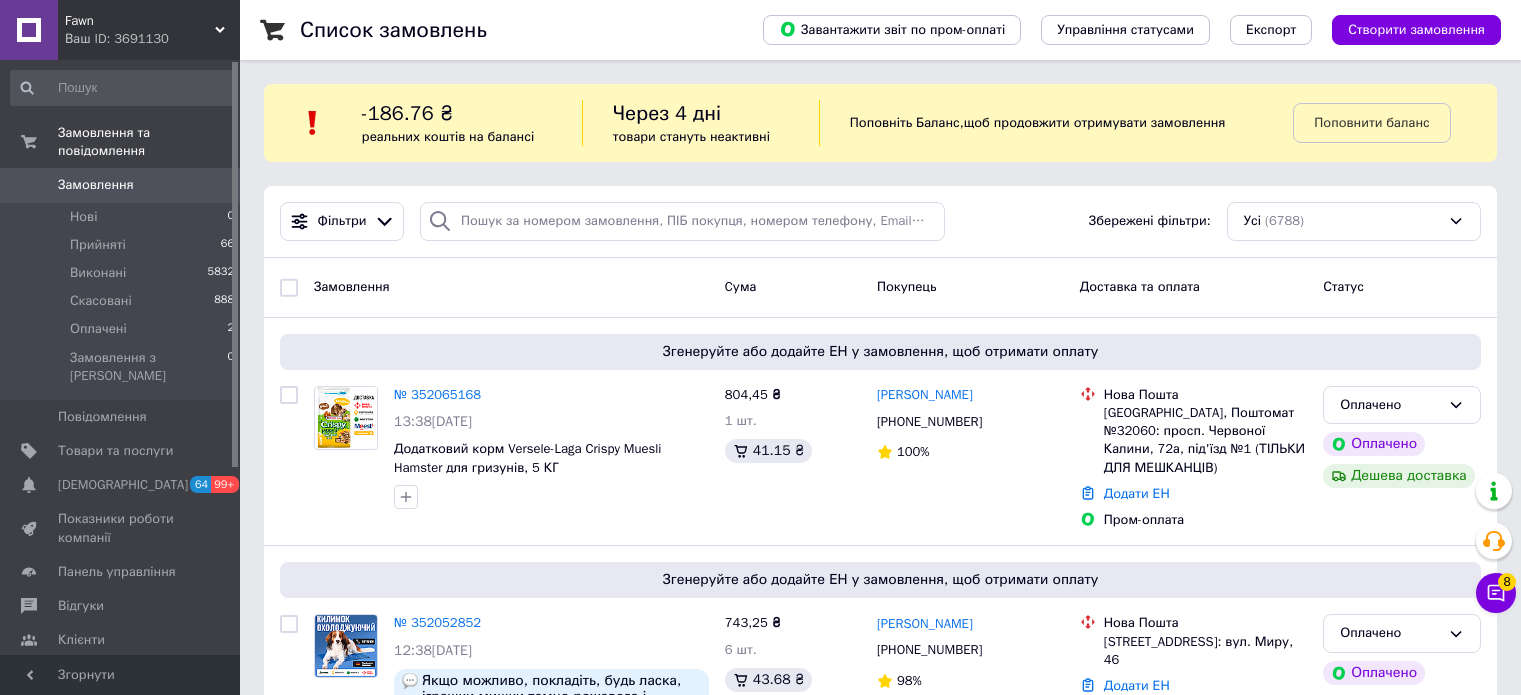 scroll, scrollTop: 0, scrollLeft: 0, axis: both 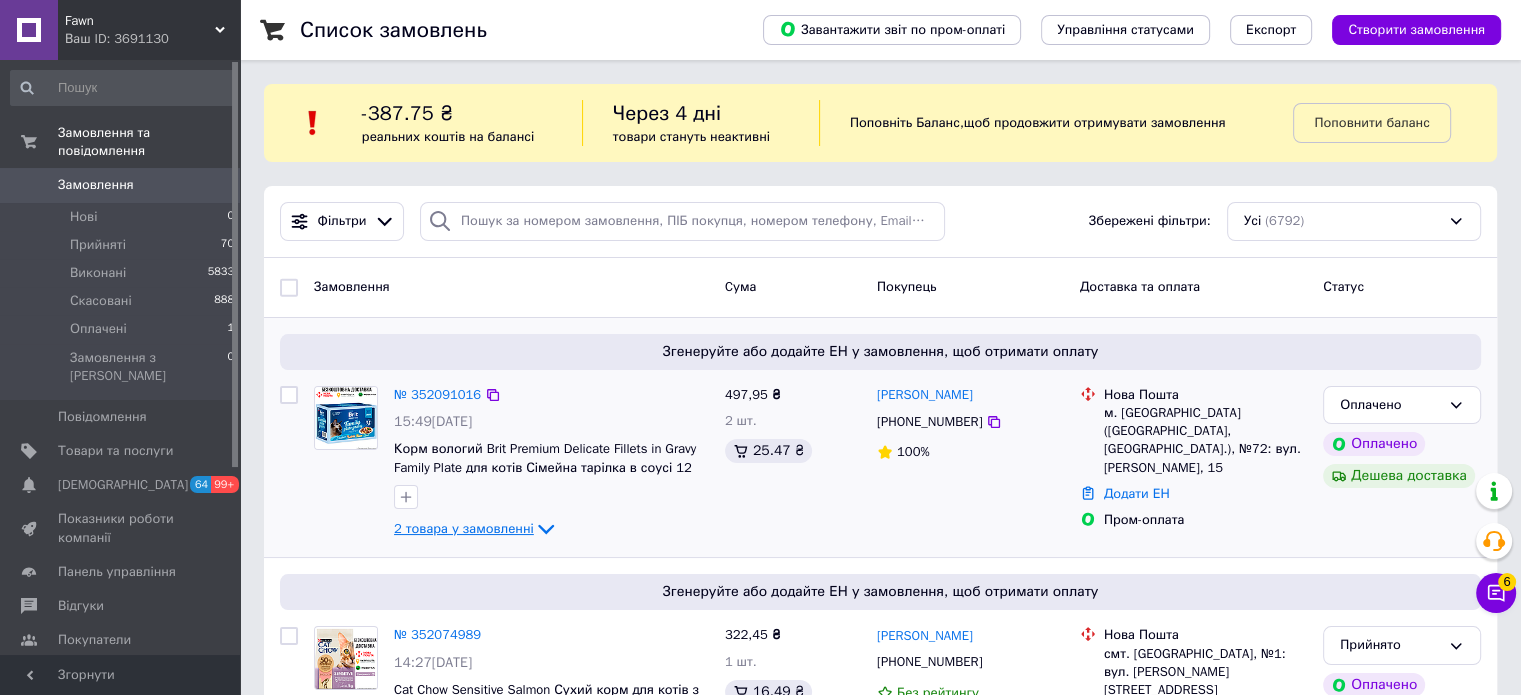 click on "2 товара у замовленні" at bounding box center [464, 528] 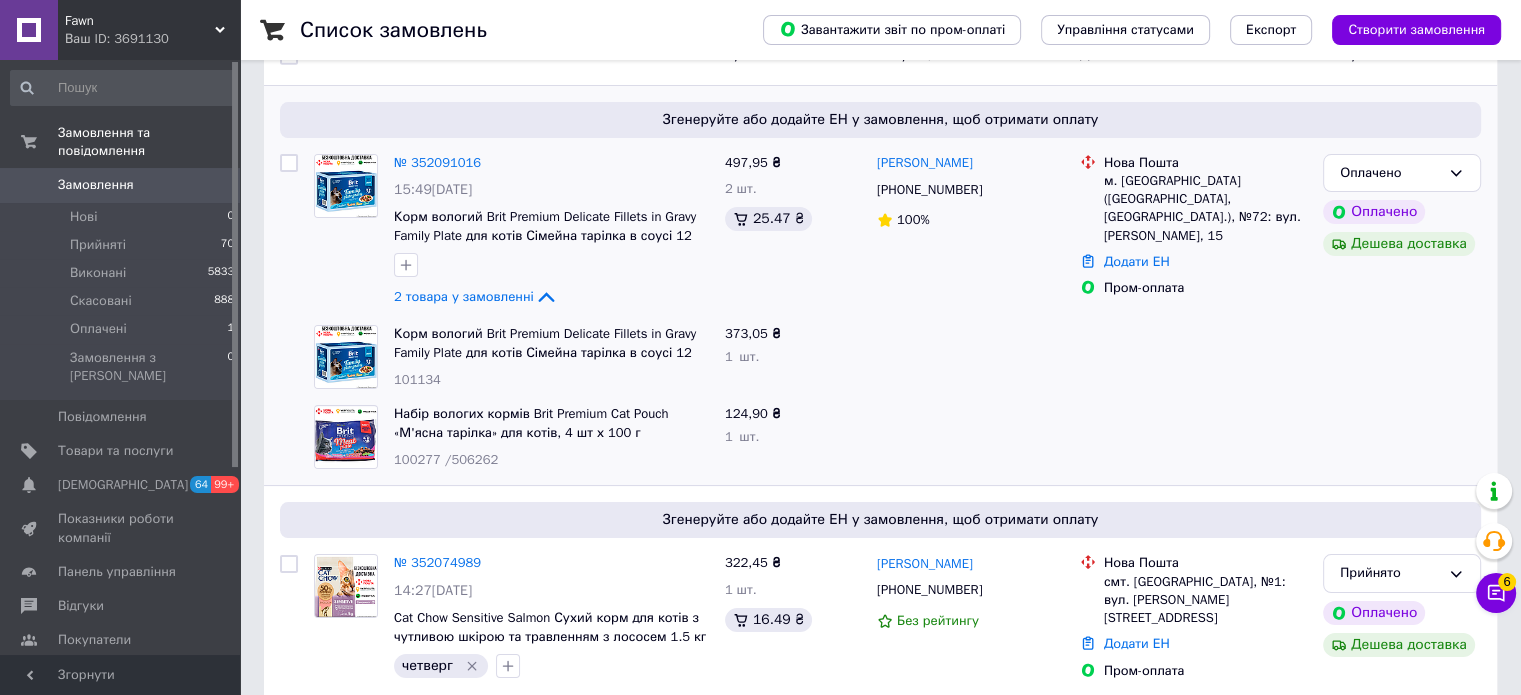 scroll, scrollTop: 0, scrollLeft: 0, axis: both 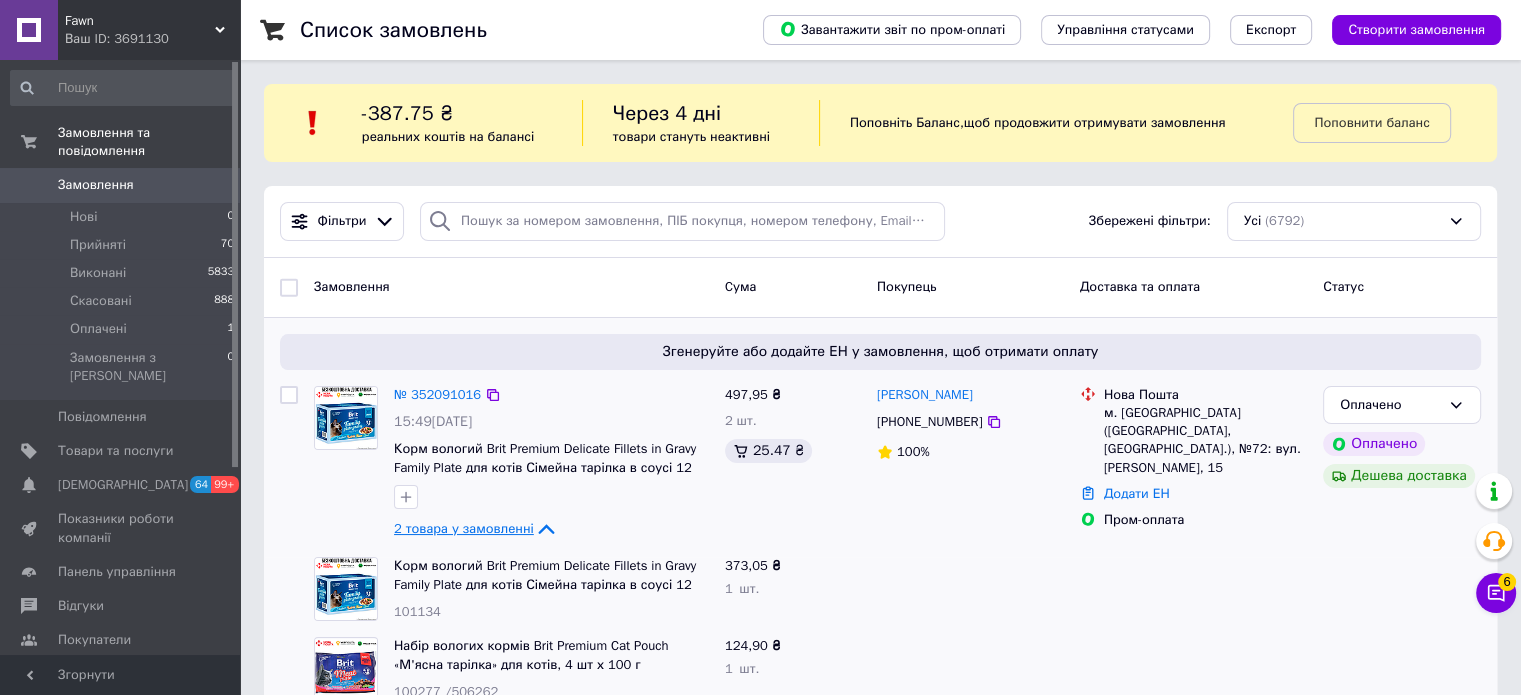 click on "2 товара у замовленні" at bounding box center [464, 528] 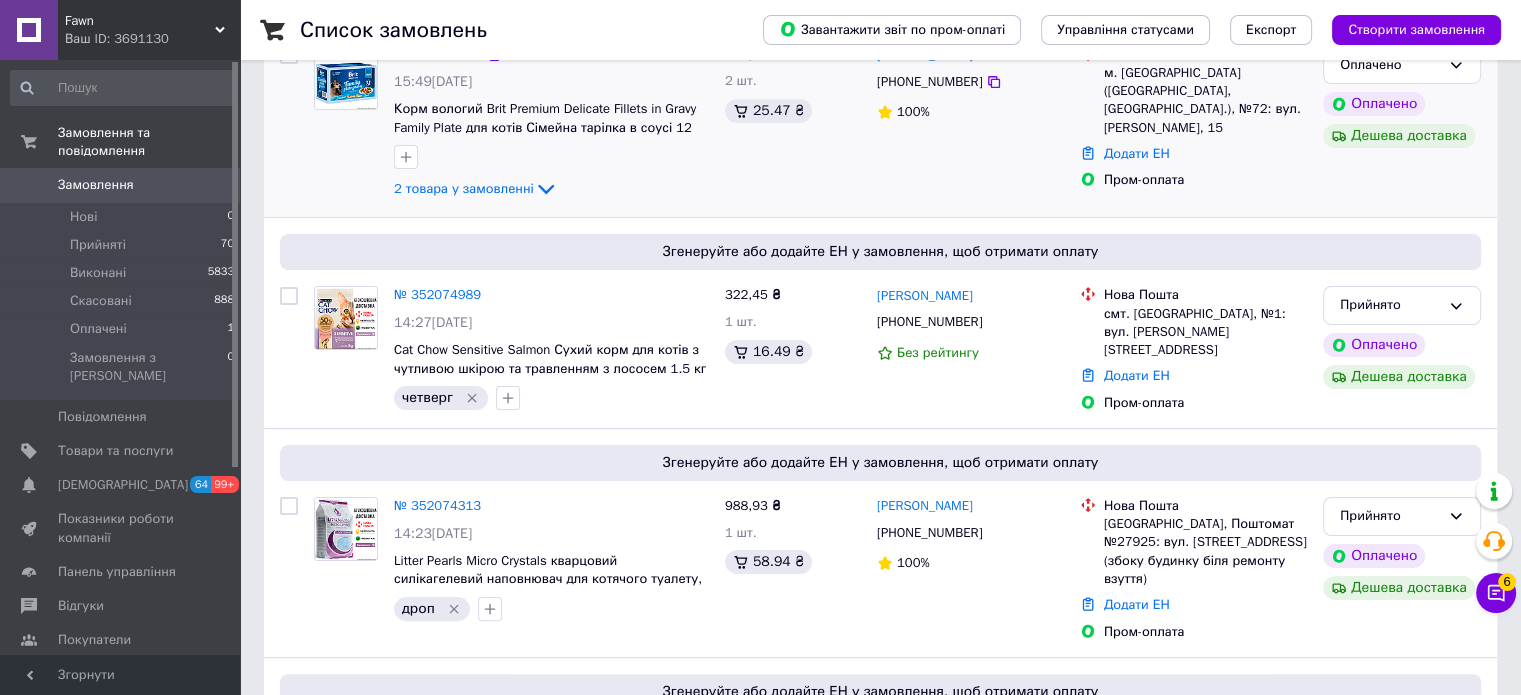 scroll, scrollTop: 340, scrollLeft: 0, axis: vertical 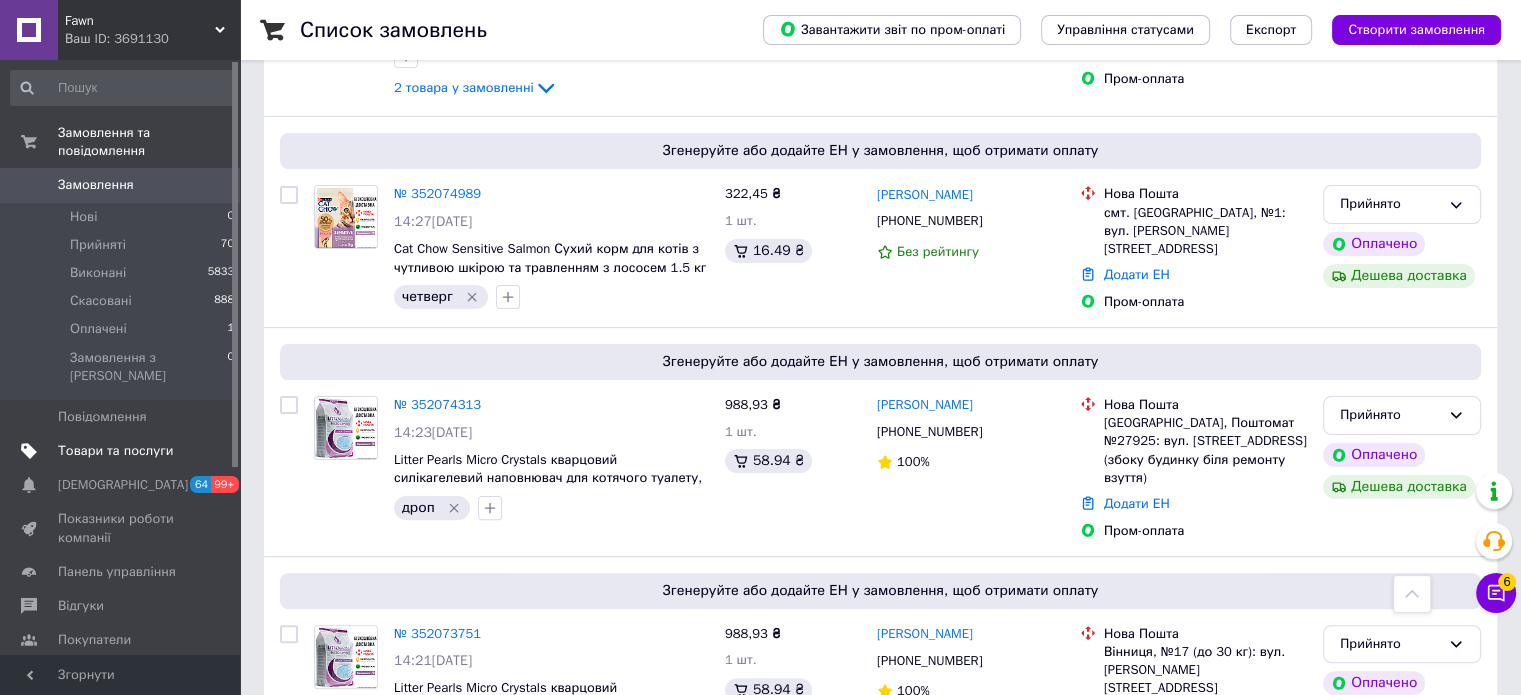 click on "Товари та послуги" at bounding box center [115, 451] 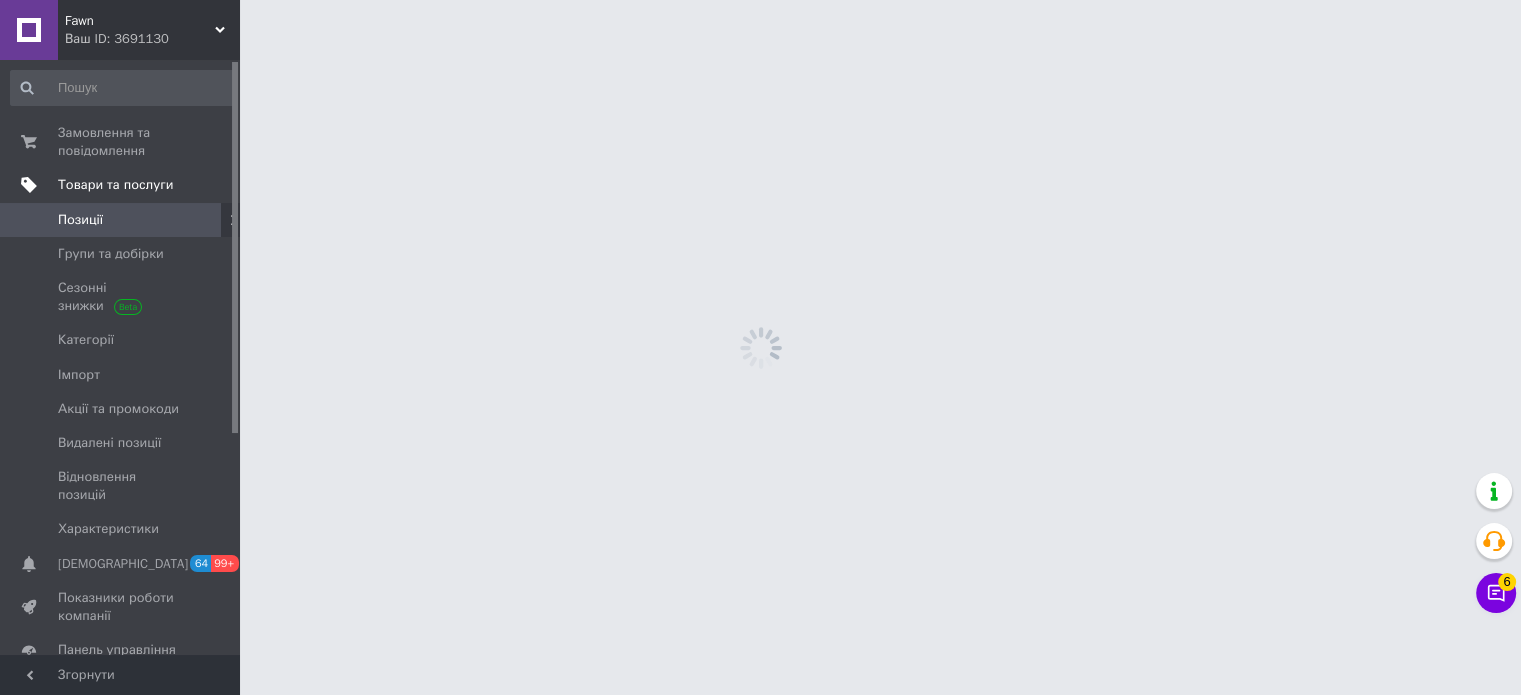 scroll, scrollTop: 0, scrollLeft: 0, axis: both 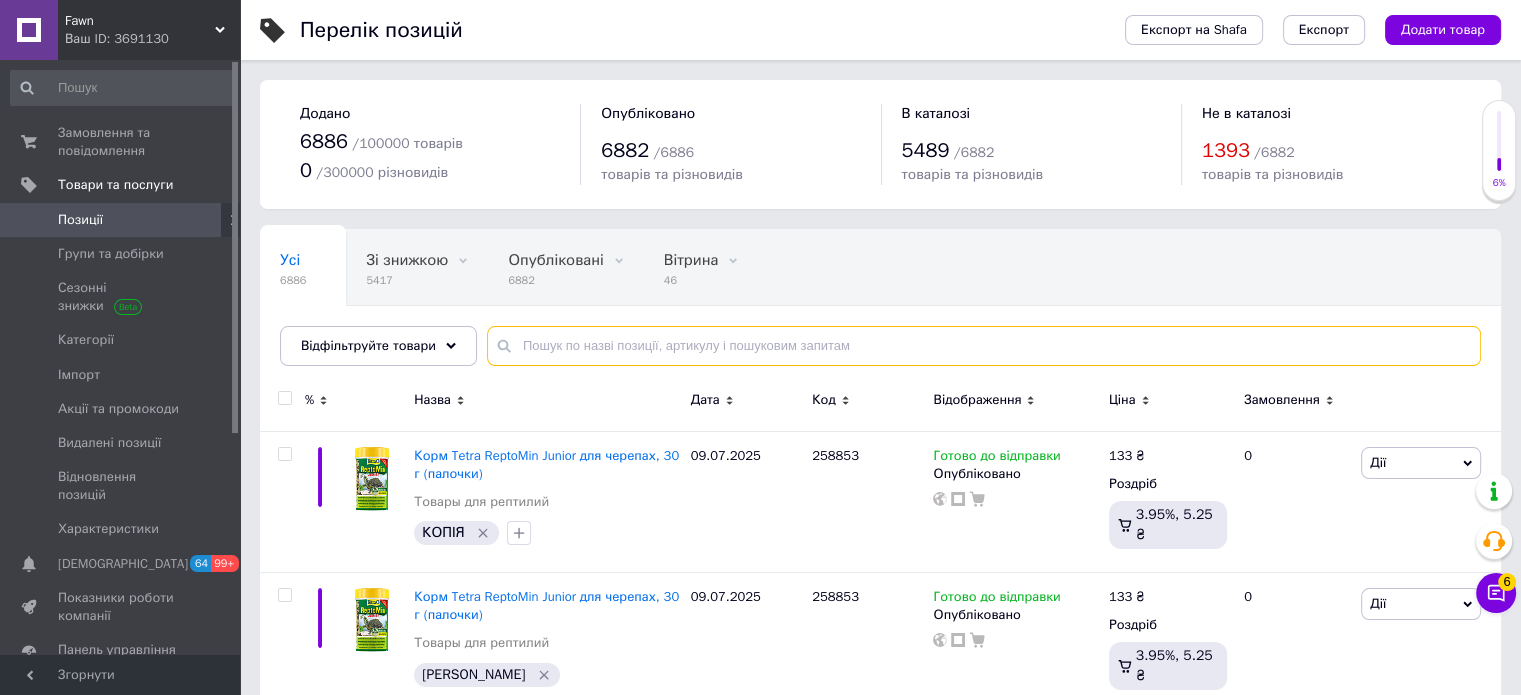 click at bounding box center [984, 346] 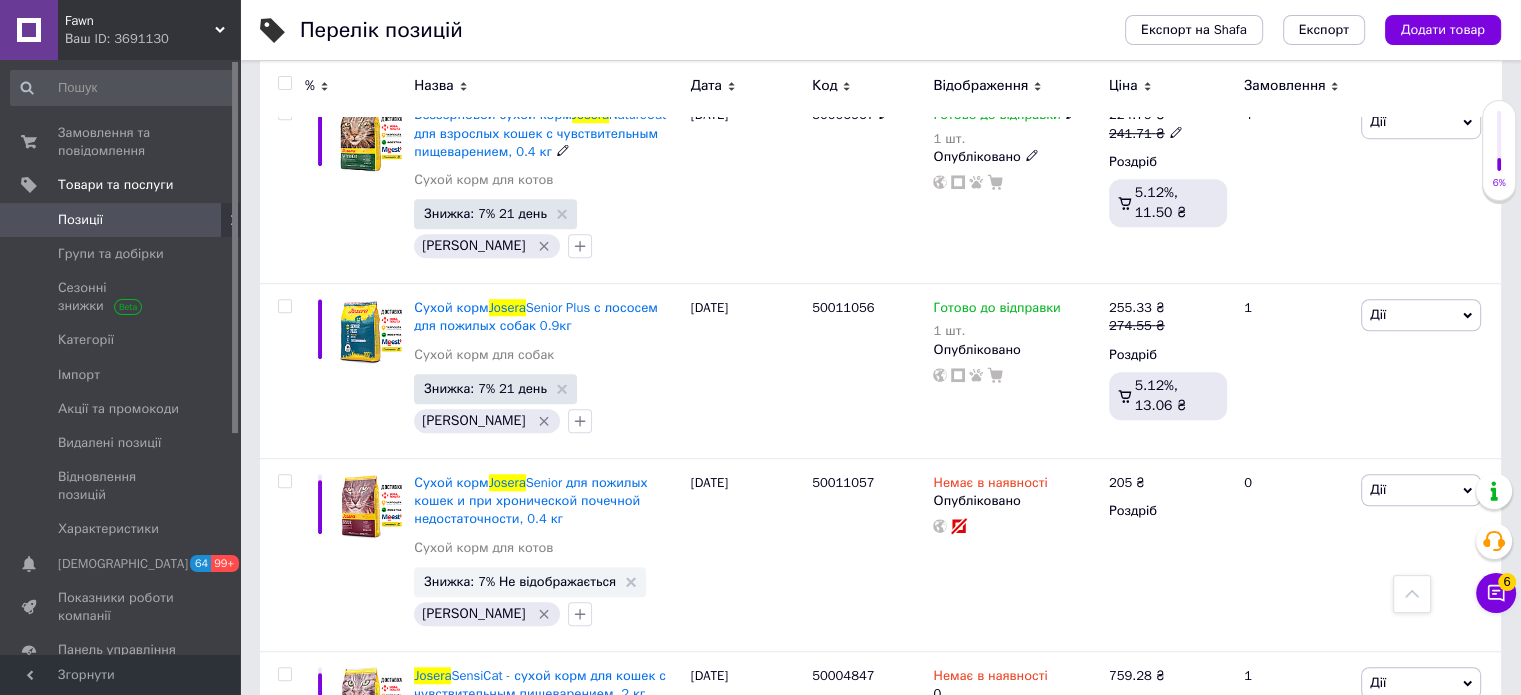 scroll, scrollTop: 1410, scrollLeft: 0, axis: vertical 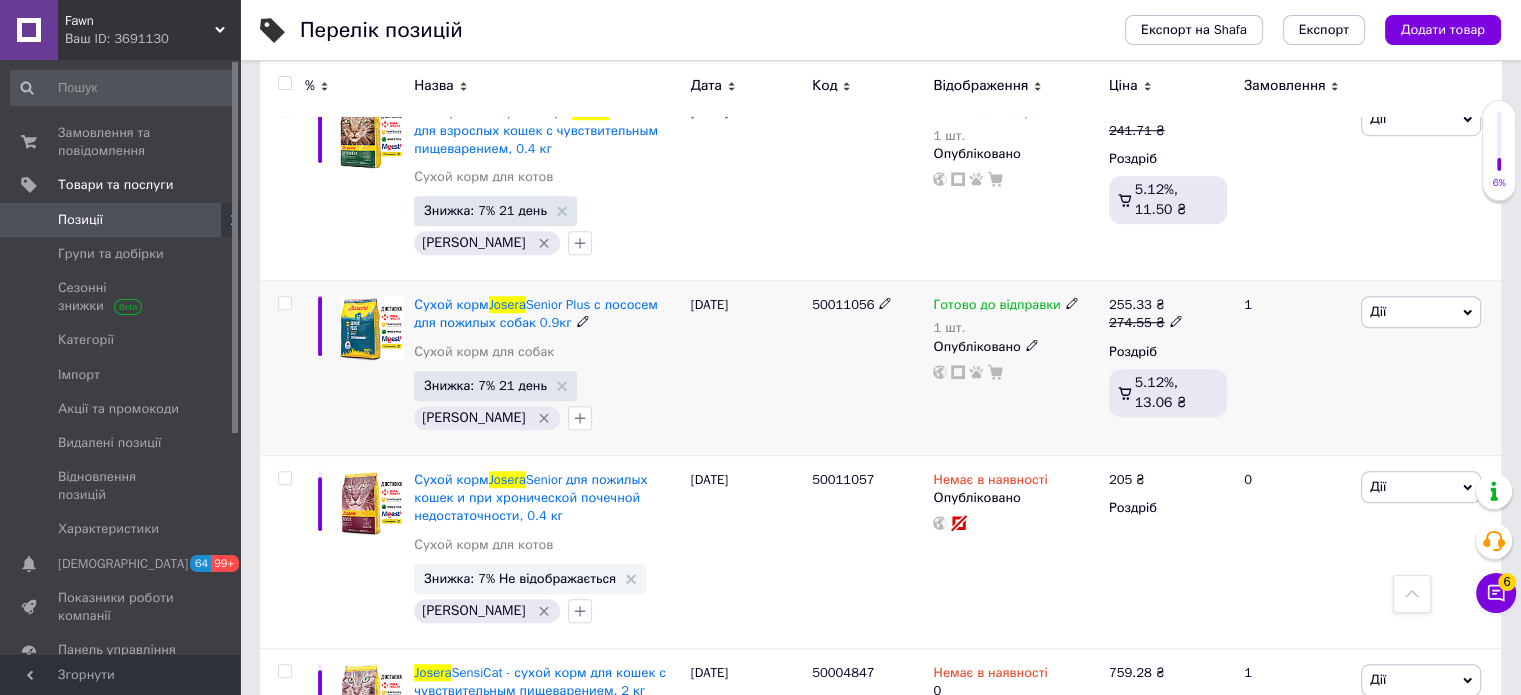 type on "josera" 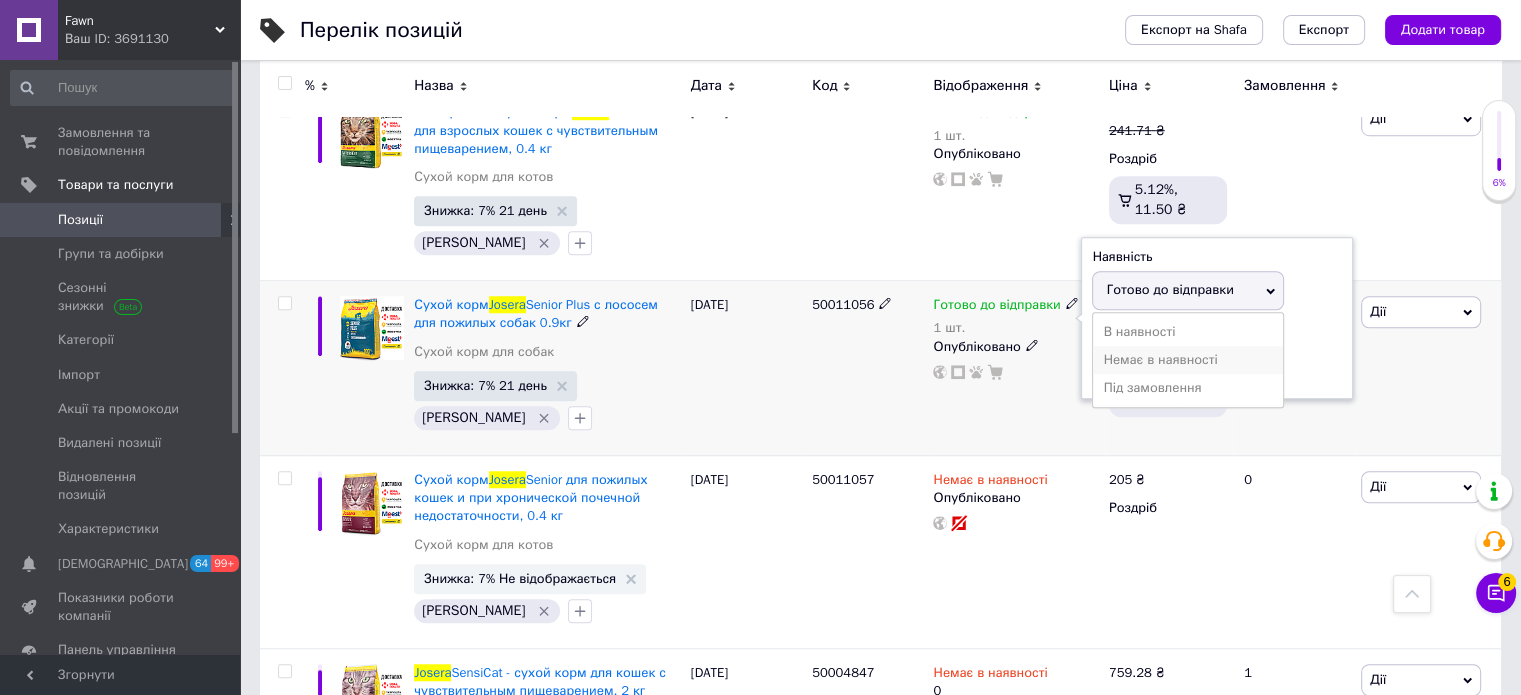 click on "Немає в наявності" at bounding box center (1188, 360) 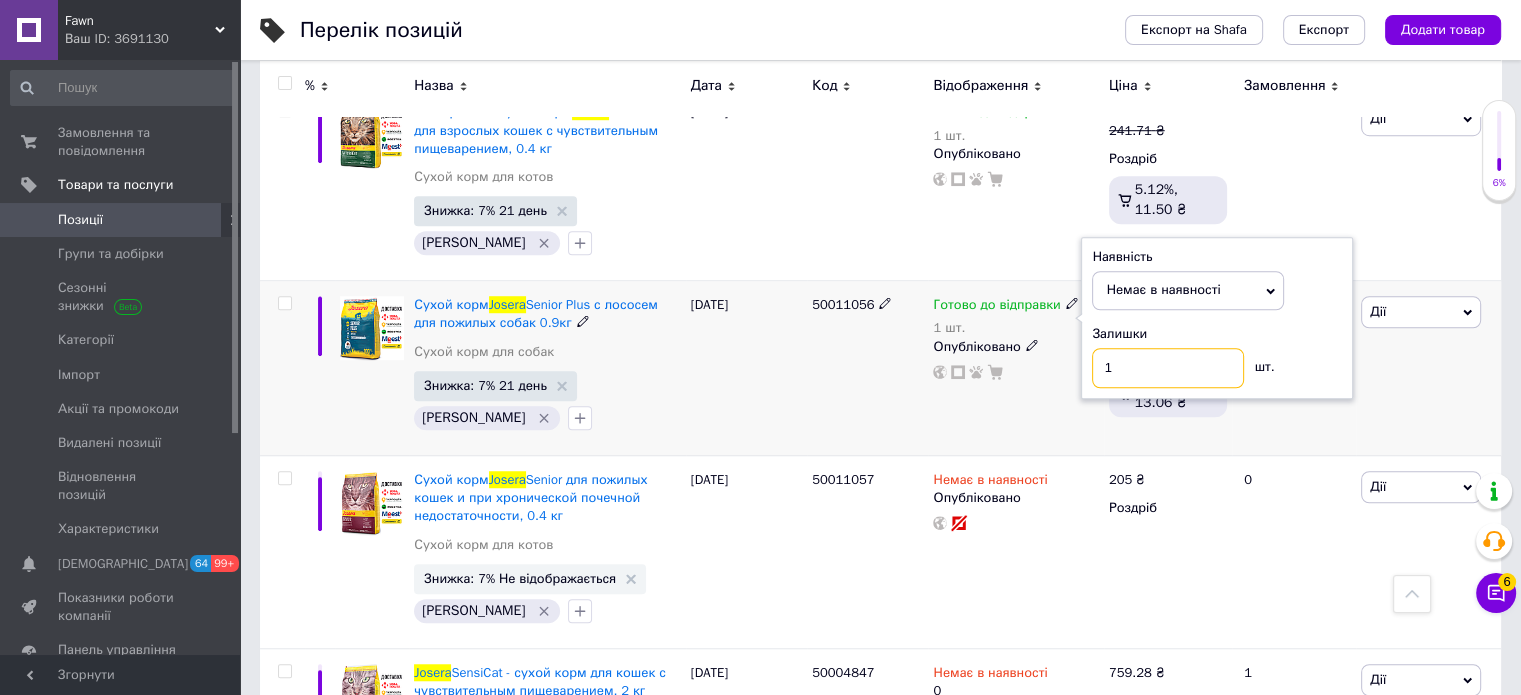 click on "1" at bounding box center [1168, 368] 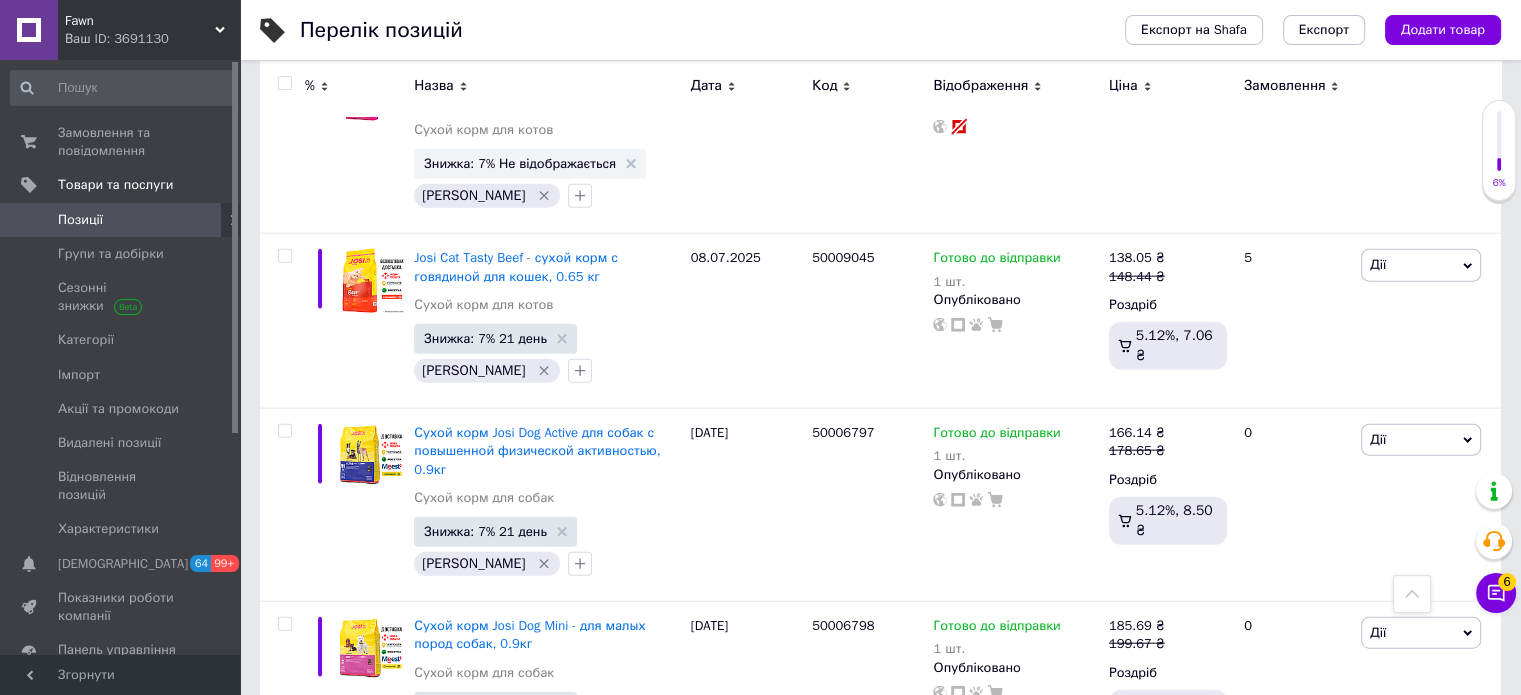 scroll, scrollTop: 4716, scrollLeft: 0, axis: vertical 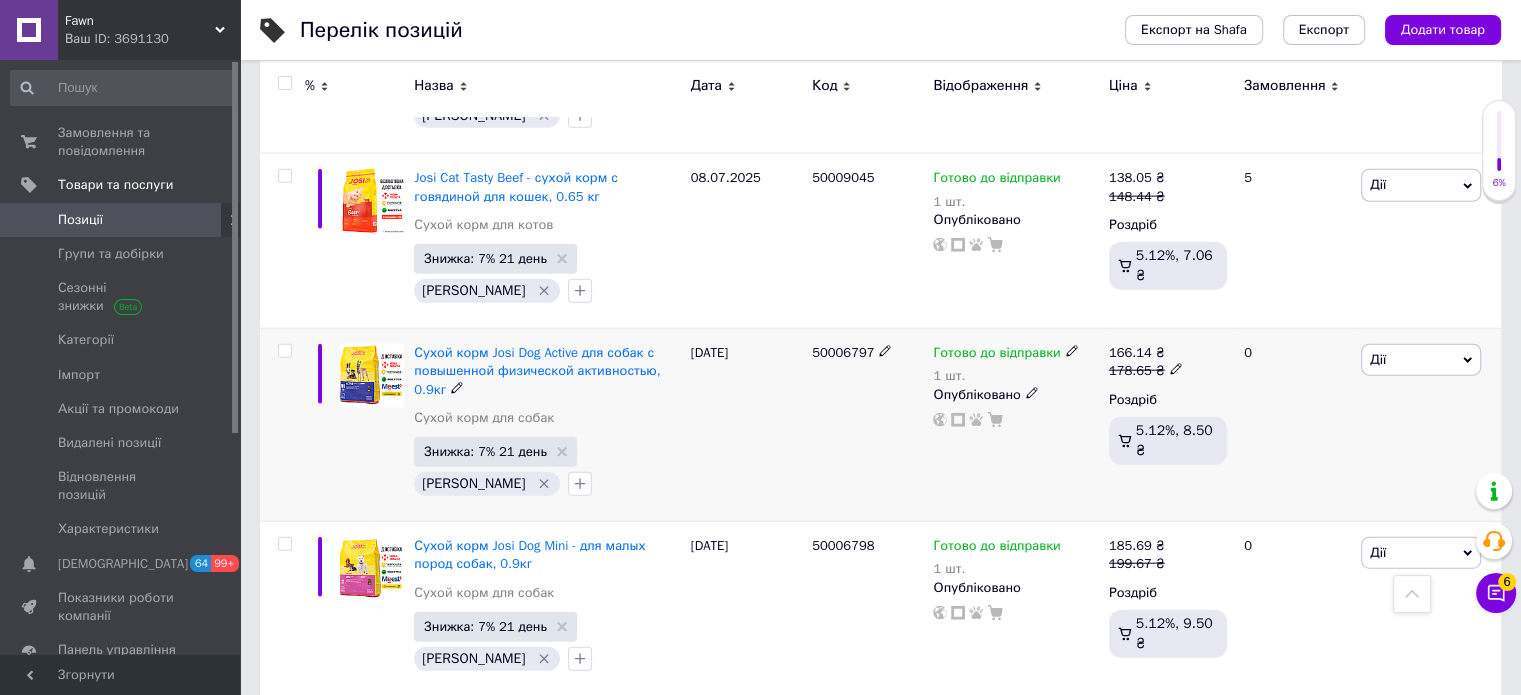 click on "1 шт." at bounding box center [1005, 376] 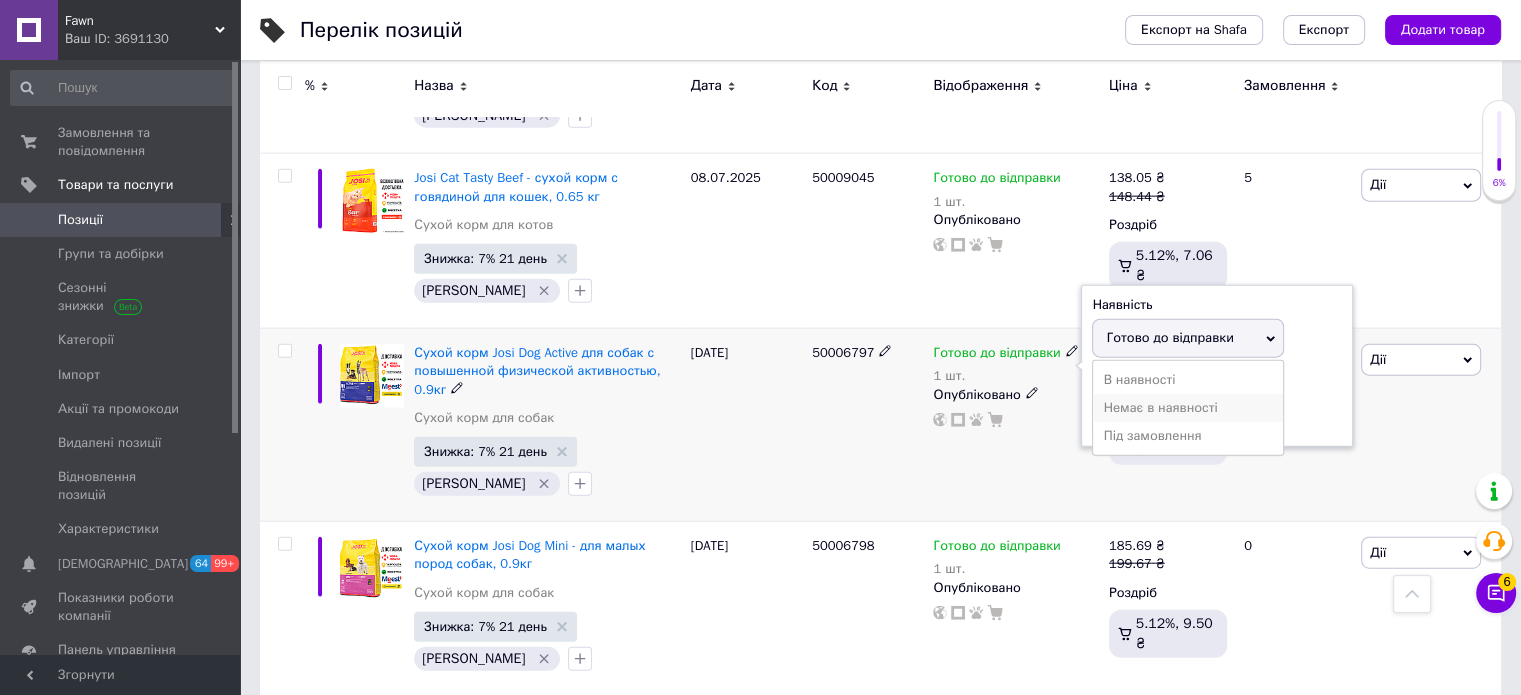 click on "Немає в наявності" at bounding box center (1188, 408) 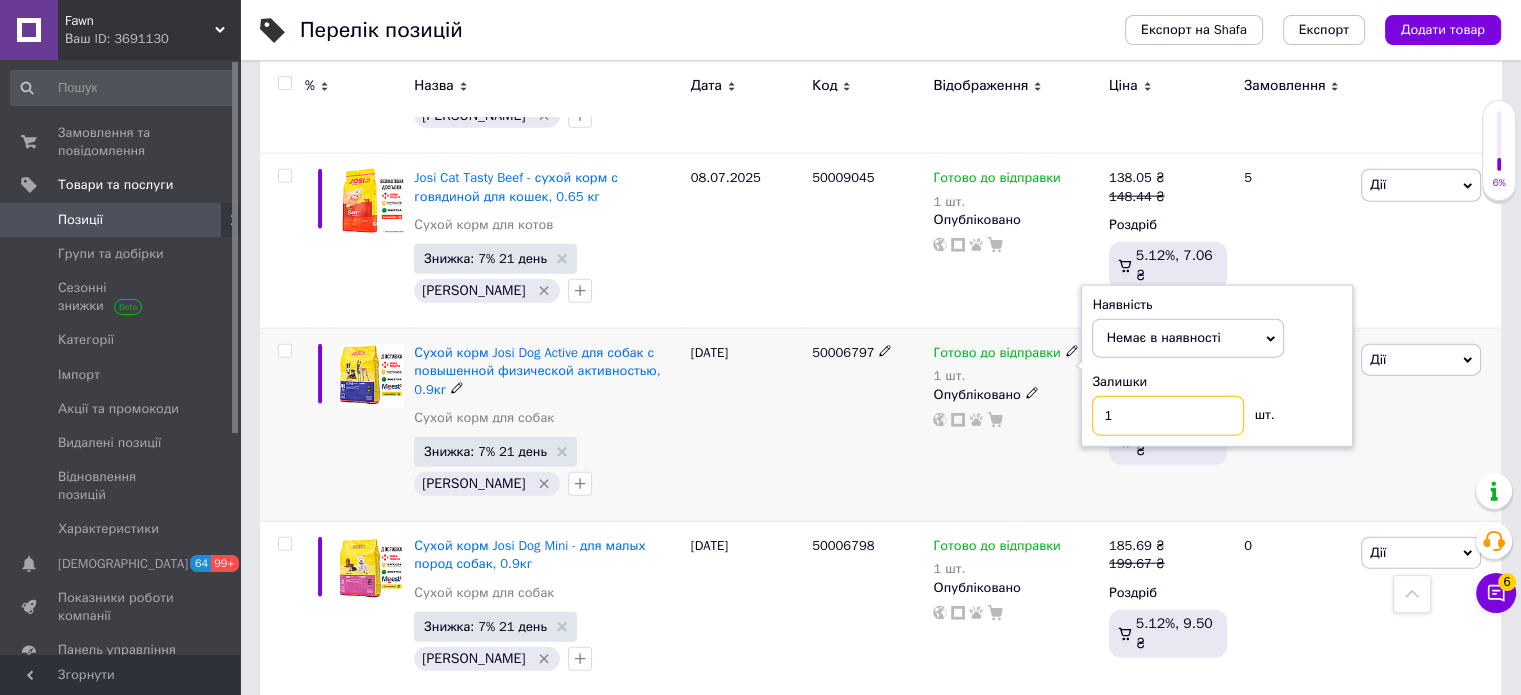 click on "1" at bounding box center (1168, 416) 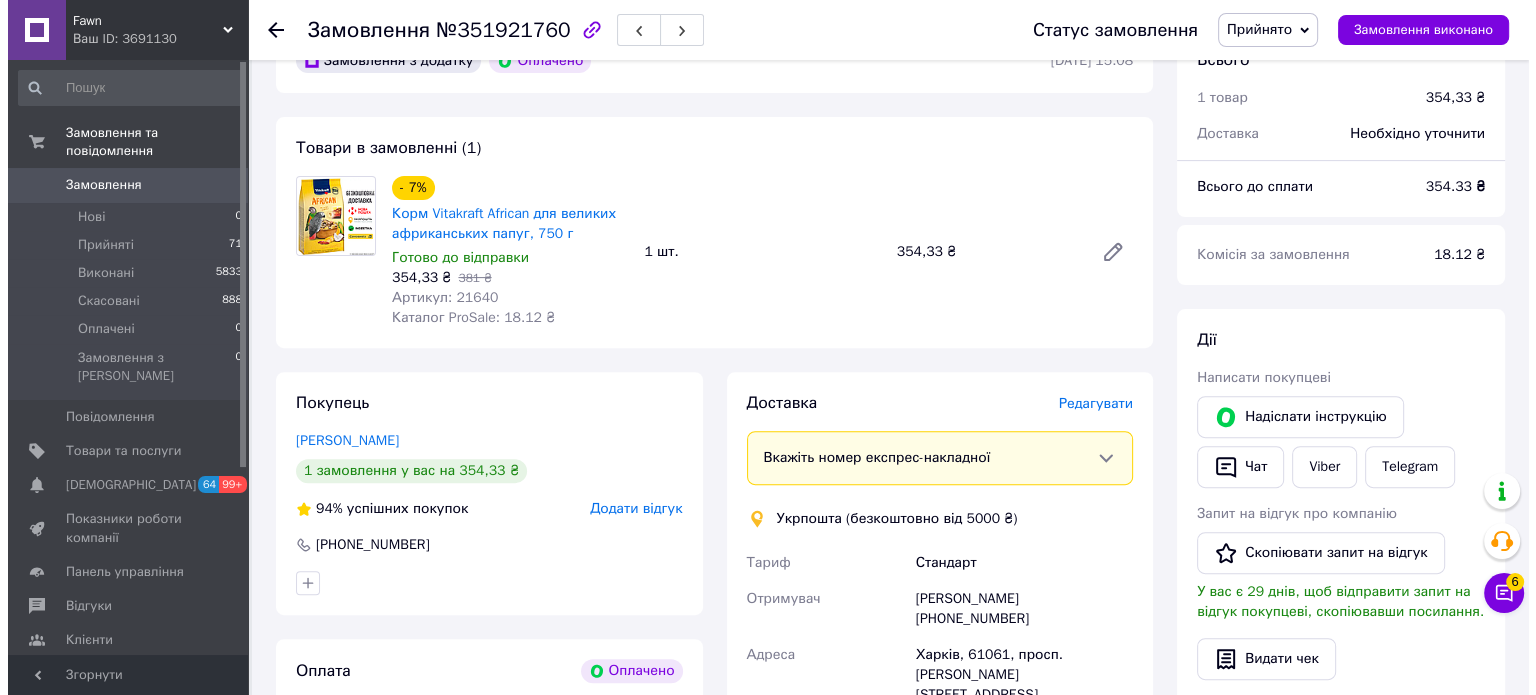 scroll, scrollTop: 612, scrollLeft: 0, axis: vertical 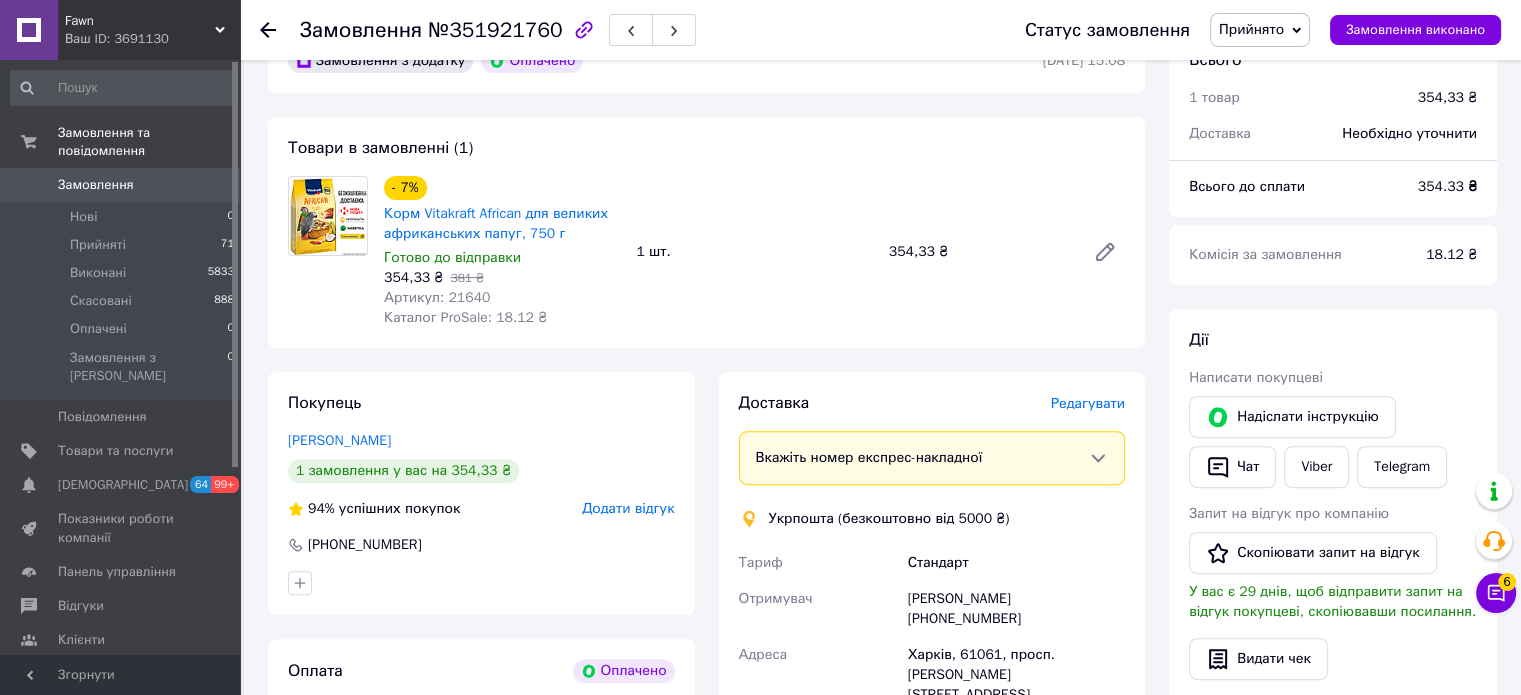 click on "Редагувати" at bounding box center (1088, 403) 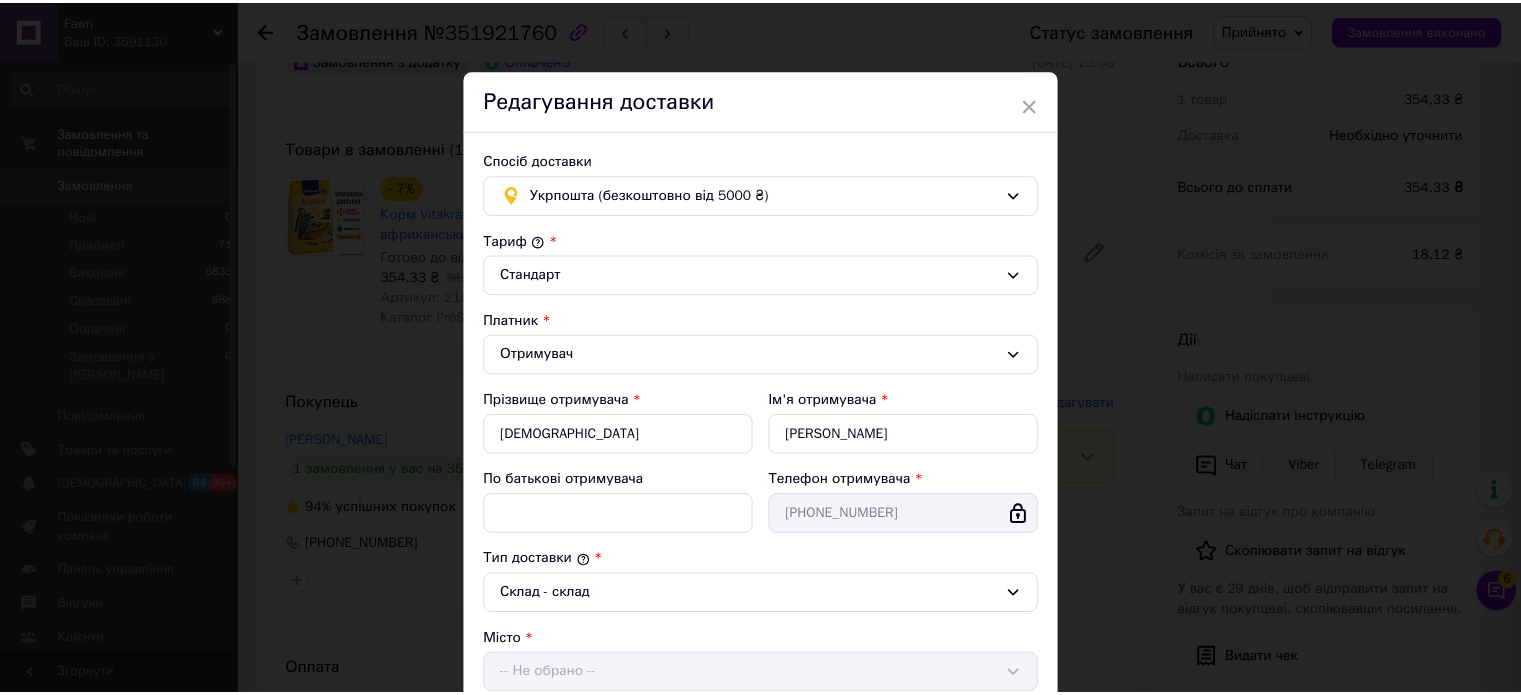 scroll, scrollTop: 551, scrollLeft: 0, axis: vertical 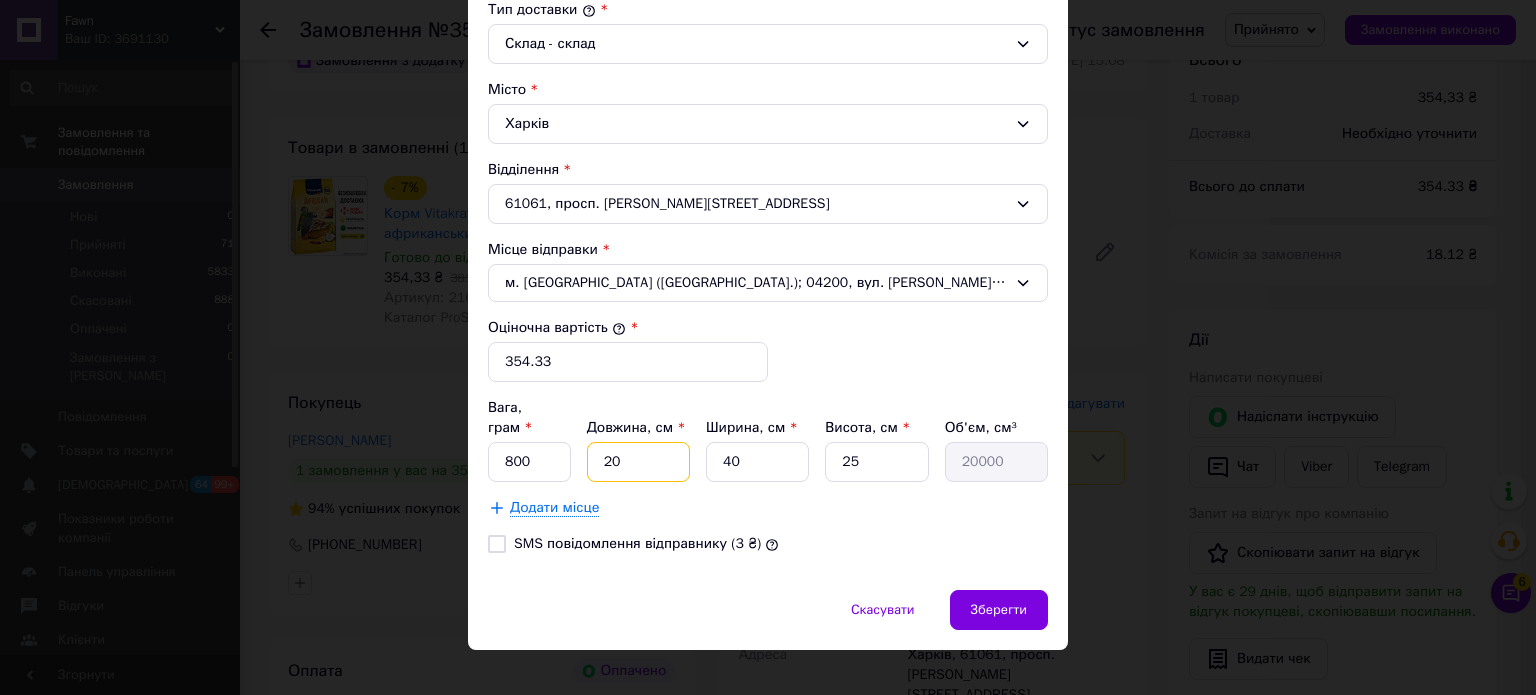 click on "20" at bounding box center [638, 462] 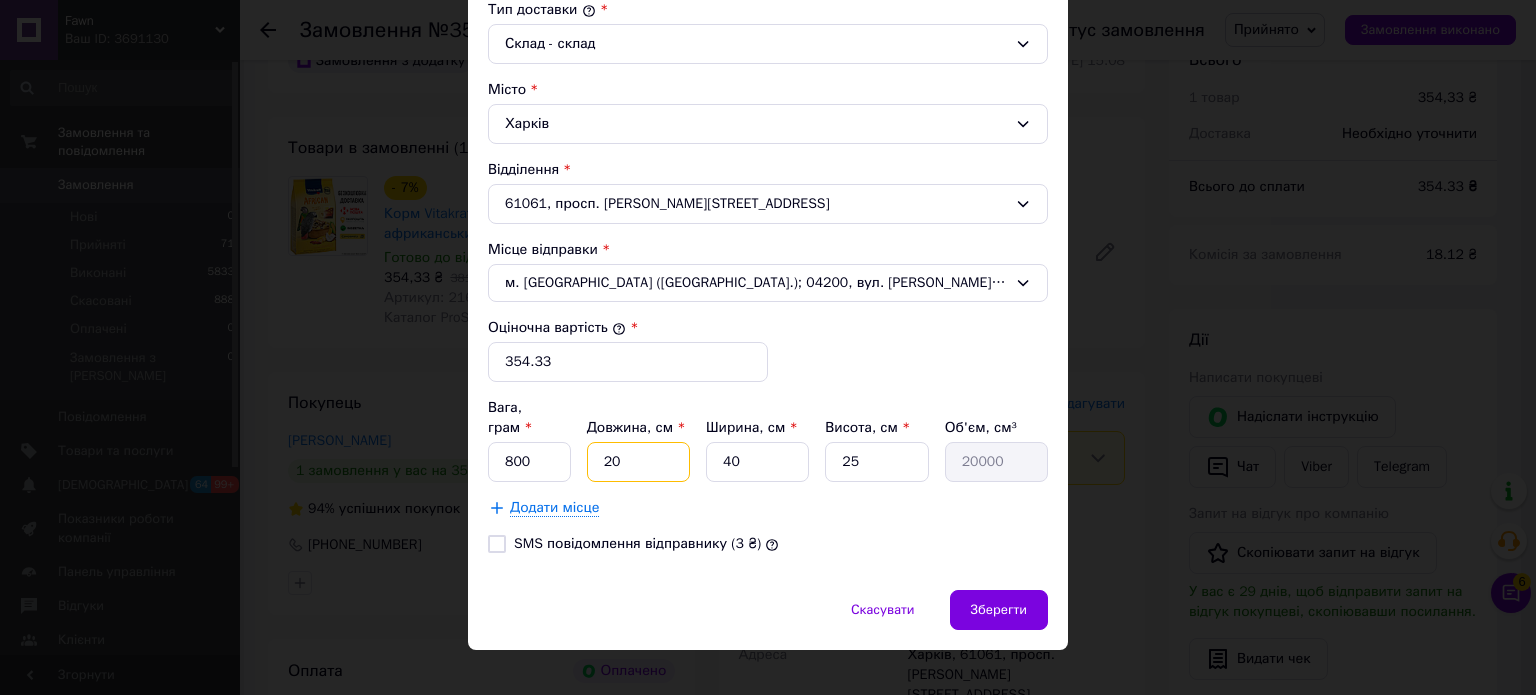 click on "20" at bounding box center [638, 462] 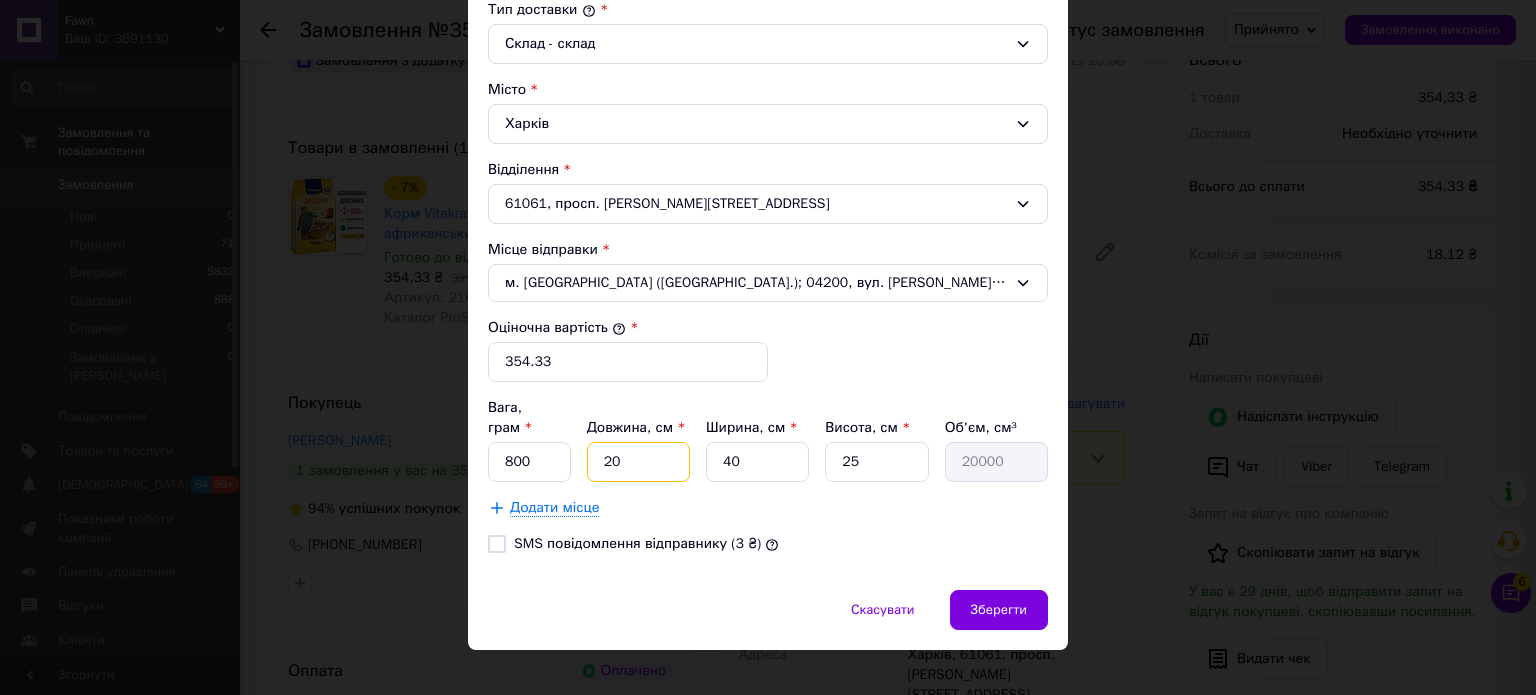 type on "2" 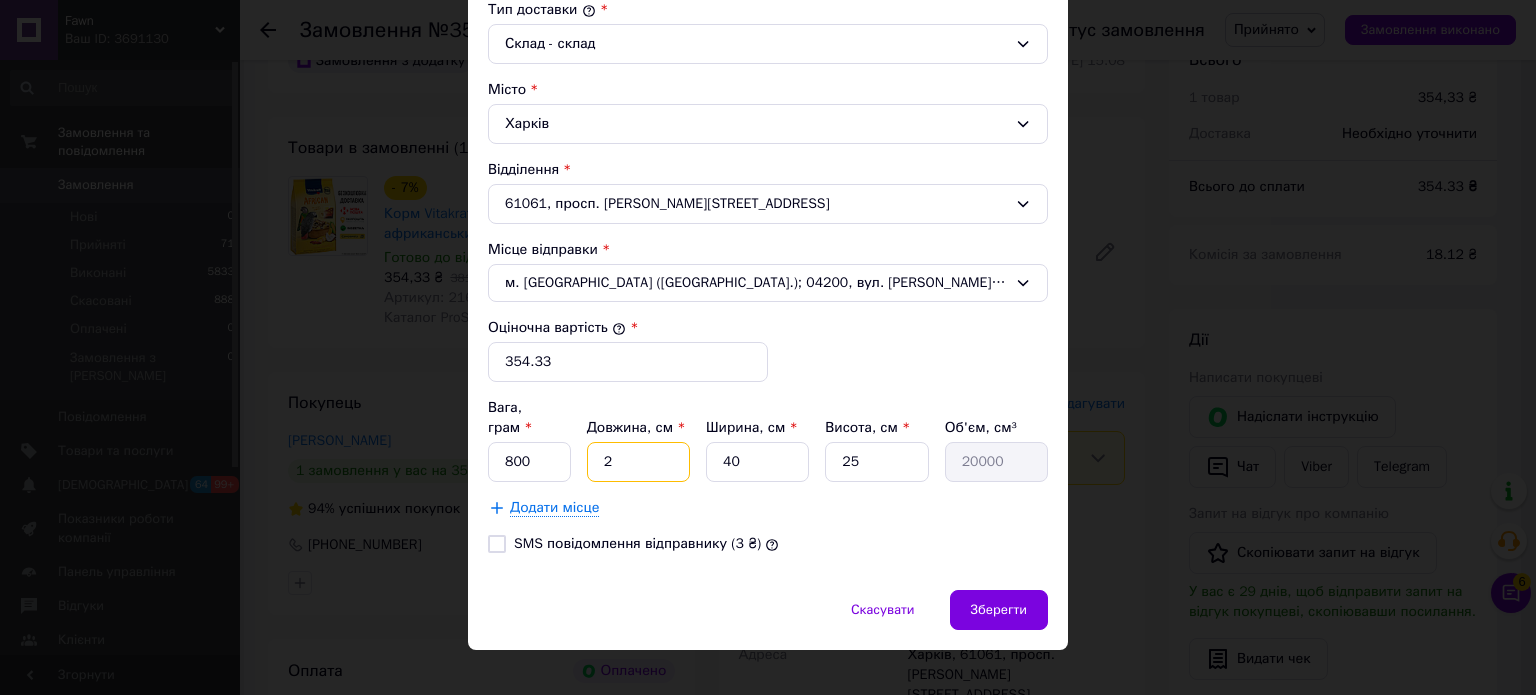 type on "2000" 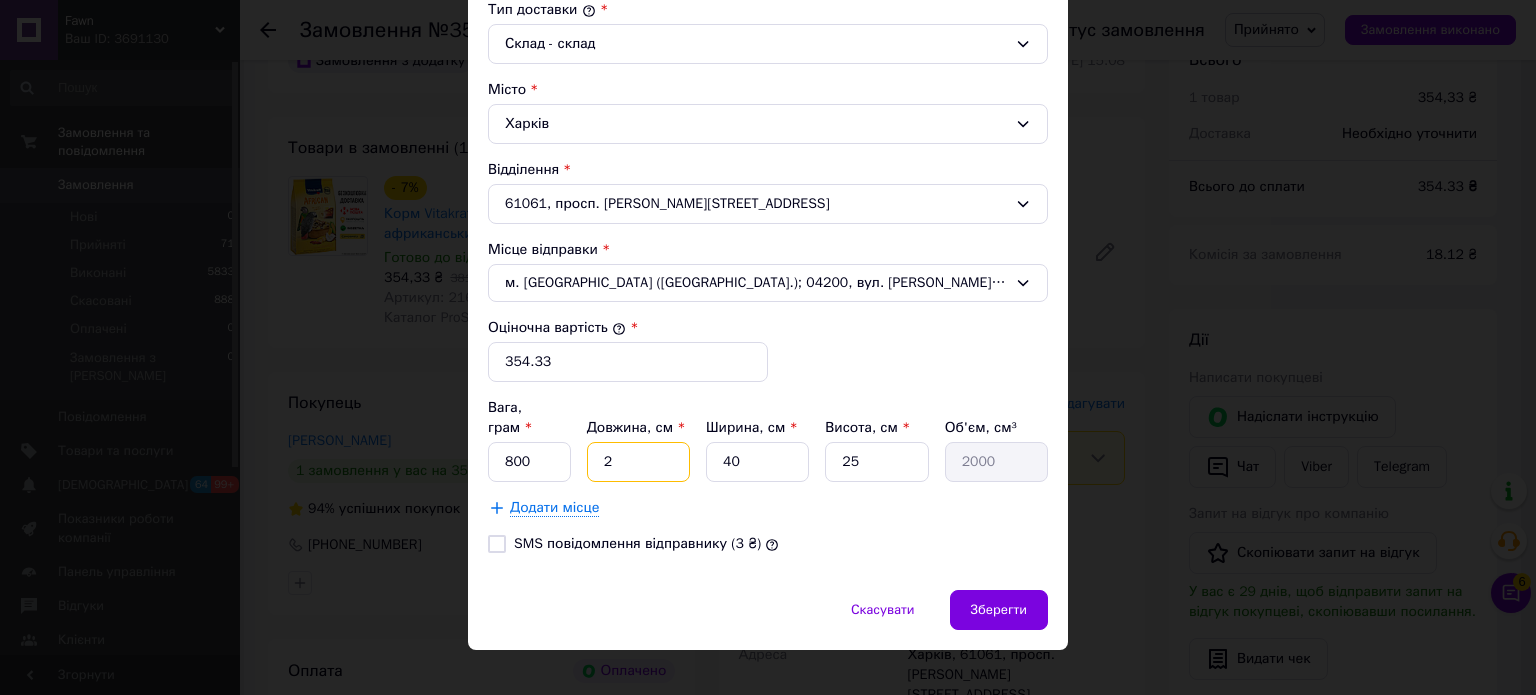 type on "24" 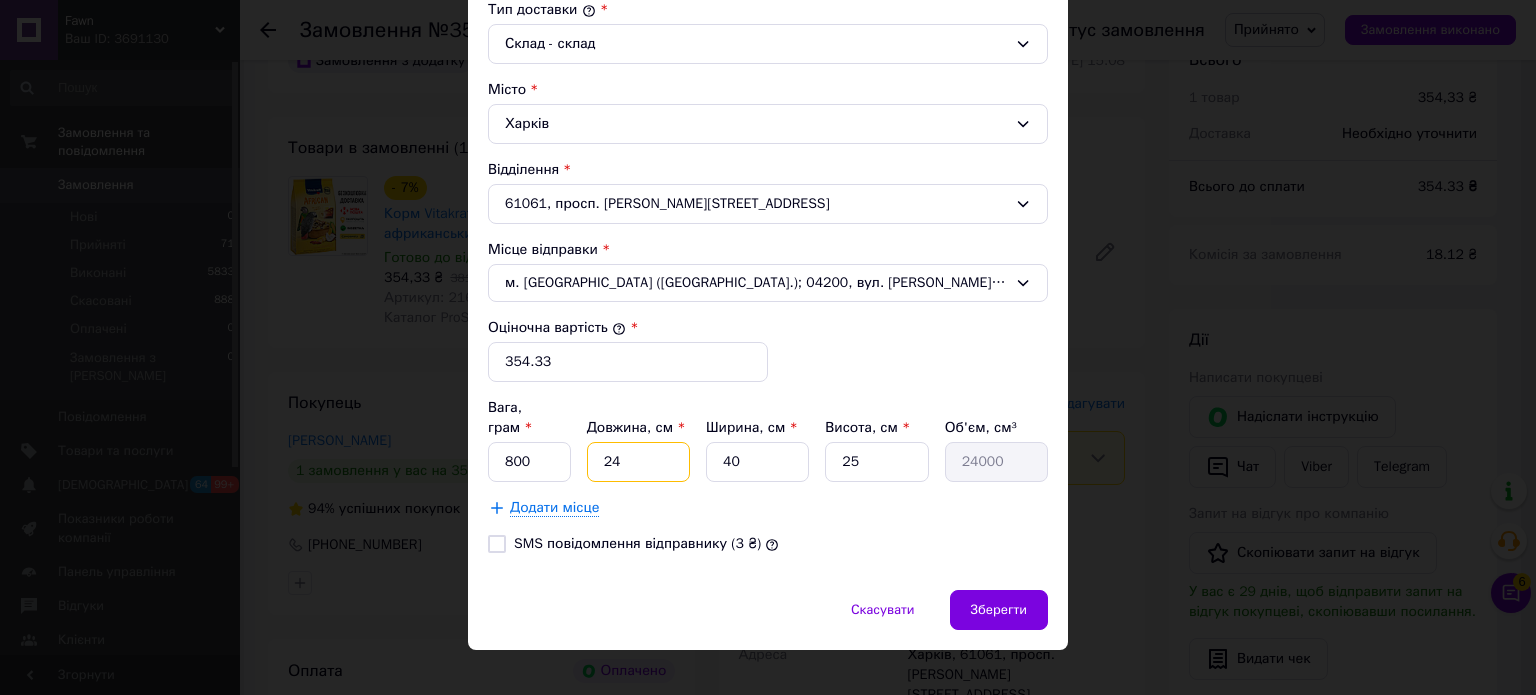 type on "24" 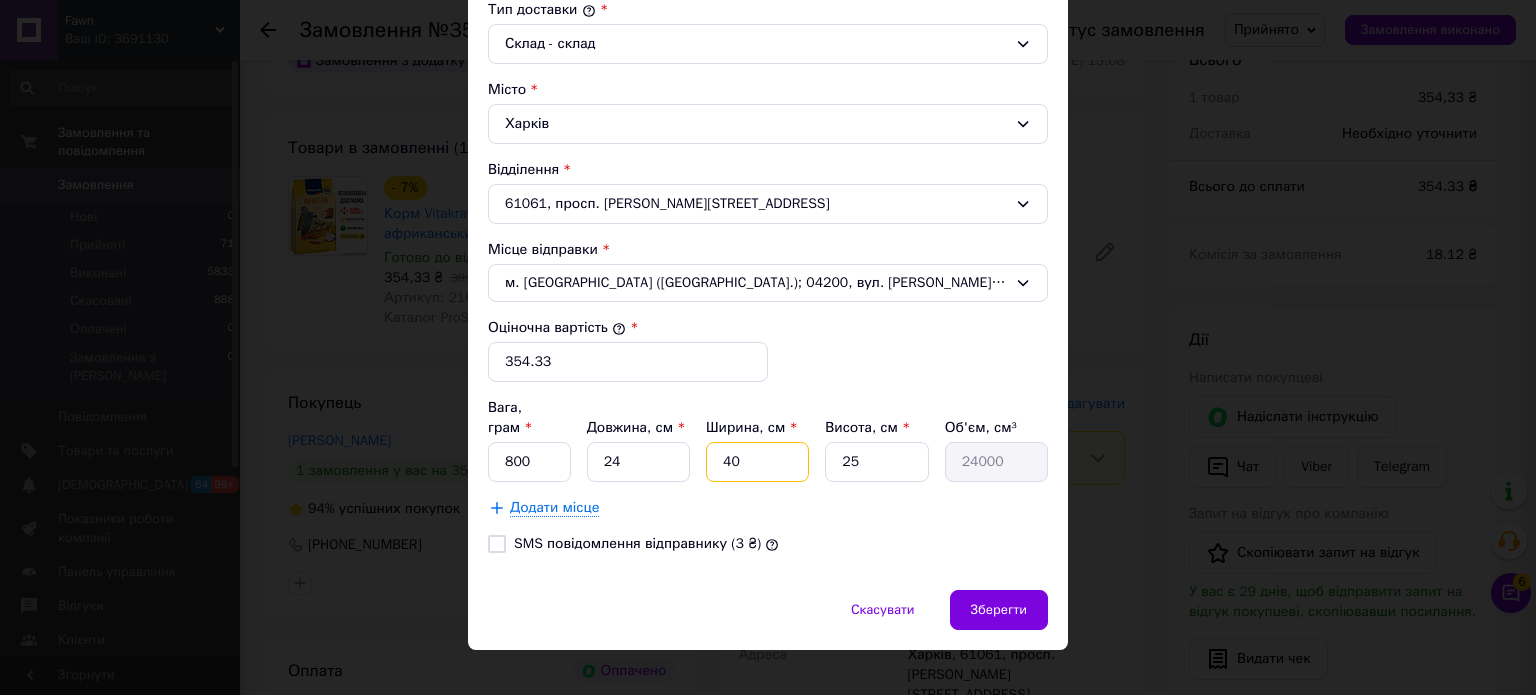 type on "1" 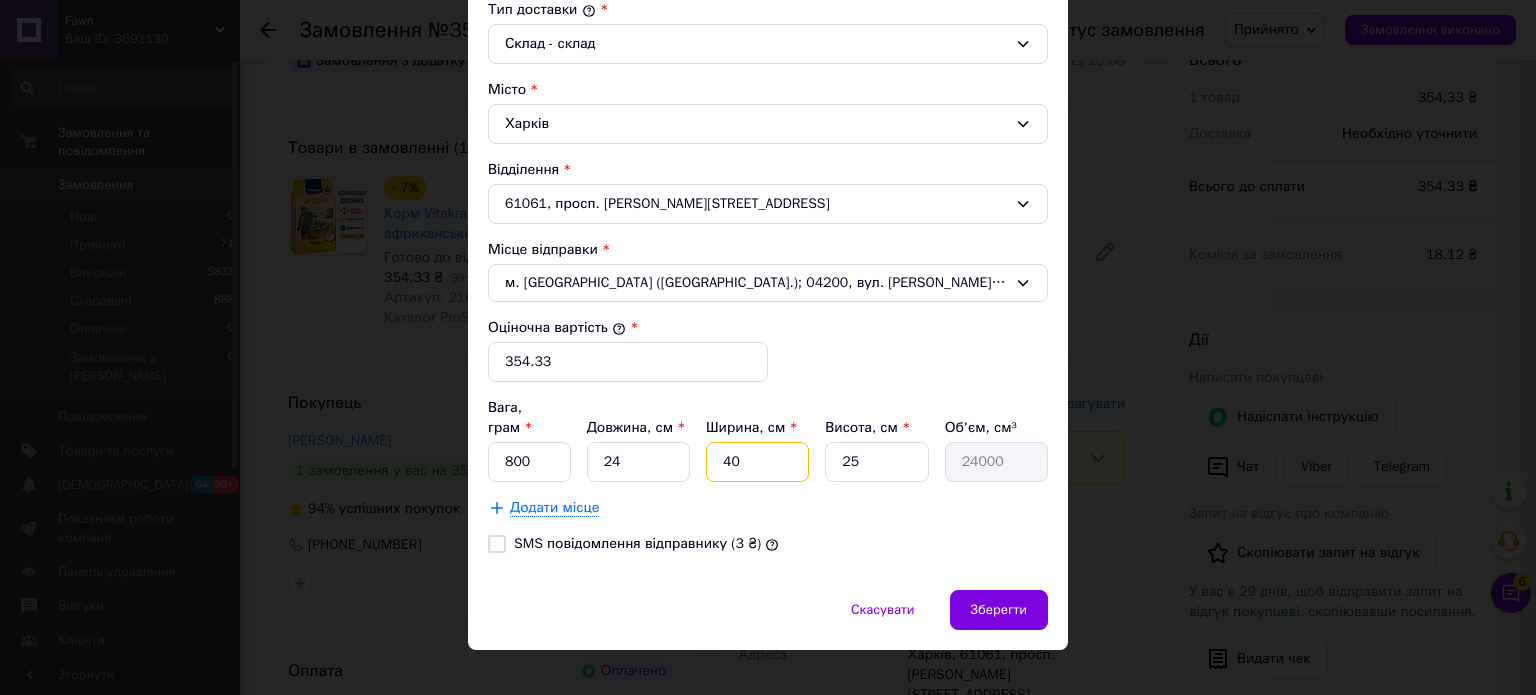 type on "600" 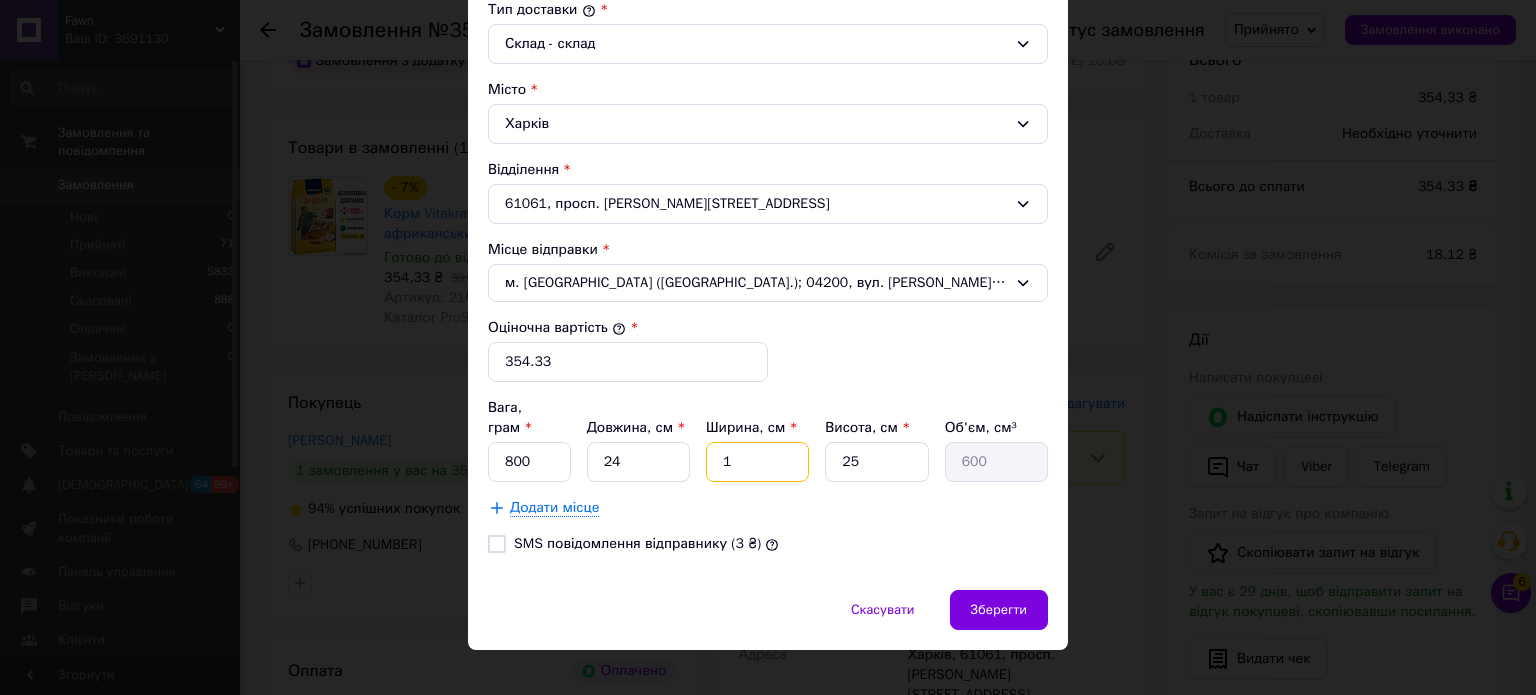 type on "17" 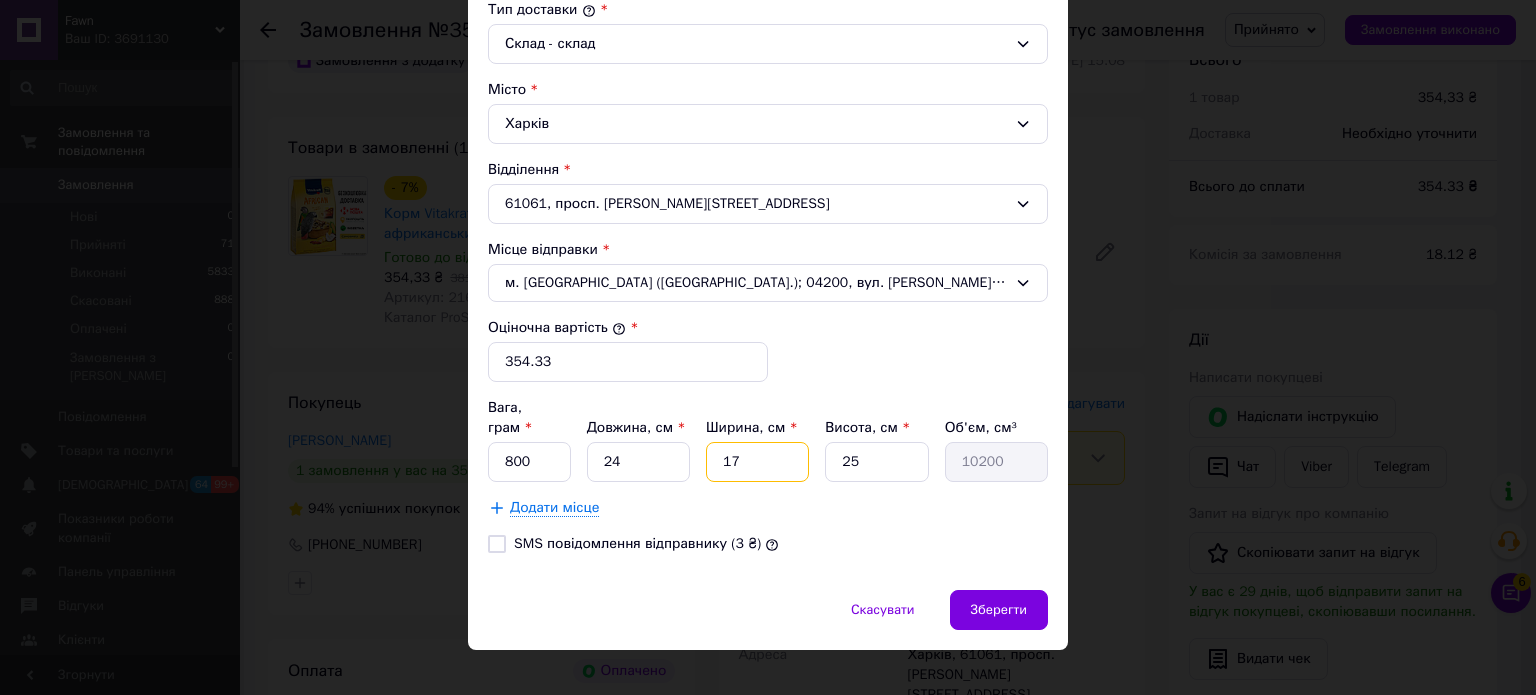 type on "17" 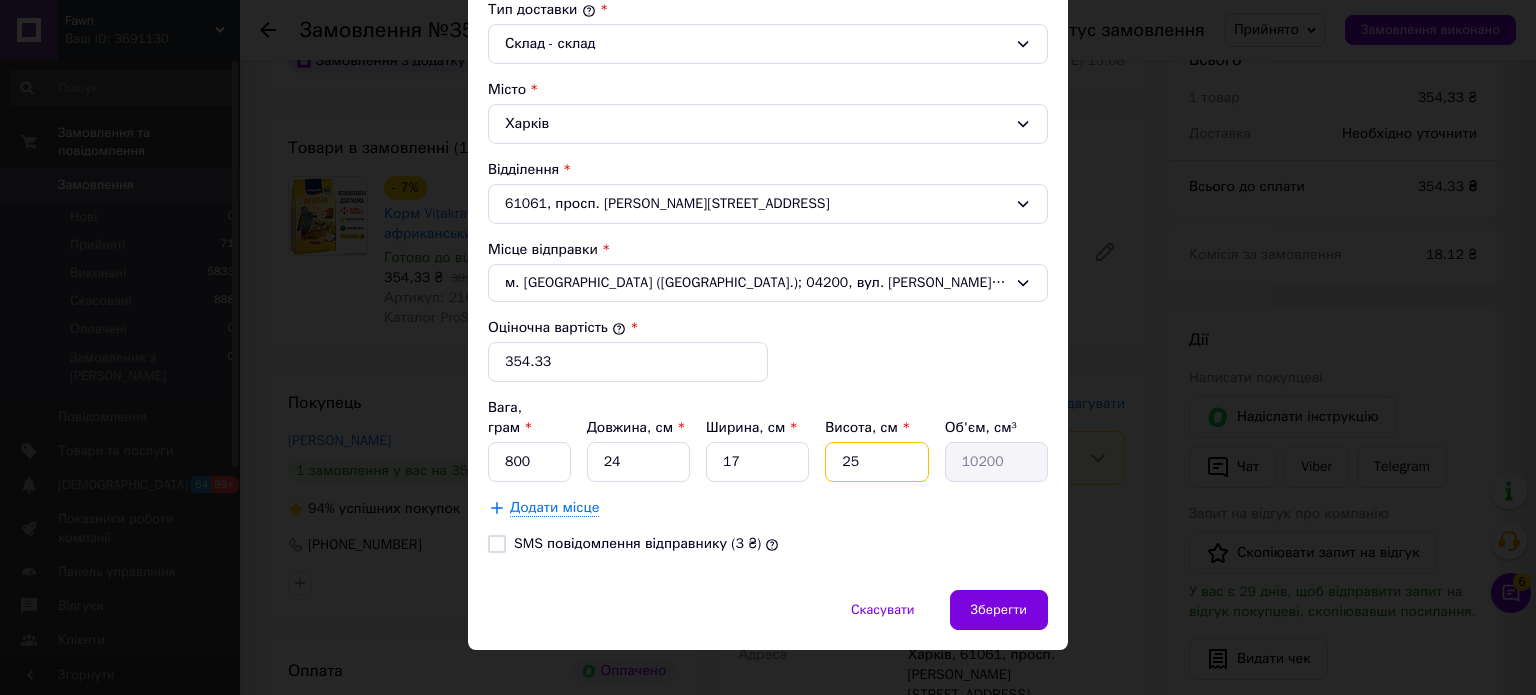 type on "8" 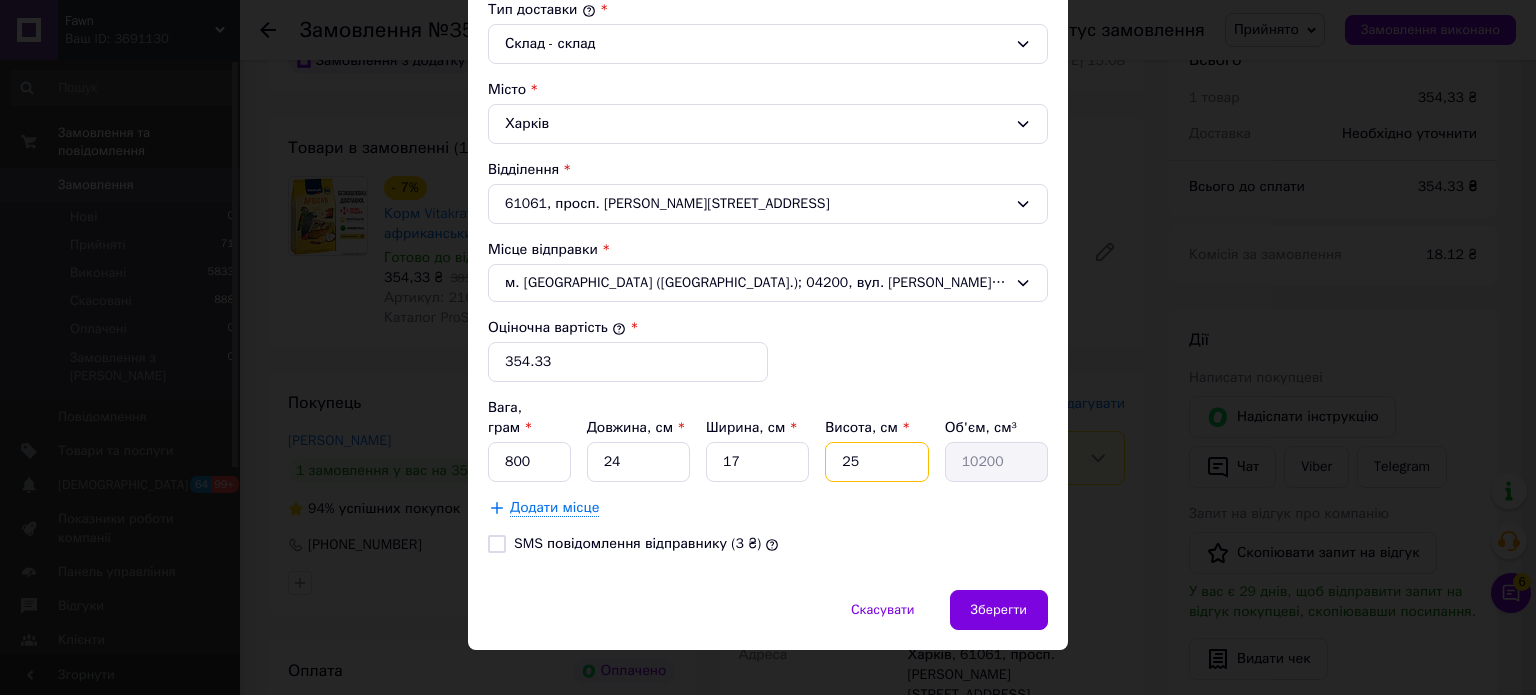 type on "3264" 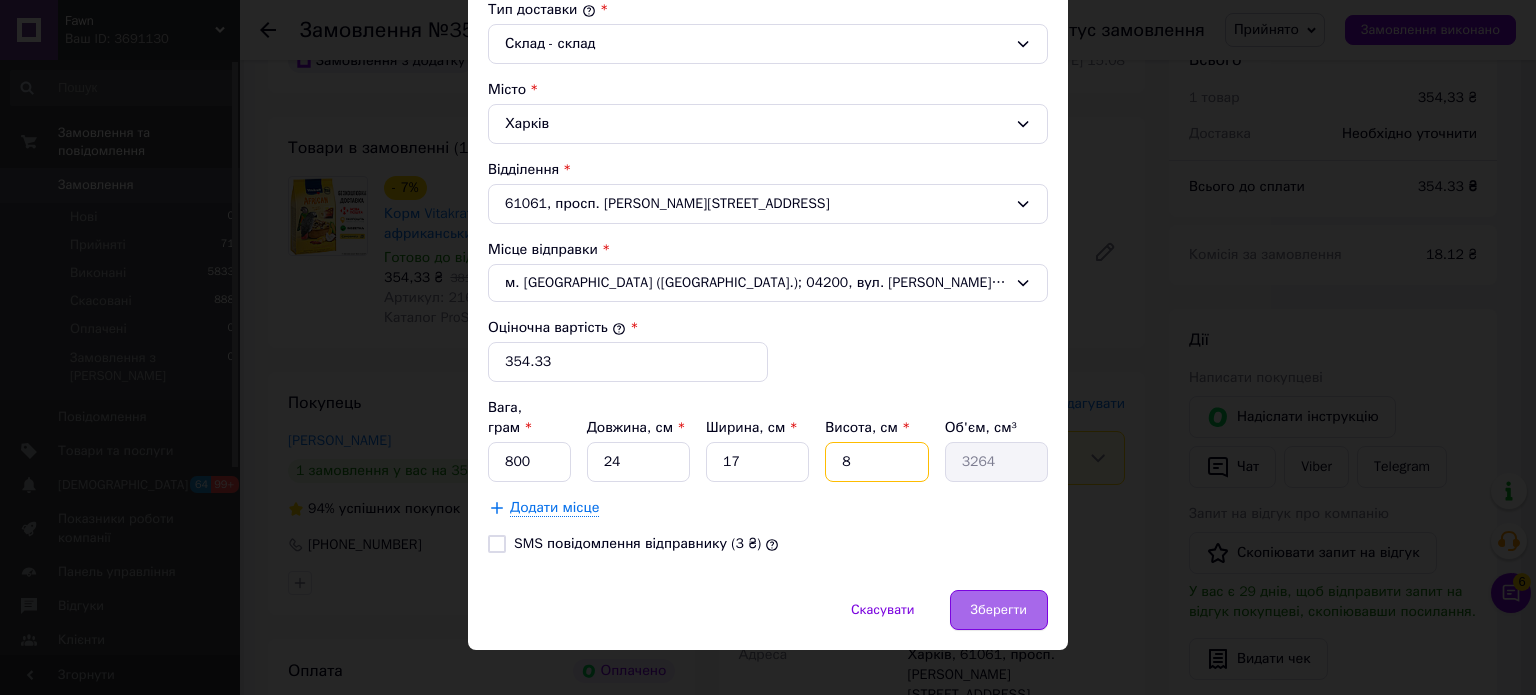type on "8" 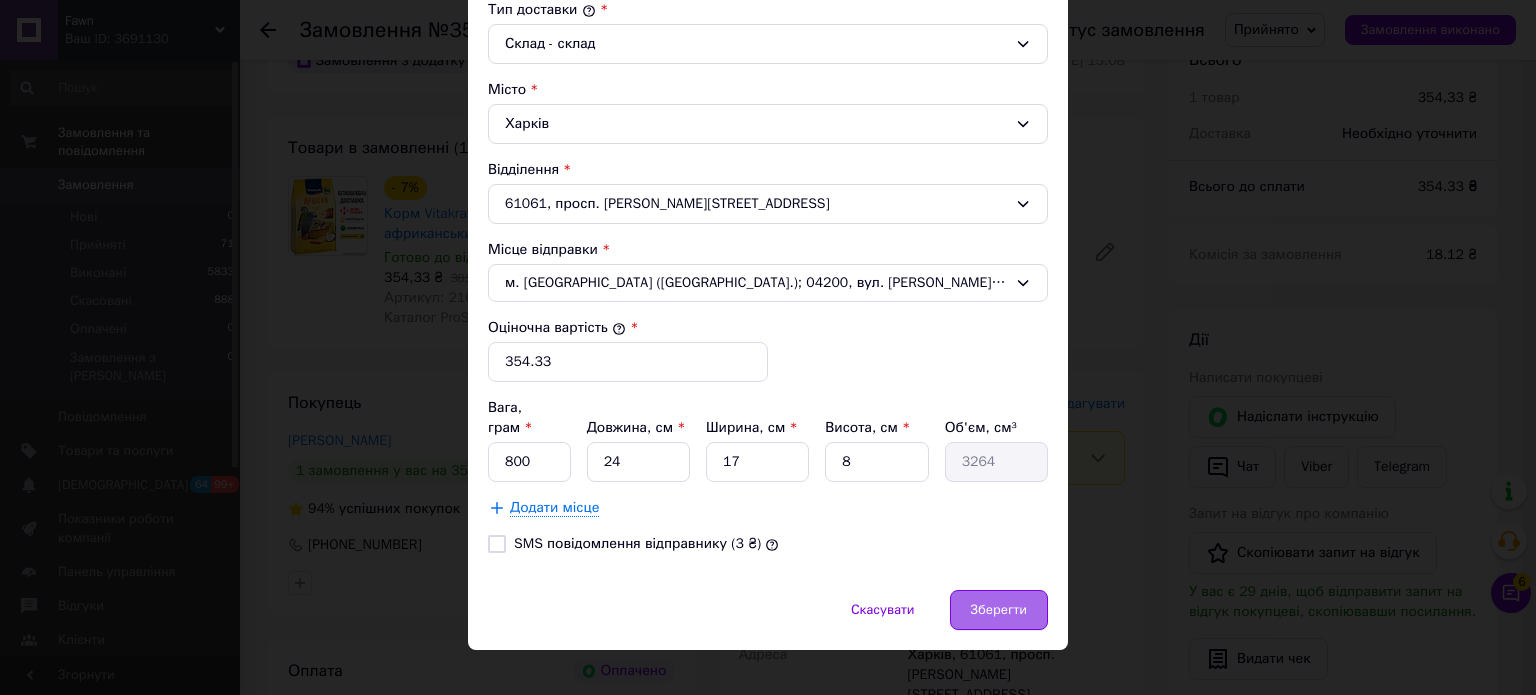 click on "Зберегти" at bounding box center [999, 610] 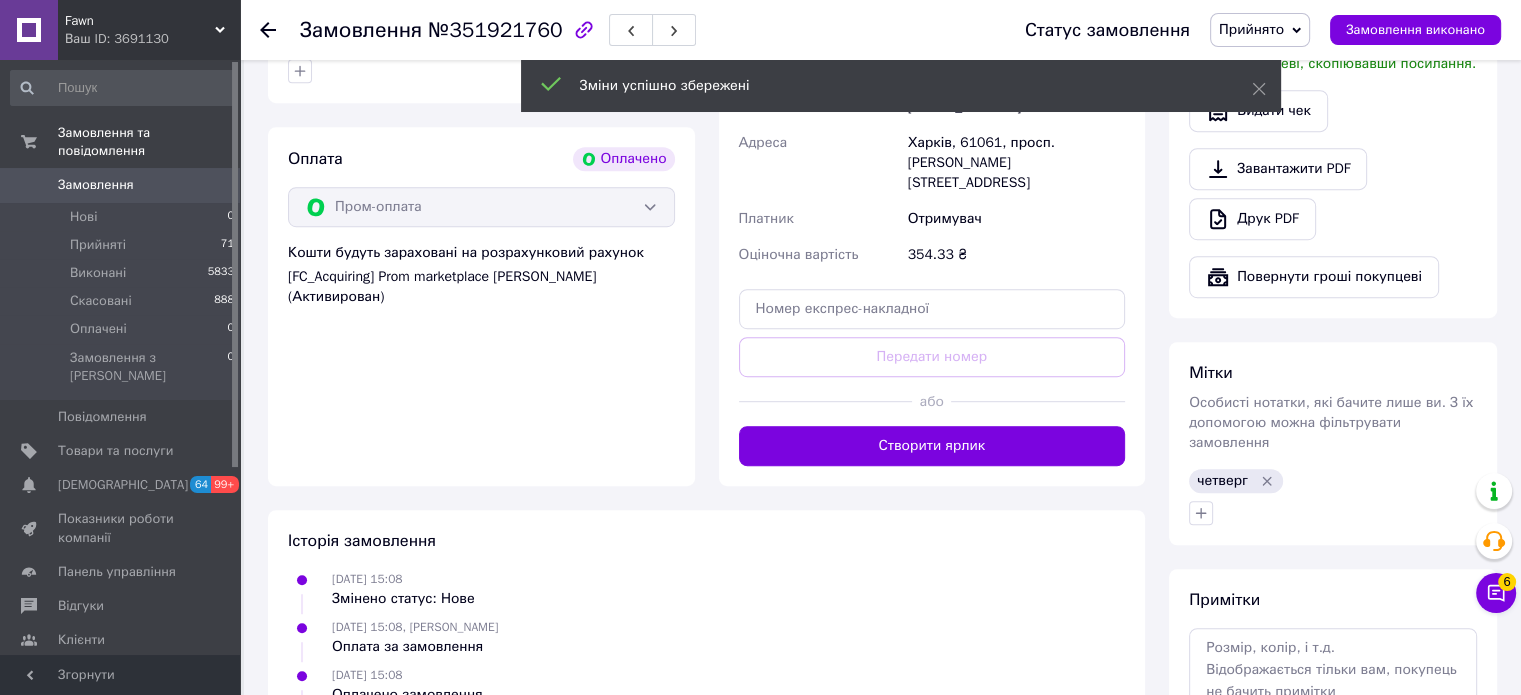 scroll, scrollTop: 1124, scrollLeft: 0, axis: vertical 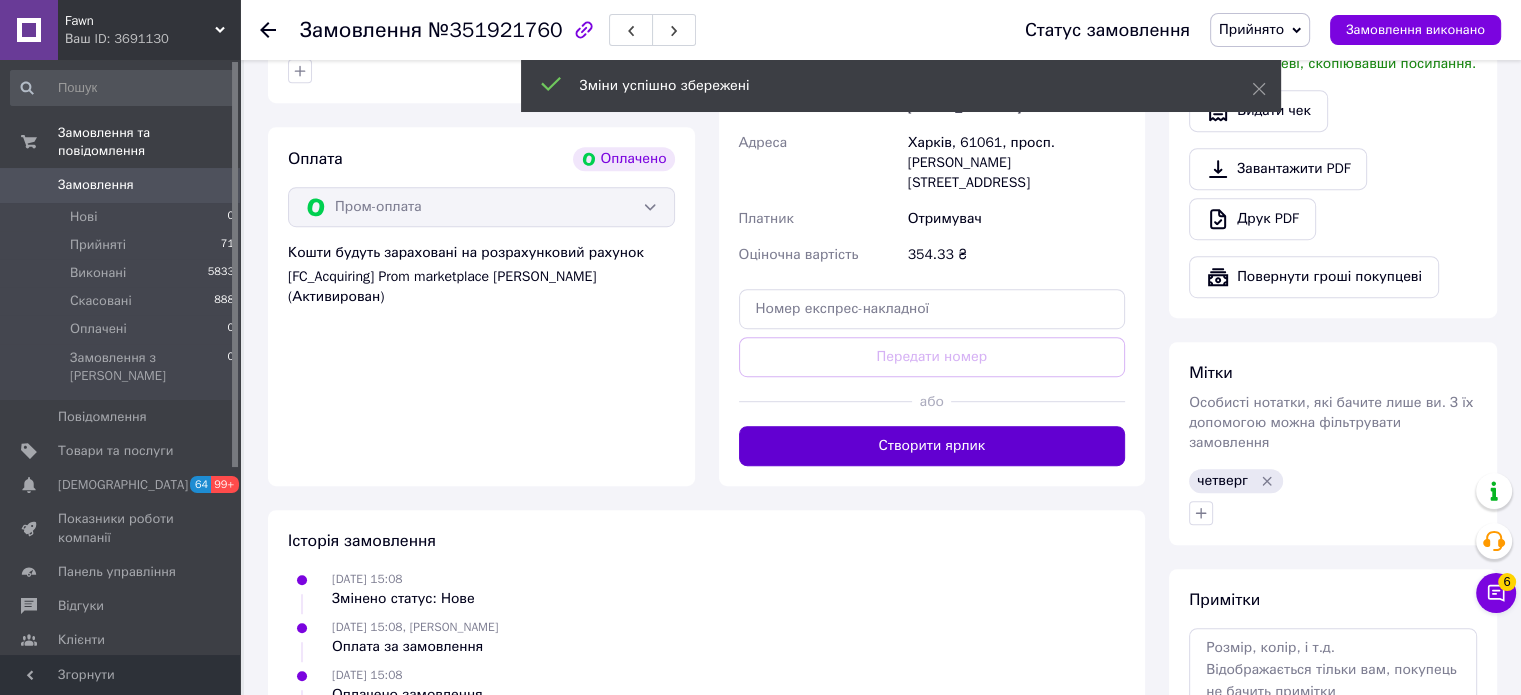 click on "Створити ярлик" at bounding box center [932, 446] 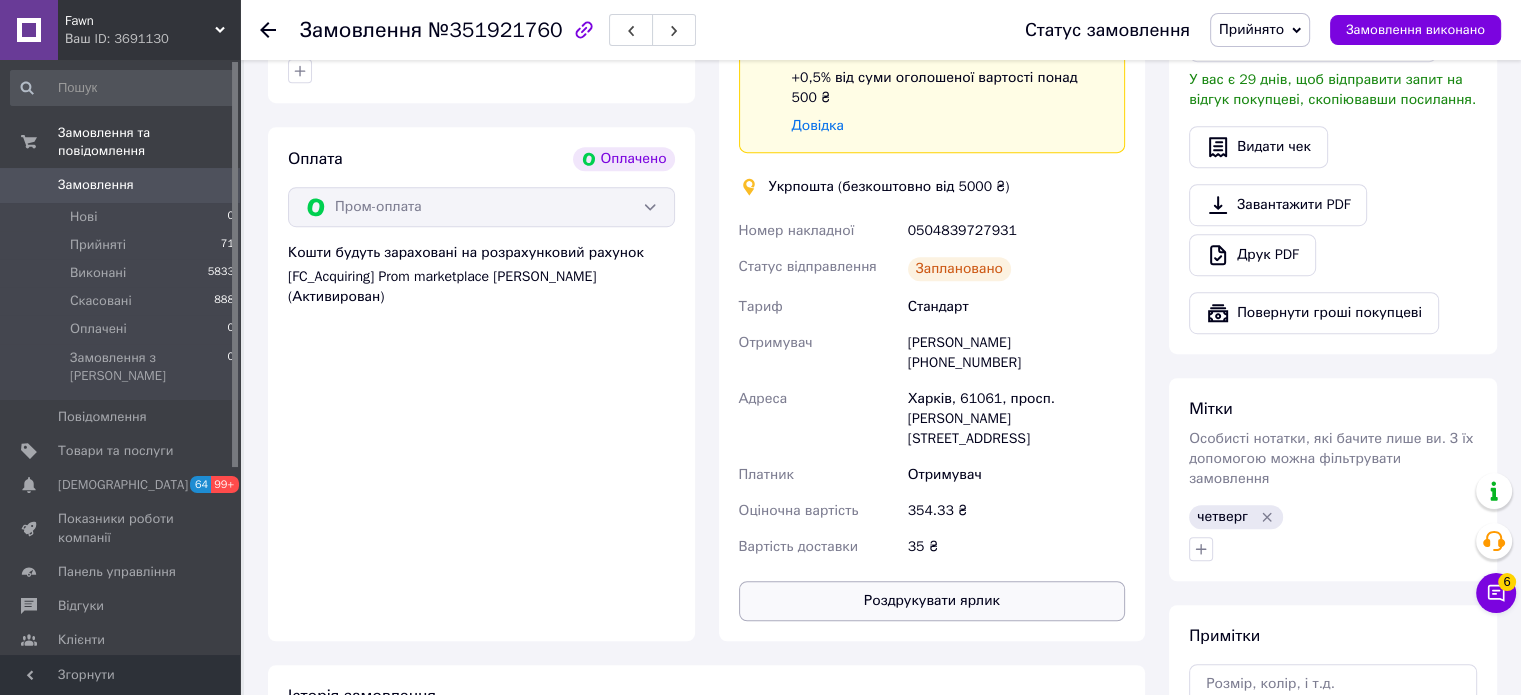 click on "35 ₴" at bounding box center (1016, 547) 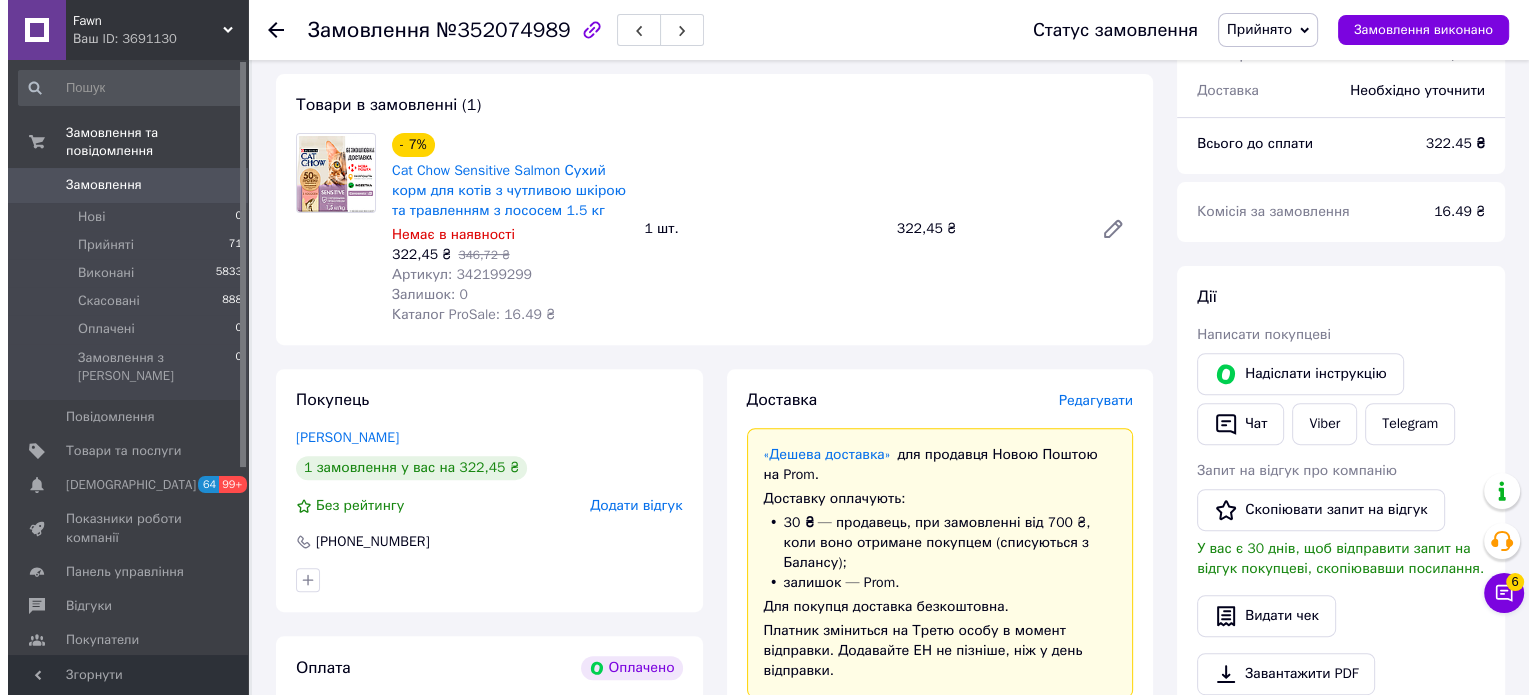 scroll, scrollTop: 784, scrollLeft: 0, axis: vertical 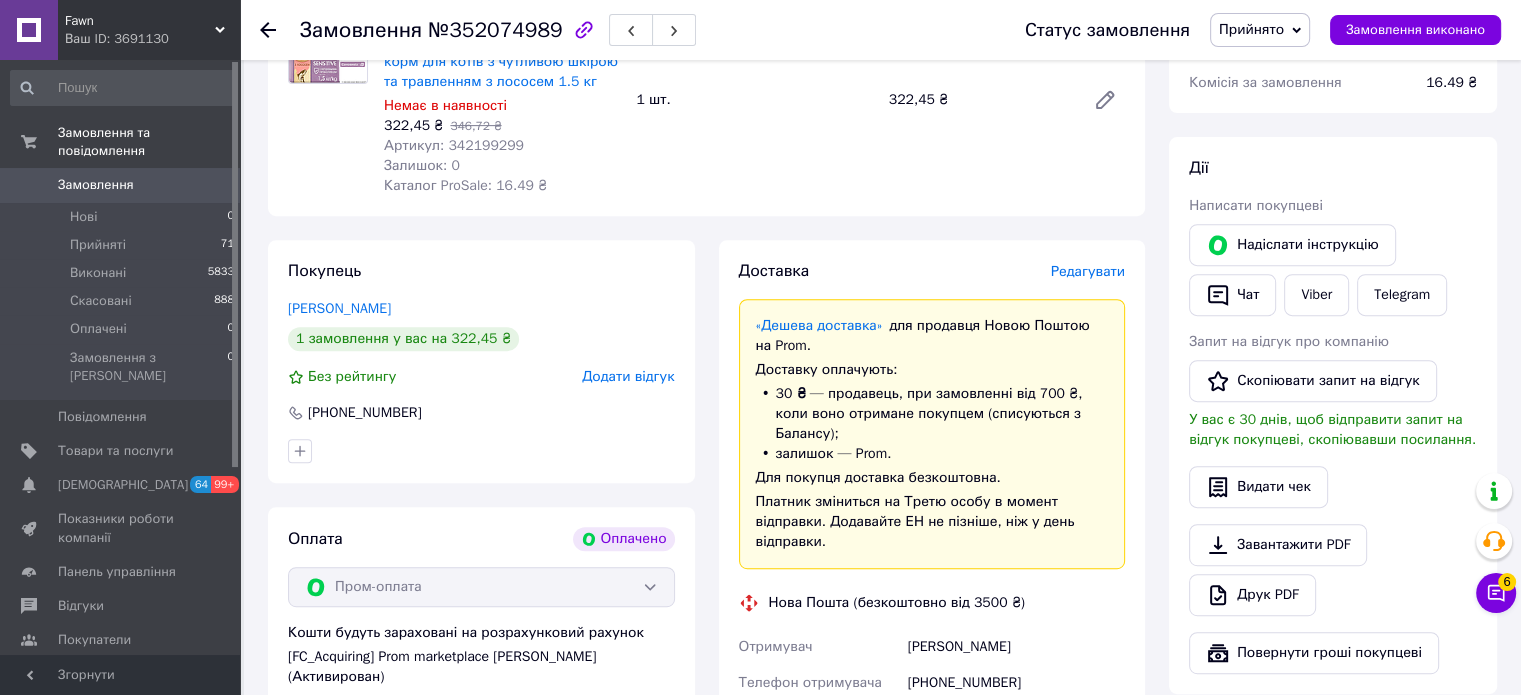 click on "Редагувати" at bounding box center [1088, 271] 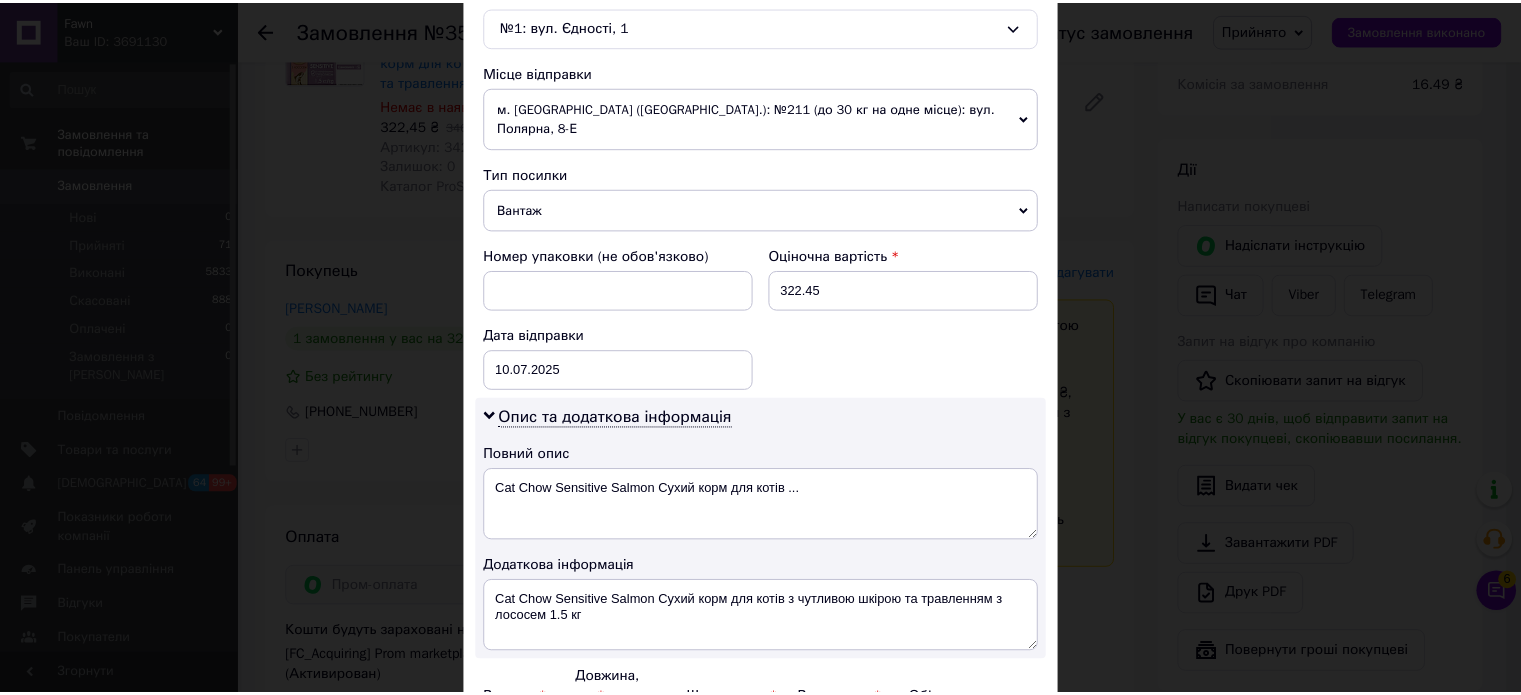 scroll, scrollTop: 850, scrollLeft: 0, axis: vertical 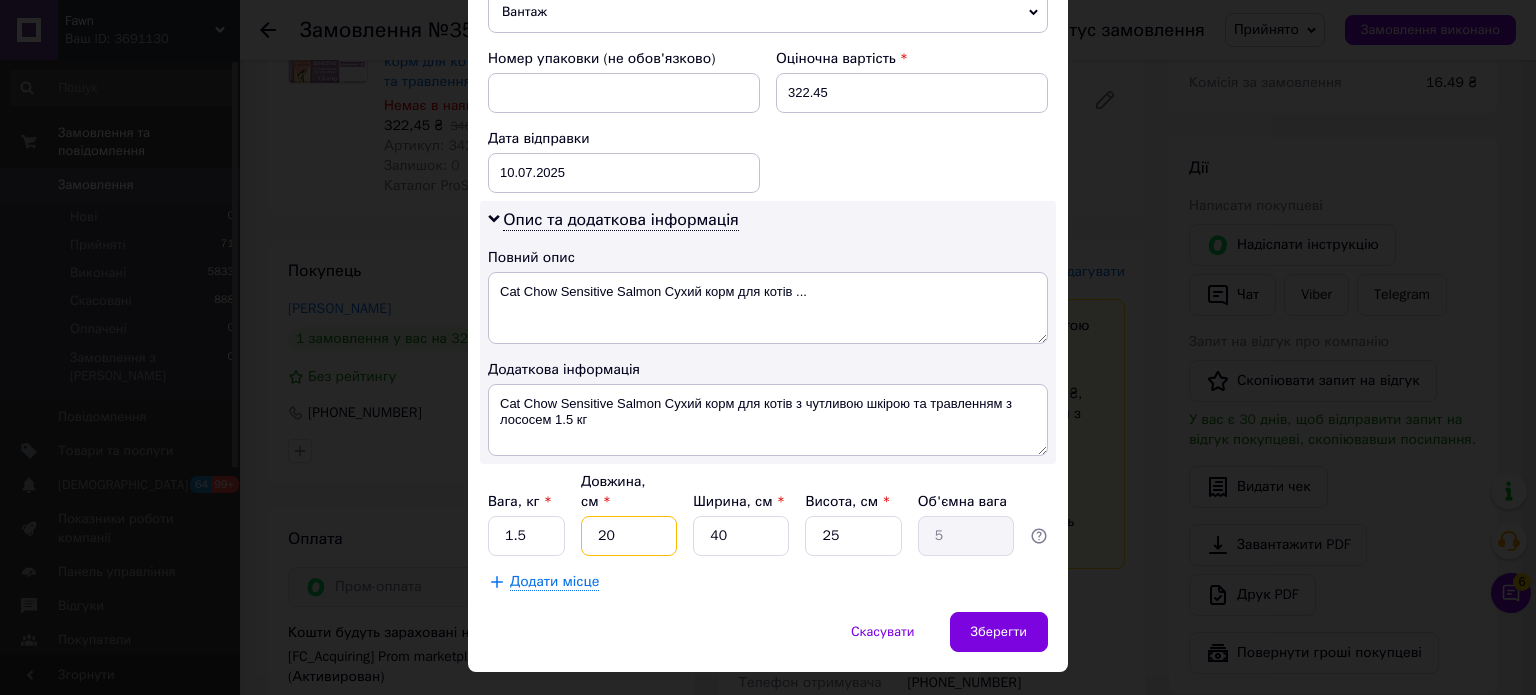 click on "20" at bounding box center [629, 536] 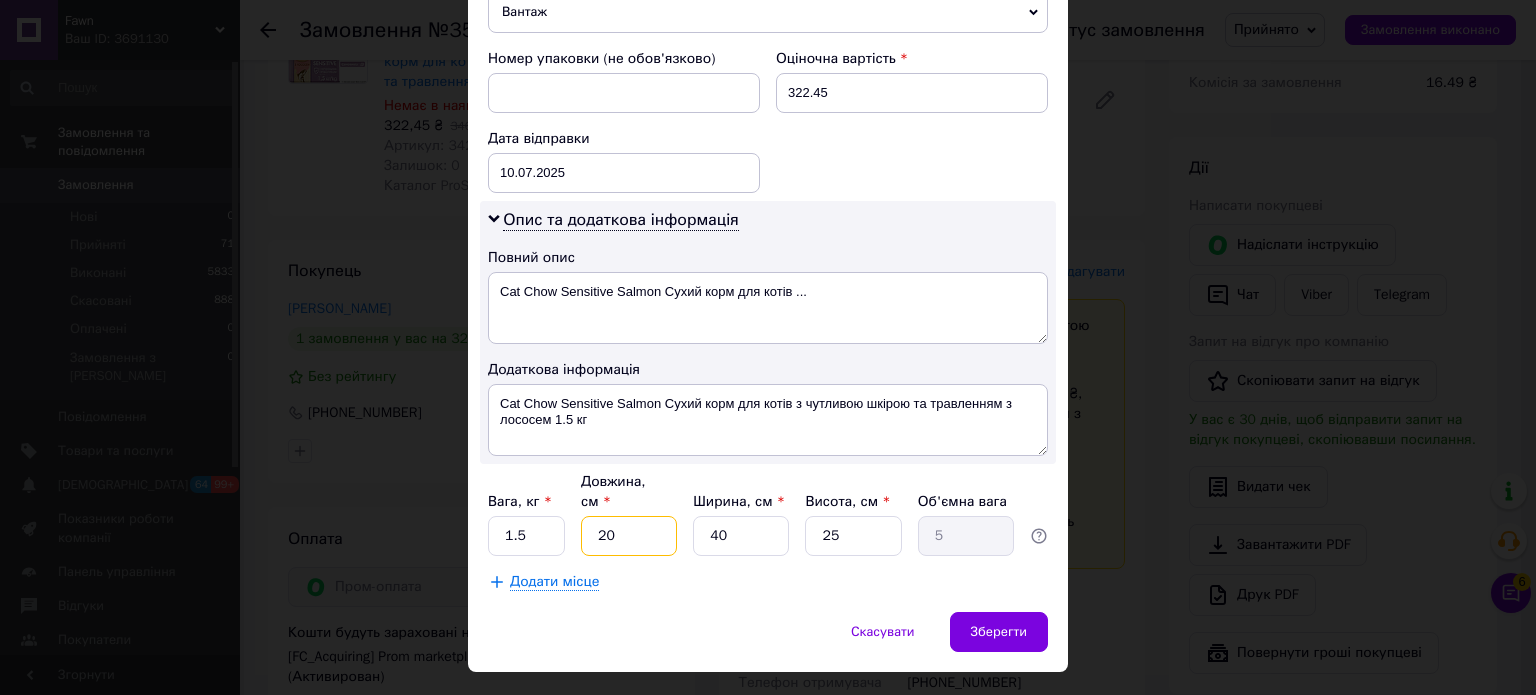 type on "1" 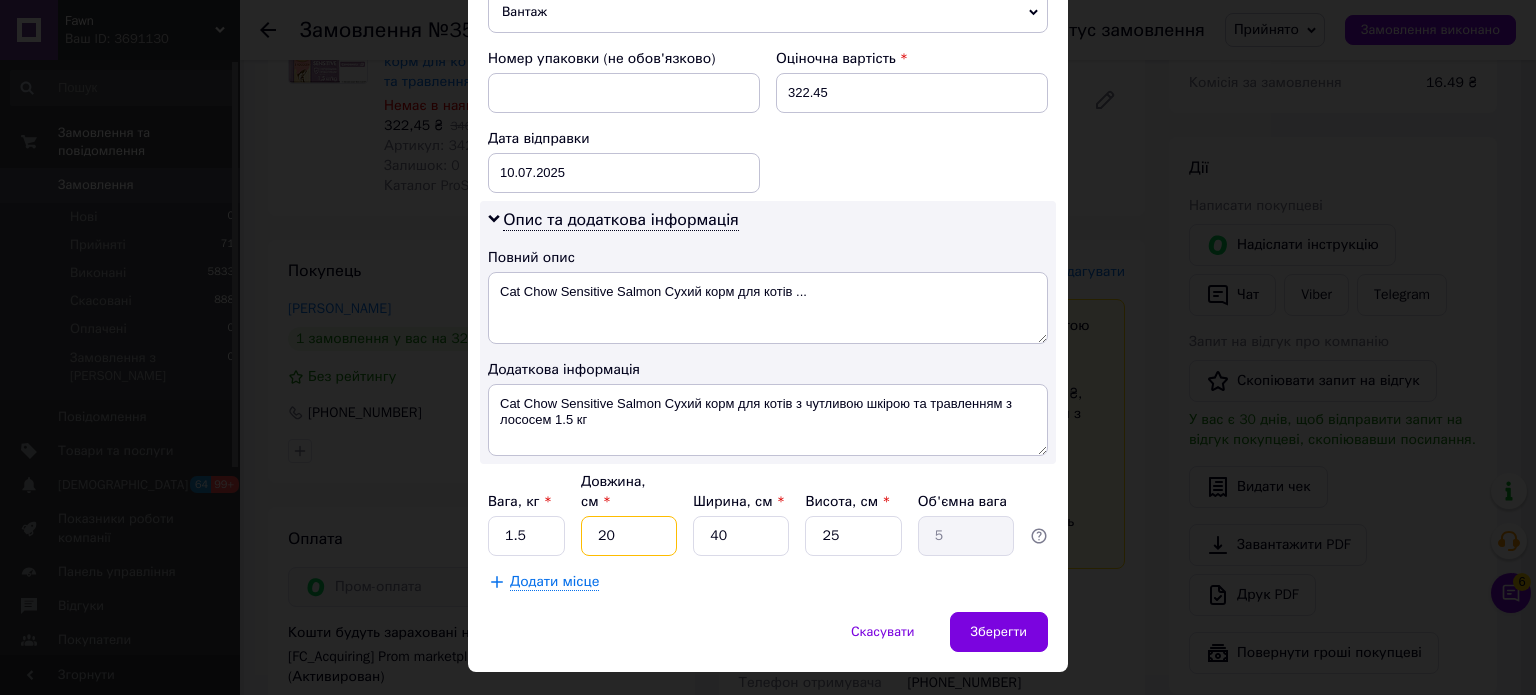 type on "0.25" 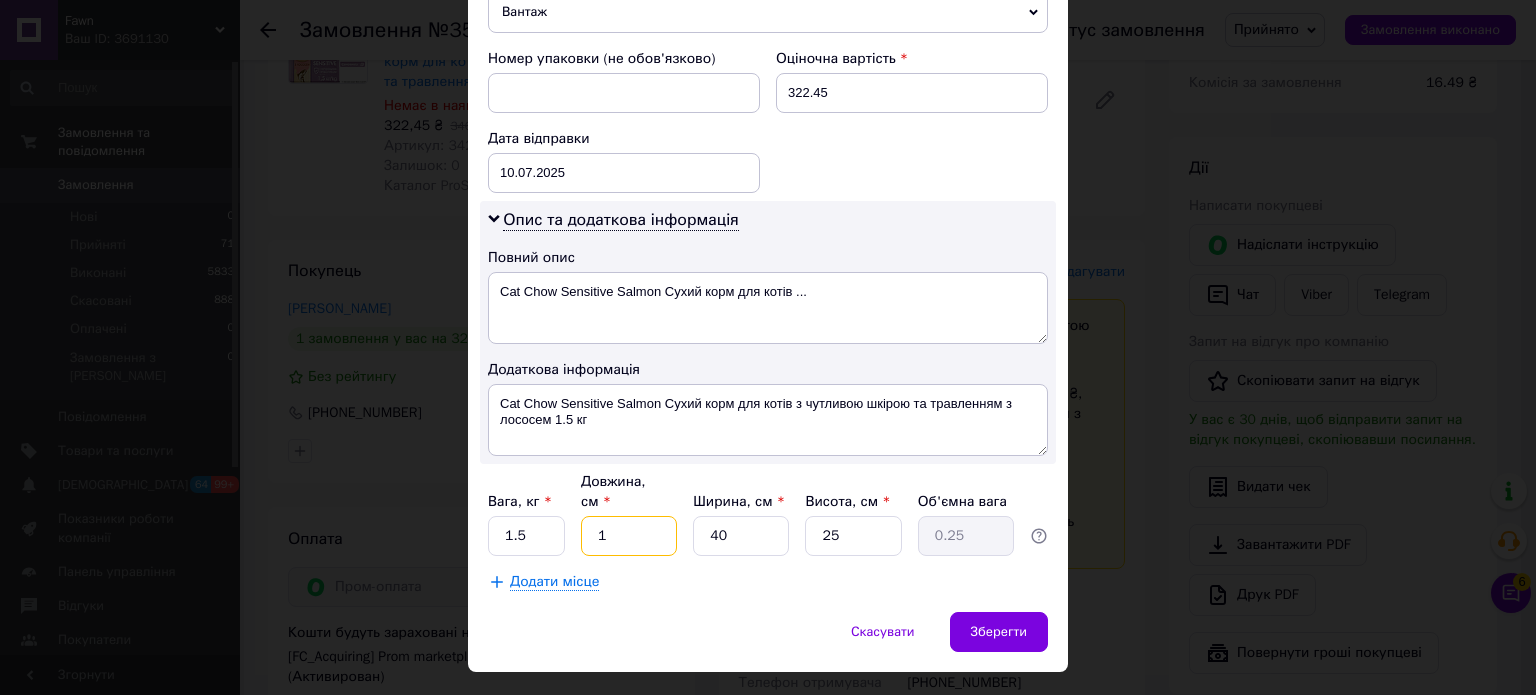 type on "17" 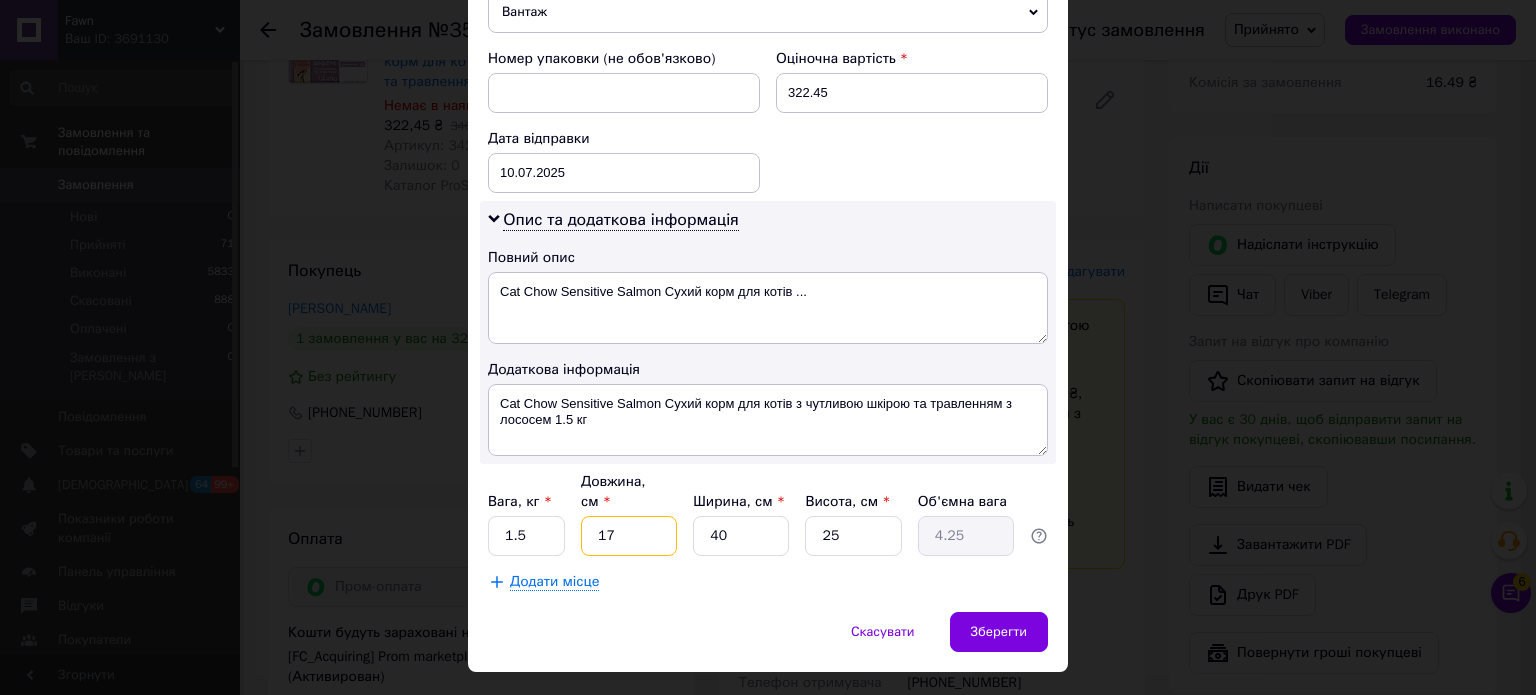 type on "17" 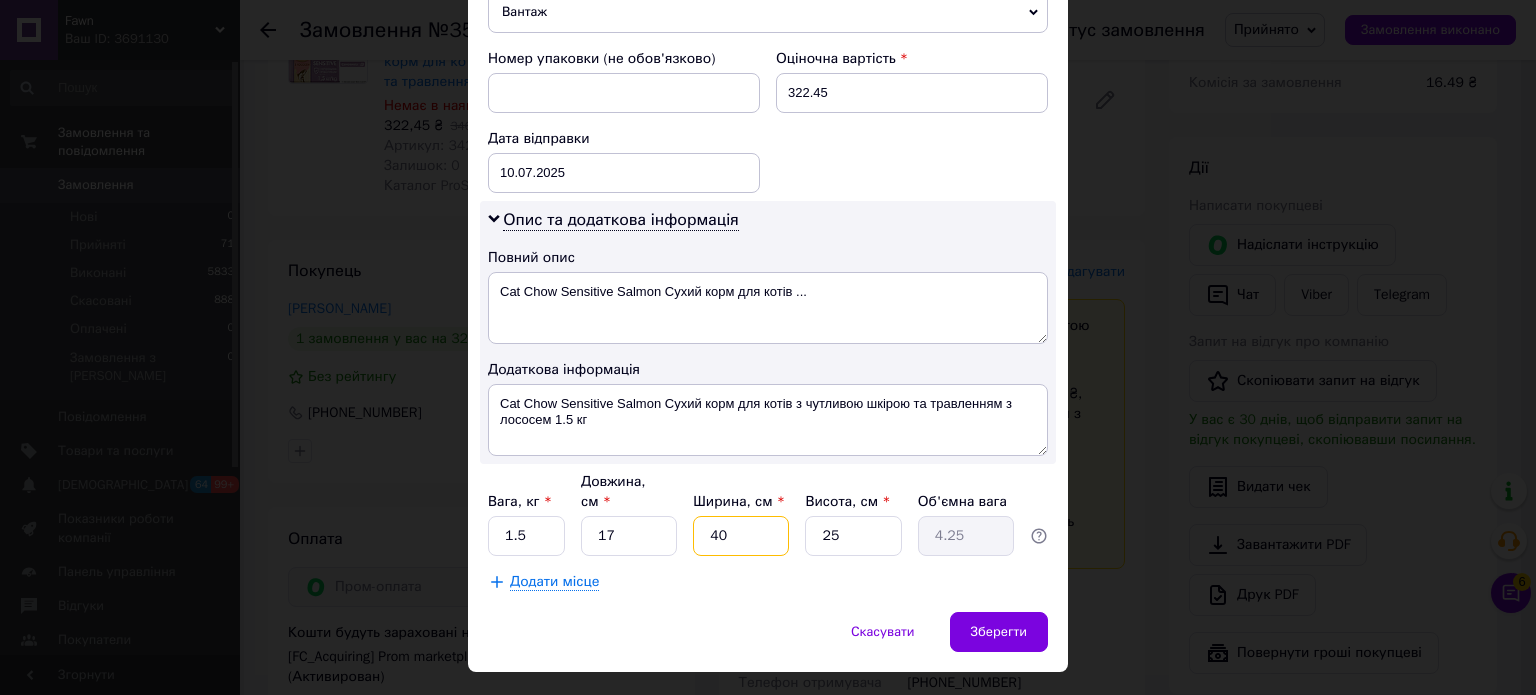 type on "1" 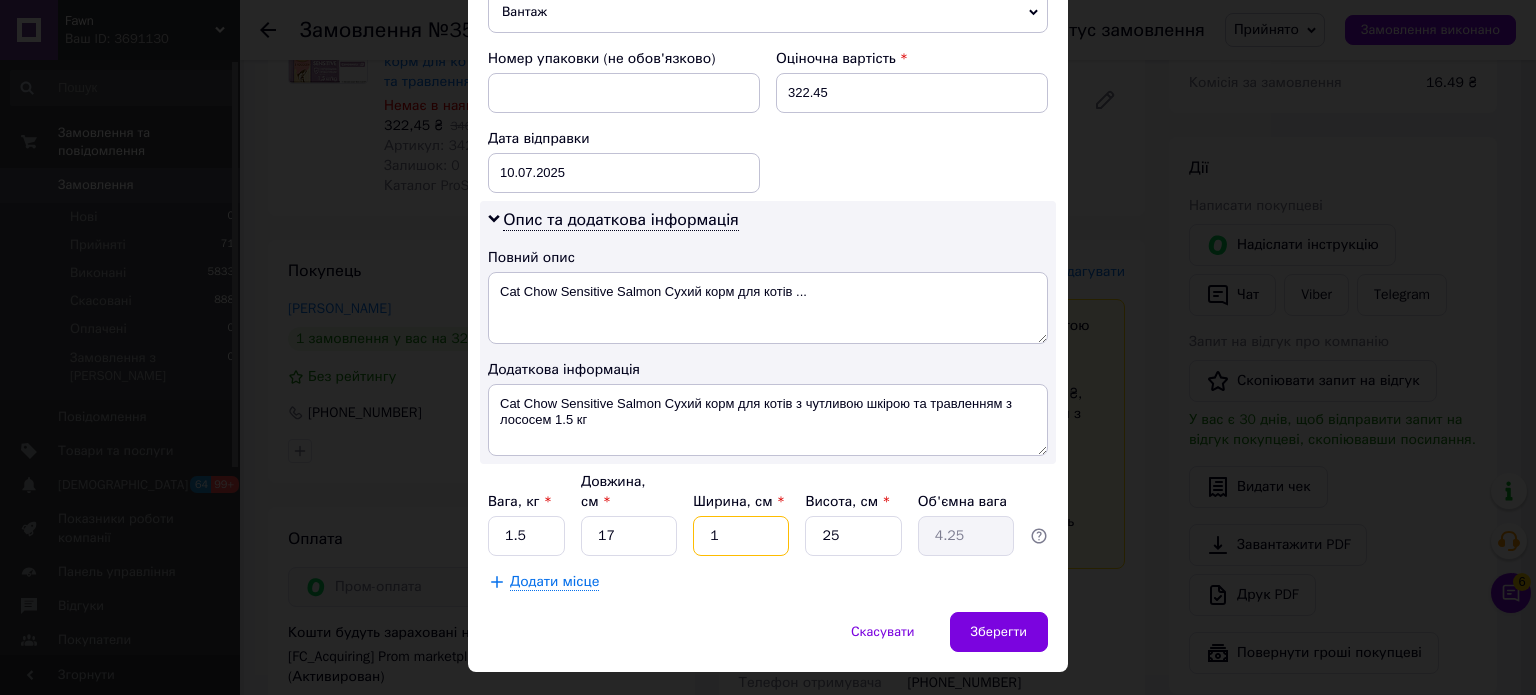 type on "0.11" 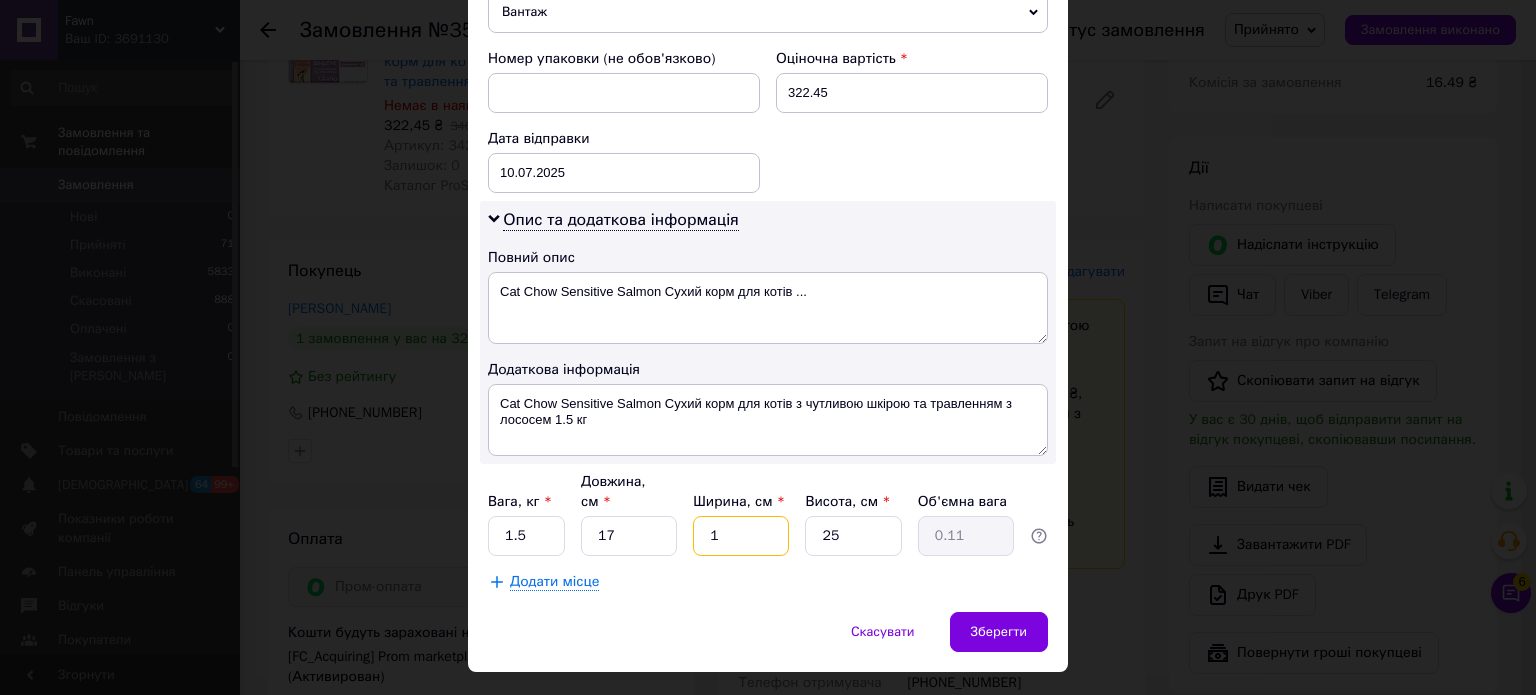 type on "12" 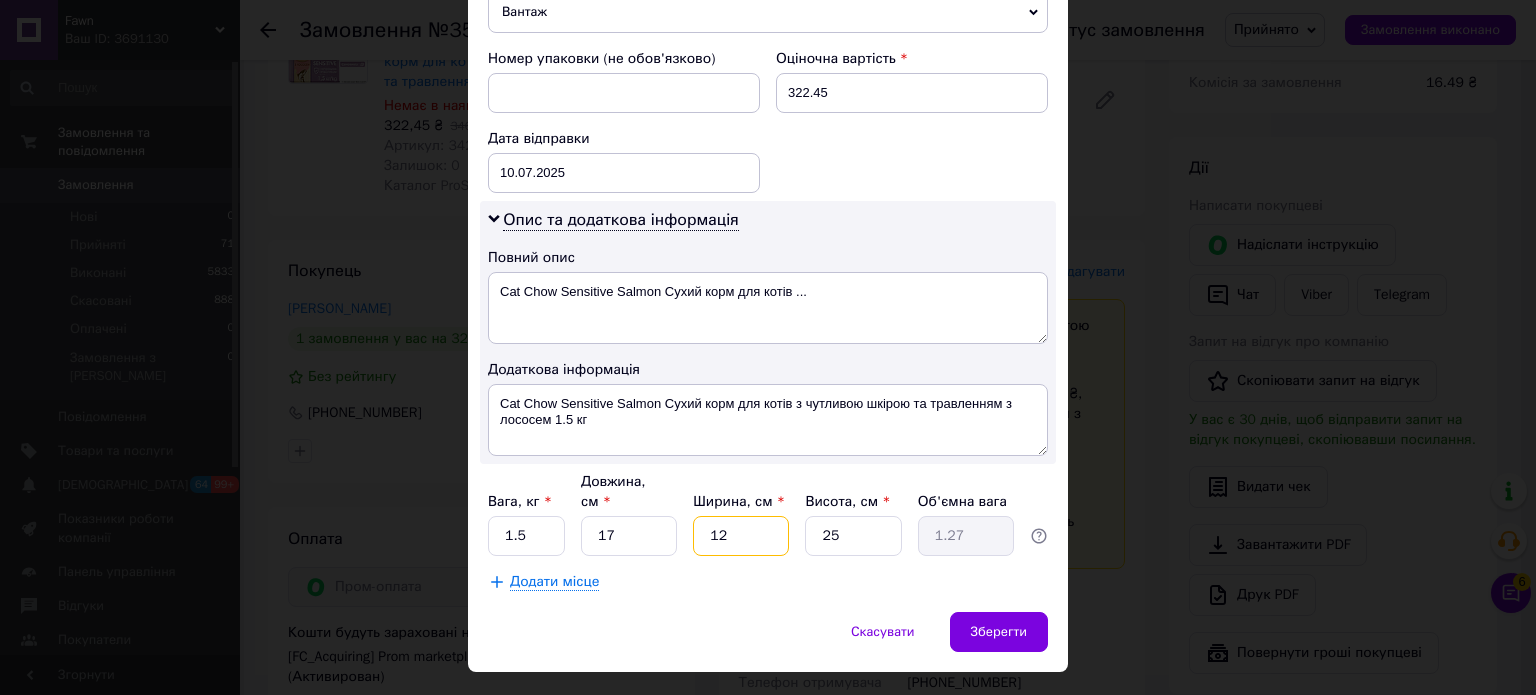 type on "122" 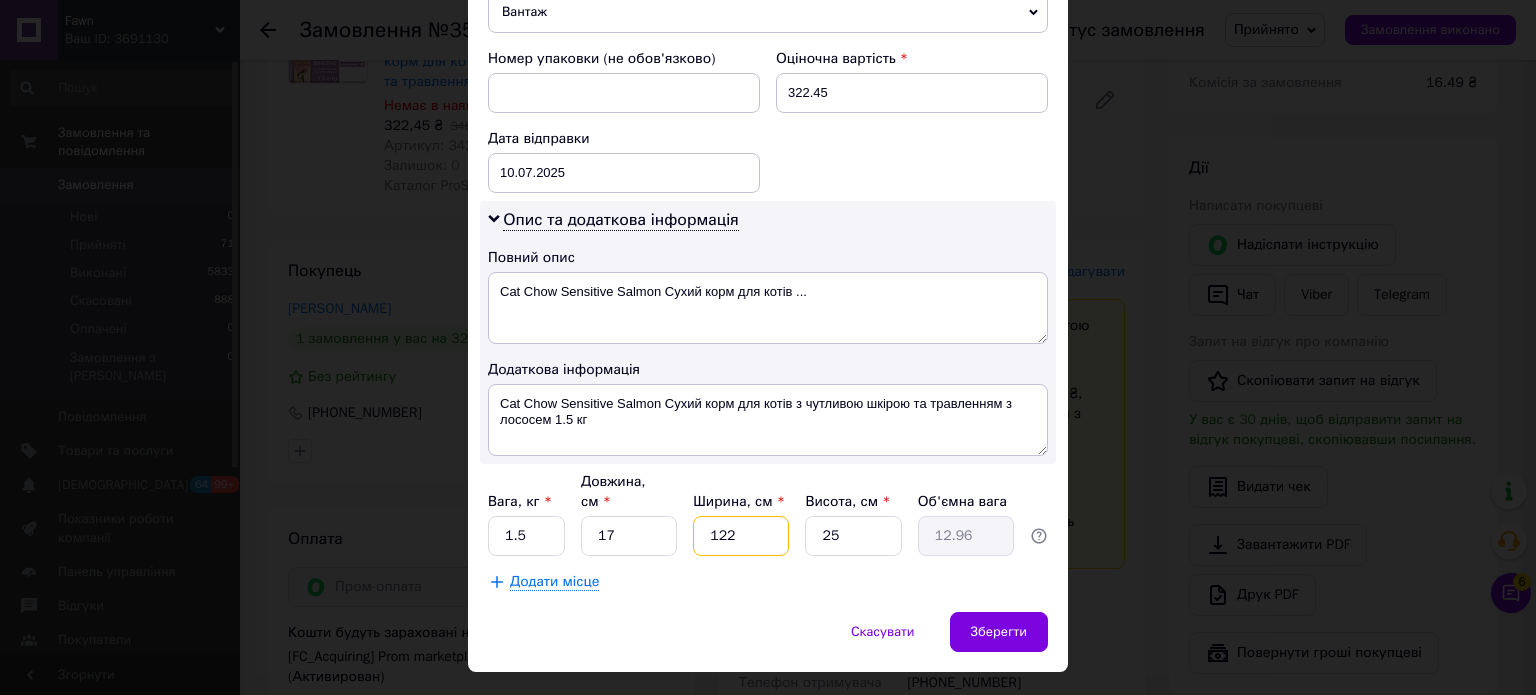 type on "1224" 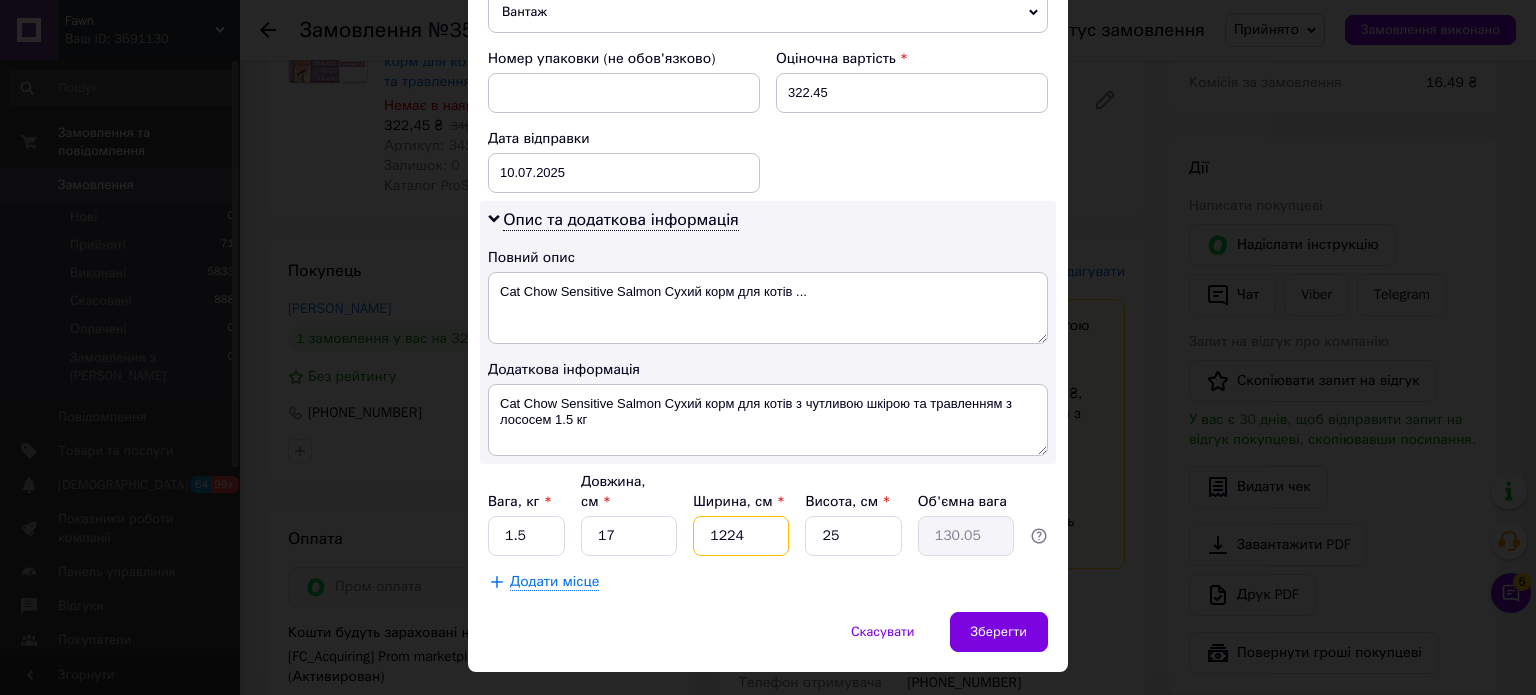 type on "122" 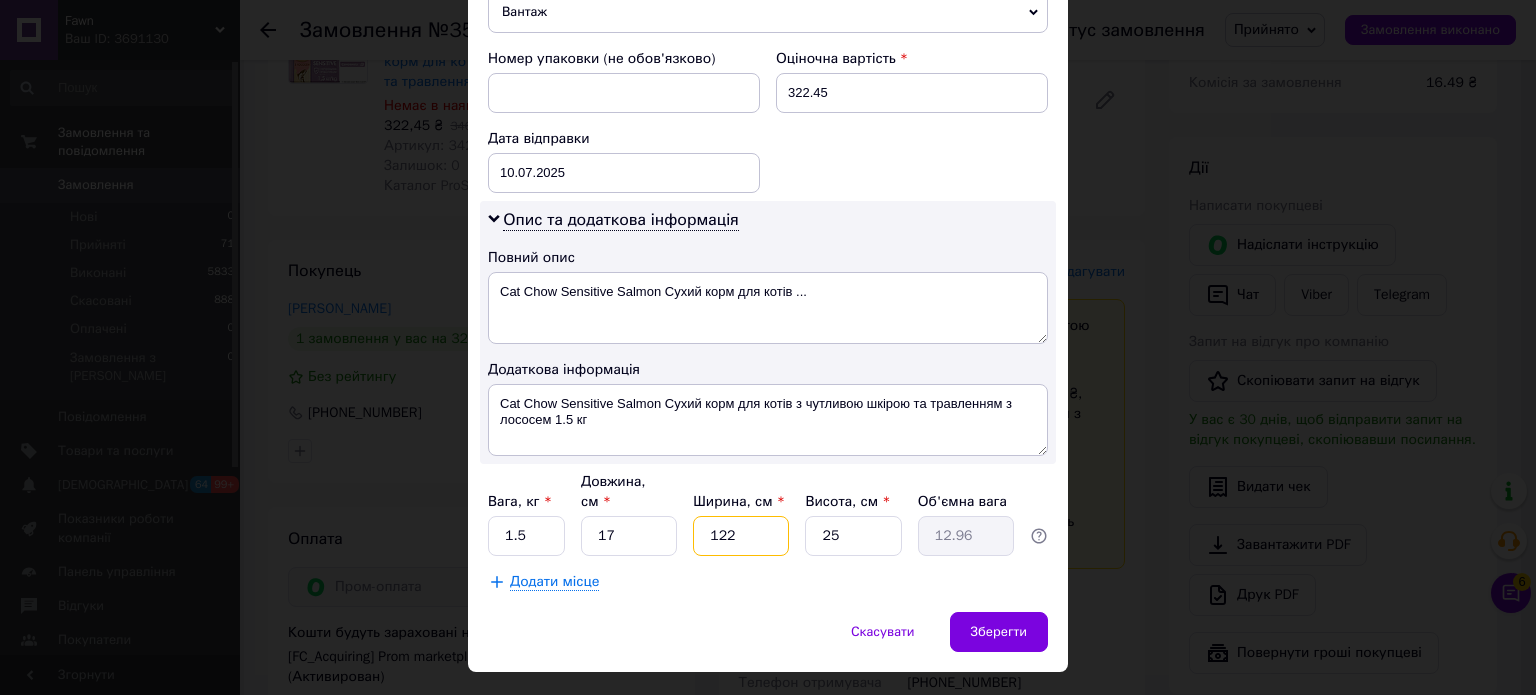 type on "12" 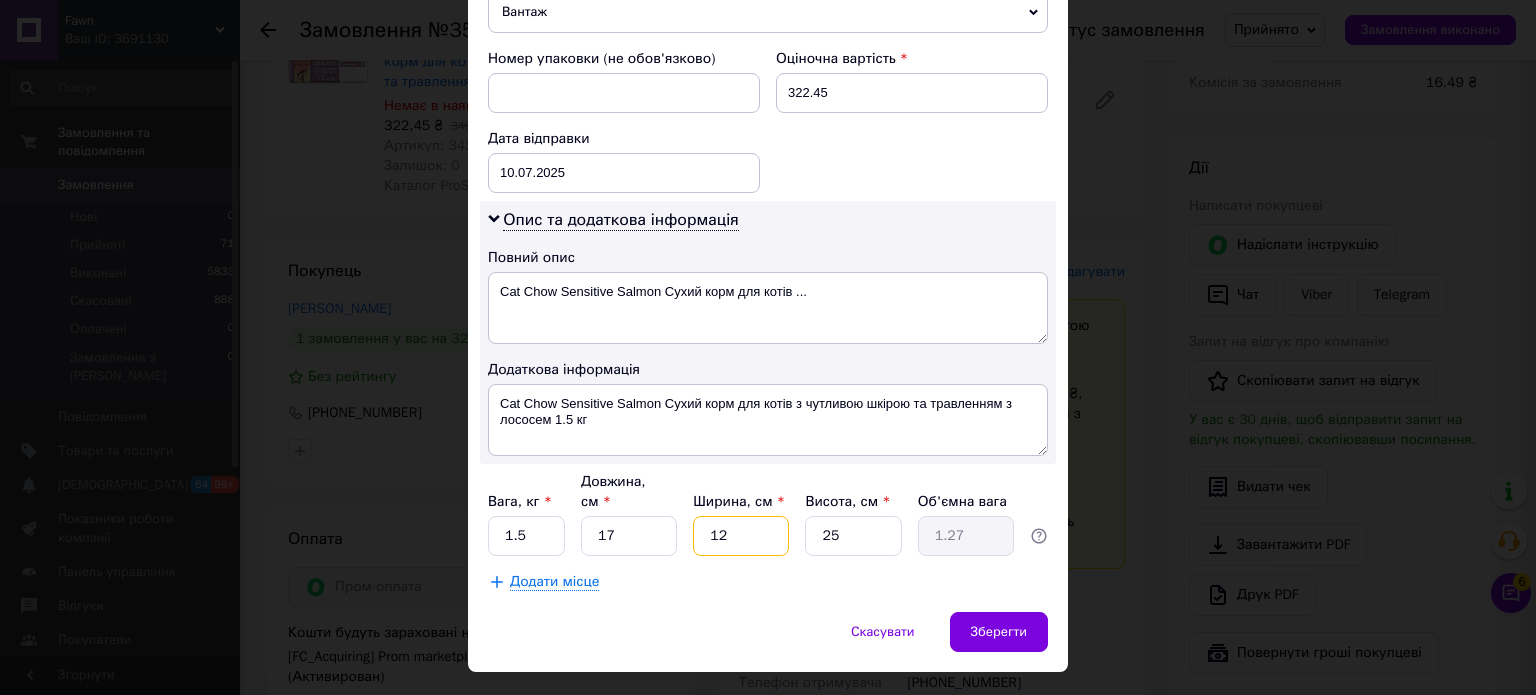 type on "12" 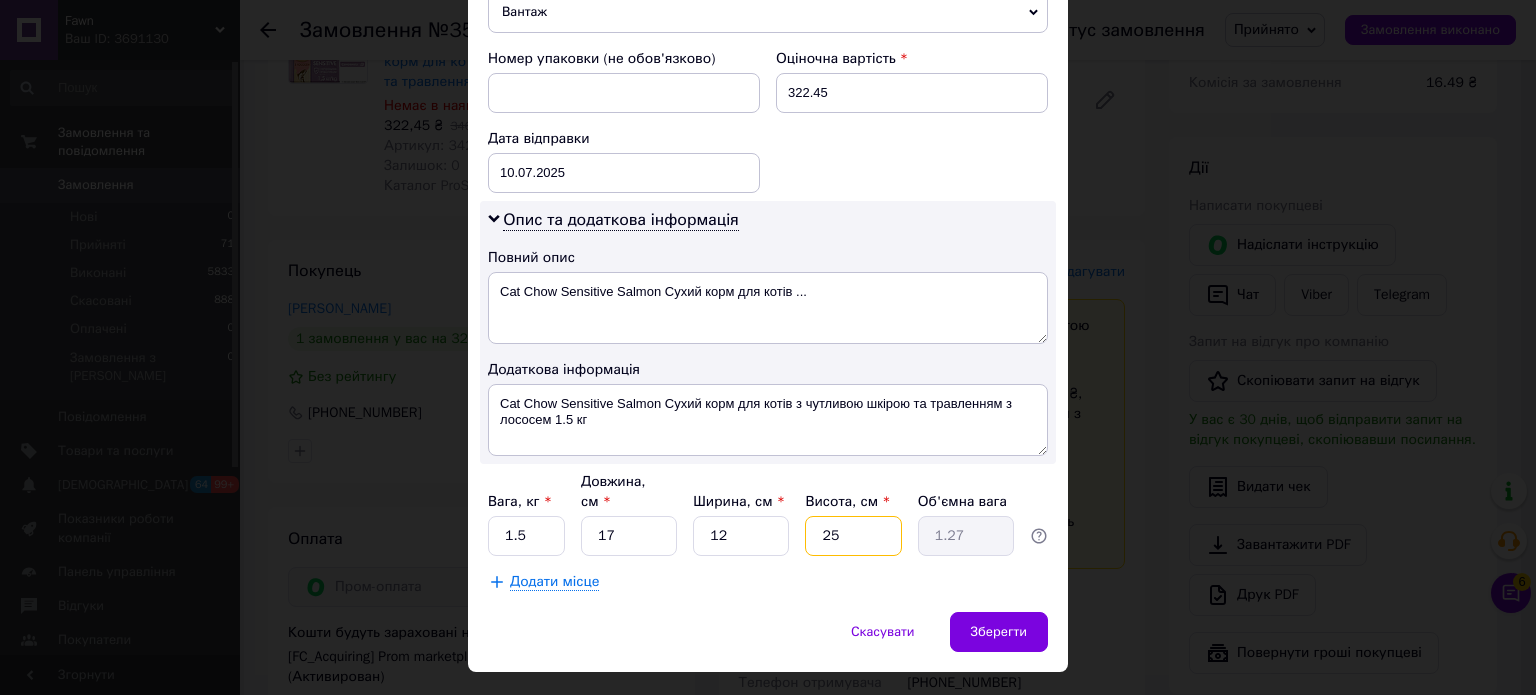 type on "2" 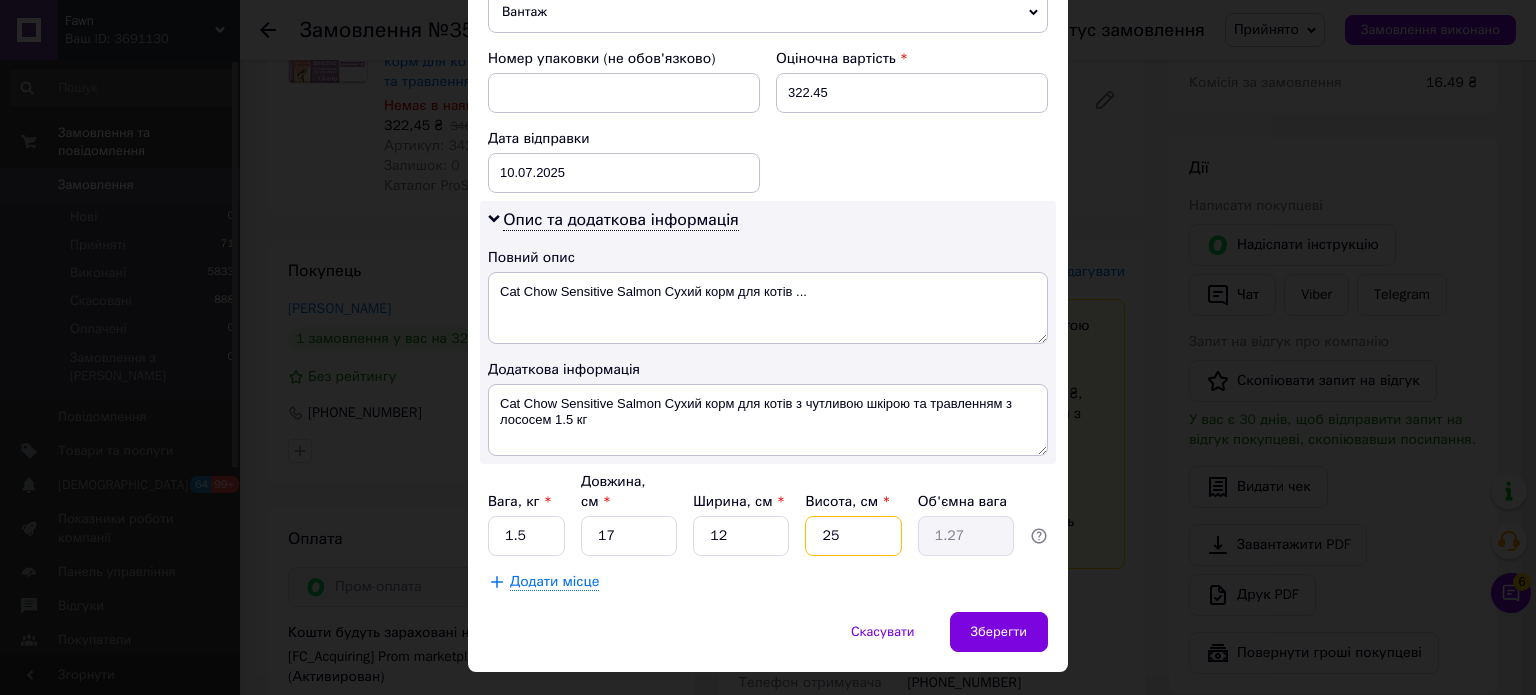 type on "0.1" 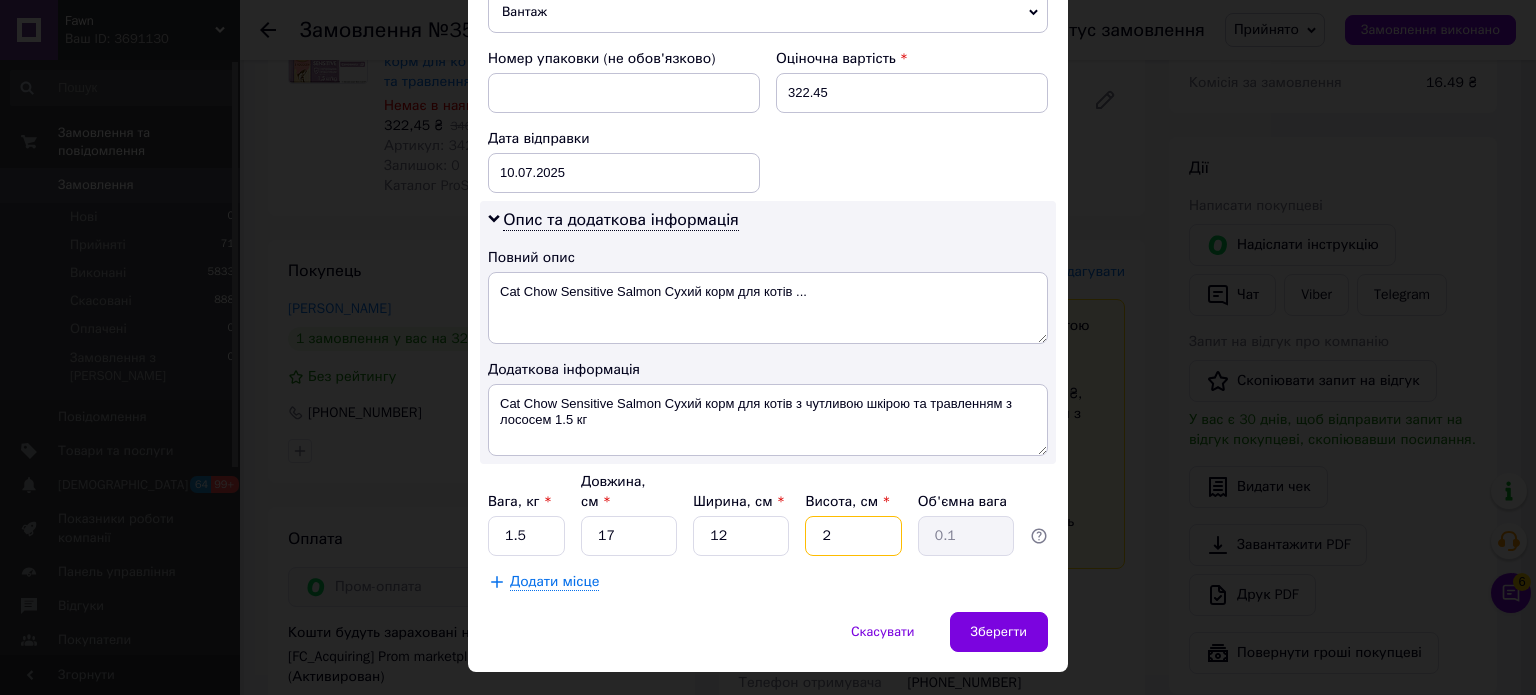 type on "24" 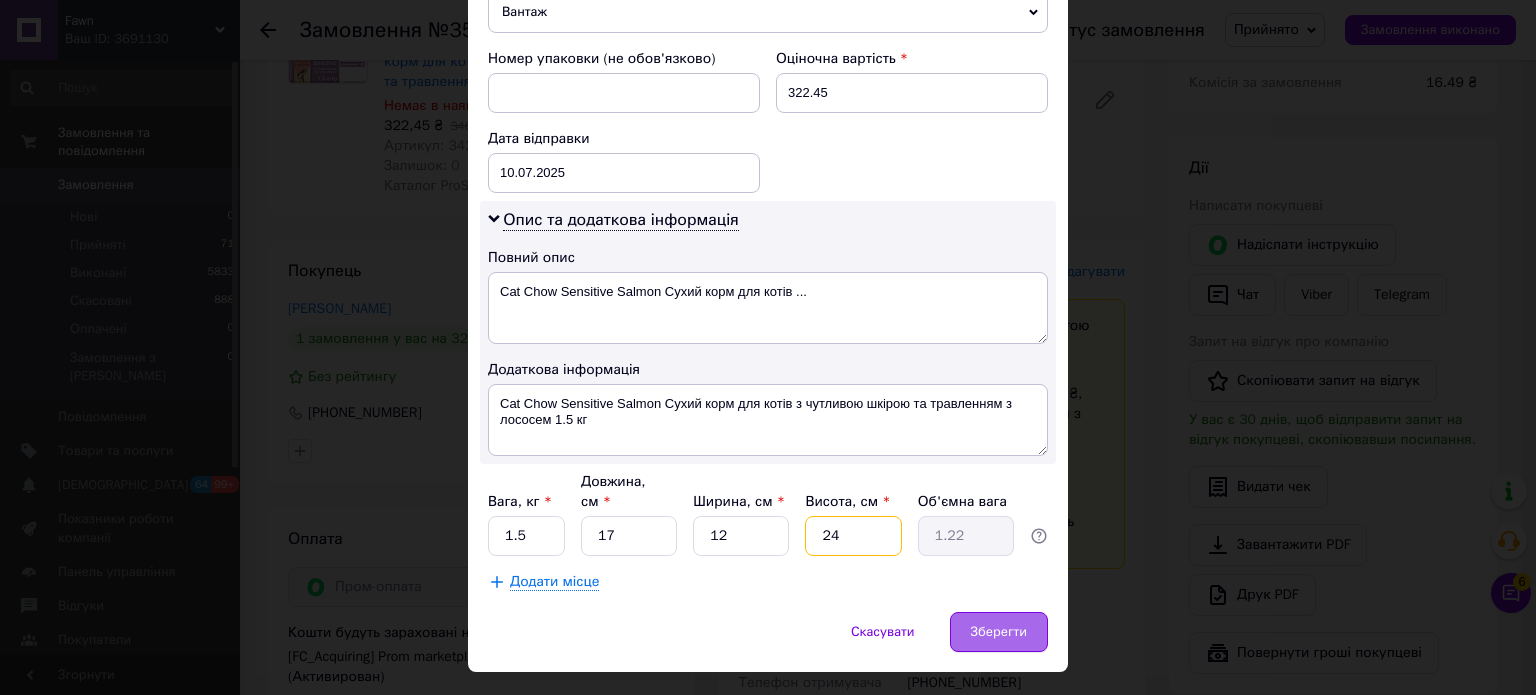 type on "24" 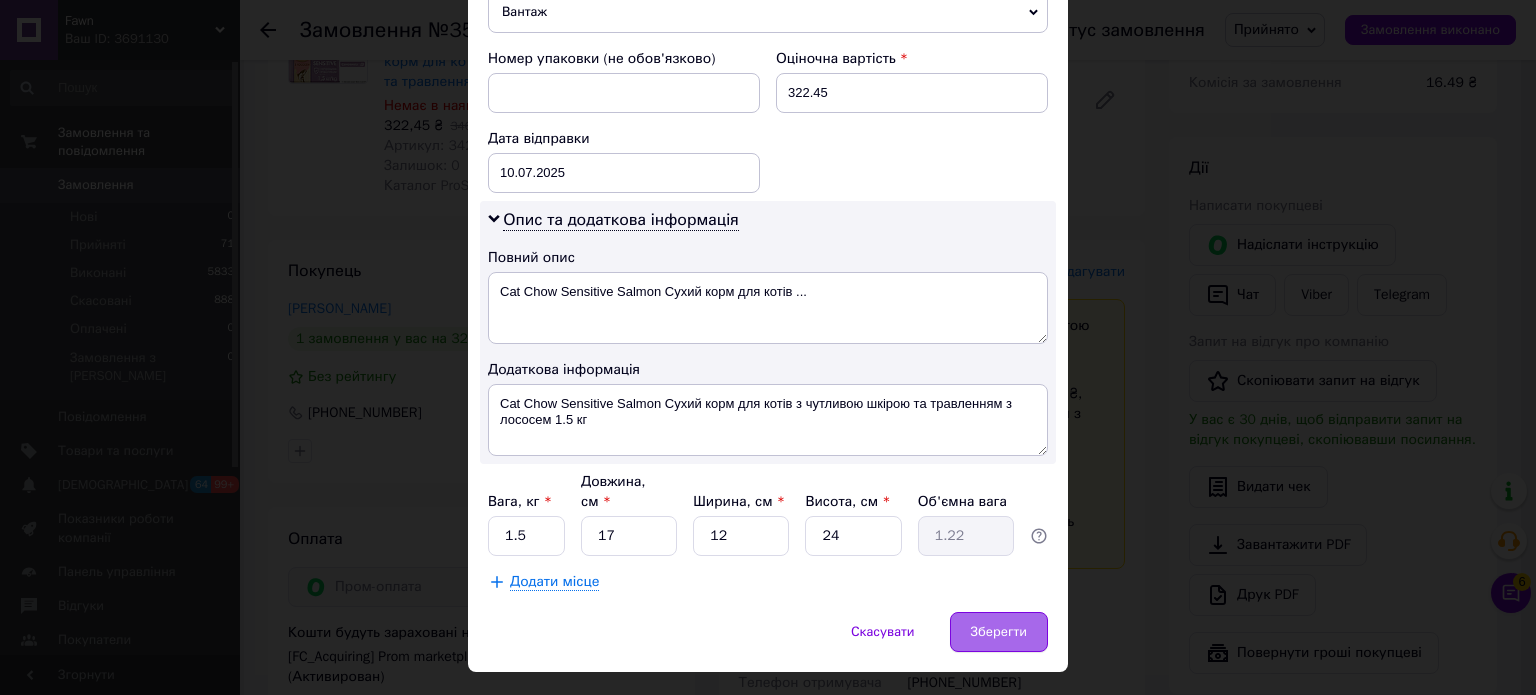 click on "Зберегти" at bounding box center (999, 632) 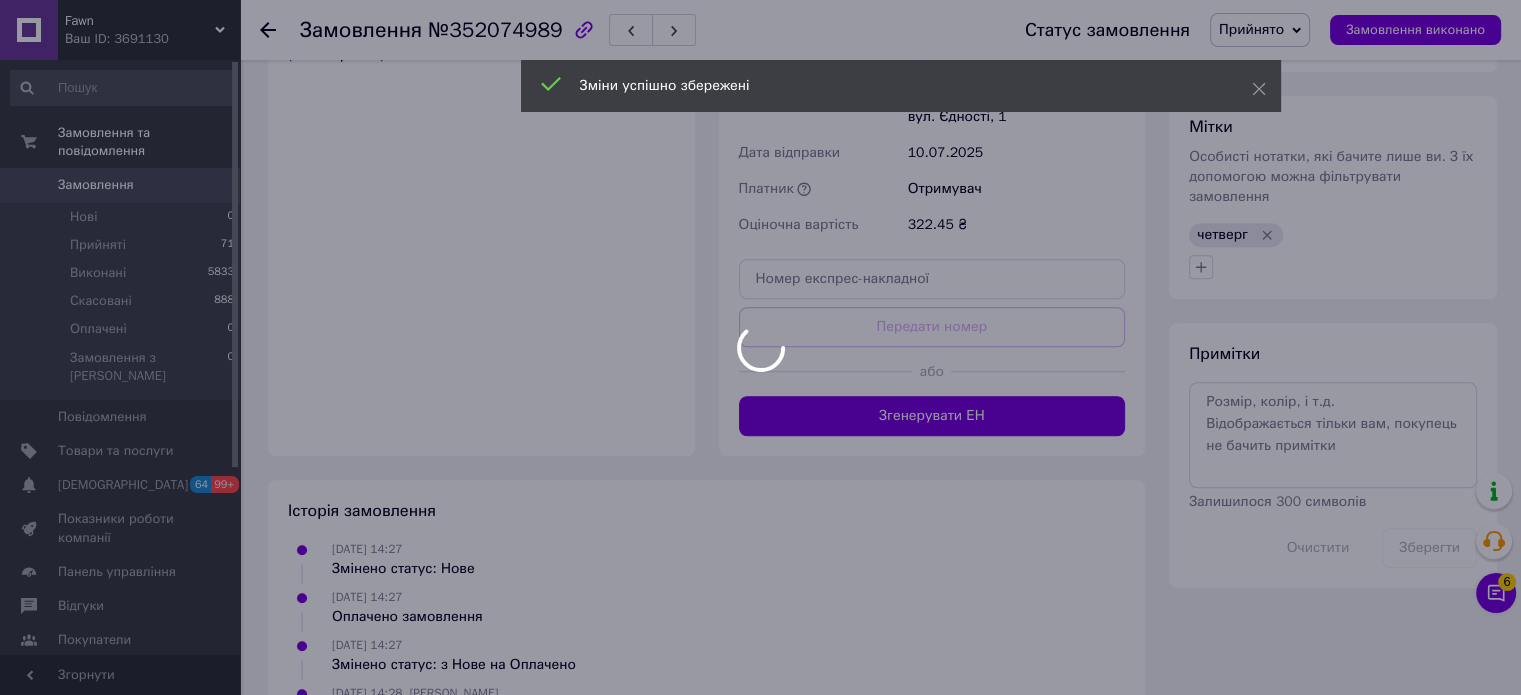 scroll, scrollTop: 1404, scrollLeft: 0, axis: vertical 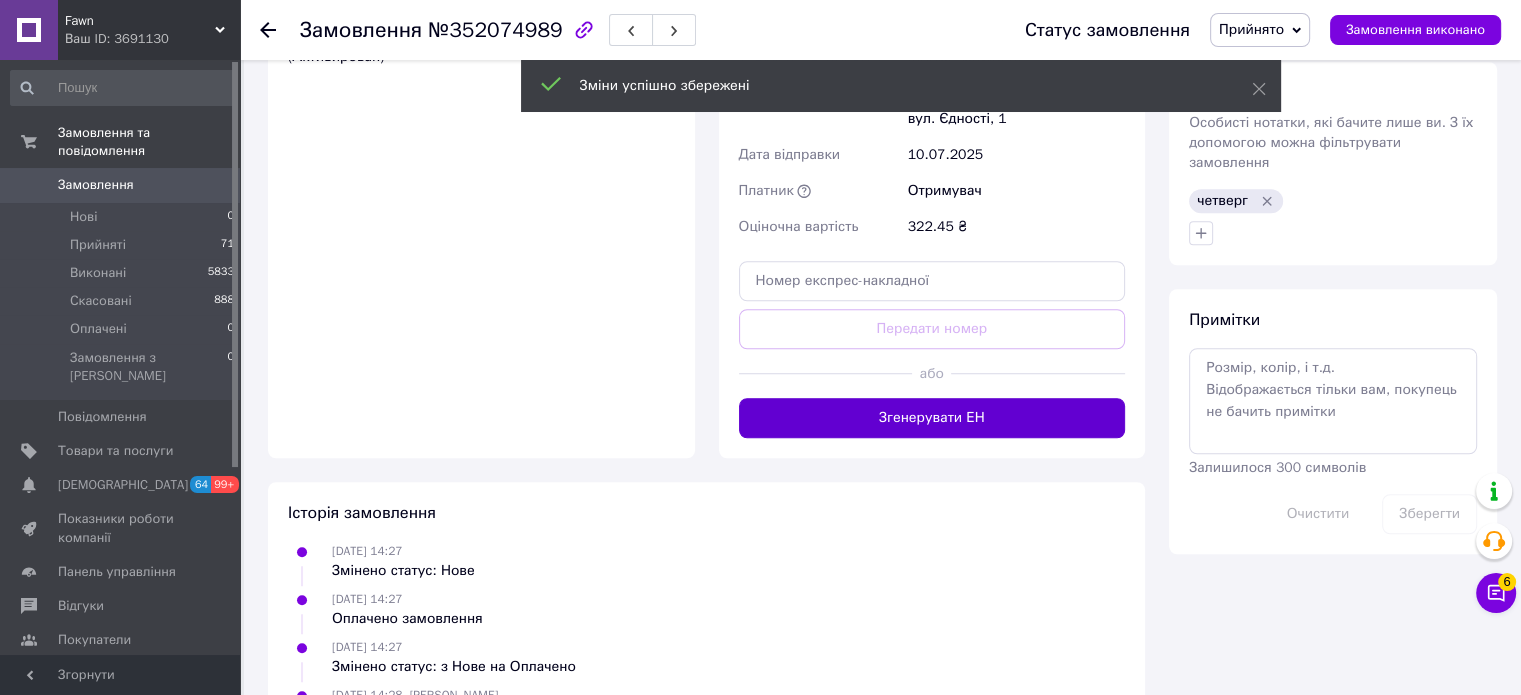 click on "Згенерувати ЕН" at bounding box center [932, 418] 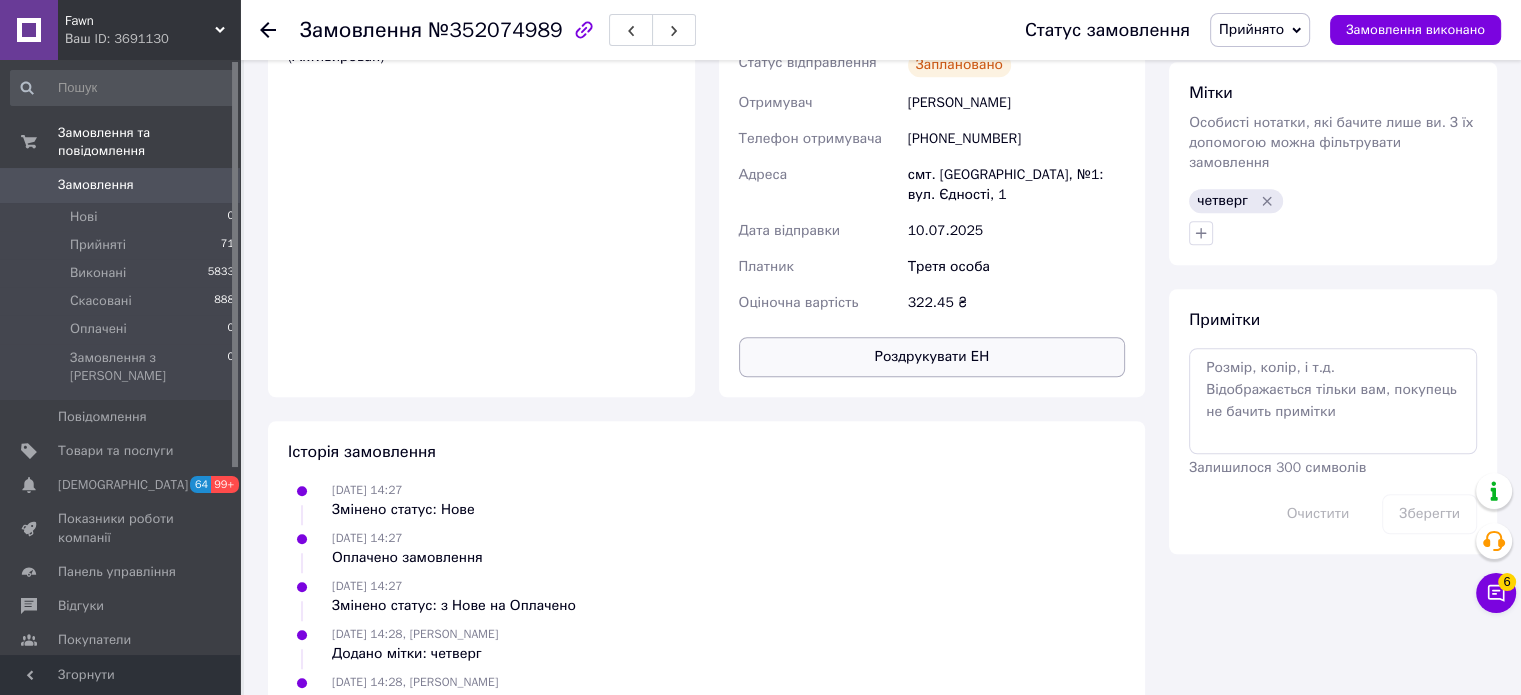 click on "Роздрукувати ЕН" at bounding box center (932, 357) 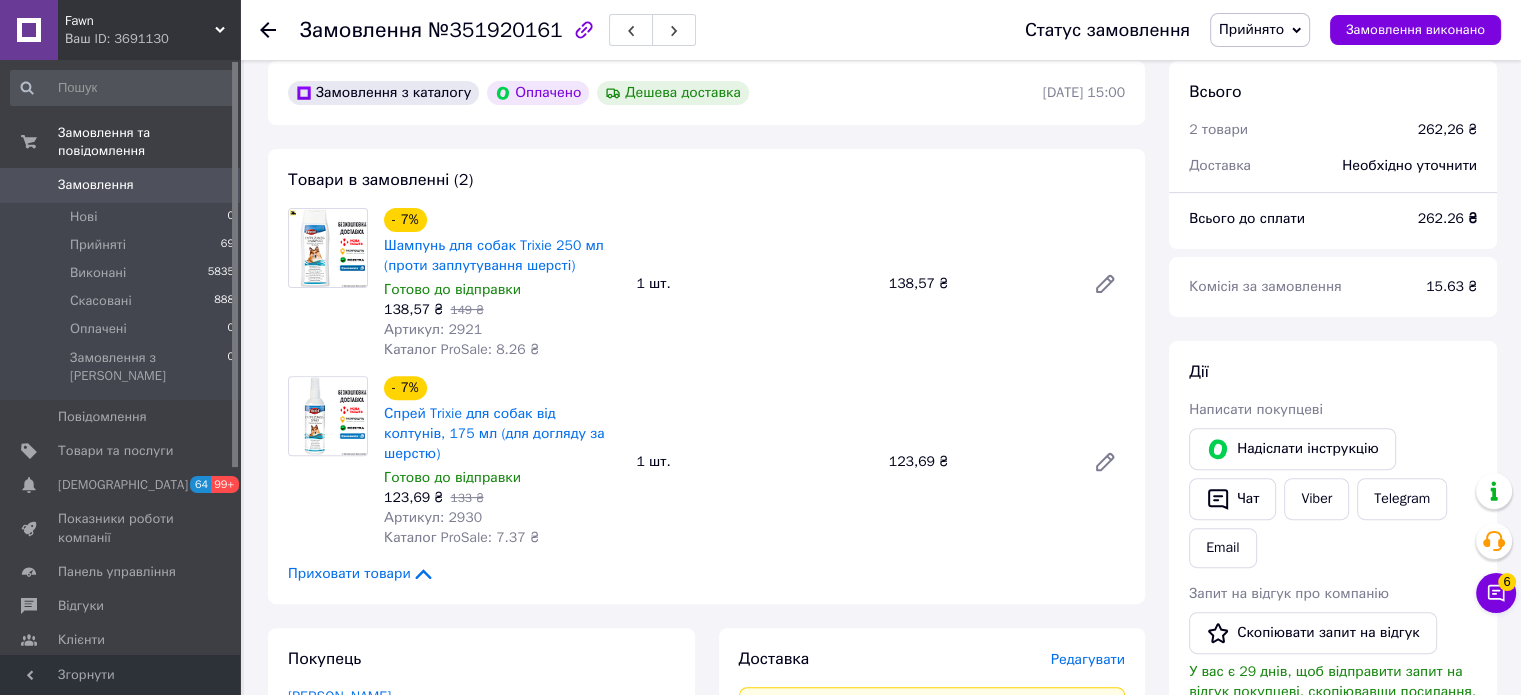 scroll, scrollTop: 656, scrollLeft: 0, axis: vertical 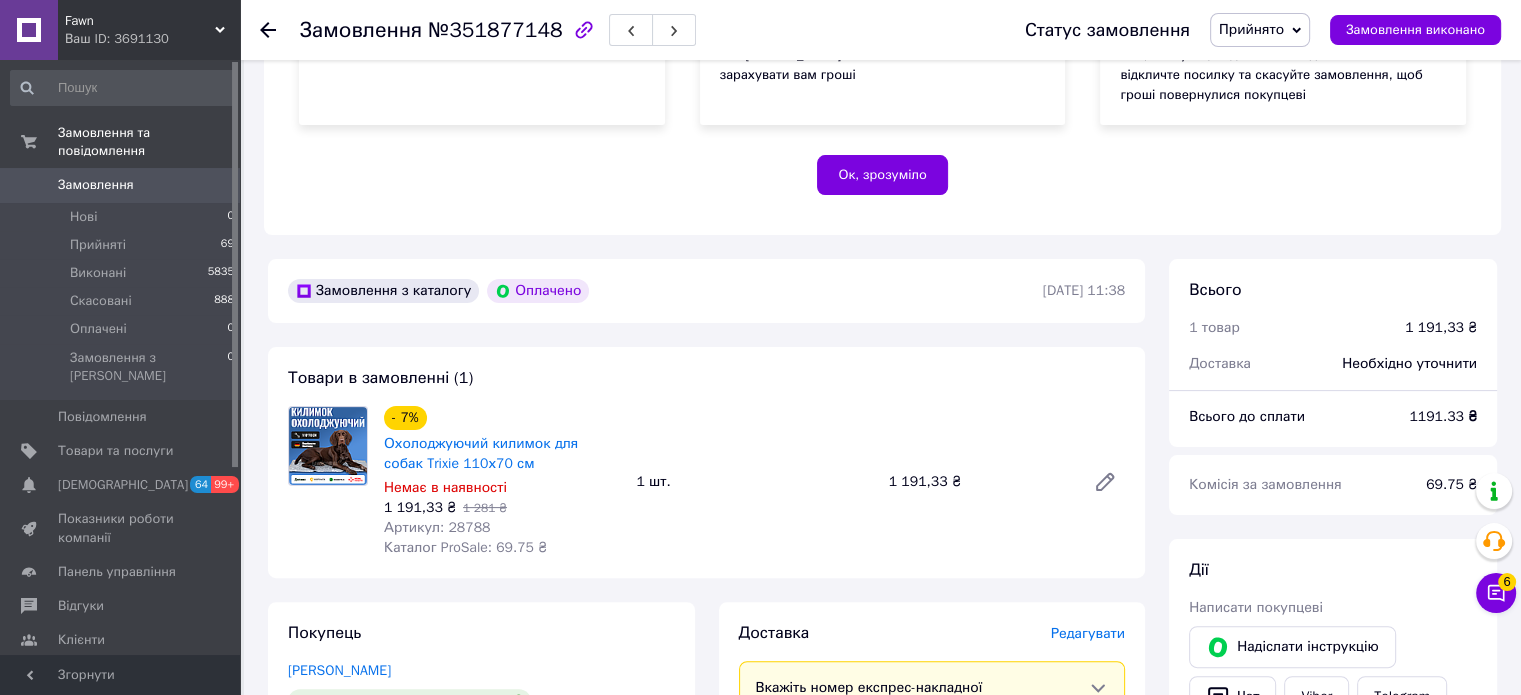 click on "Редагувати" at bounding box center [1088, 633] 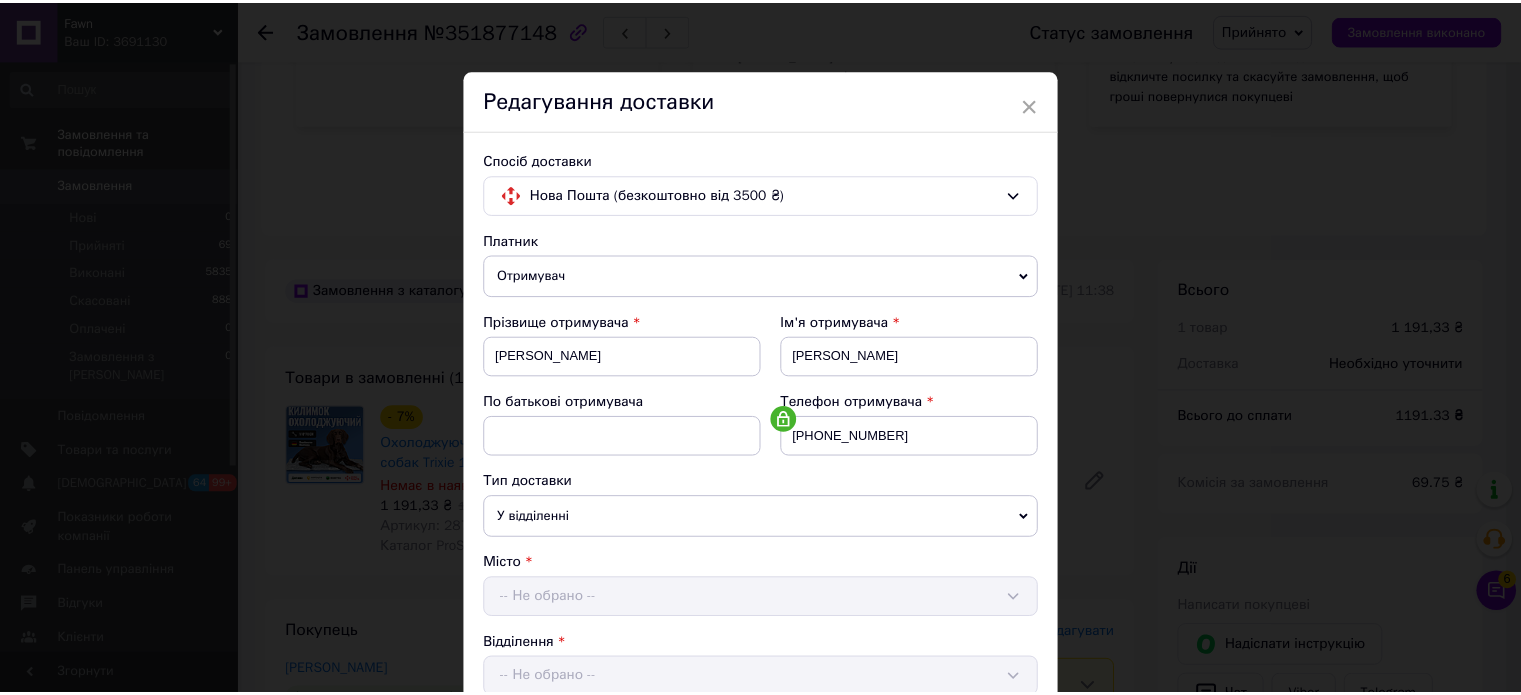scroll, scrollTop: 627, scrollLeft: 0, axis: vertical 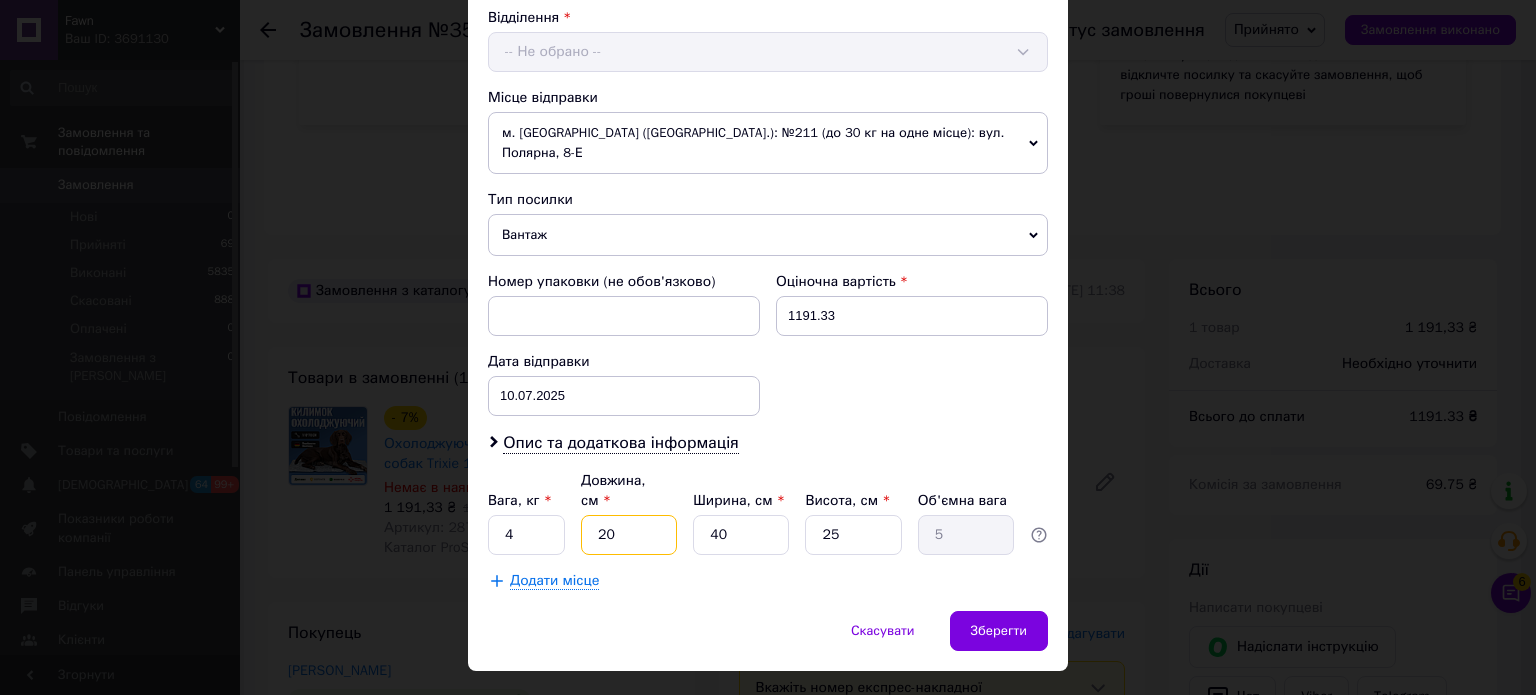 click on "20" at bounding box center (629, 535) 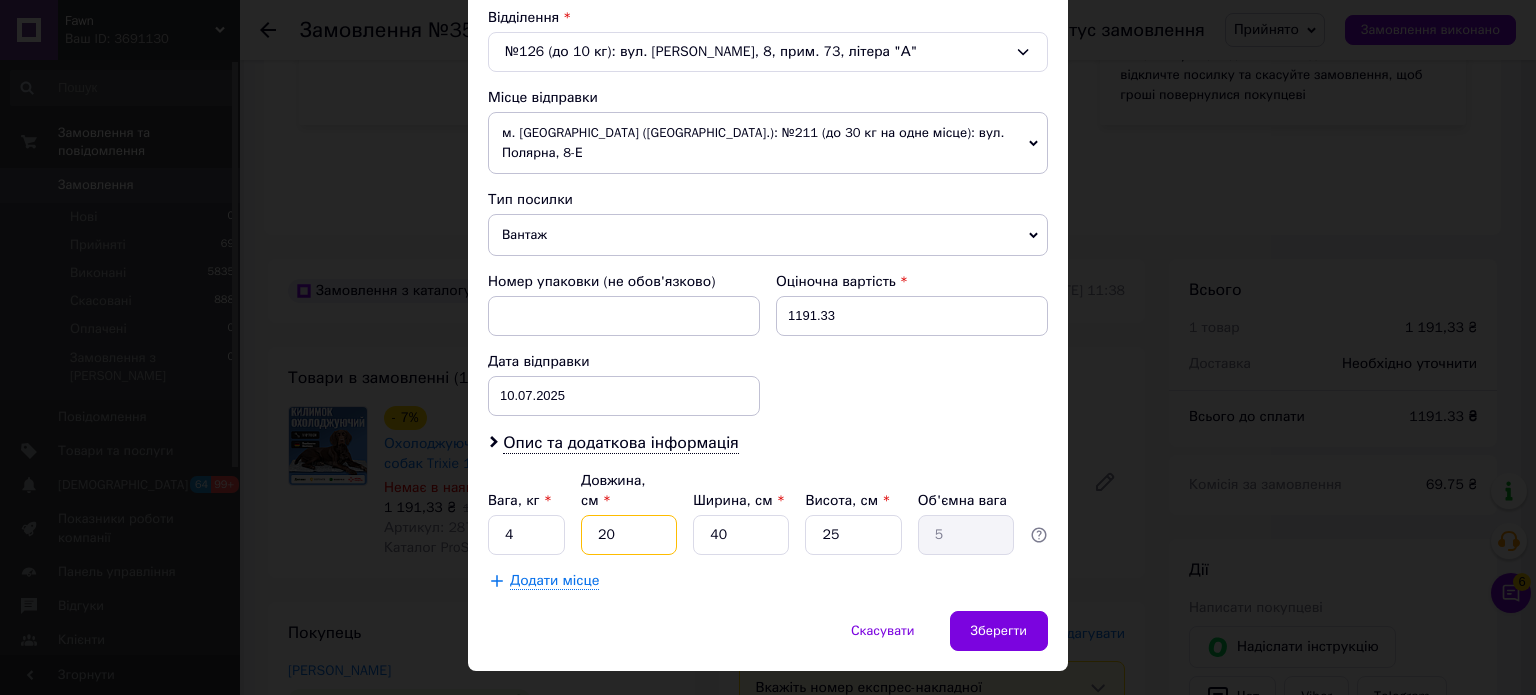 type on "3" 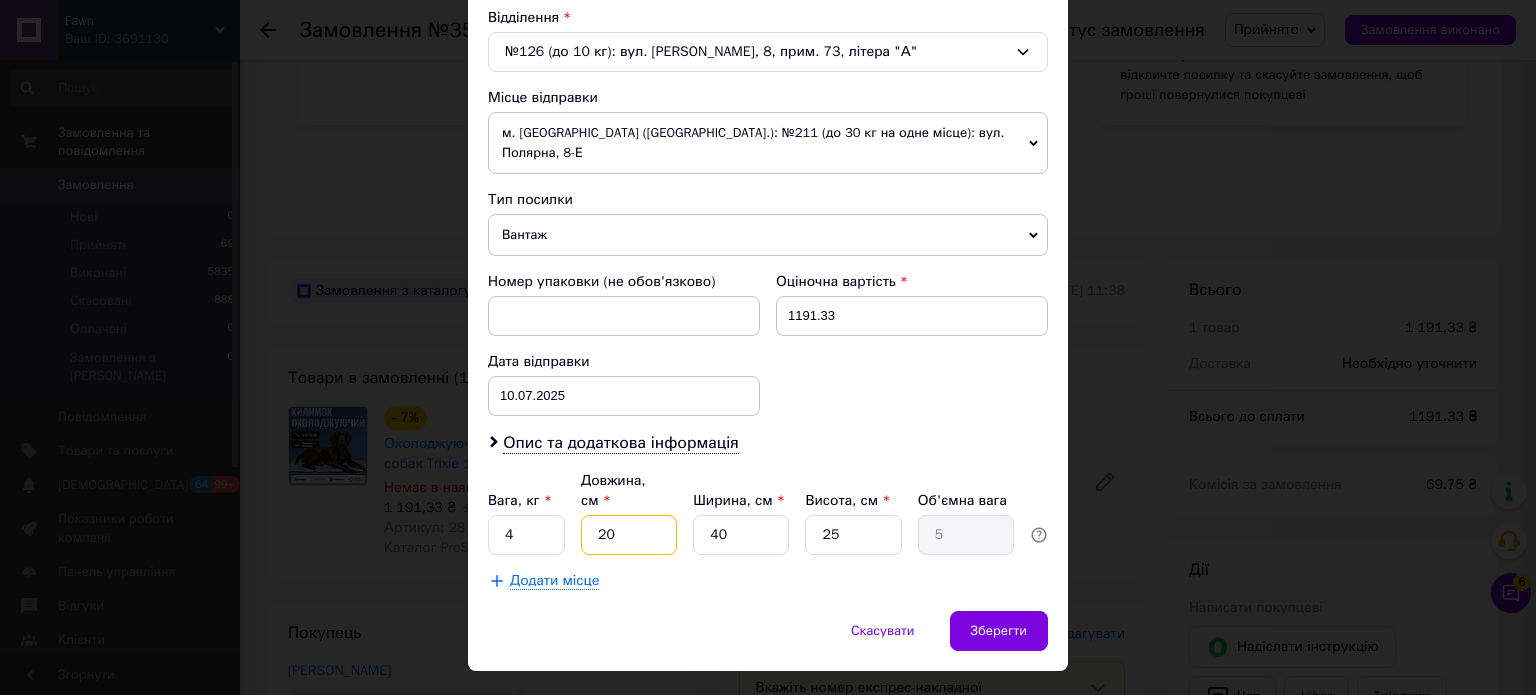 type on "0.75" 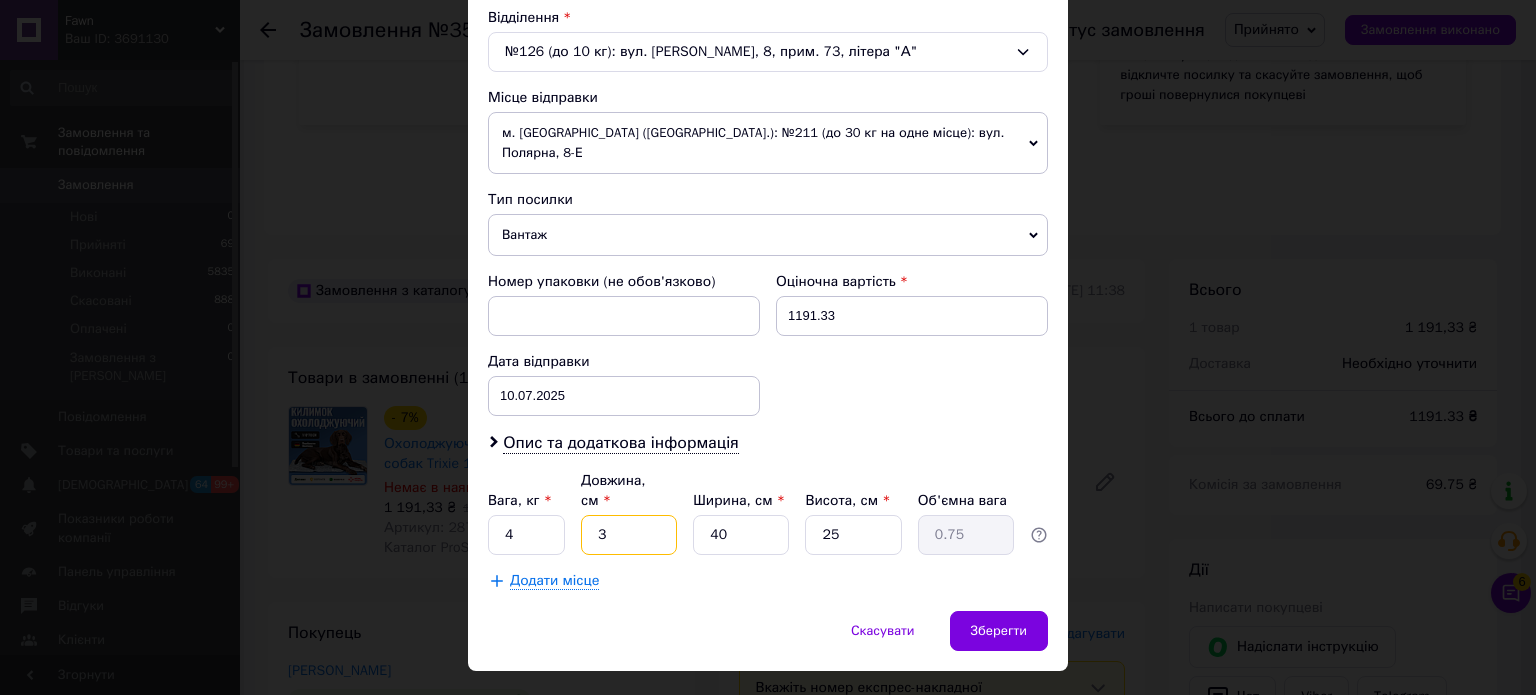 type on "33" 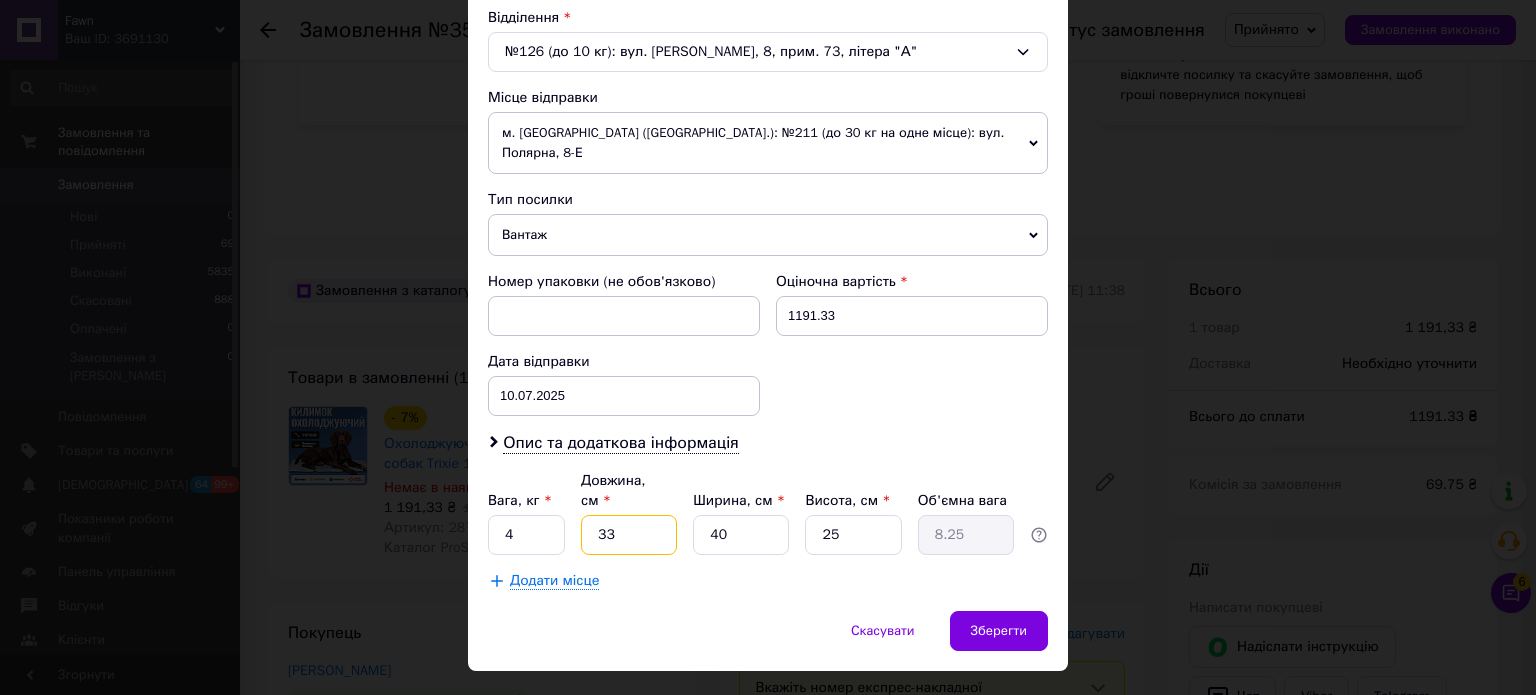type on "33" 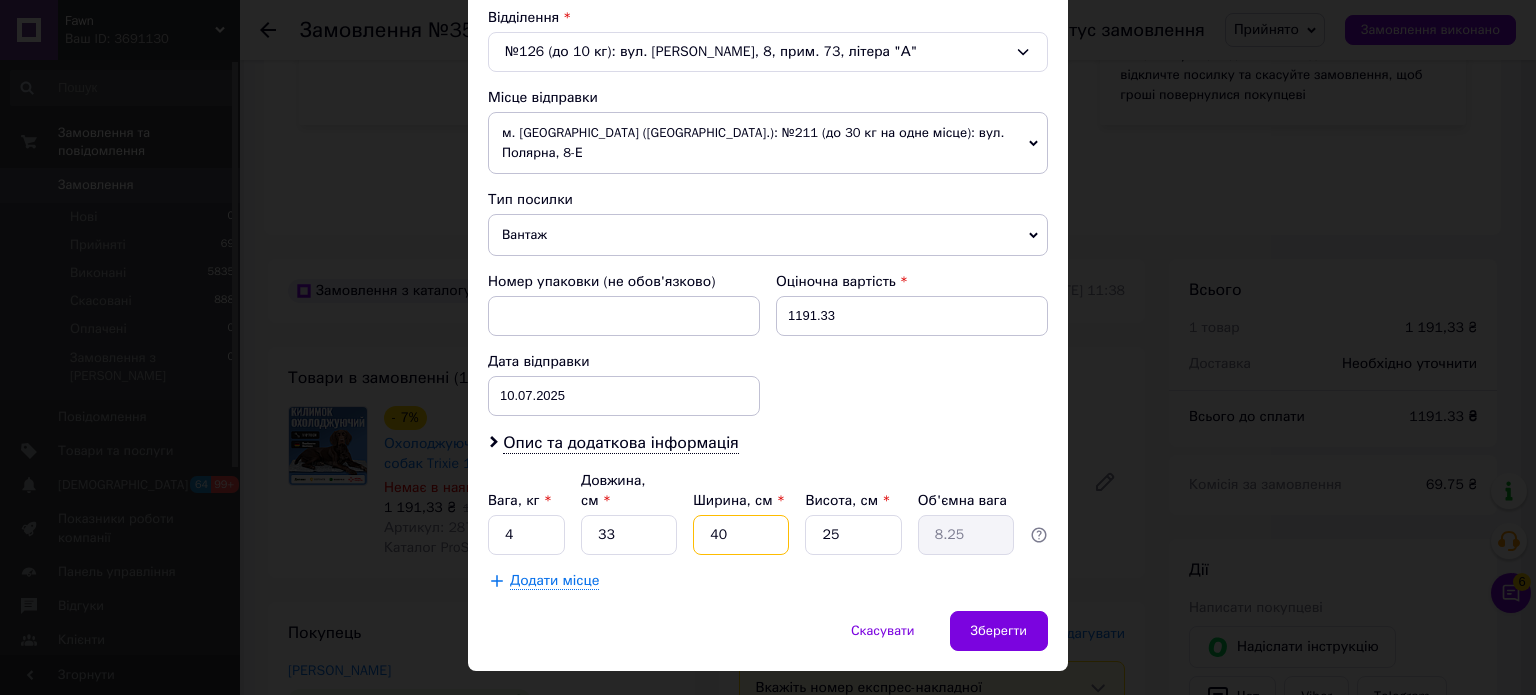 type on "3" 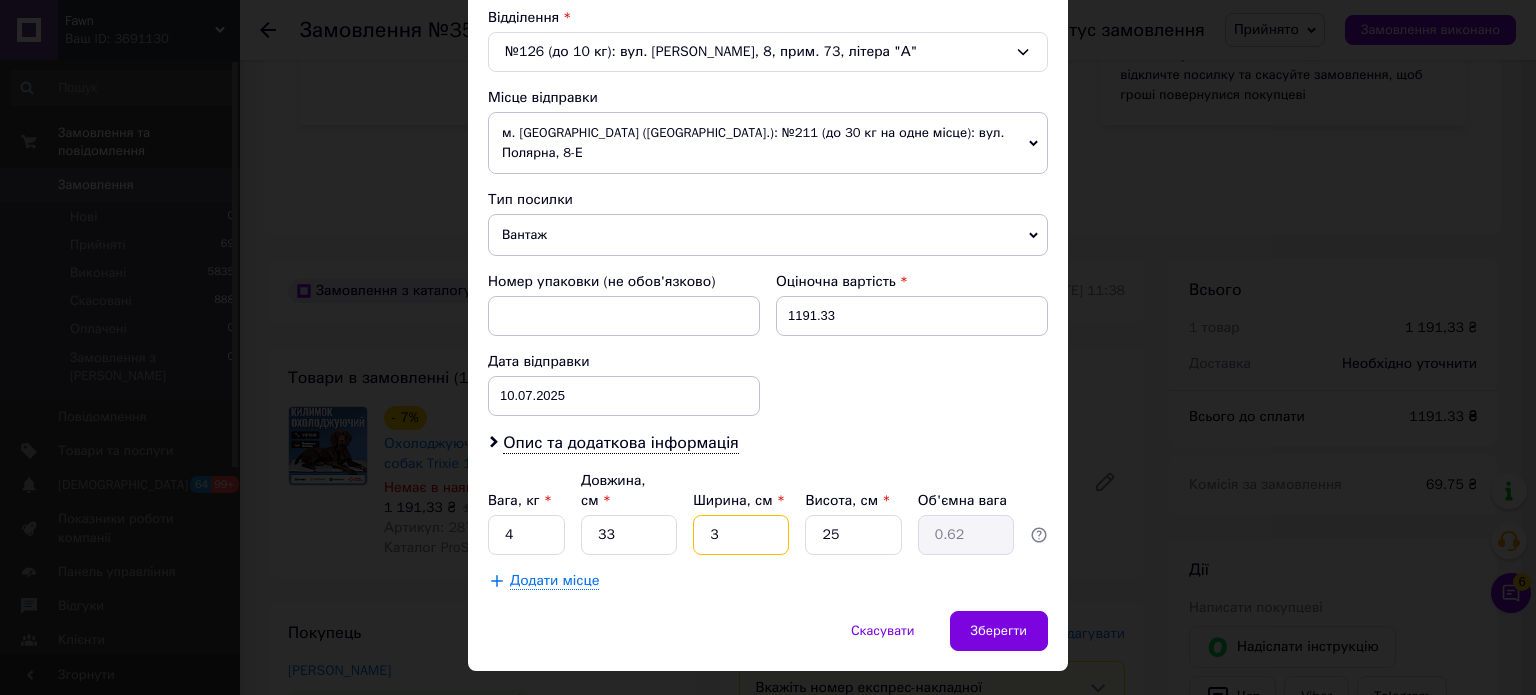 type on "33" 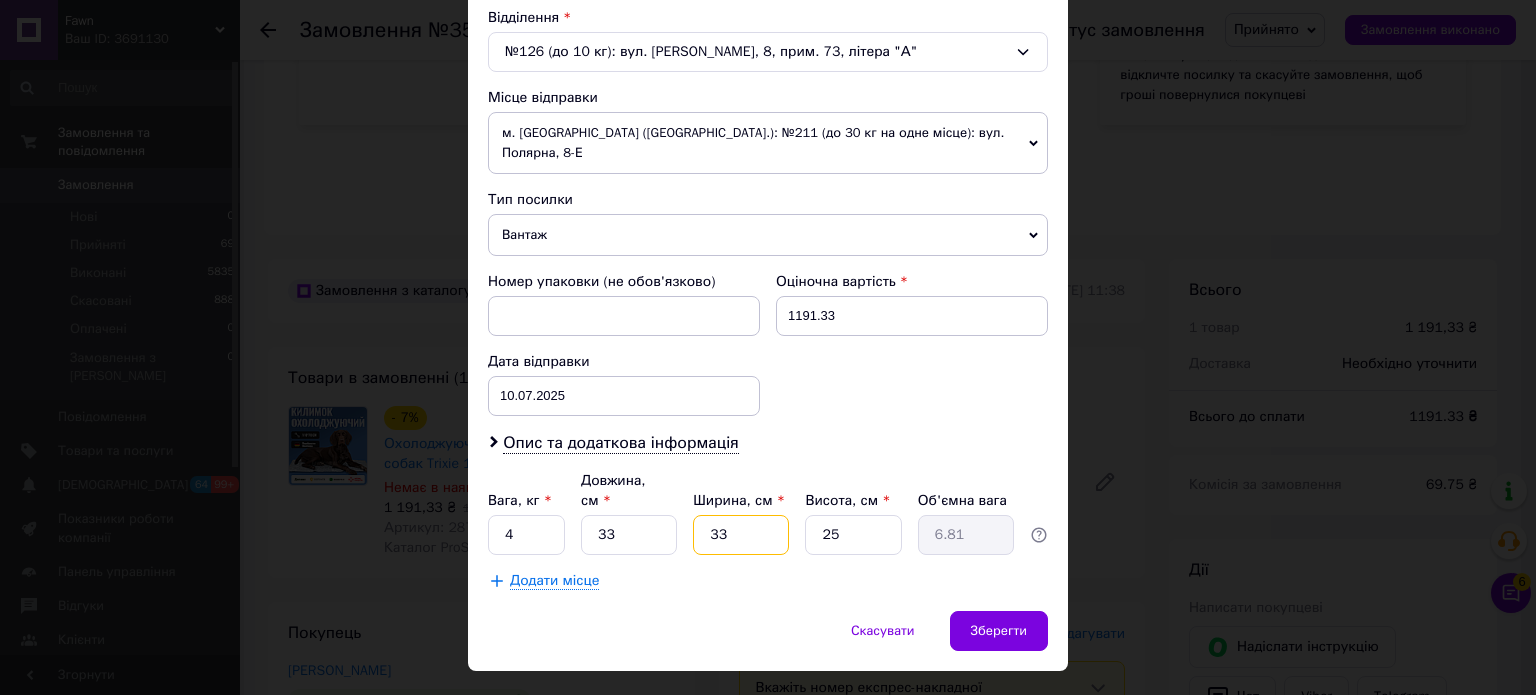 type on "33" 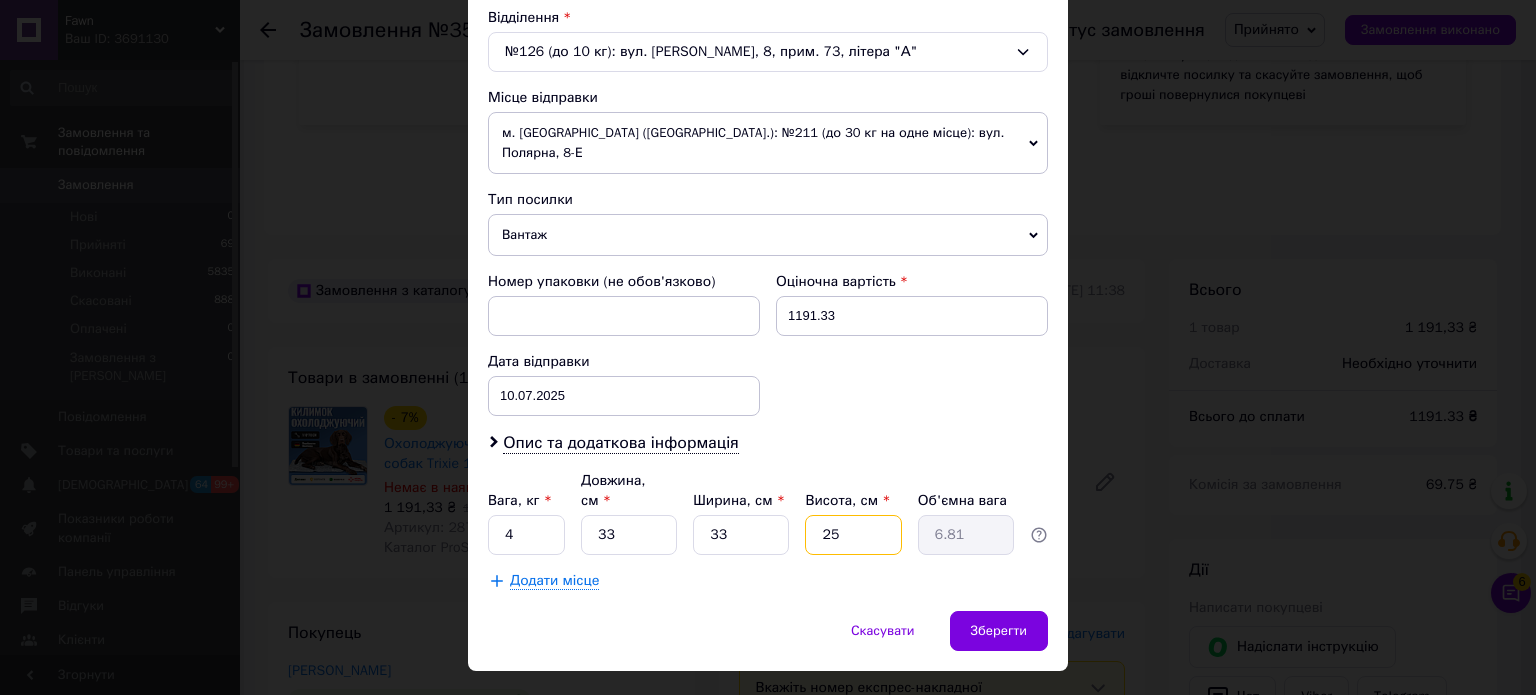 type on "1" 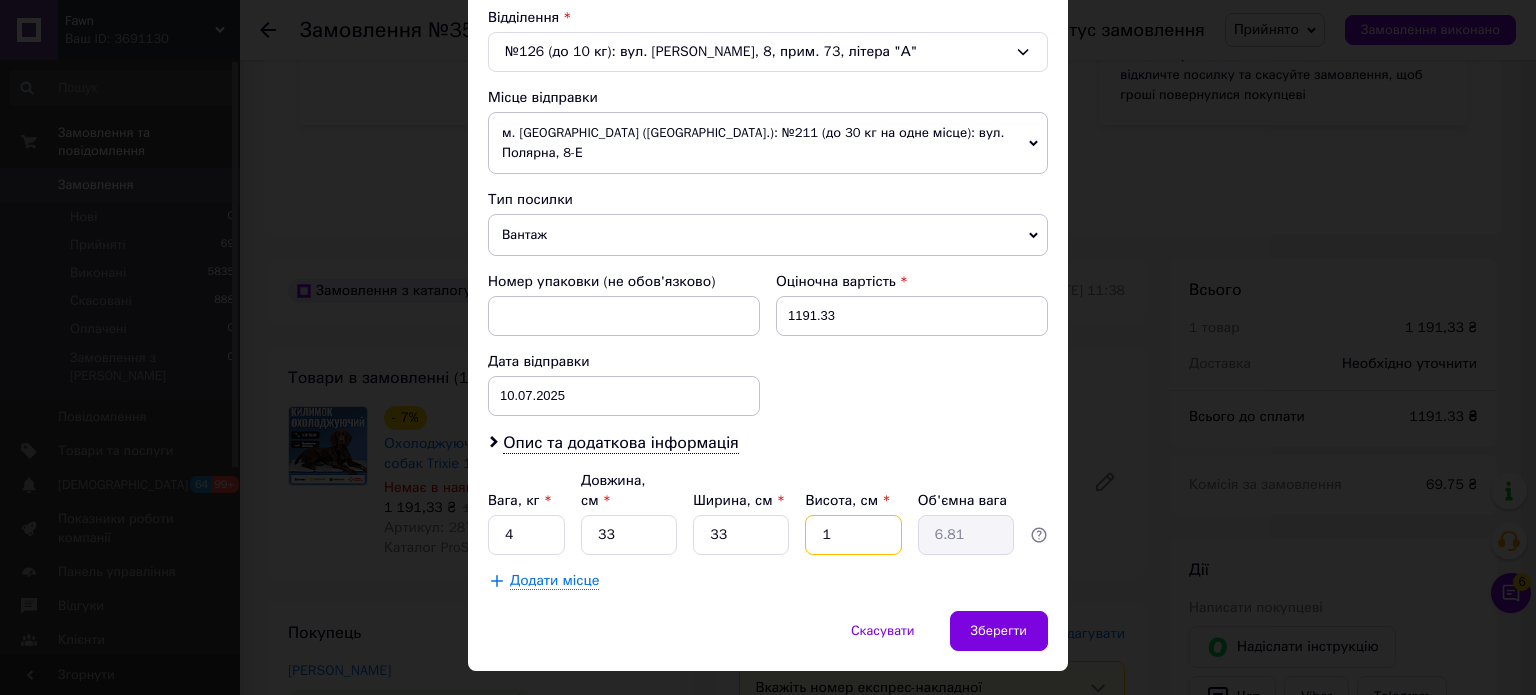 type on "0.27" 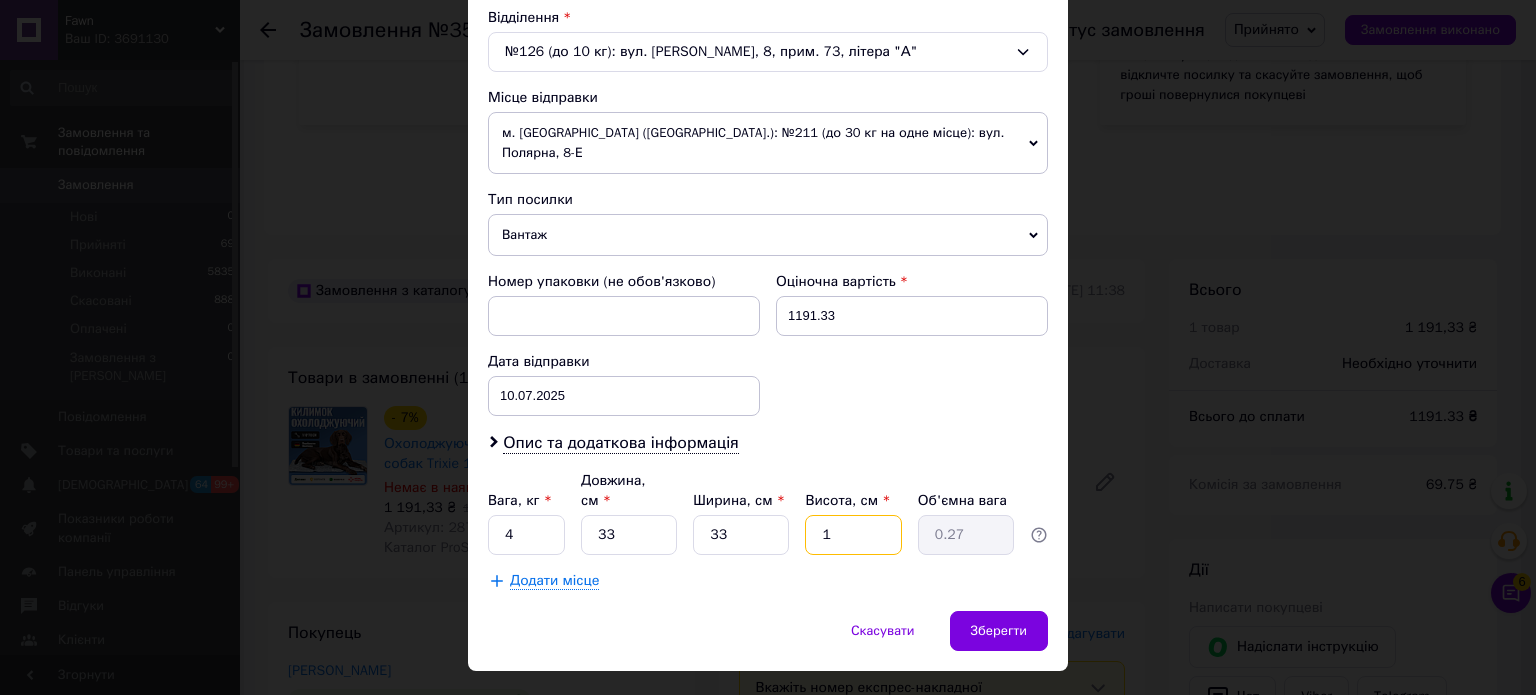 type on "12" 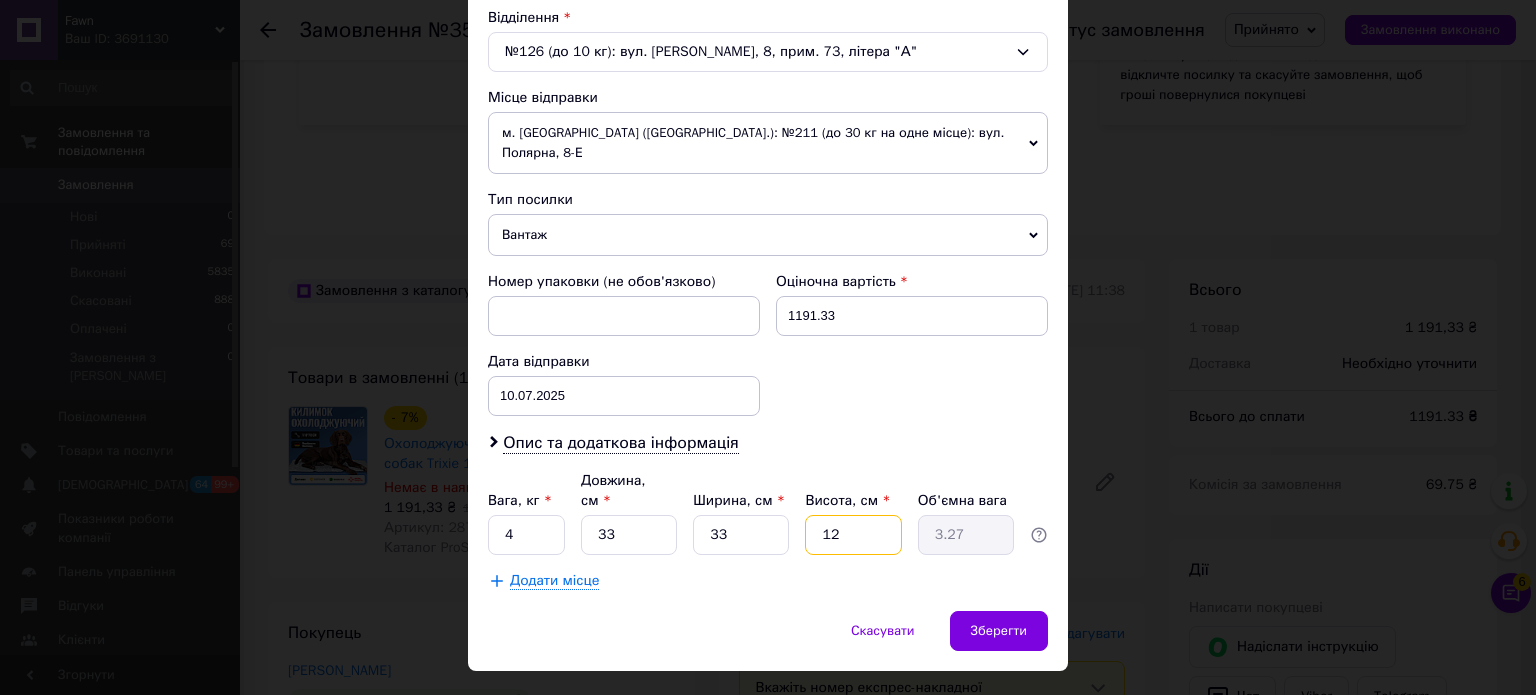 type on "12" 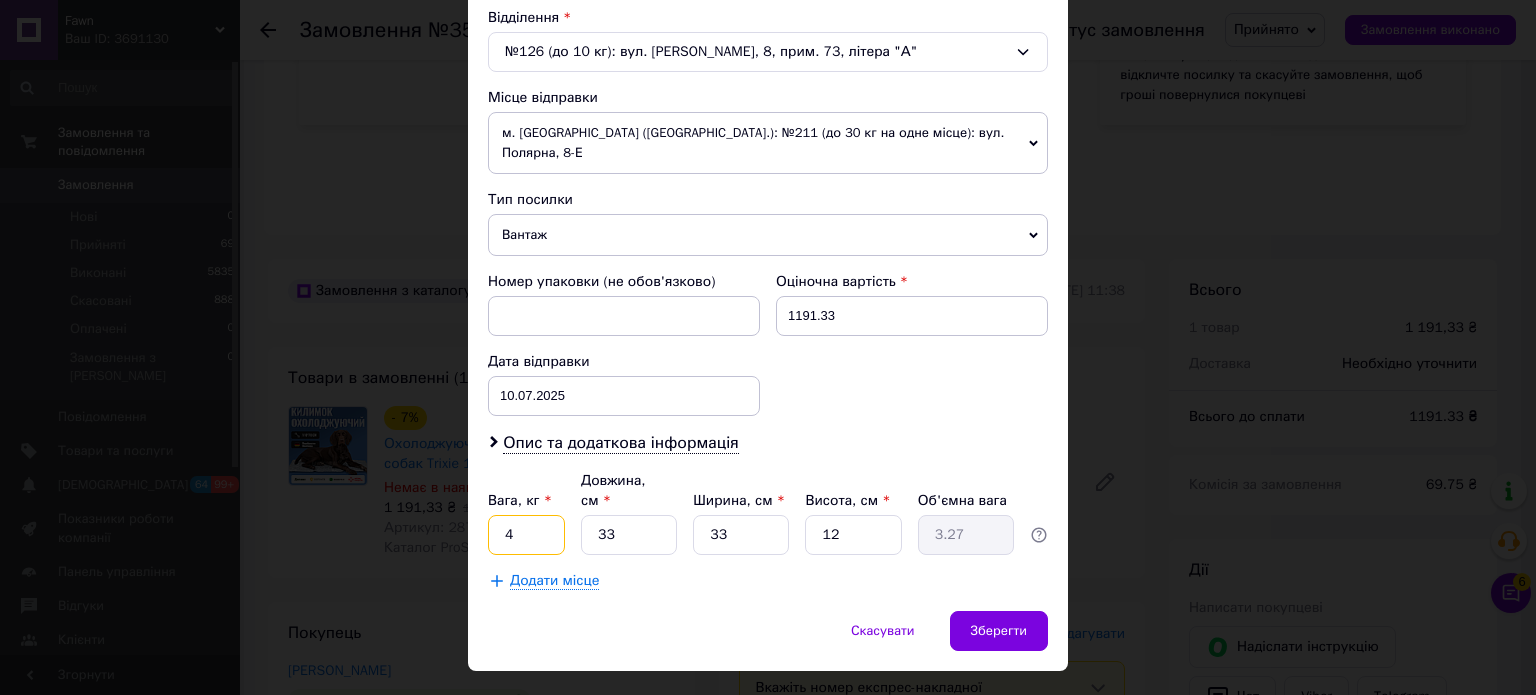 click on "4" at bounding box center [526, 535] 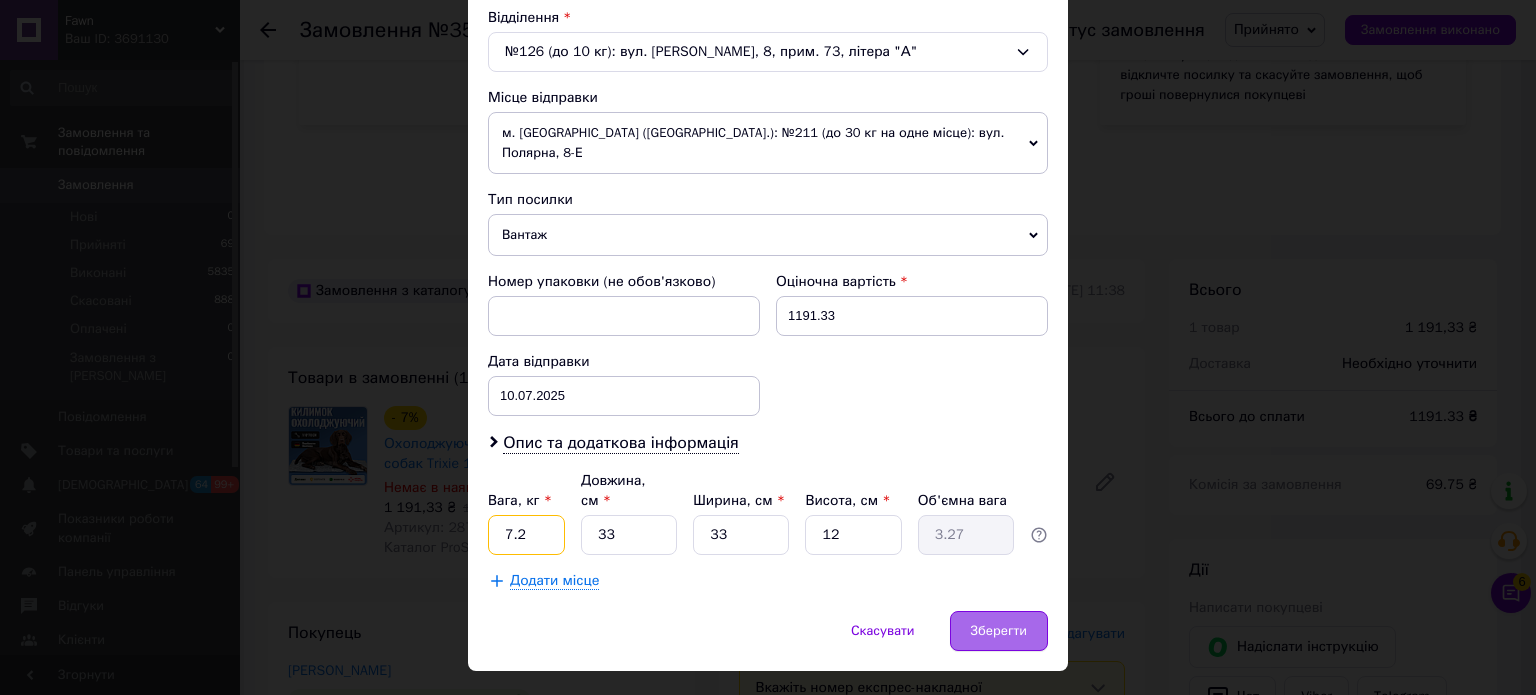 type on "7.2" 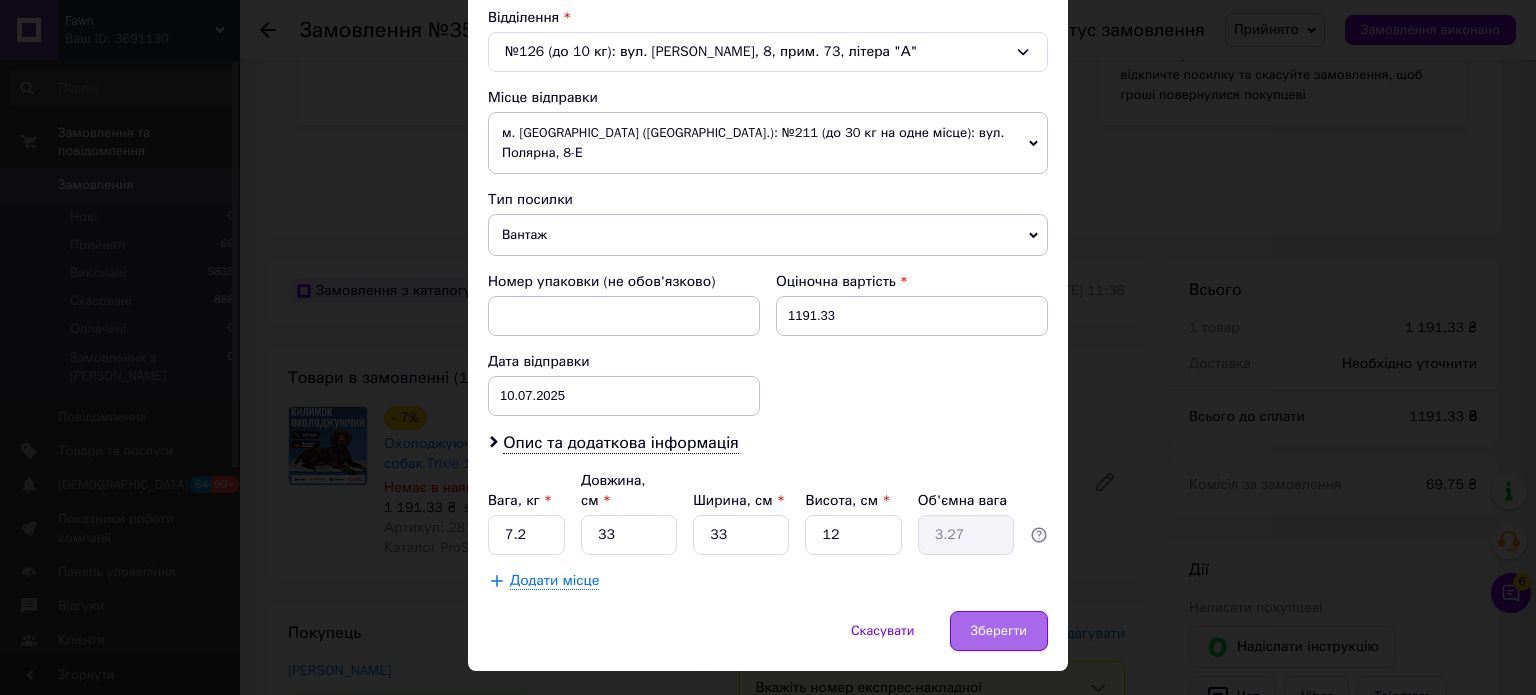 click on "Зберегти" at bounding box center (999, 631) 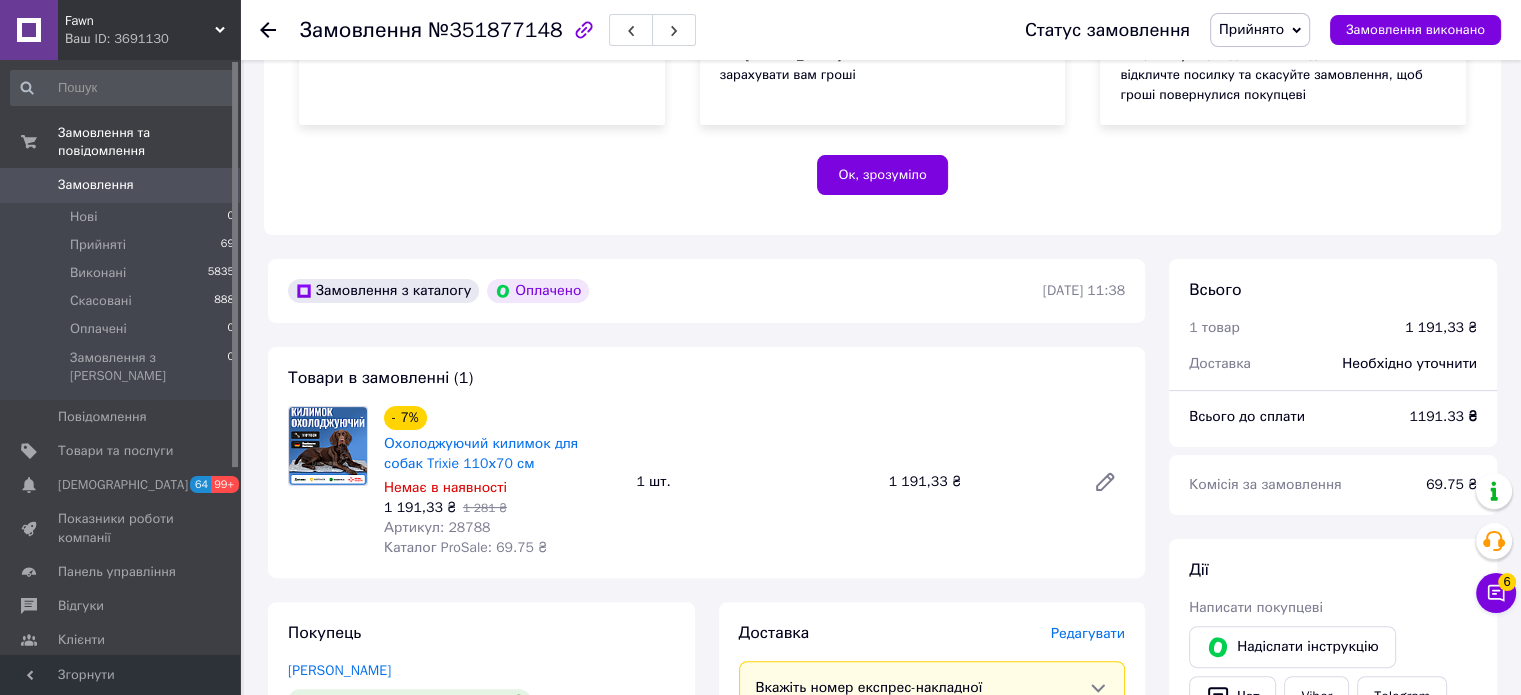 click on "Замовлення з каталогу Оплачено 09.07.2025 | 11:38 Товари в замовленні (1) - 7% Охолоджуючий килимок для собак Trixie 110х70 см Немає в наявності 1 191,33 ₴   1 281 ₴ Артикул: 28788 Каталог ProSale: 69.75 ₴  1 шт. 1 191,33 ₴ Покупець Неврода Катерина 1 замовлення у вас на 1 191,33 ₴ Без рейтингу   Додати відгук +380962947637 Отримувач   Змінити отримувача Колесніченко Олег +380675075500 Оплата Оплачено Пром-оплата Кошти будуть зараховані на розрахунковий рахунок [FC_Acquiring] Prom marketplace Нєжинський Владислав Віталійович (Активирован) Доставка Редагувати Вкажіть номер експрес-накладної Отримувач +380675075500 Адреса" at bounding box center [706, 1003] 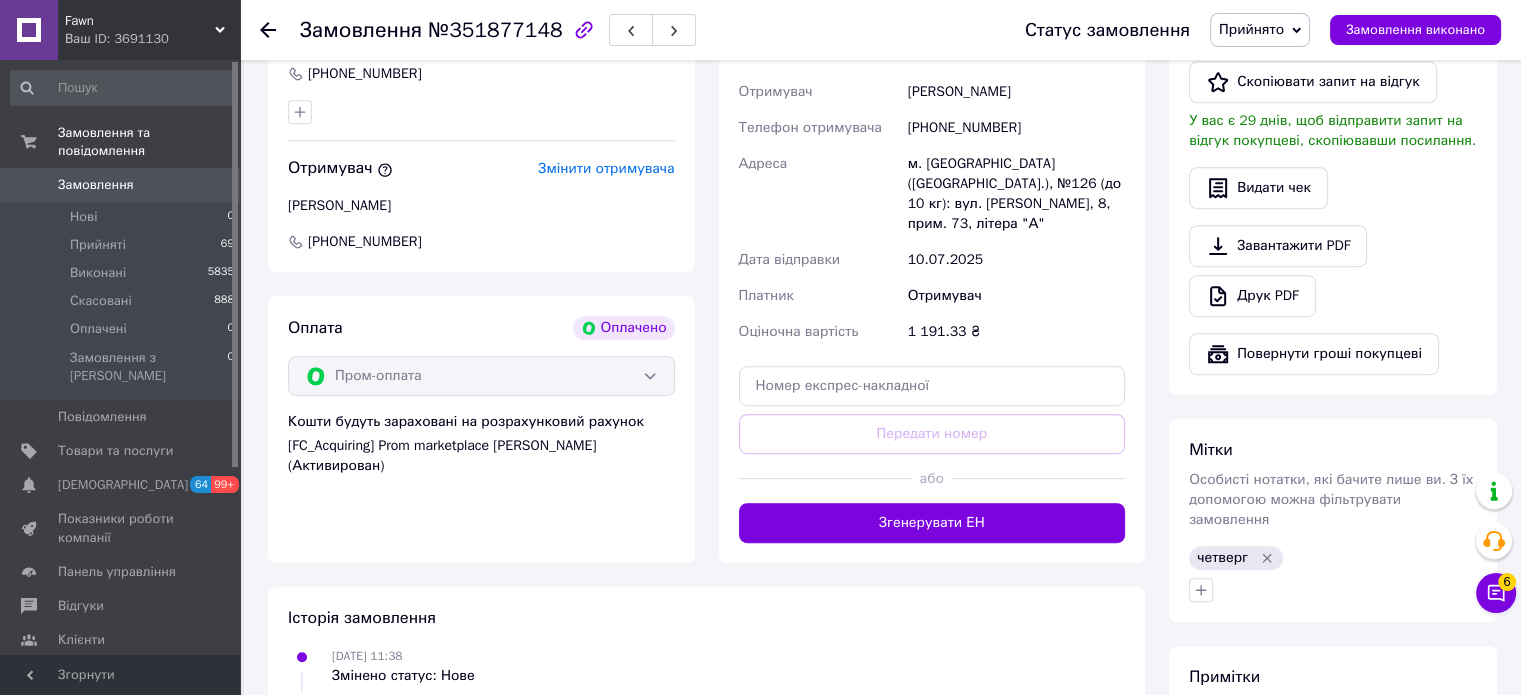 scroll, scrollTop: 1087, scrollLeft: 0, axis: vertical 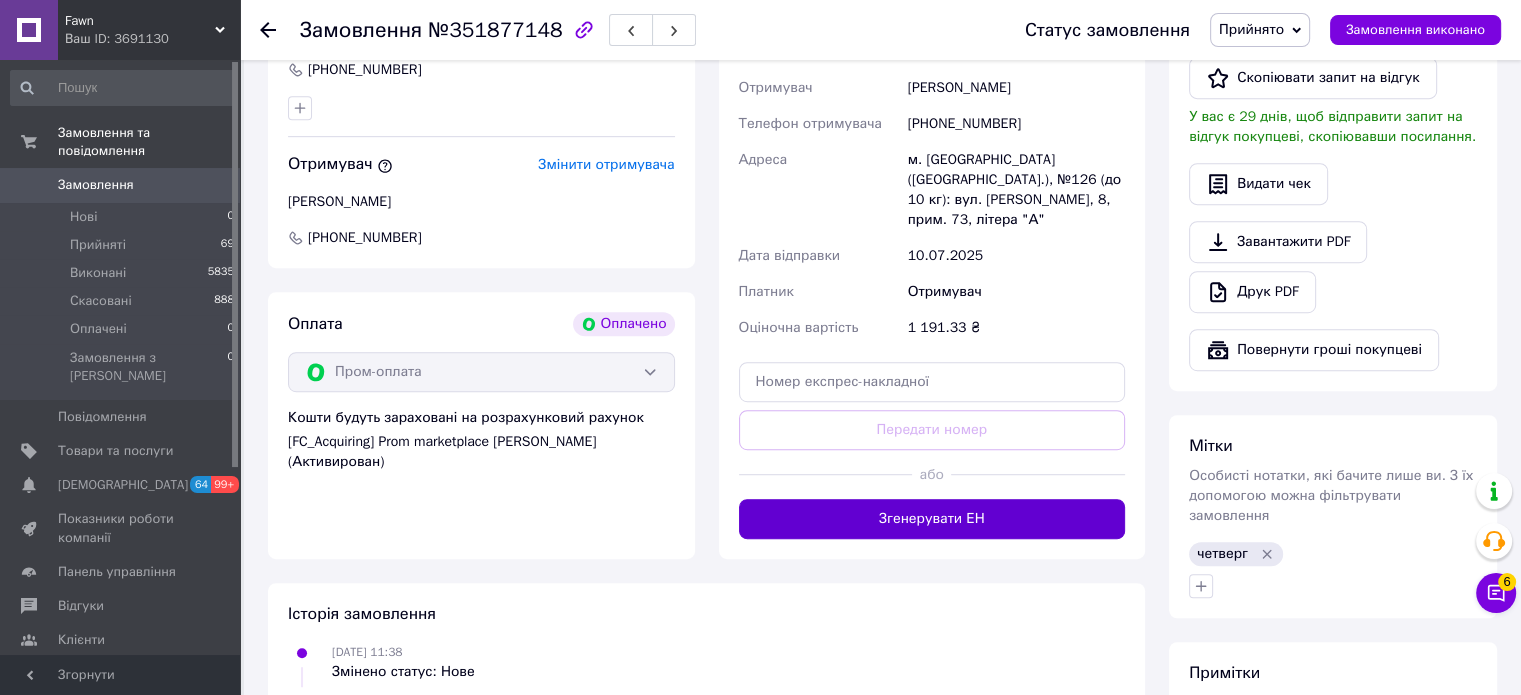click on "Згенерувати ЕН" at bounding box center (932, 519) 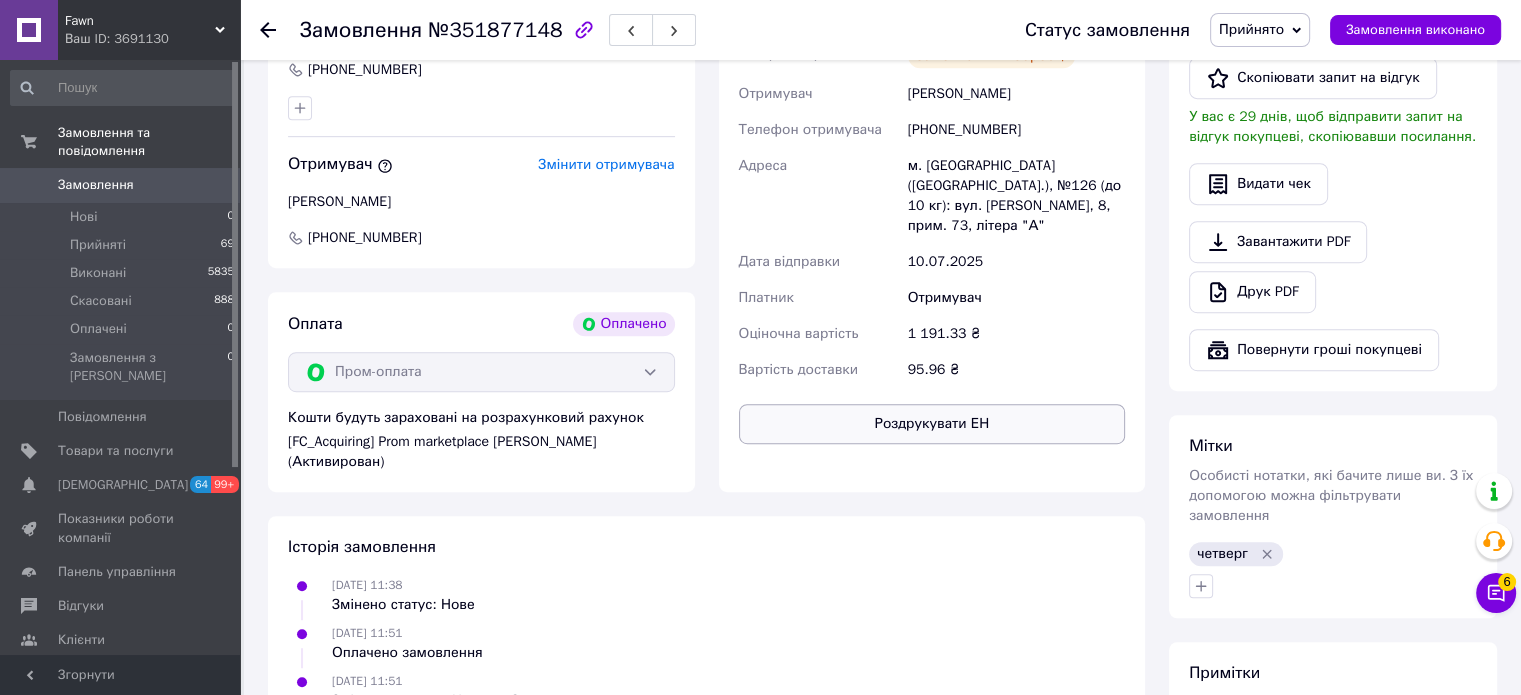 click on "Роздрукувати ЕН" at bounding box center [932, 424] 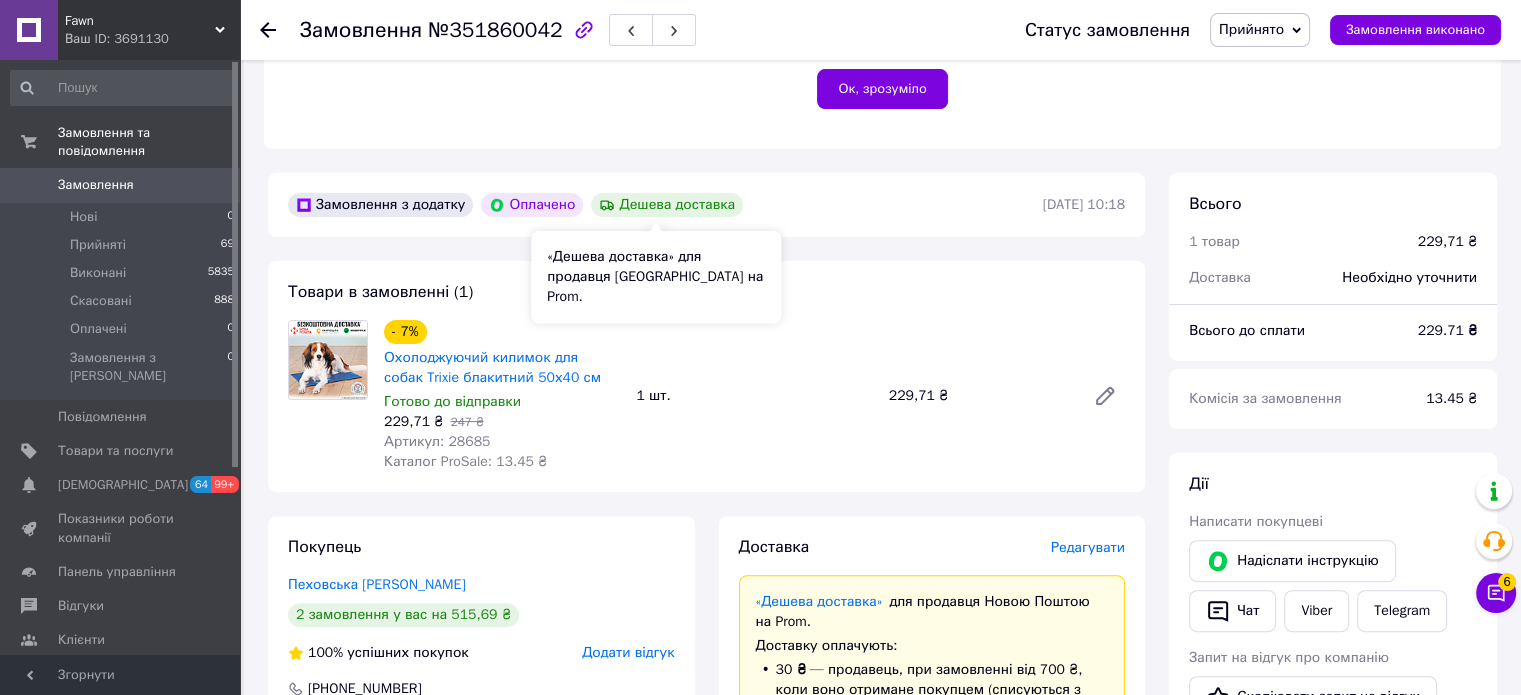 scroll, scrollTop: 470, scrollLeft: 0, axis: vertical 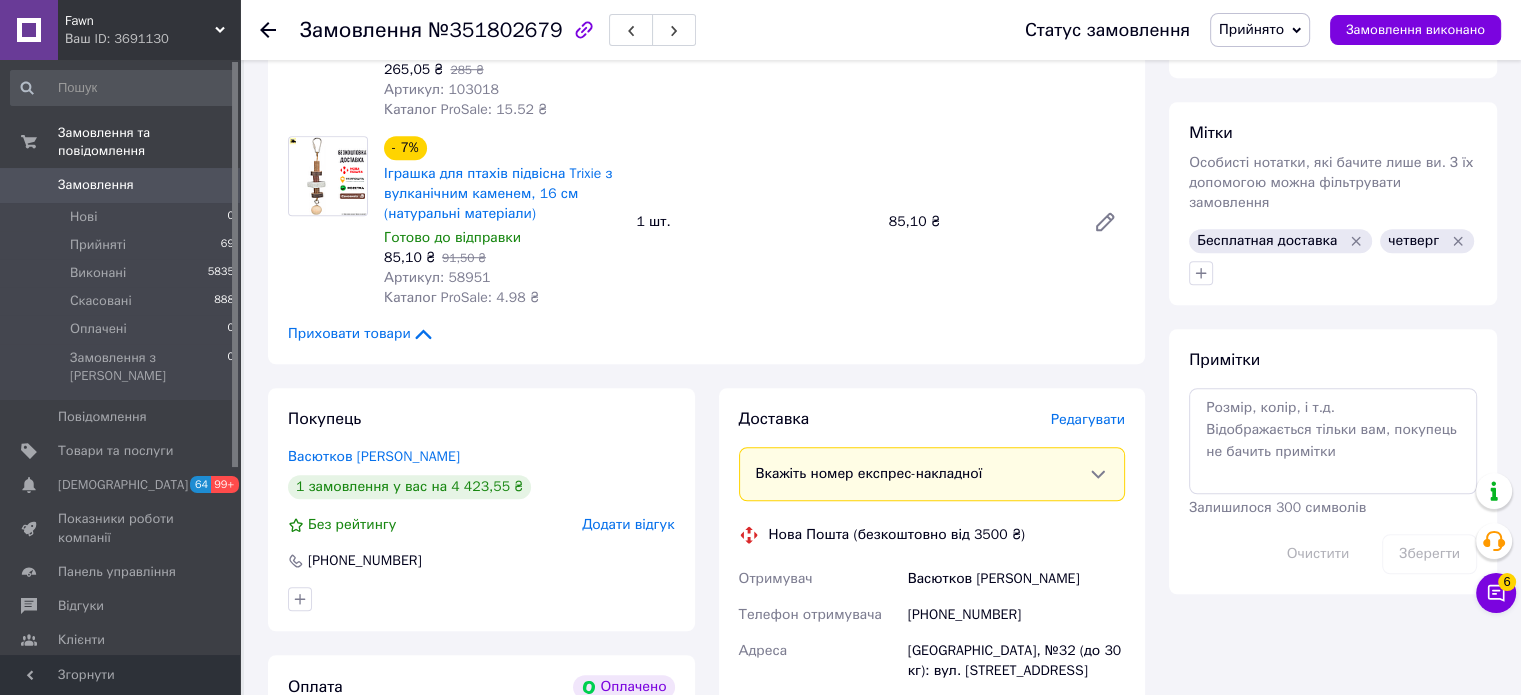 click on "Редагувати" at bounding box center (1088, 419) 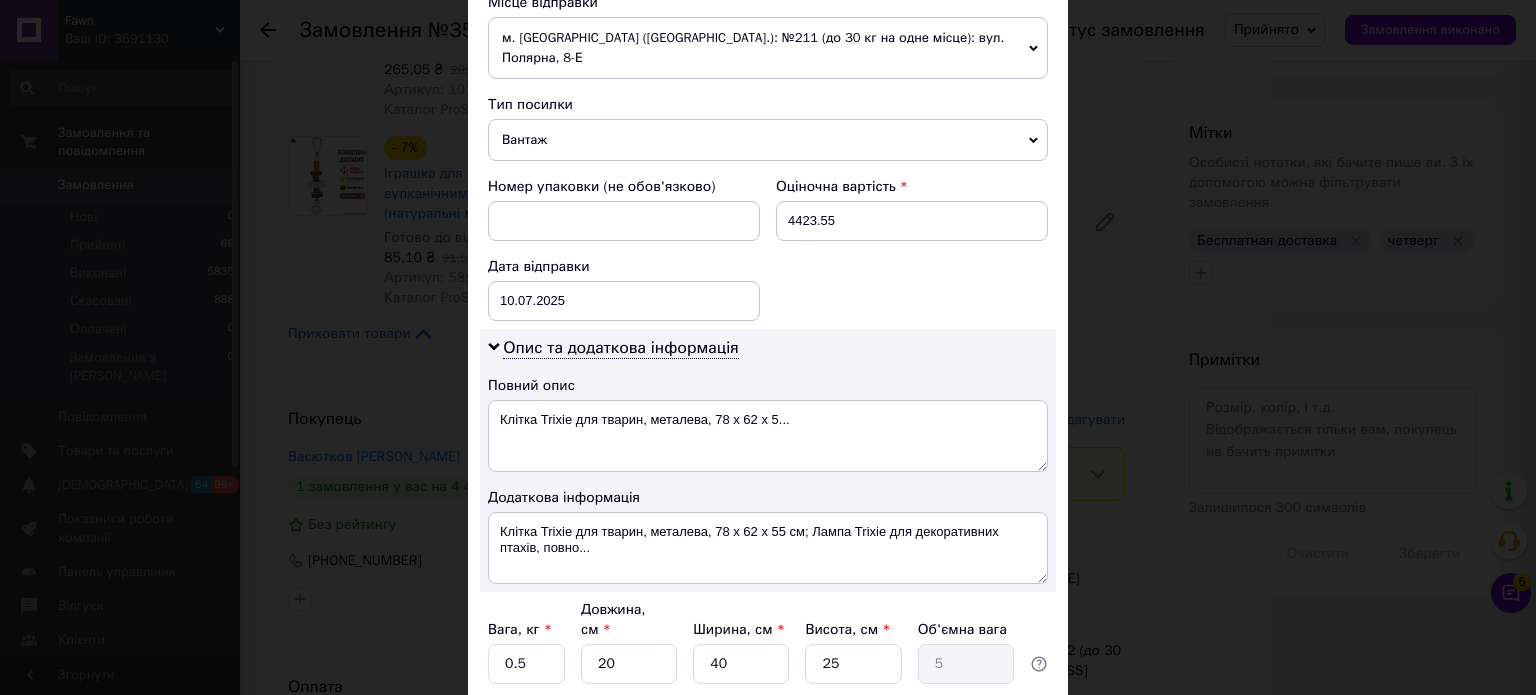 scroll, scrollTop: 850, scrollLeft: 0, axis: vertical 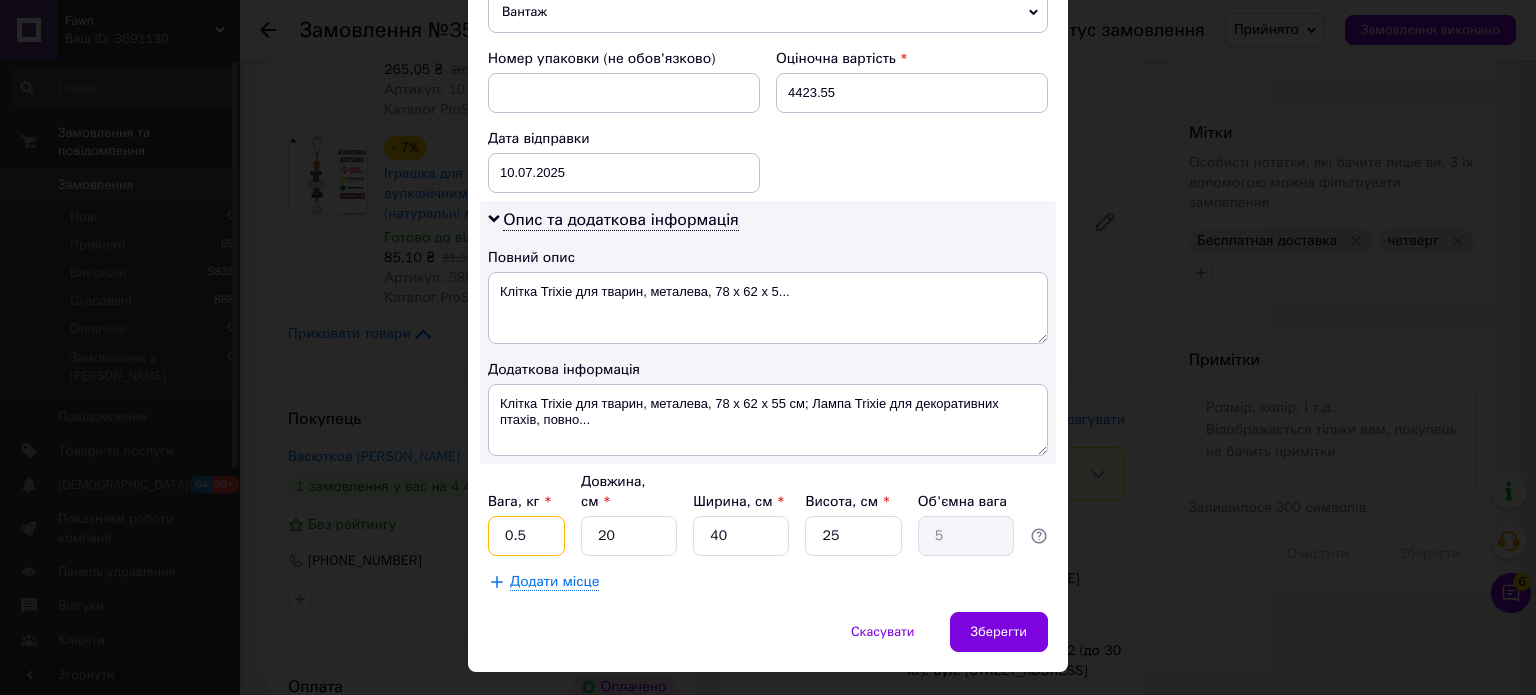 click on "0.5" at bounding box center (526, 536) 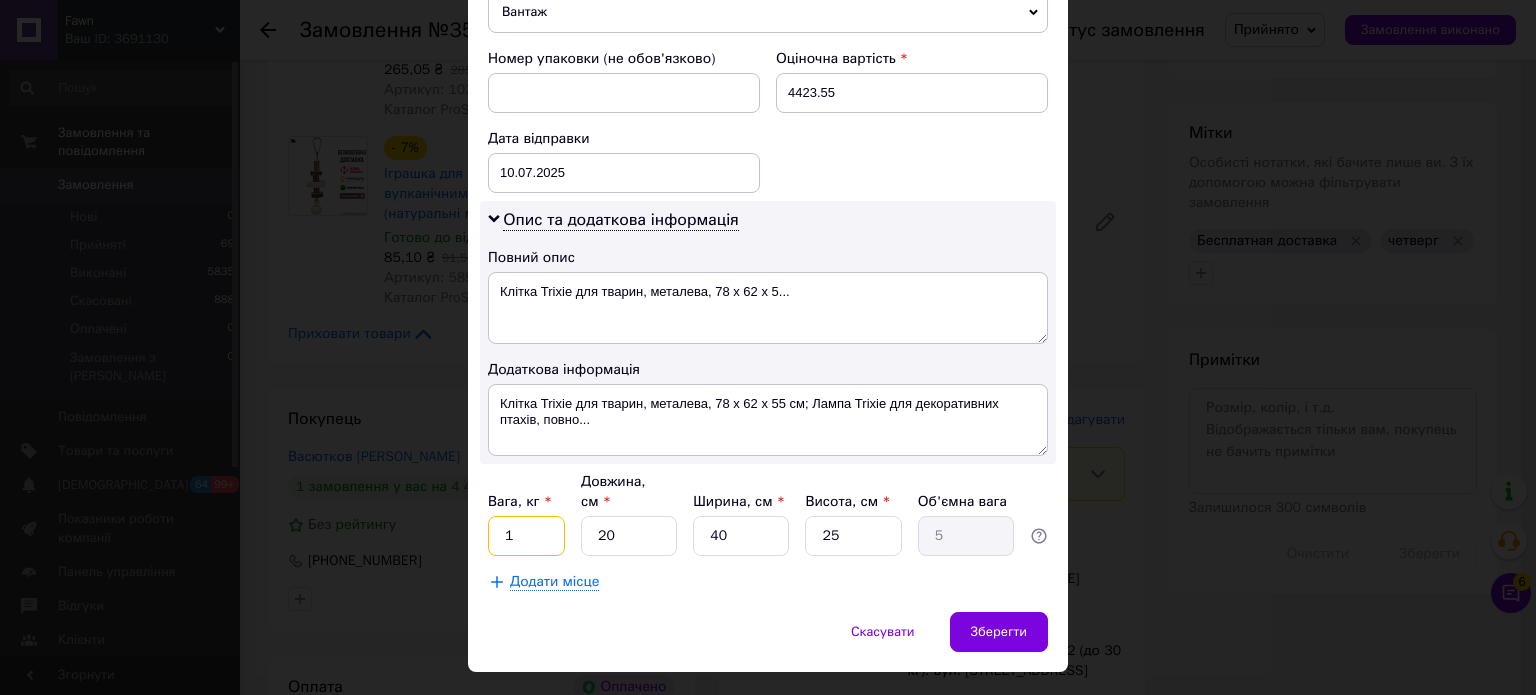 type on "1" 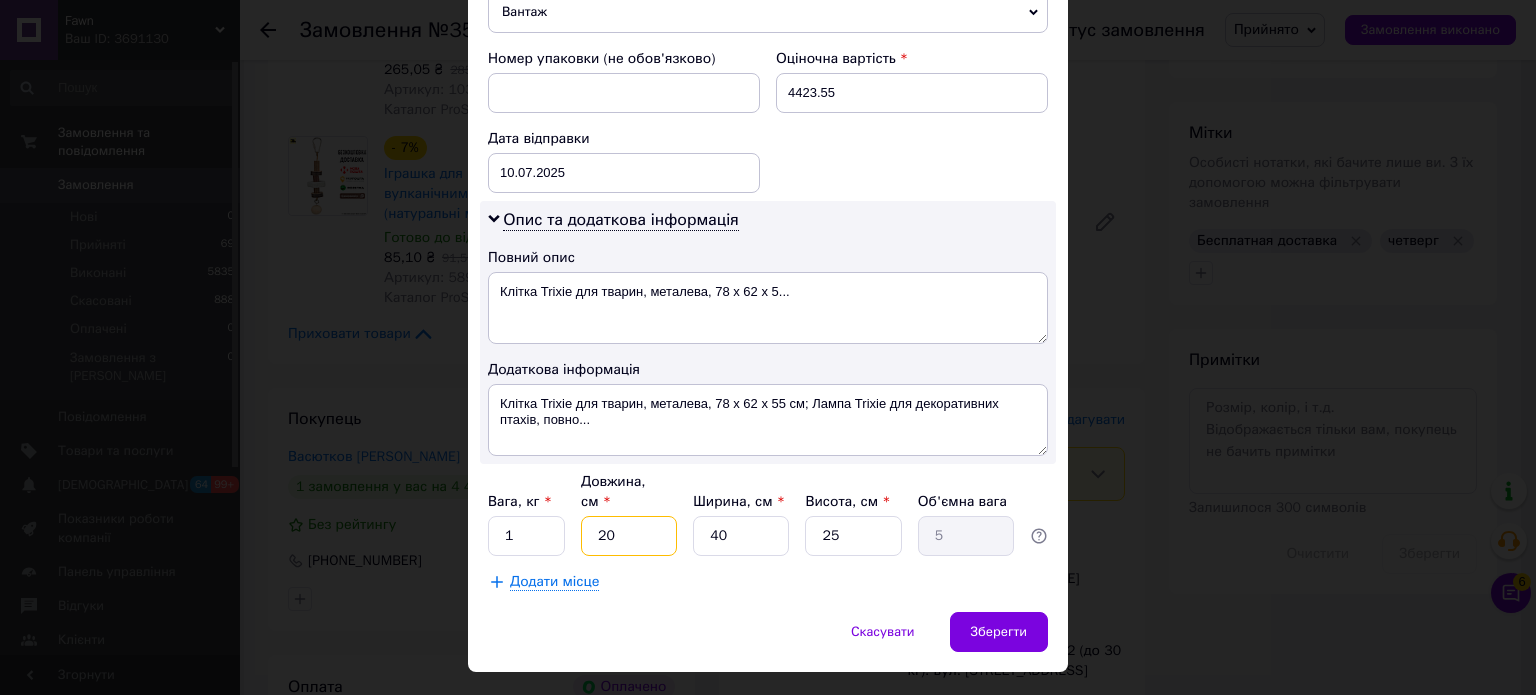 type on "2" 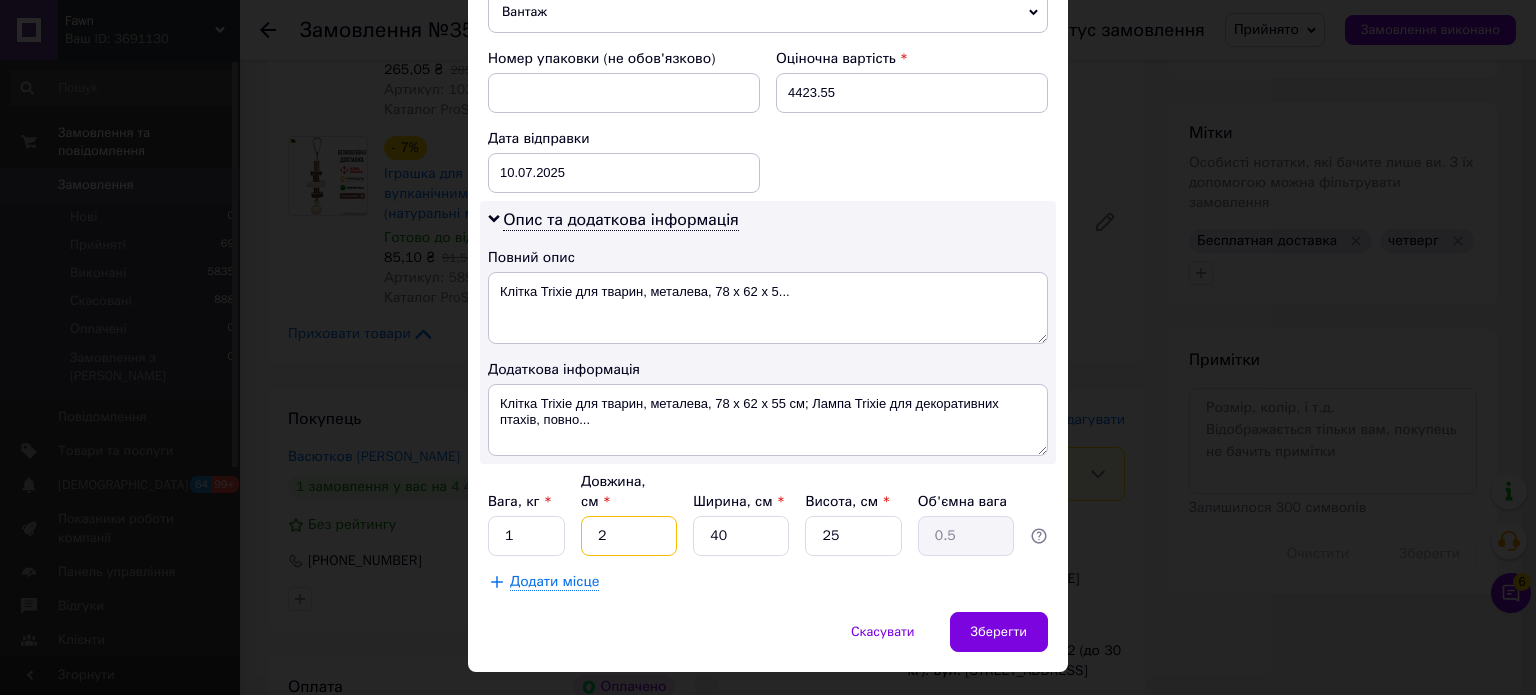 type on "29" 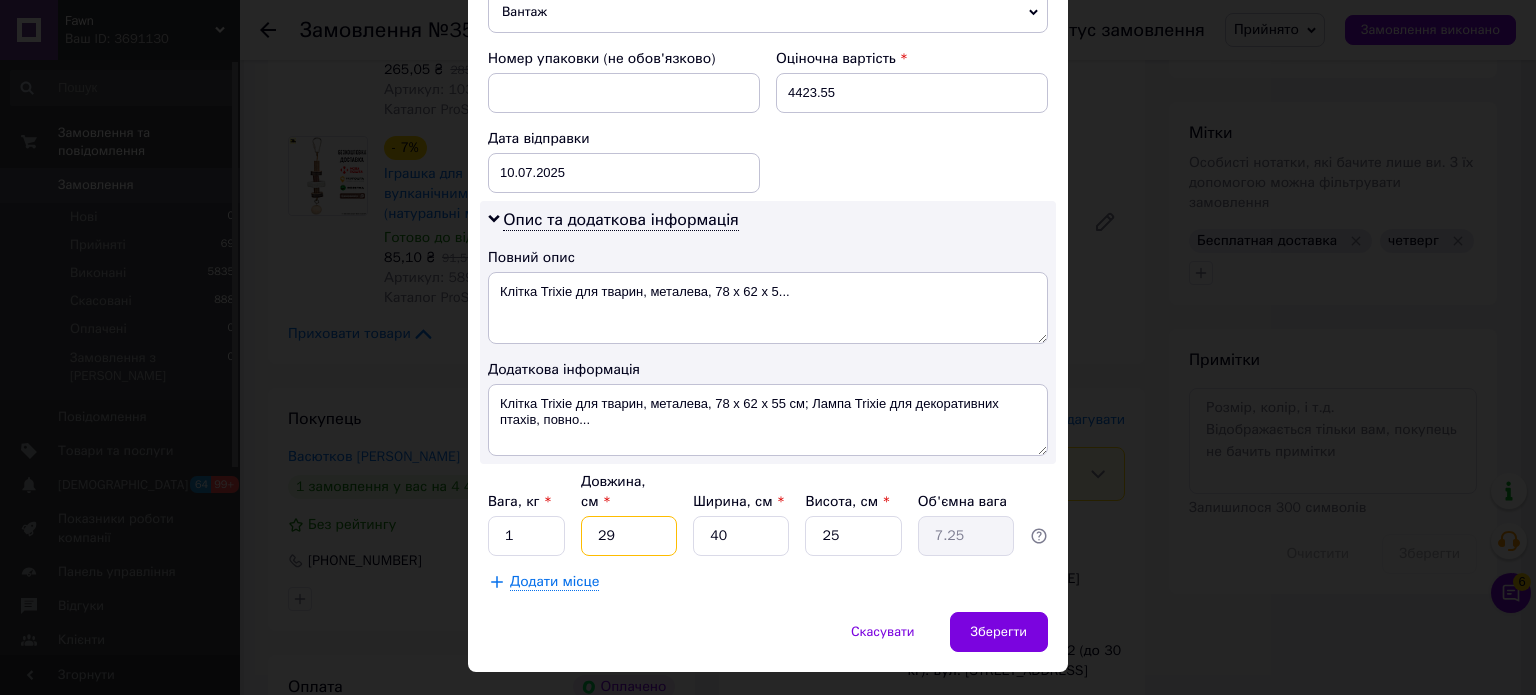 type on "29" 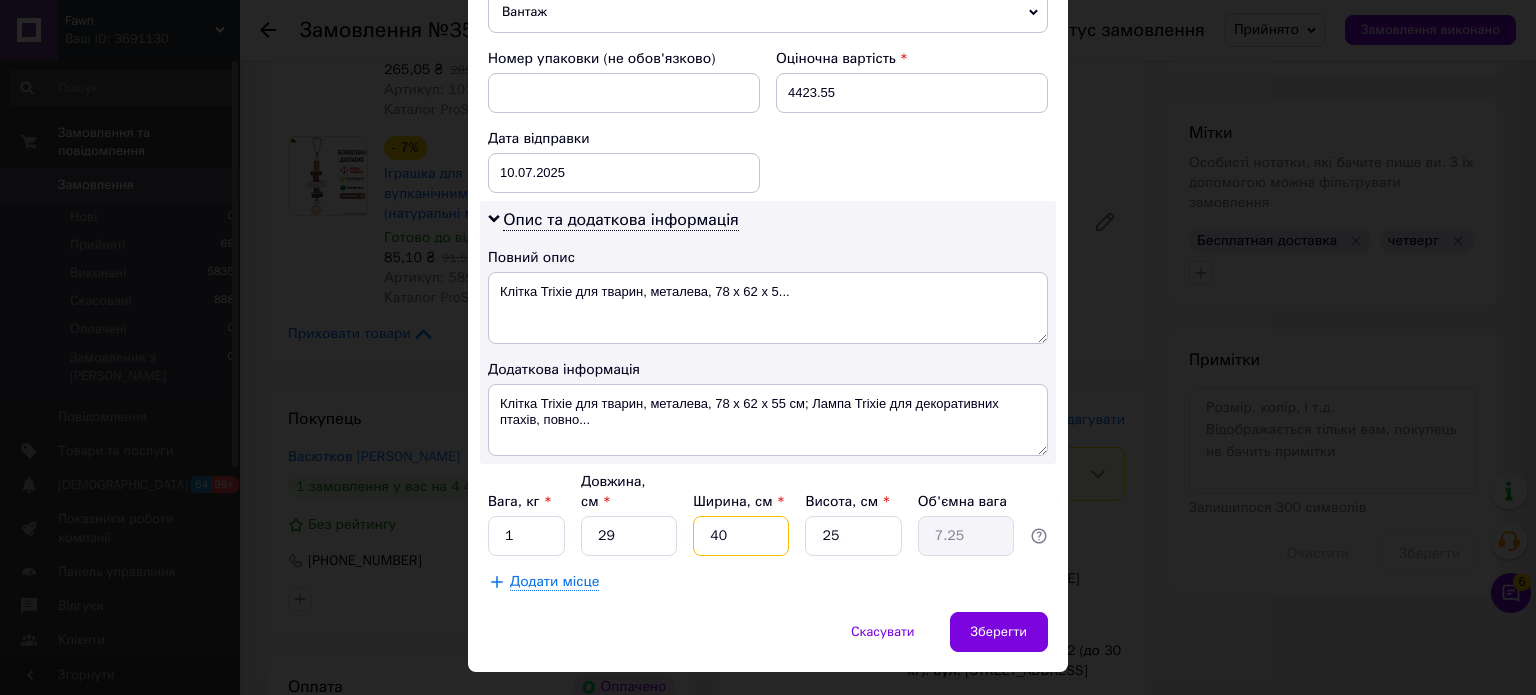 type on "2" 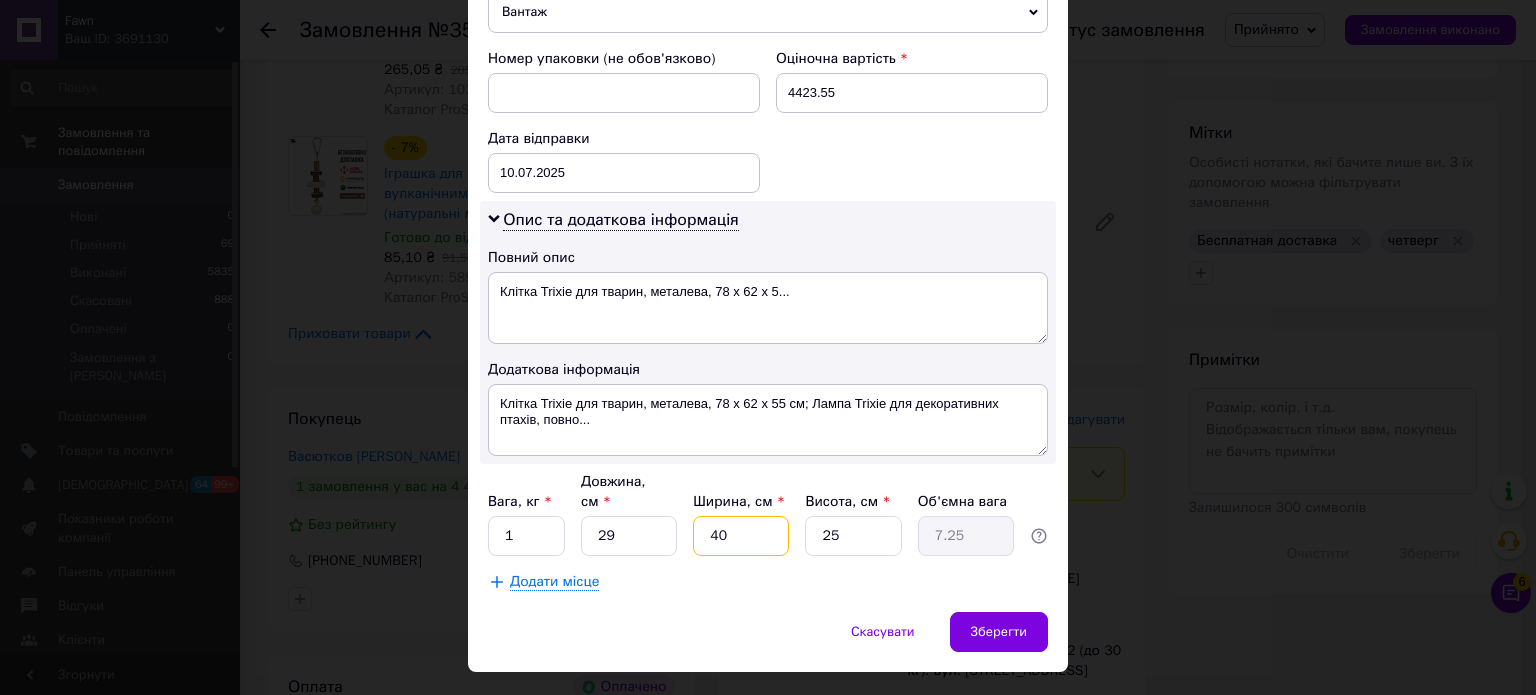 type on "0.36" 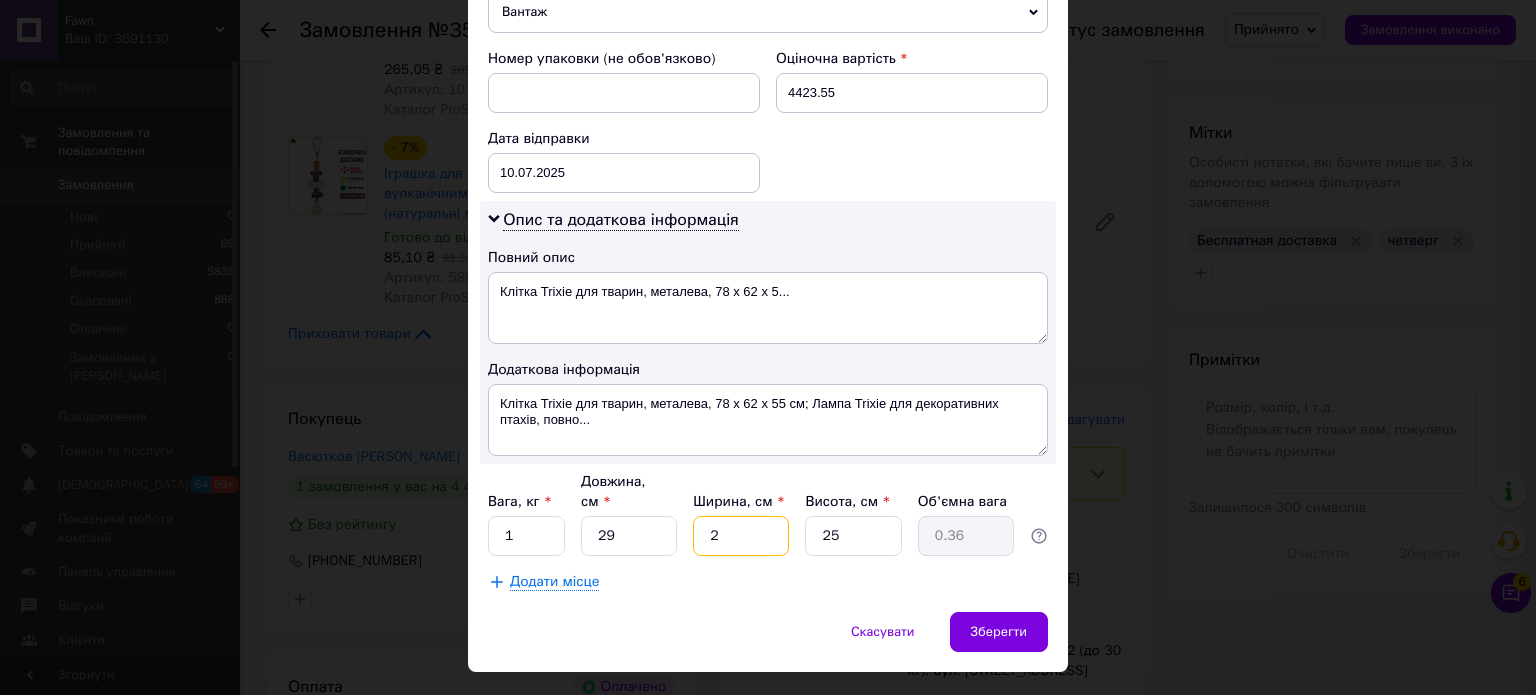 type on "20" 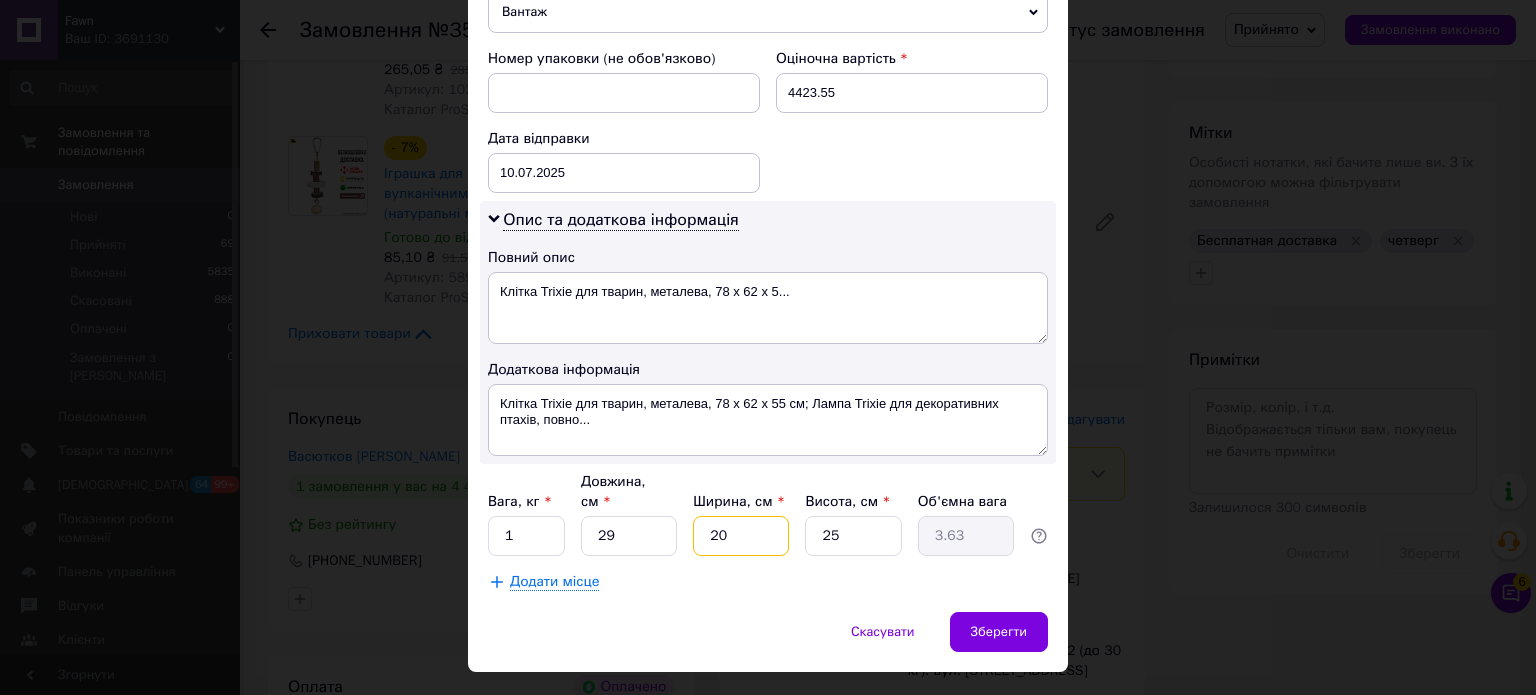 type on "20" 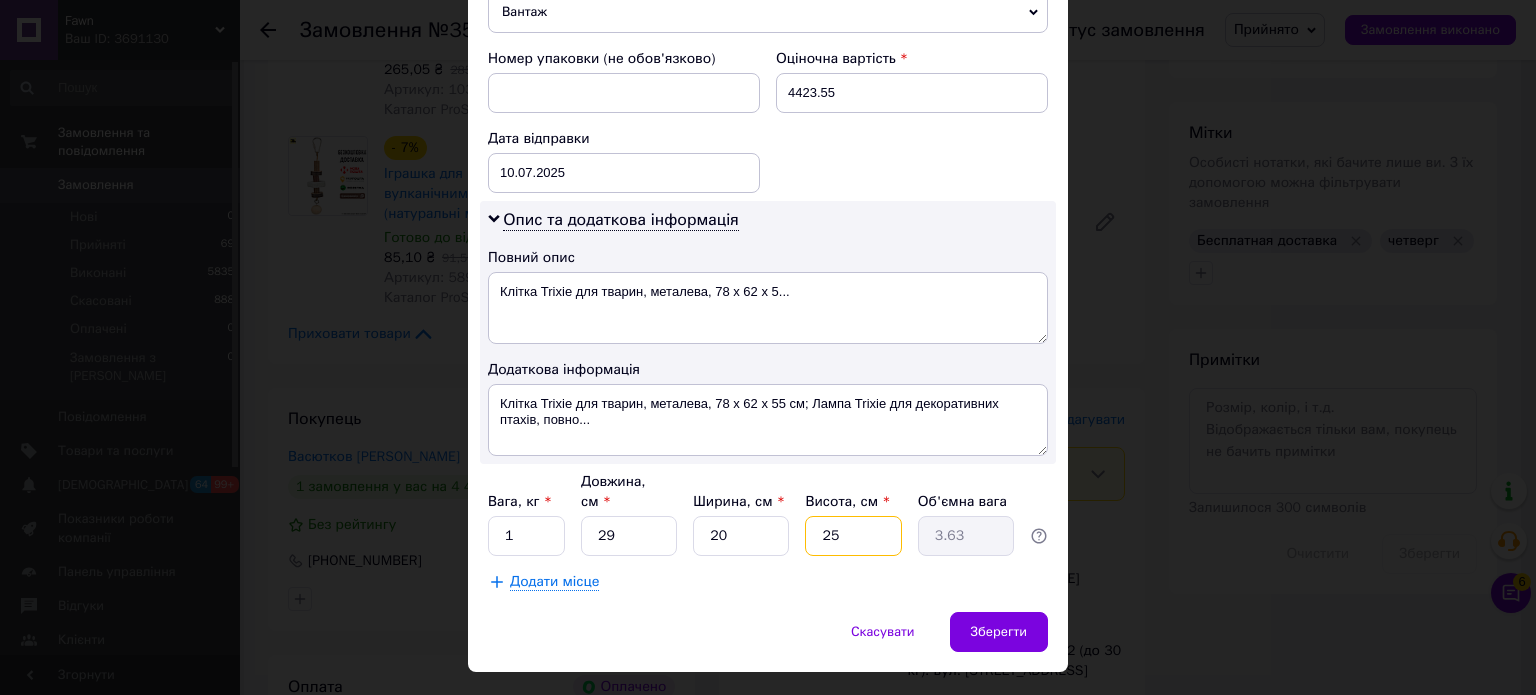type on "1" 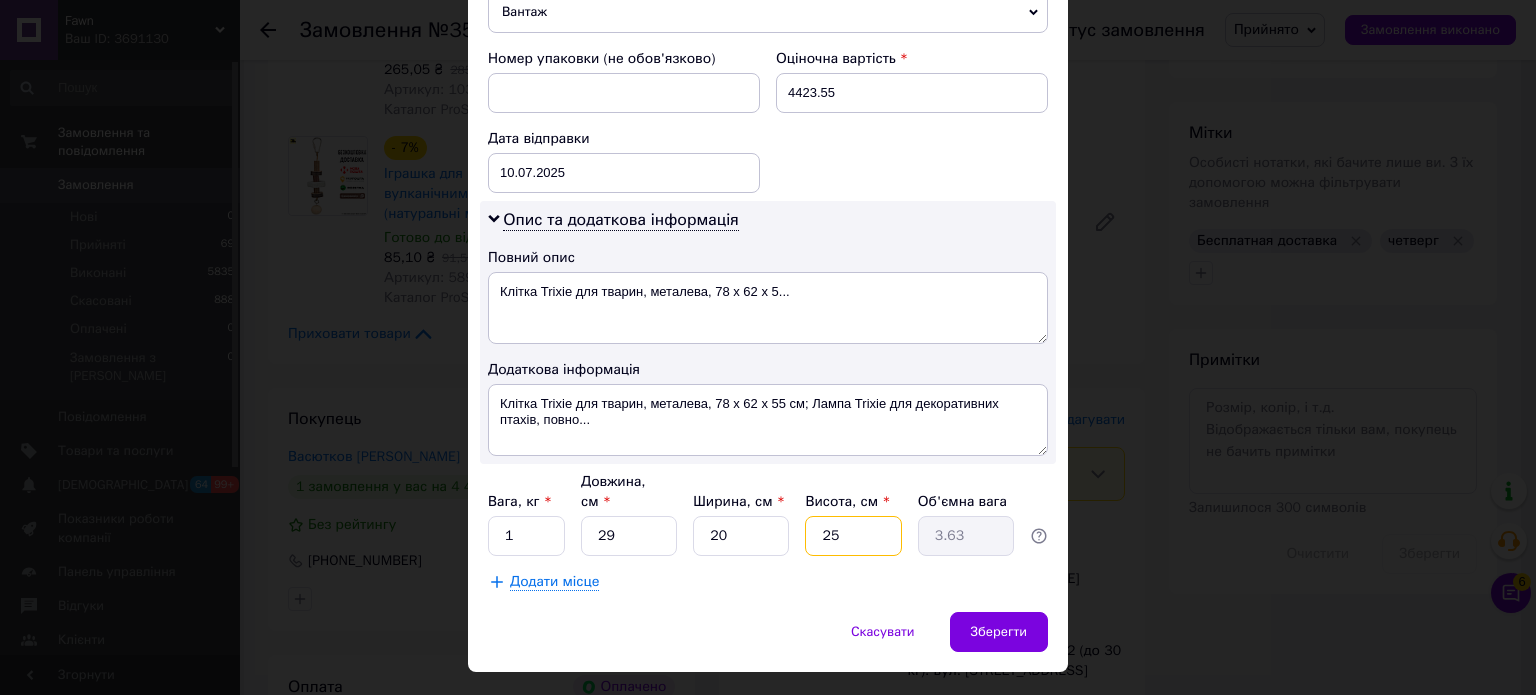 type on "0.14" 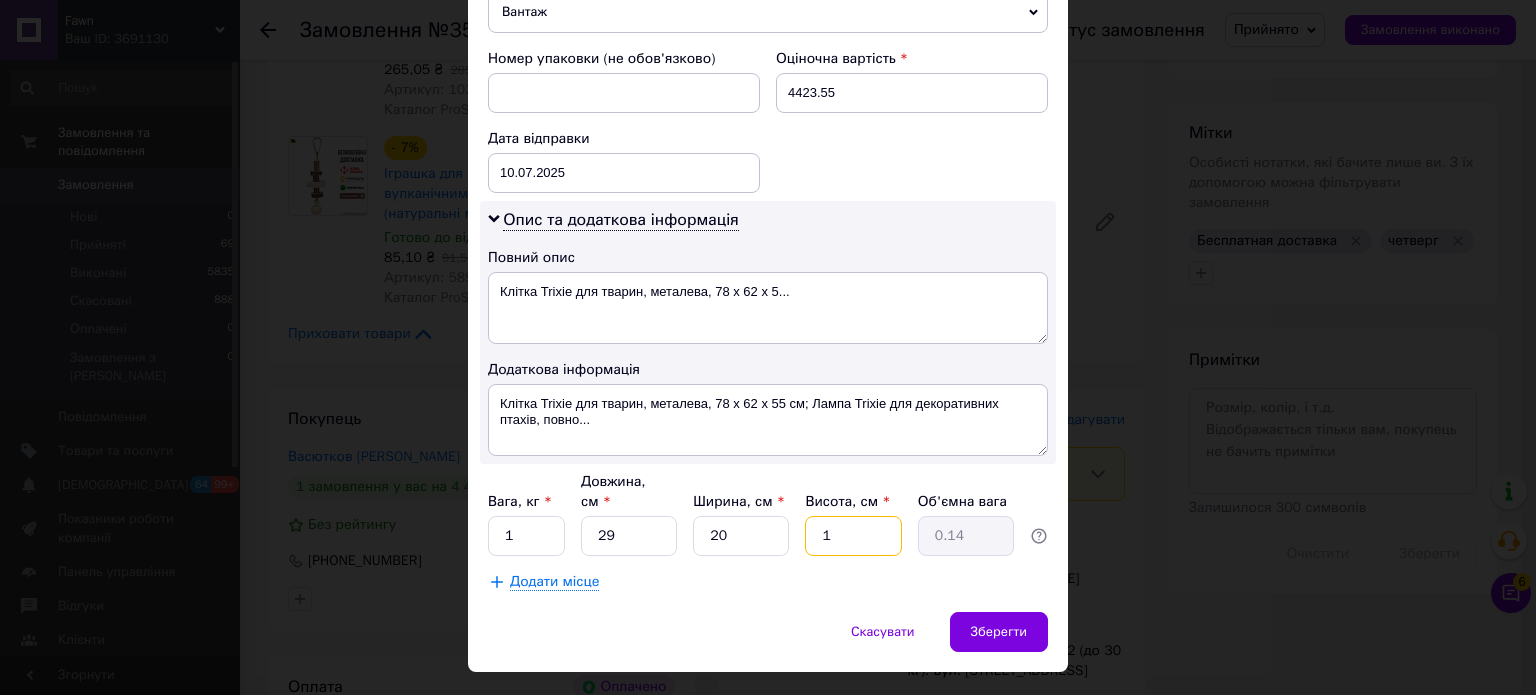 type on "11" 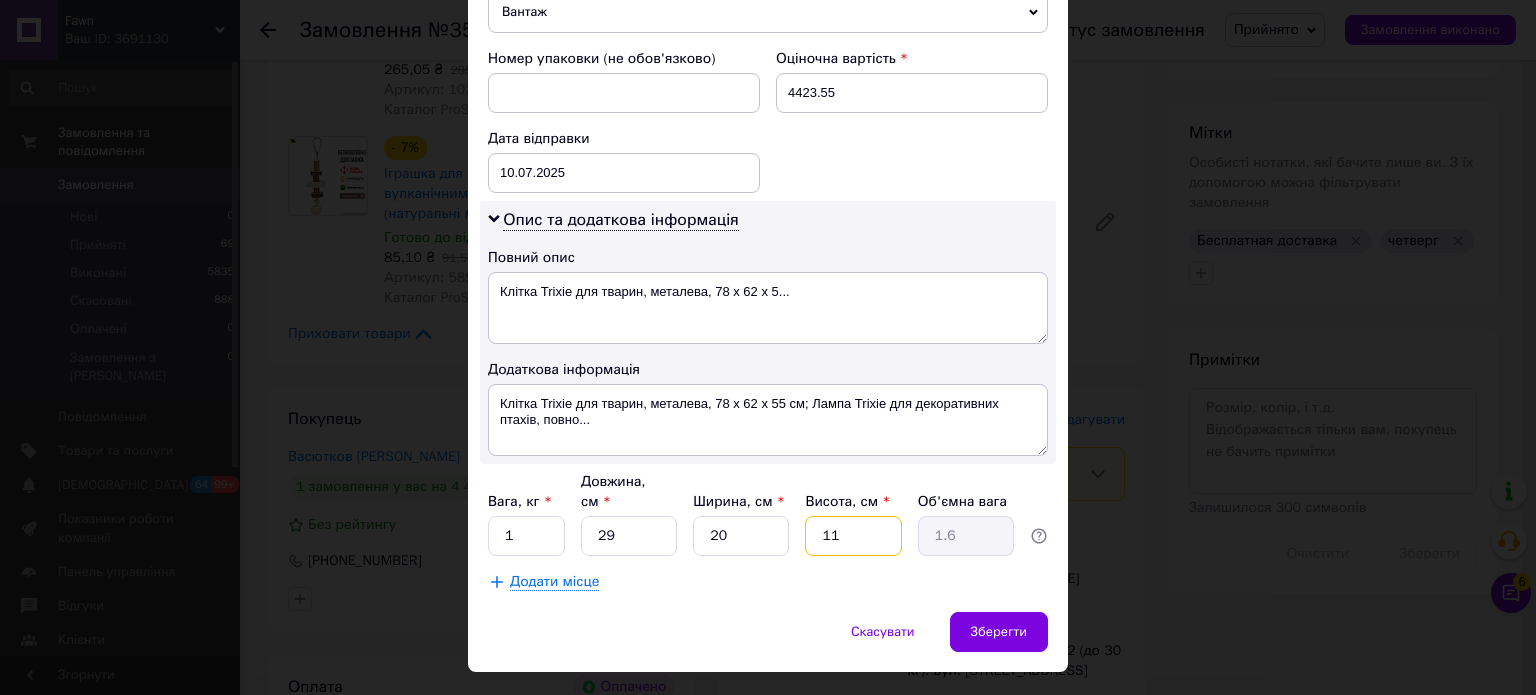 type on "11" 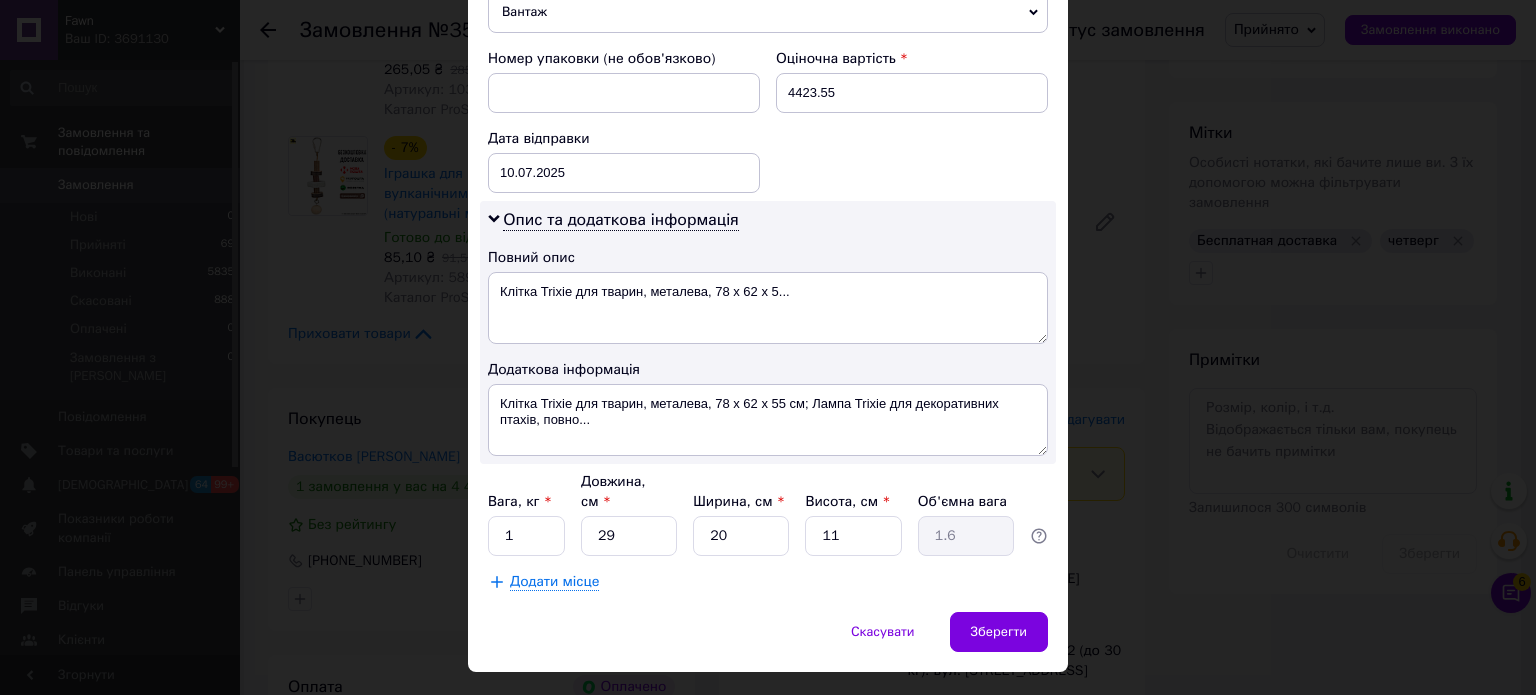 click on "Додати місце" at bounding box center (554, 582) 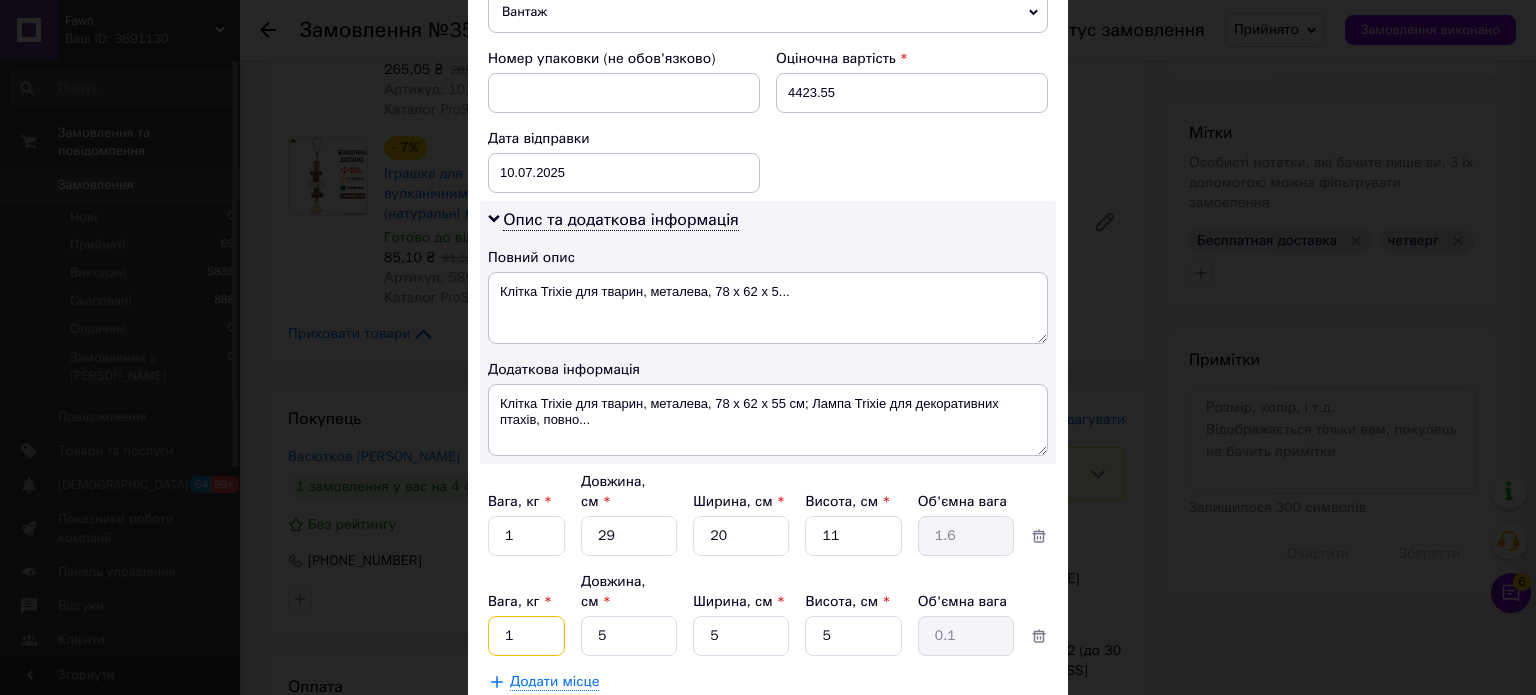click on "1" at bounding box center (526, 536) 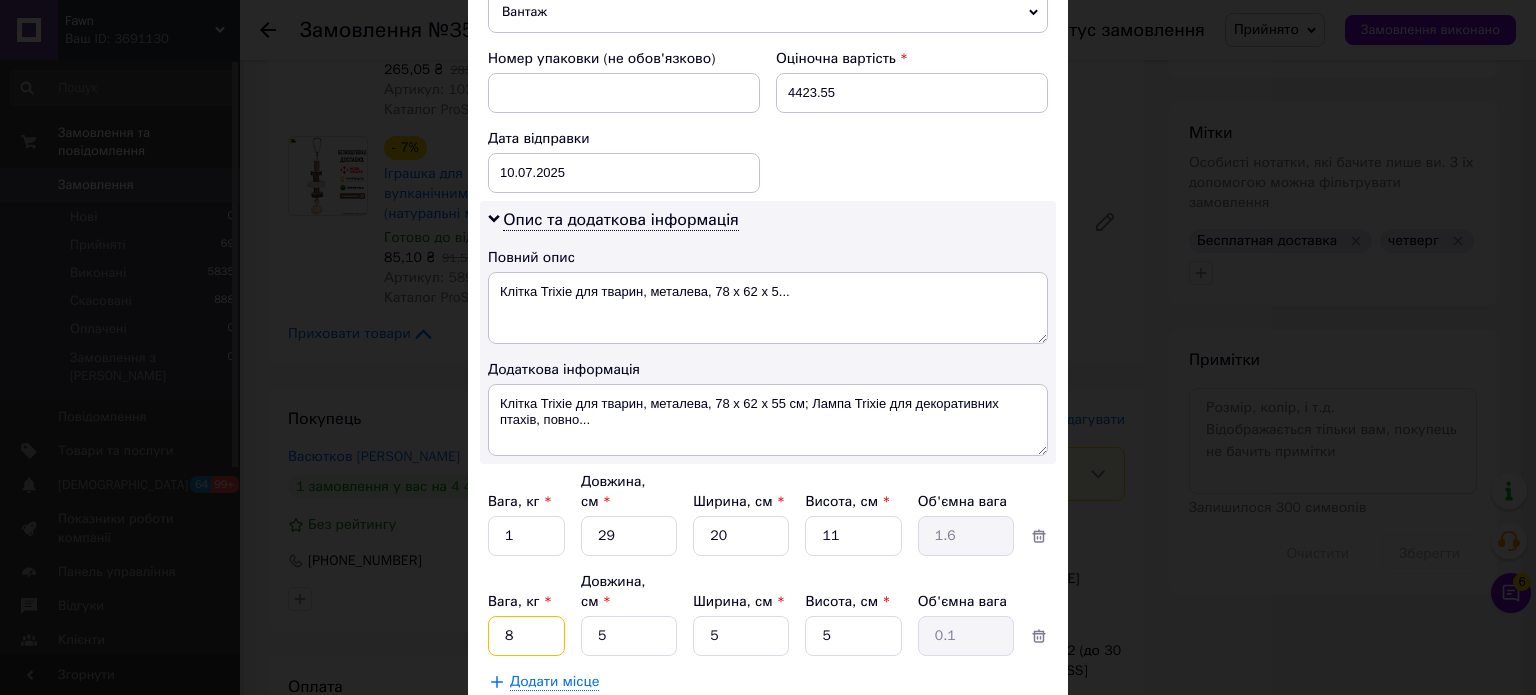 type on "8" 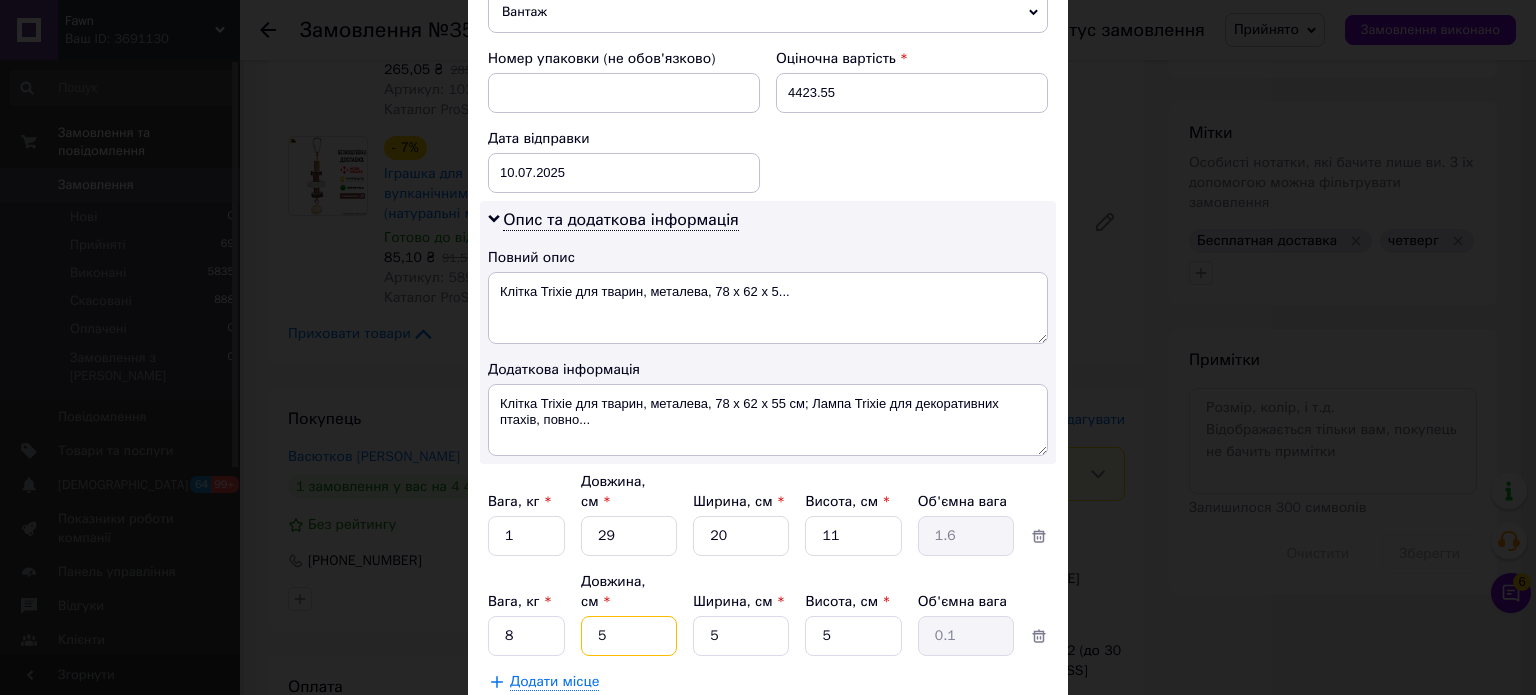 type on "56" 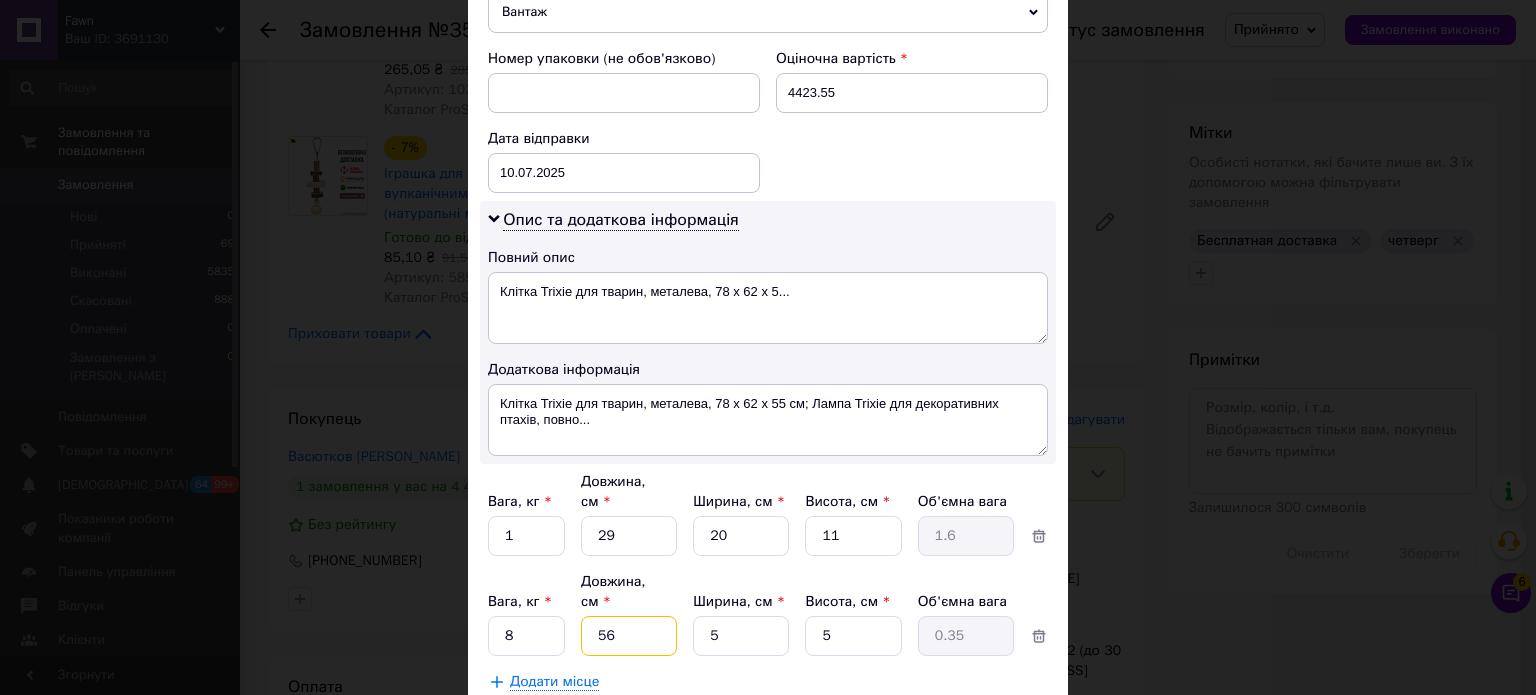 type on "56" 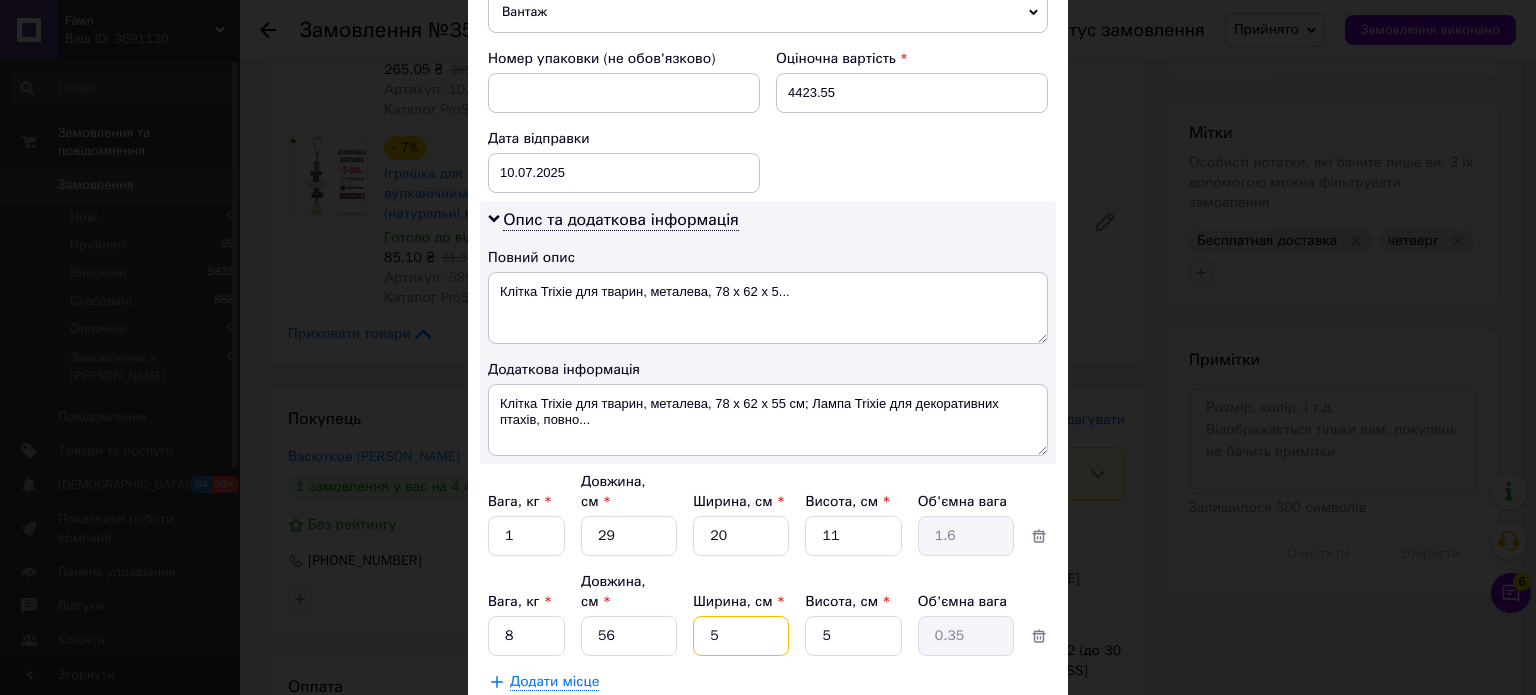type on "8" 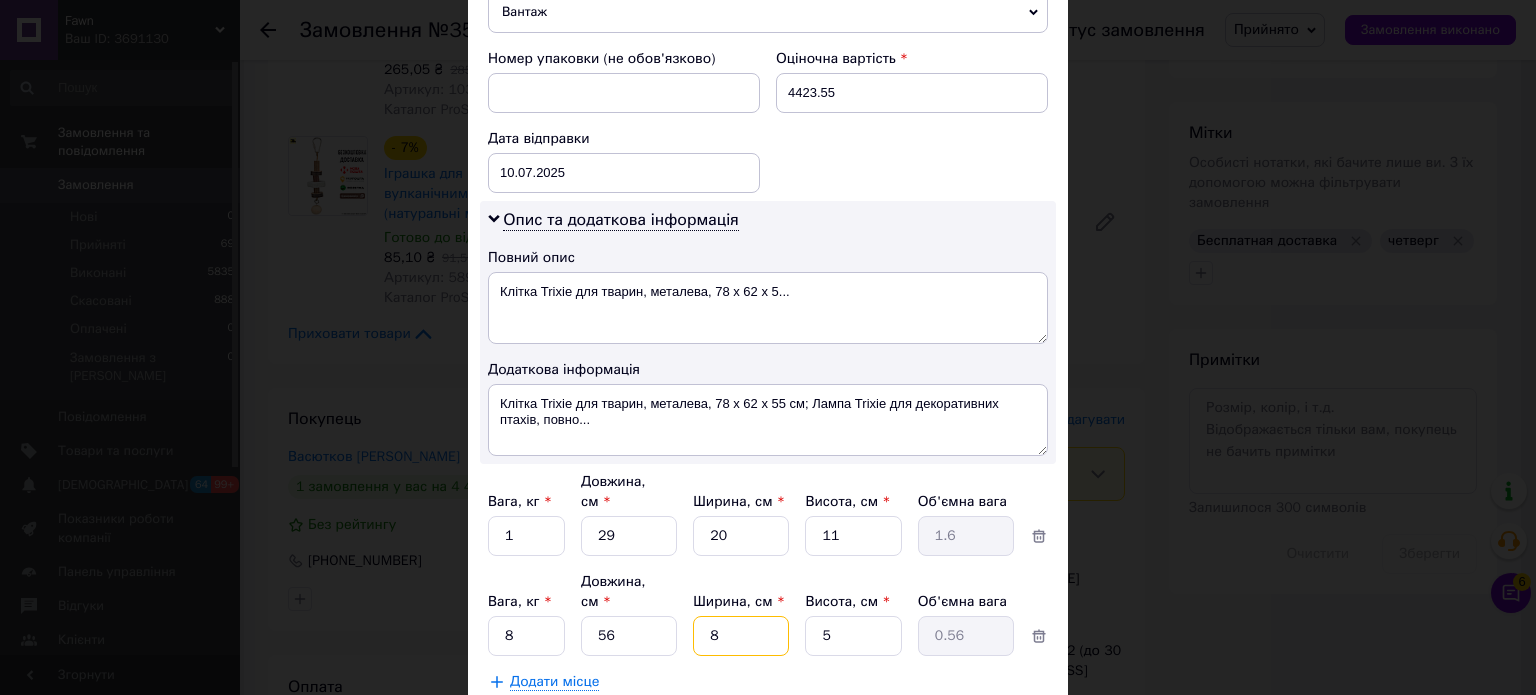 type on "80" 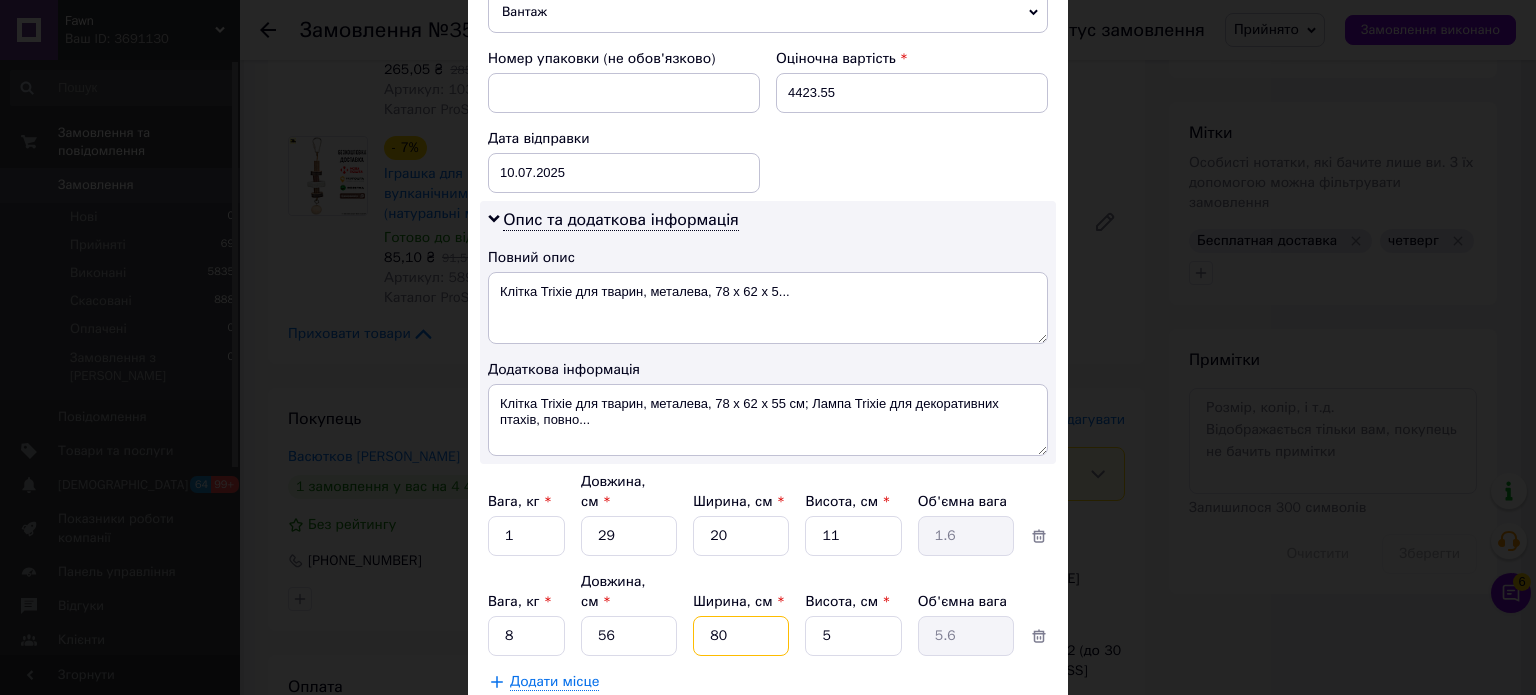 type on "80" 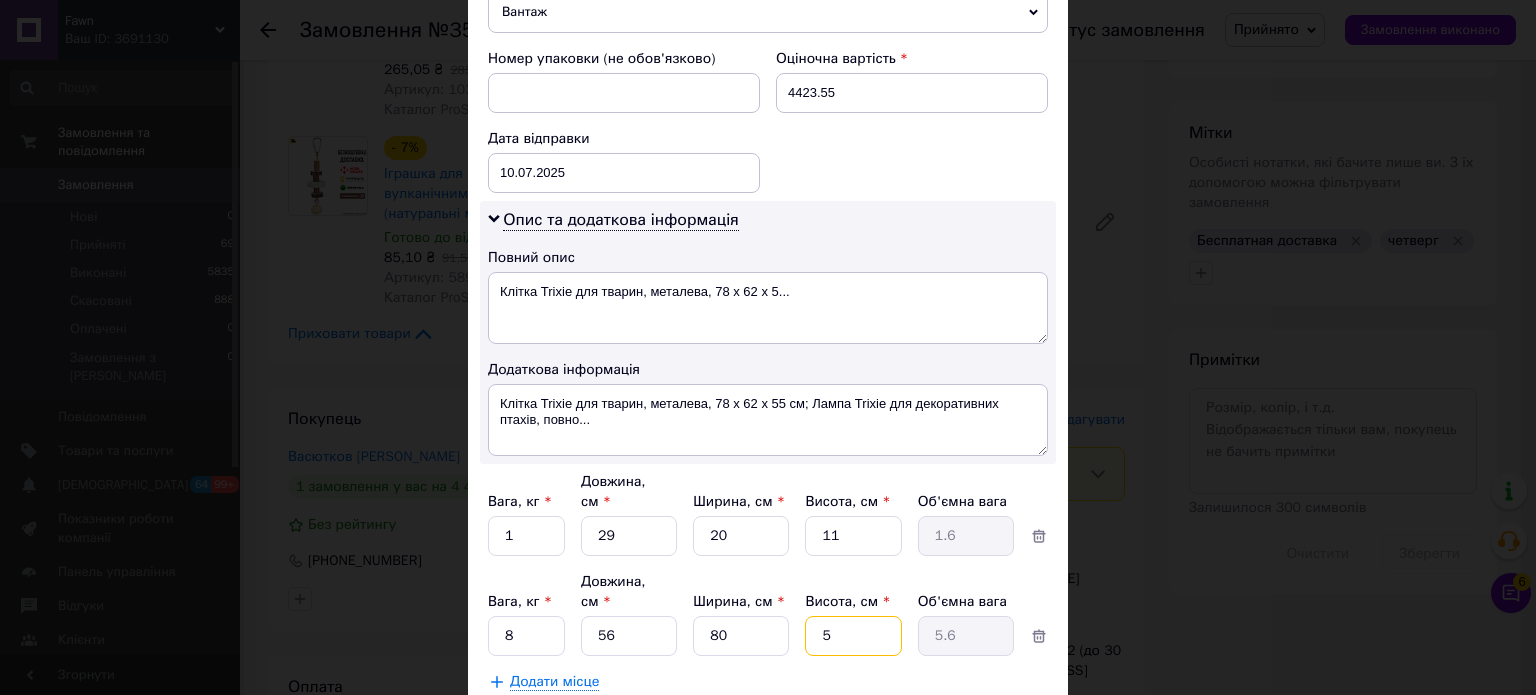 type on "9" 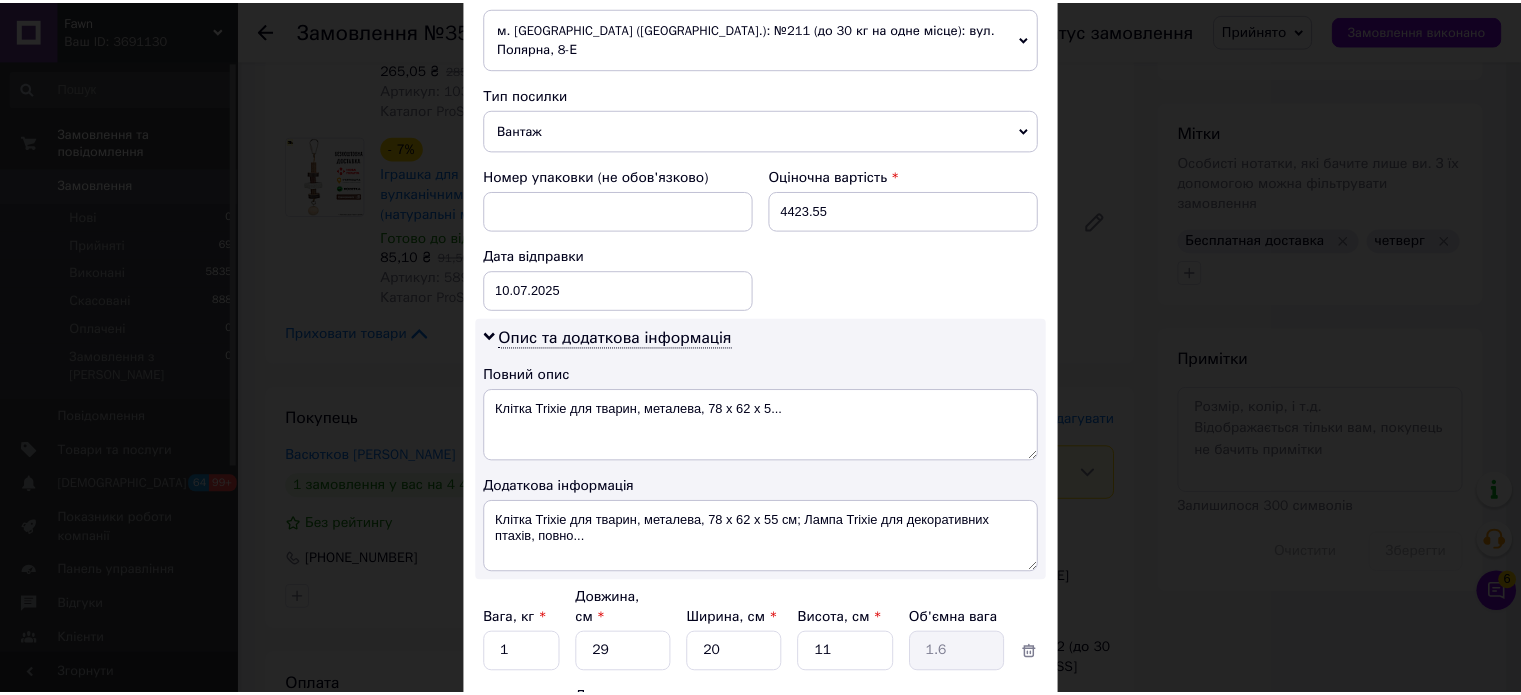scroll, scrollTop: 930, scrollLeft: 0, axis: vertical 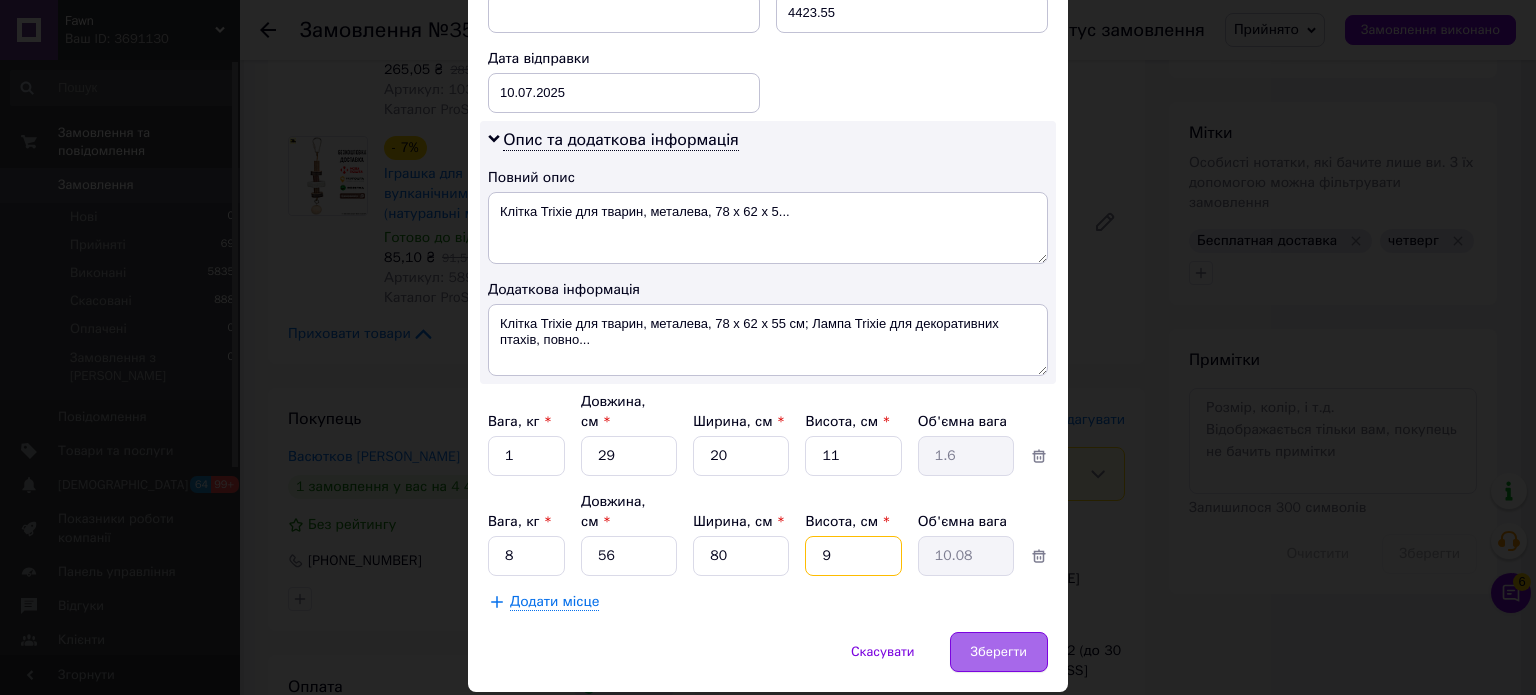 type on "9" 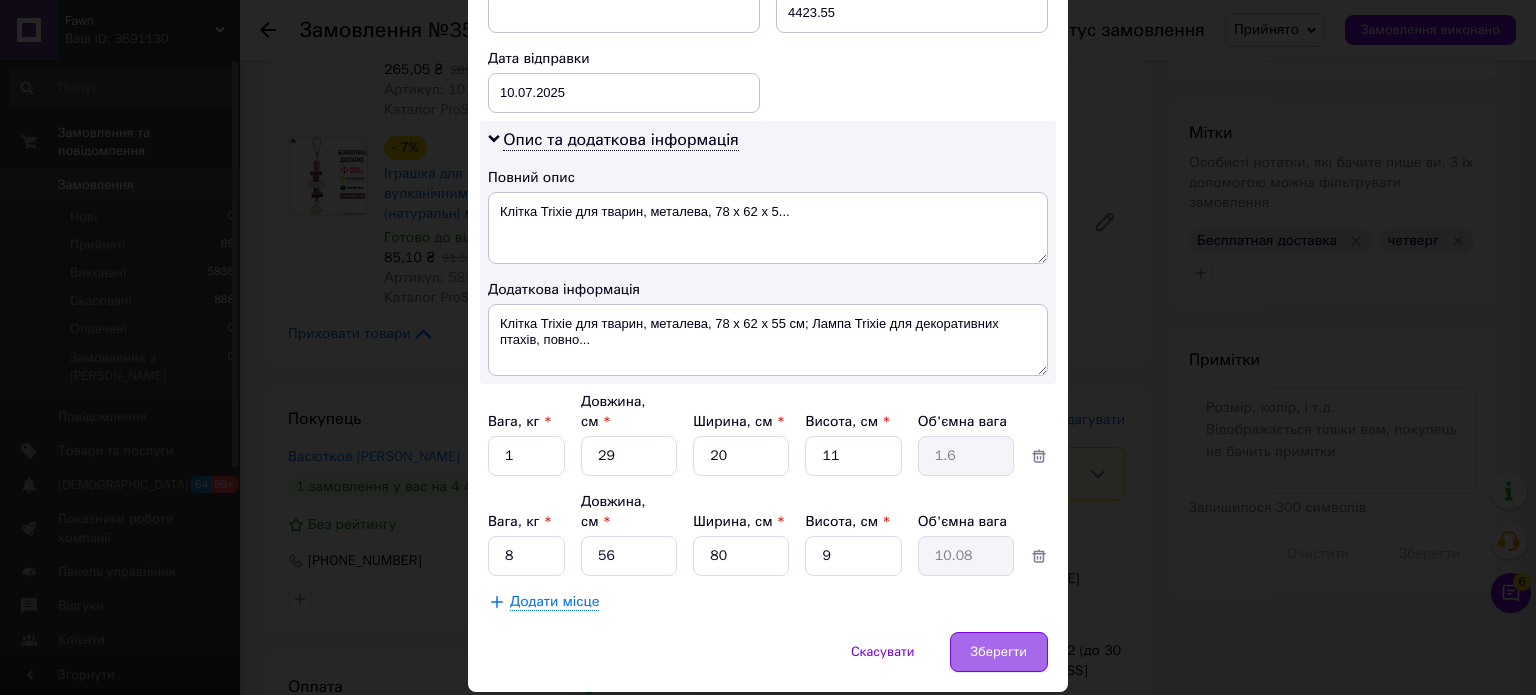 click on "Зберегти" at bounding box center (999, 652) 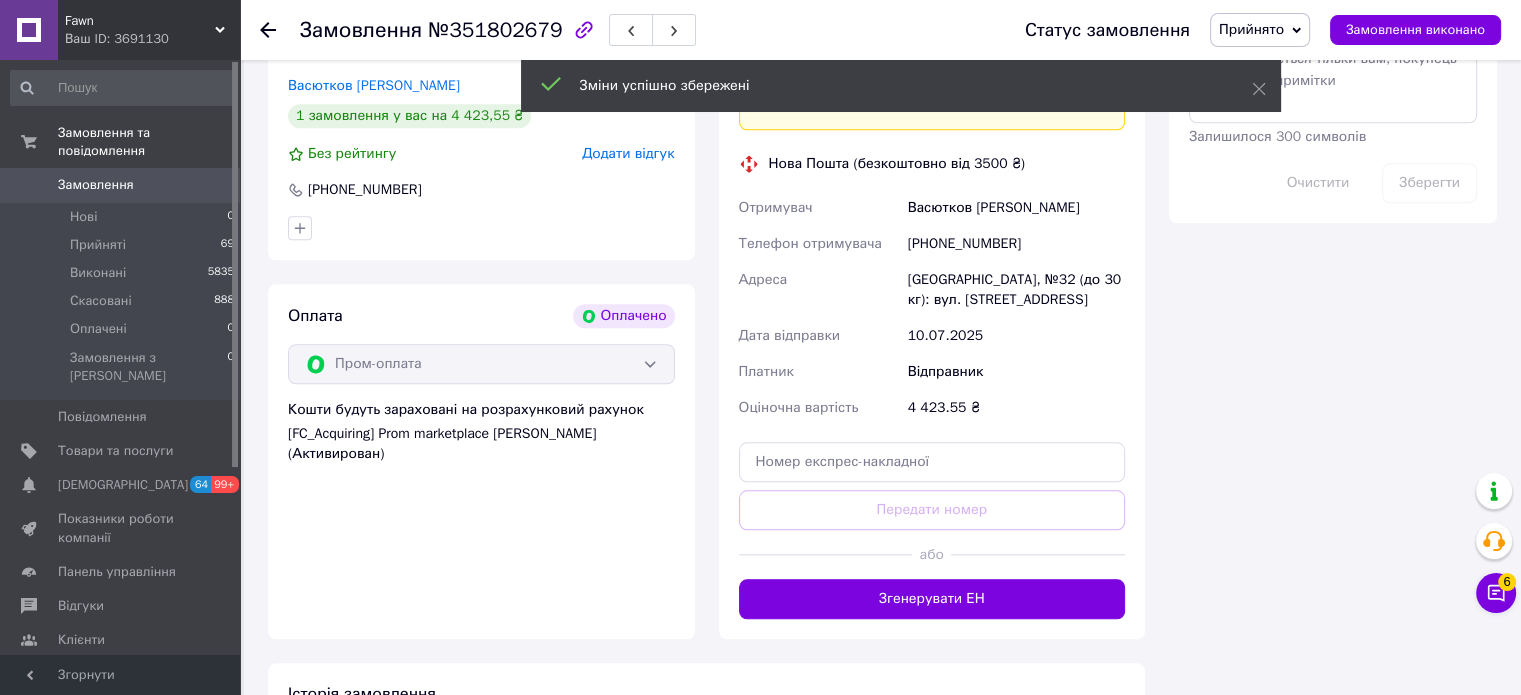 scroll, scrollTop: 1736, scrollLeft: 0, axis: vertical 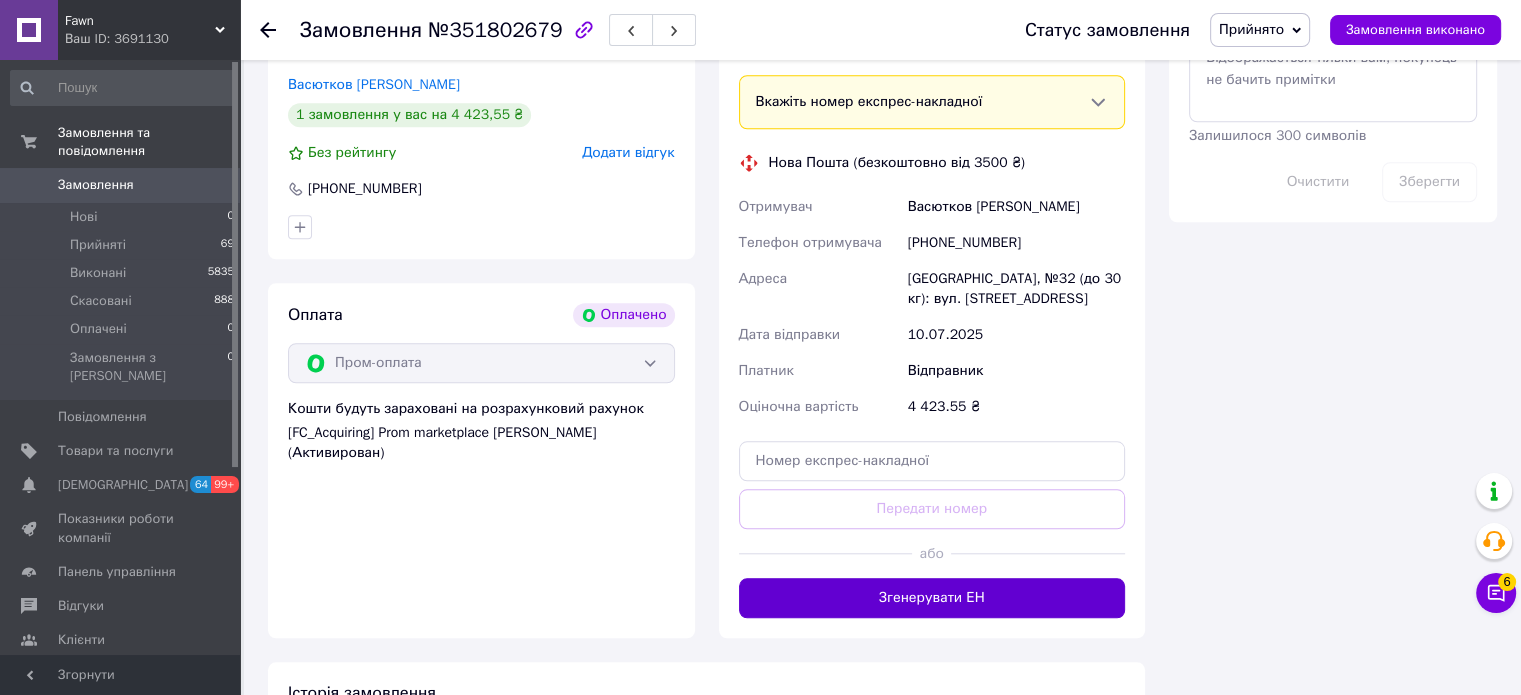 click on "Згенерувати ЕН" at bounding box center [932, 598] 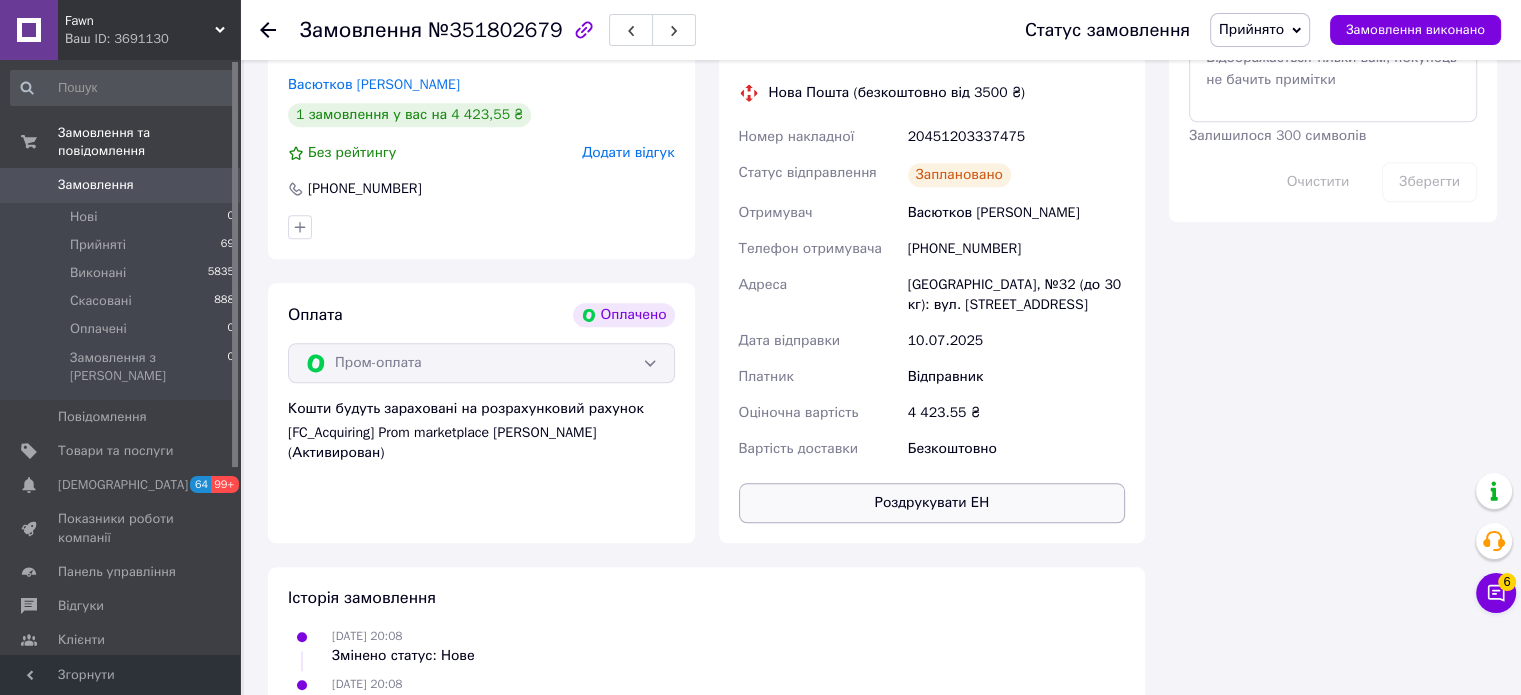 click on "Роздрукувати ЕН" at bounding box center (932, 503) 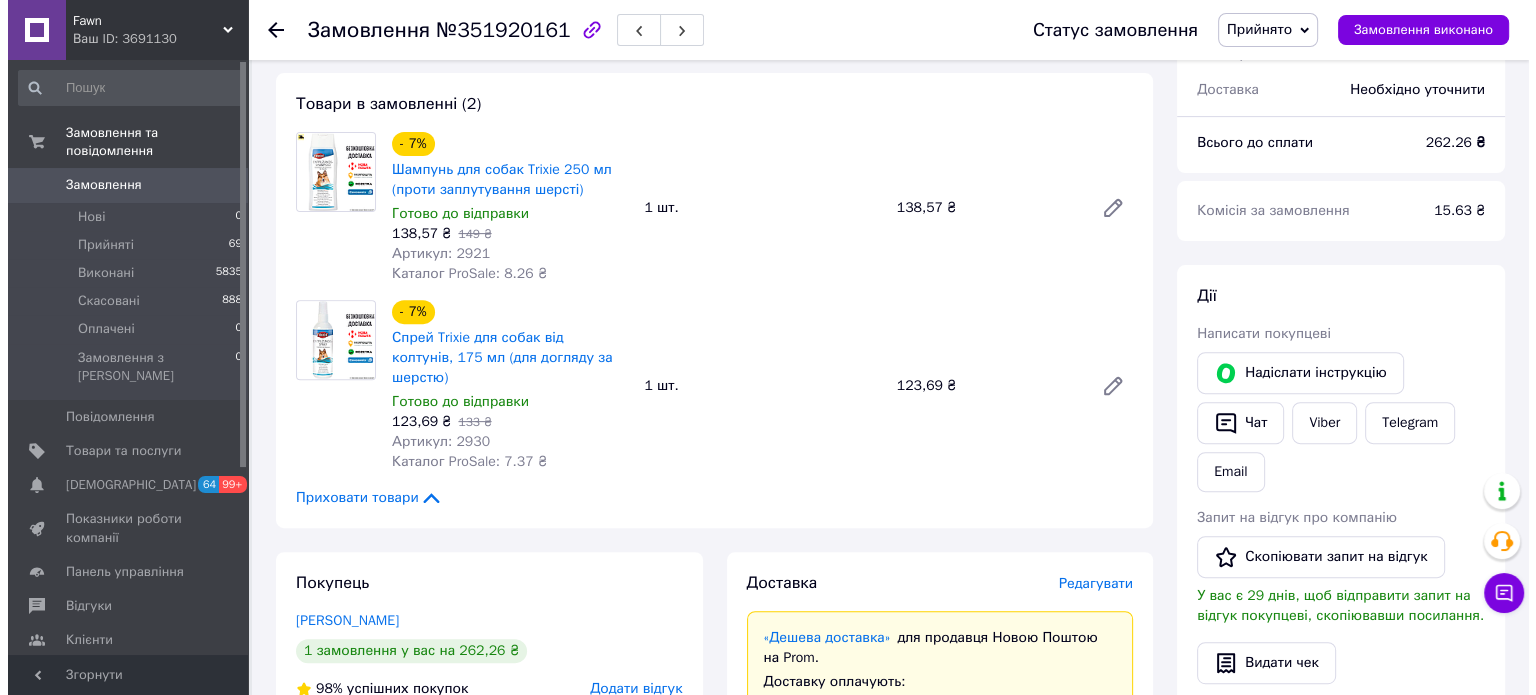scroll, scrollTop: 656, scrollLeft: 0, axis: vertical 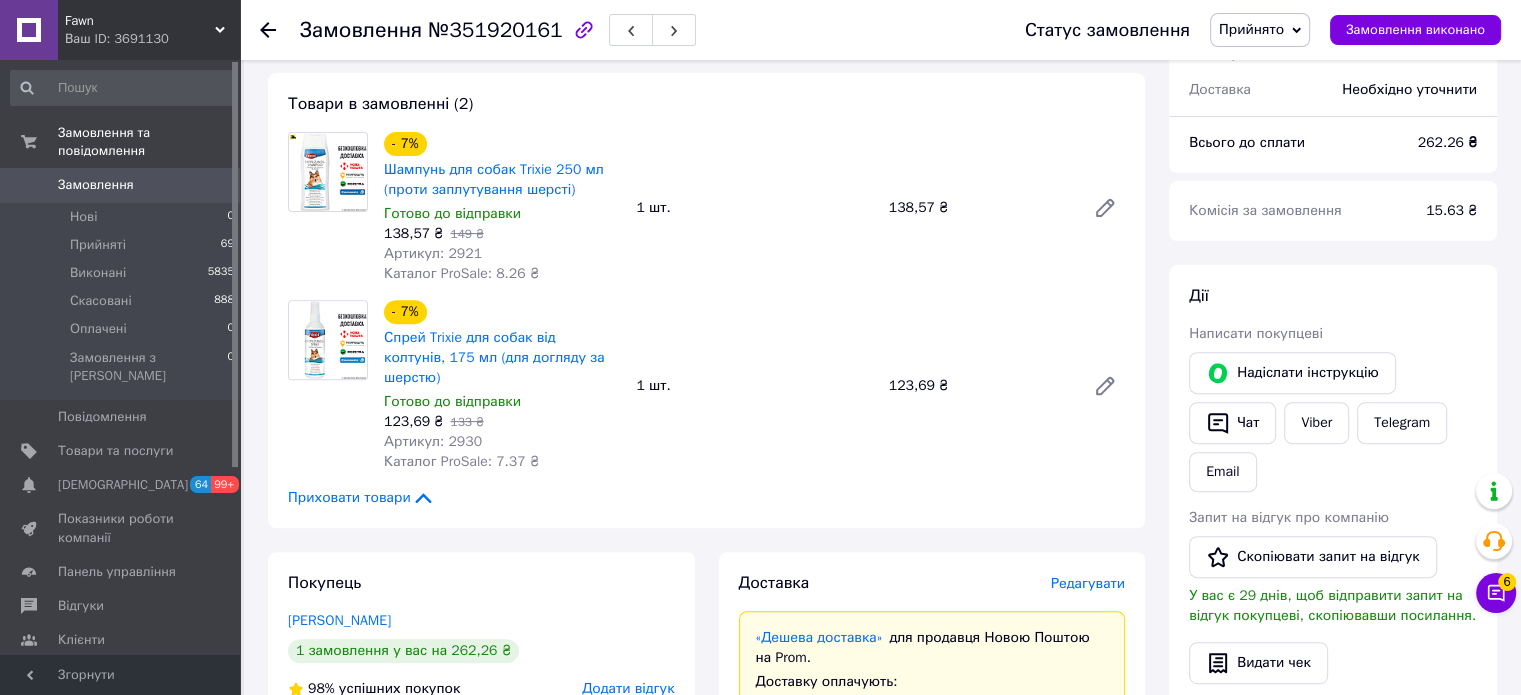 click on "Редагувати" at bounding box center (1088, 583) 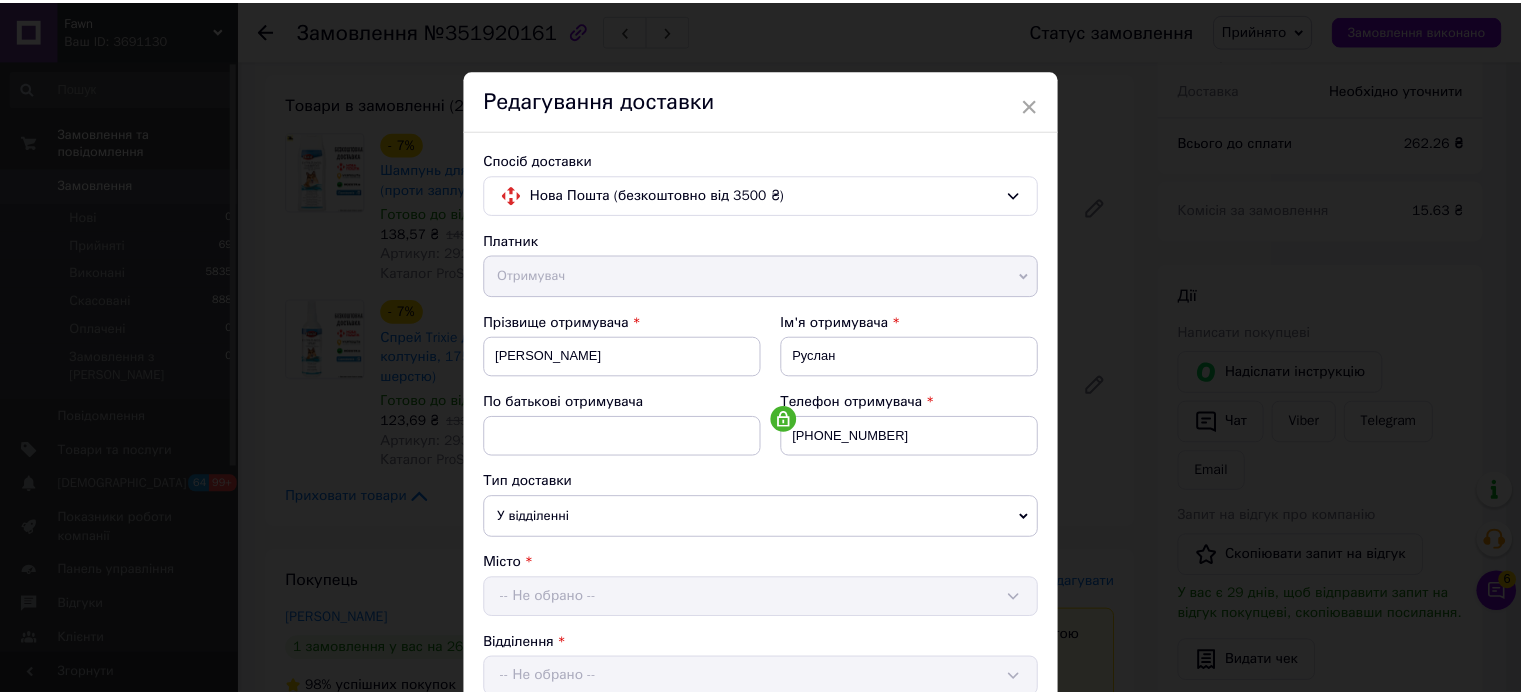 scroll, scrollTop: 850, scrollLeft: 0, axis: vertical 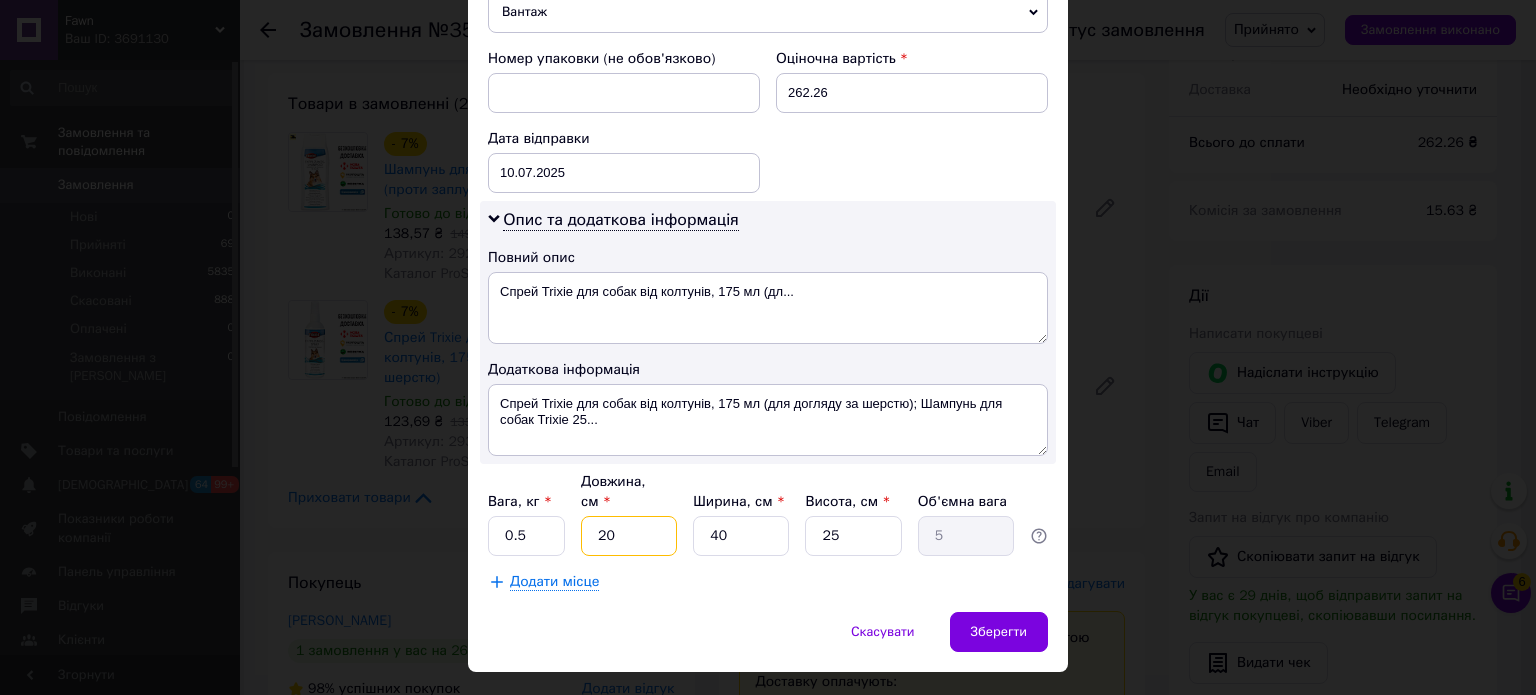 click on "20" at bounding box center [629, 536] 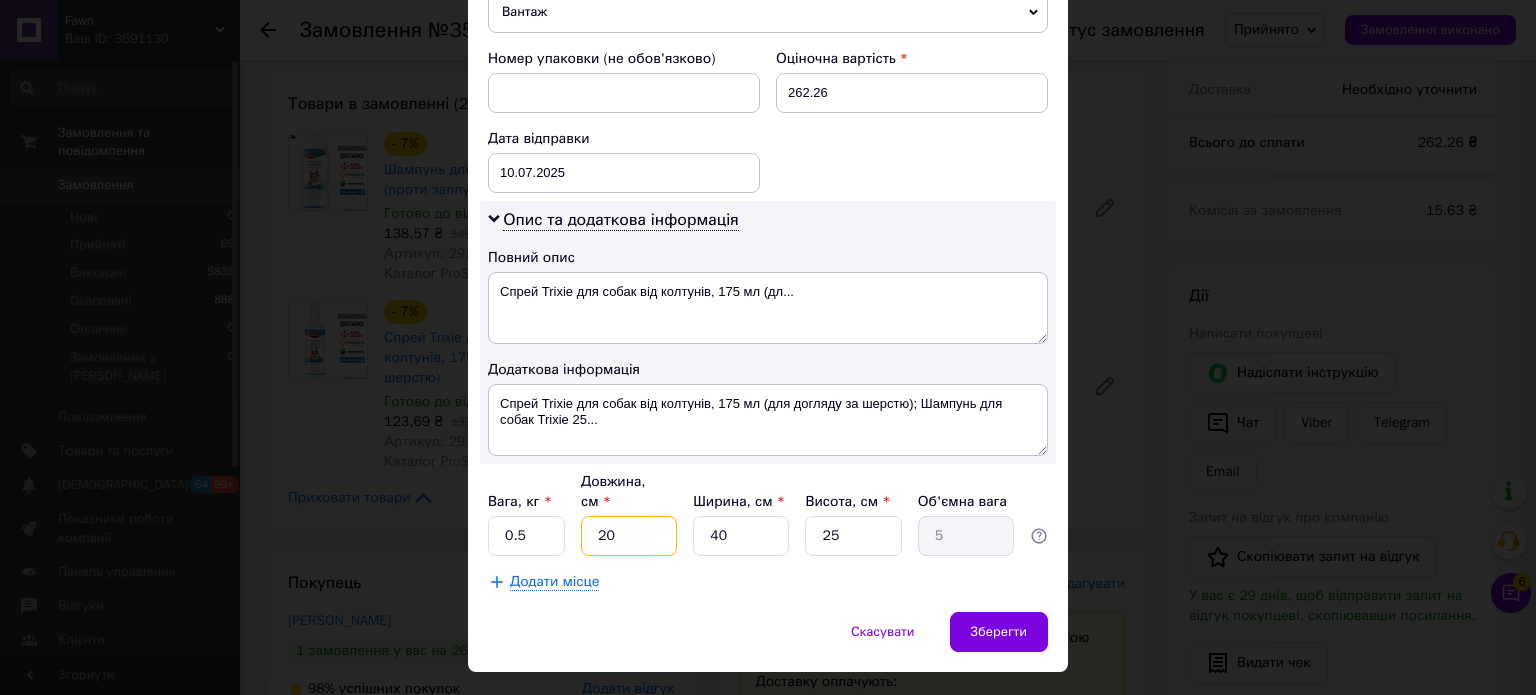 type on "2" 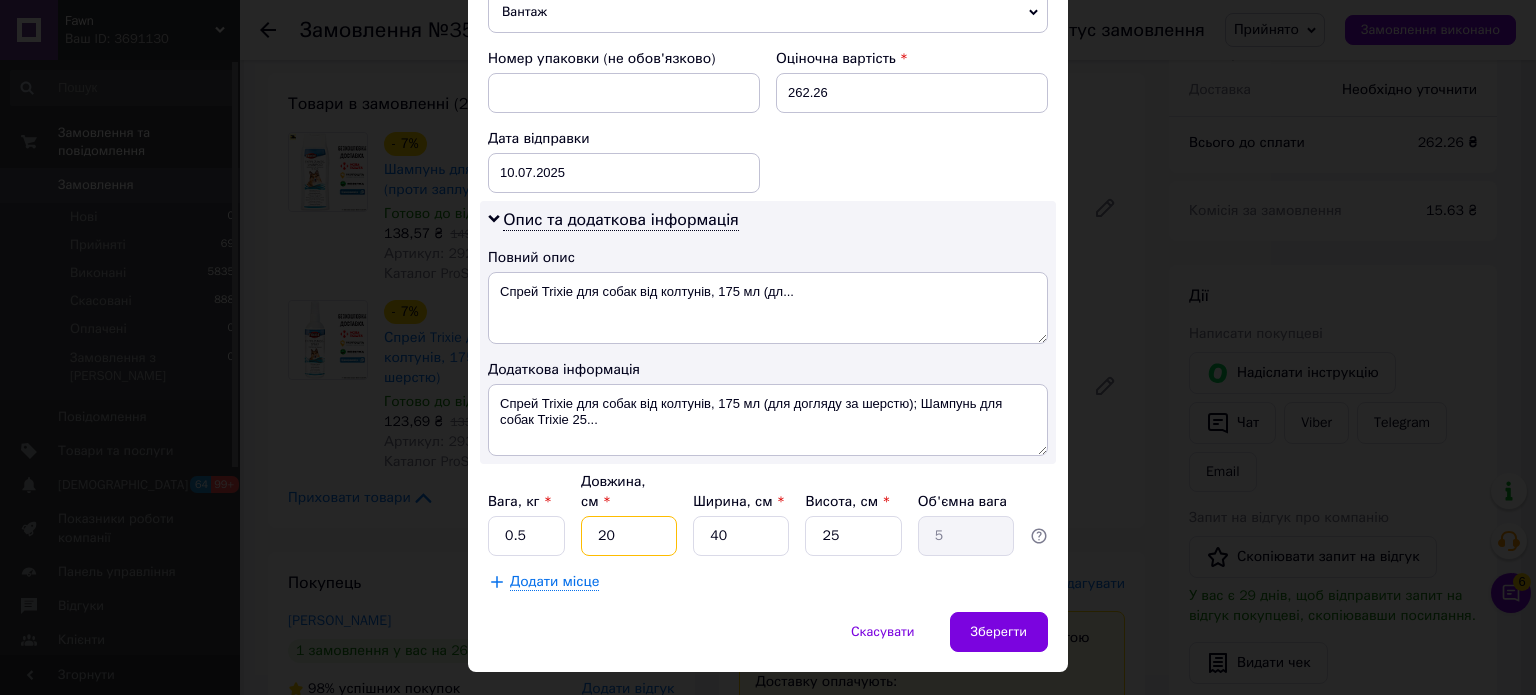 type on "0.5" 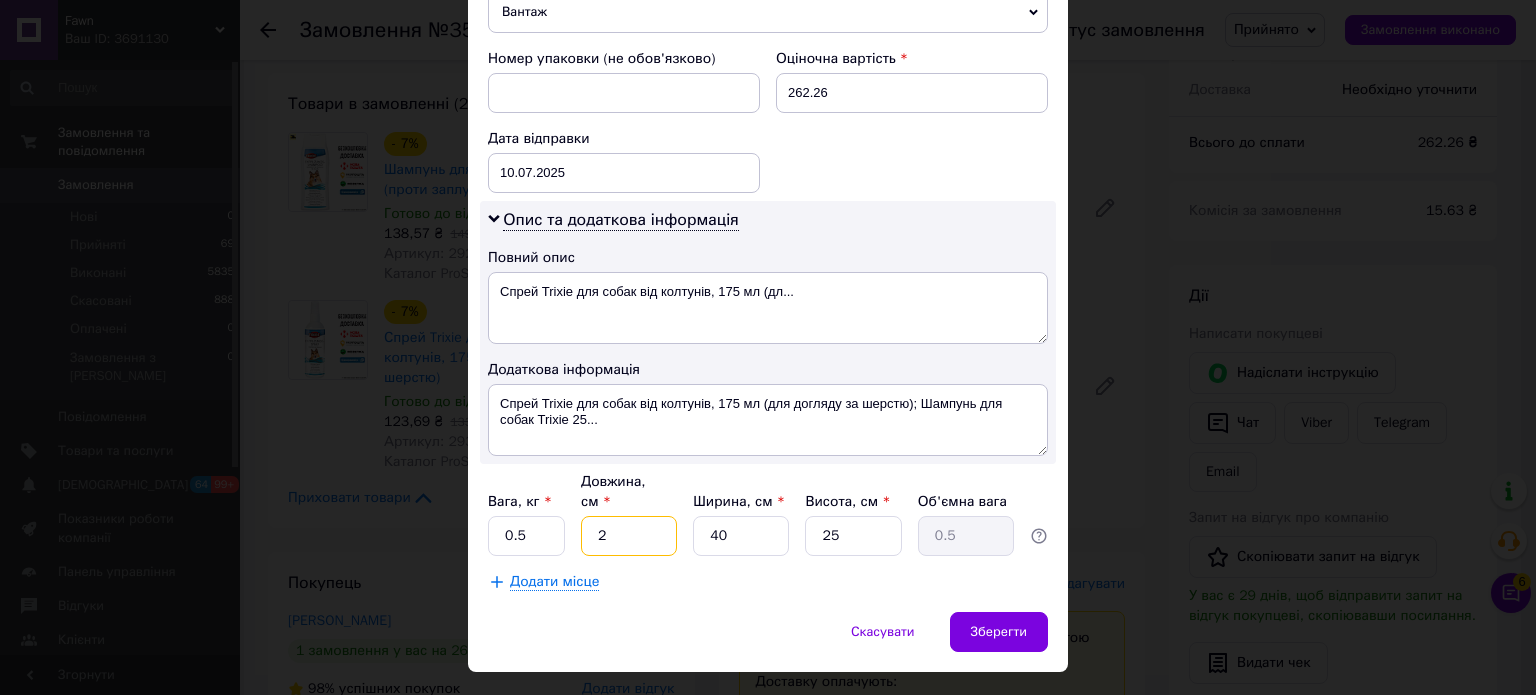 type on "23" 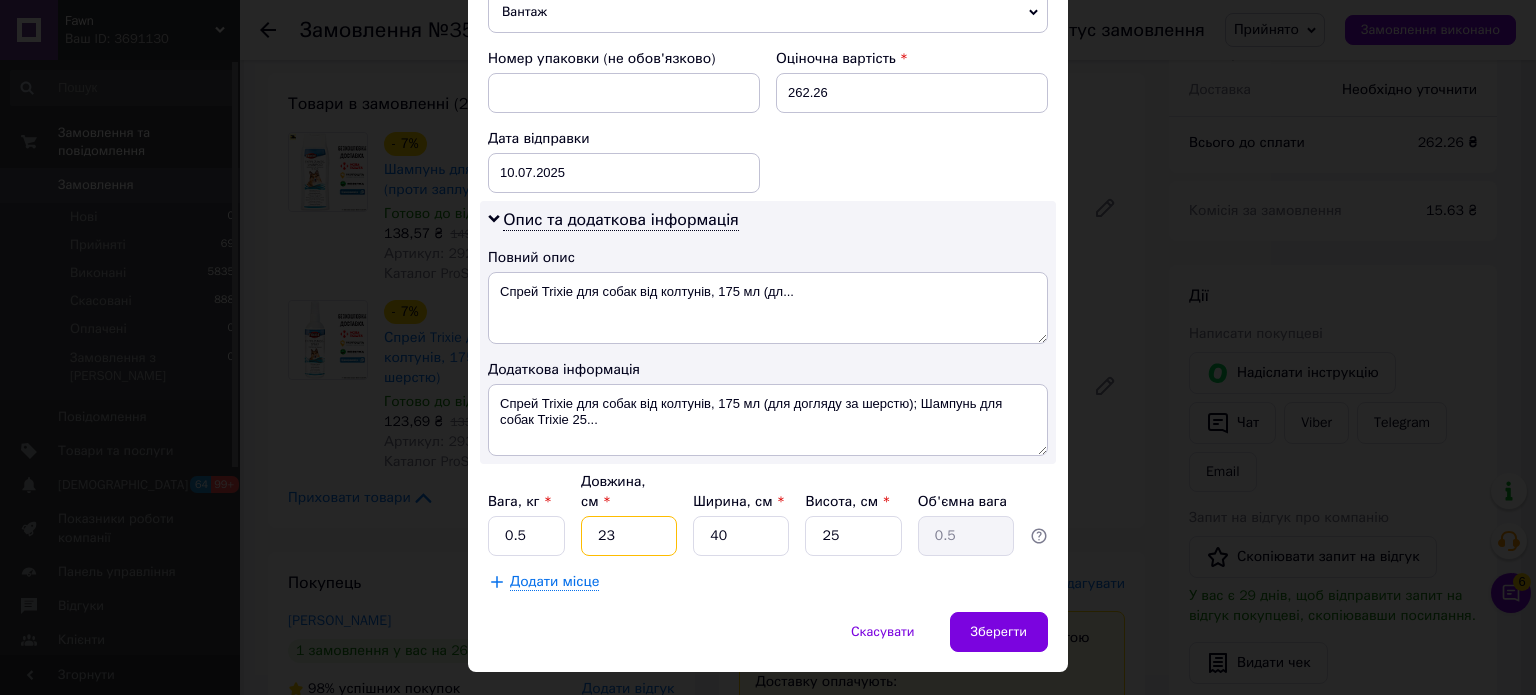 type on "5.75" 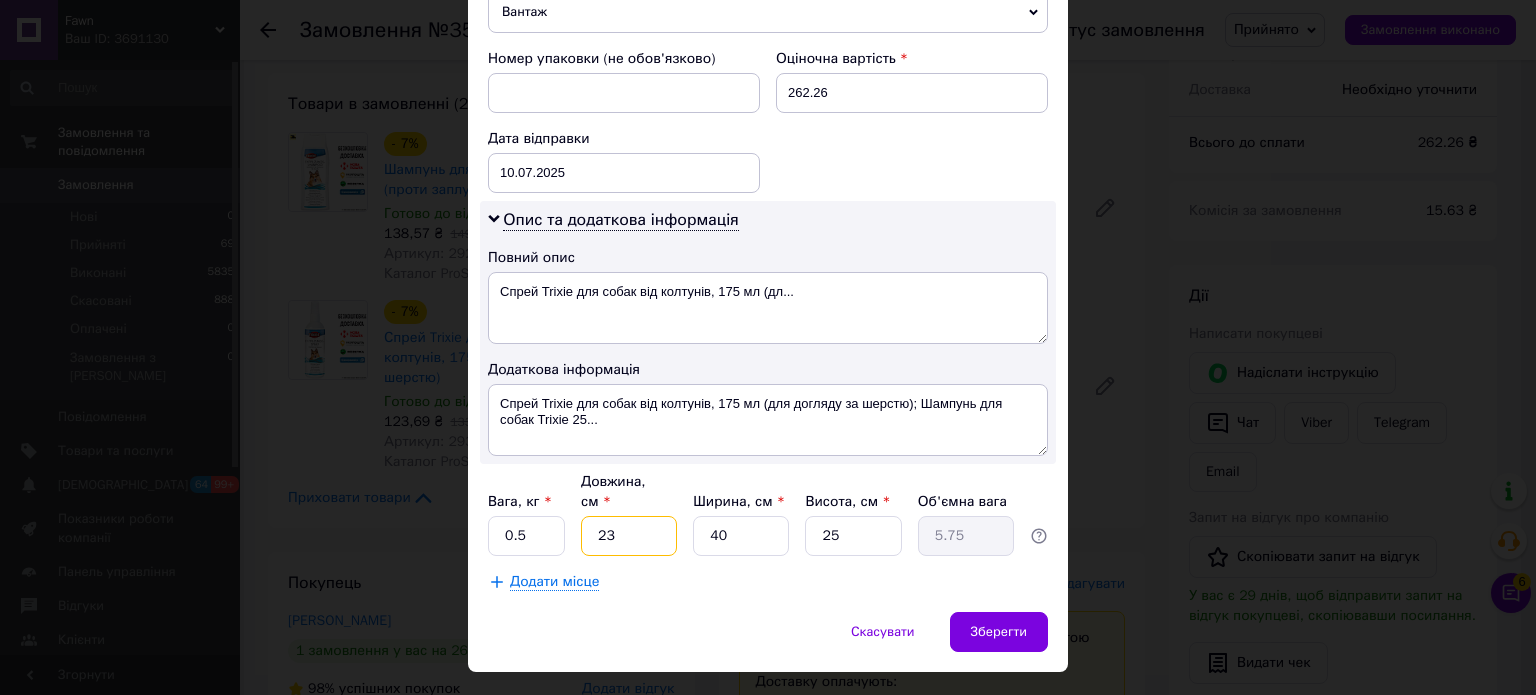 type on "23" 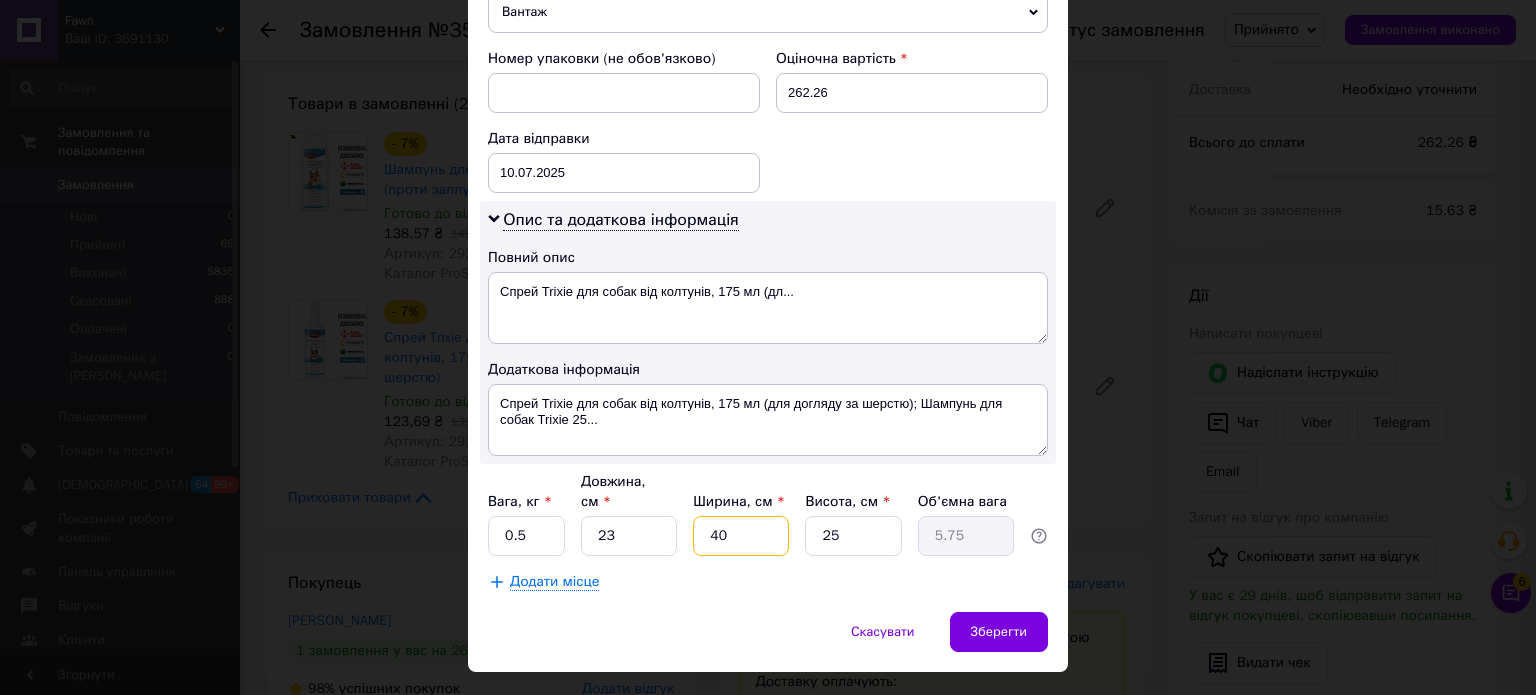 type on "1" 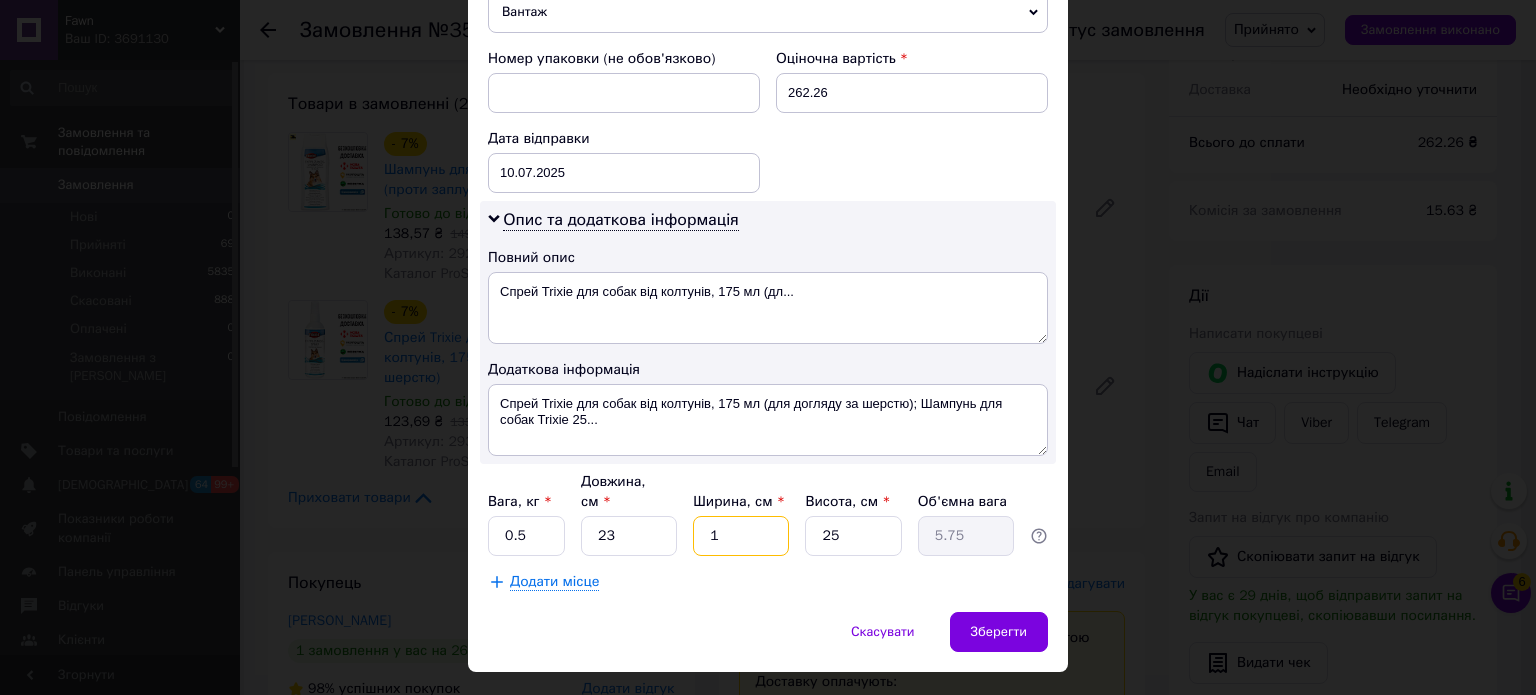 type on "0.14" 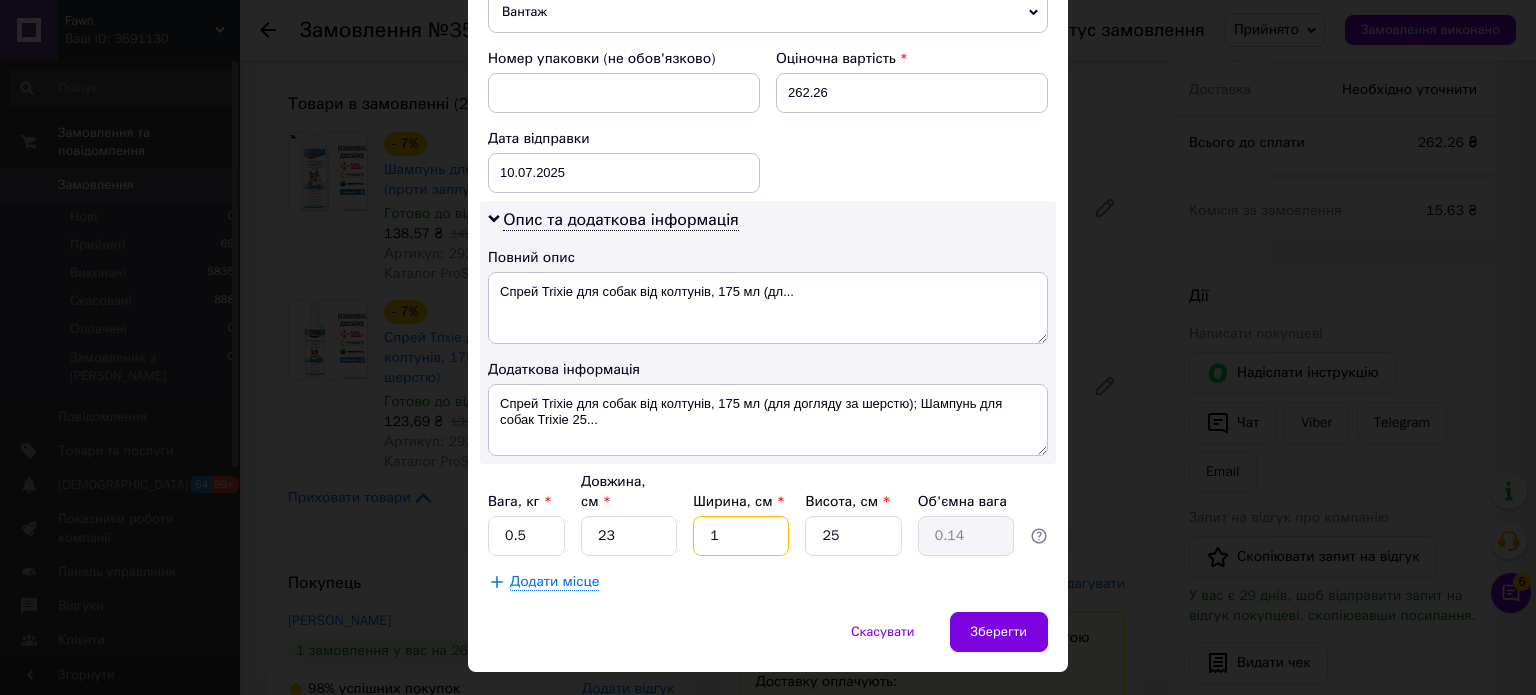 type on "17" 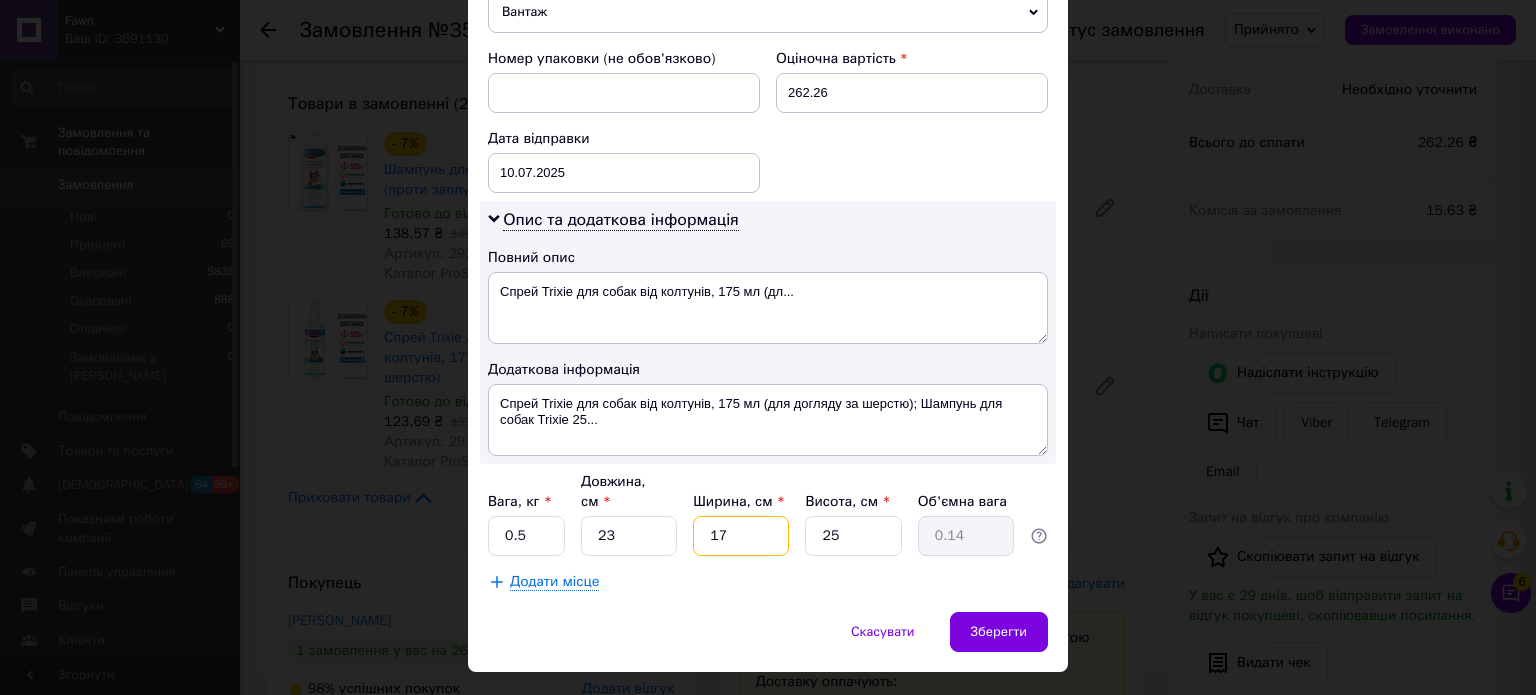 type on "2.44" 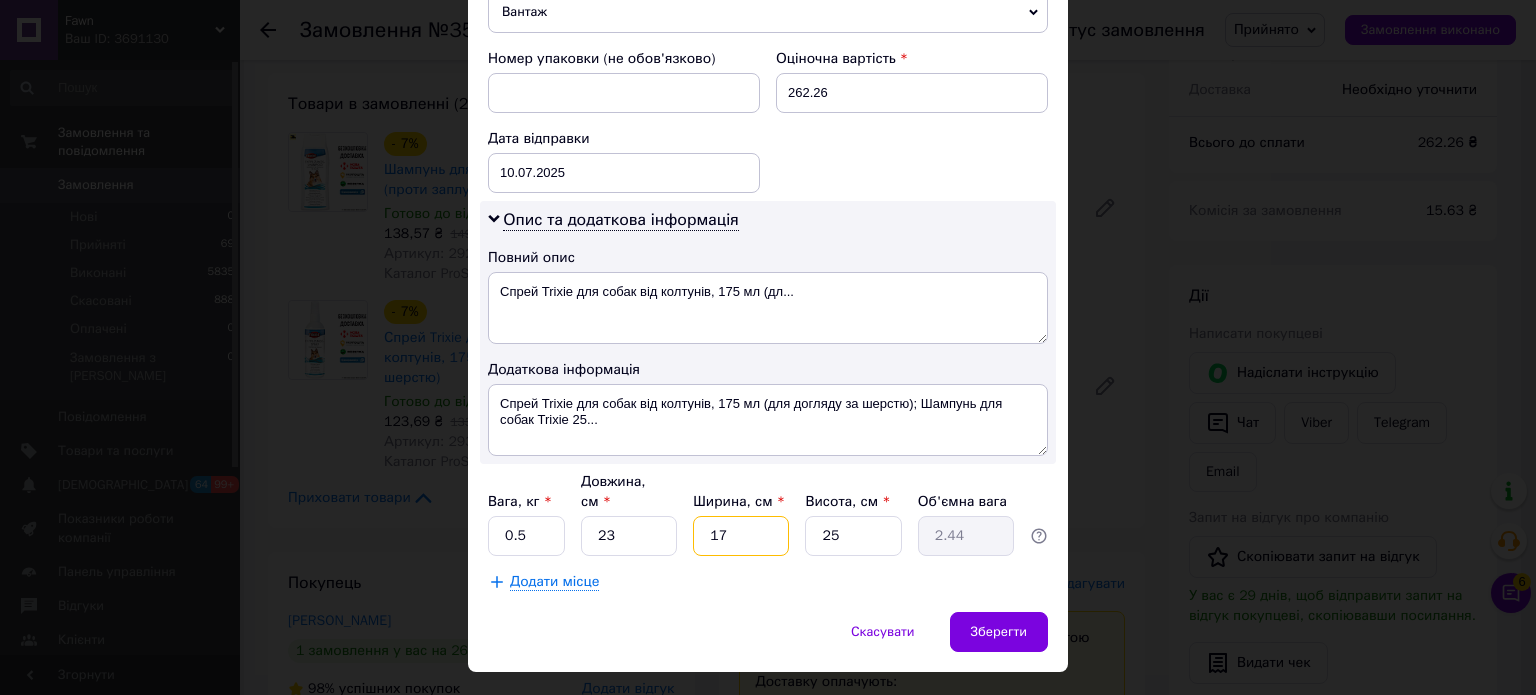 type on "17" 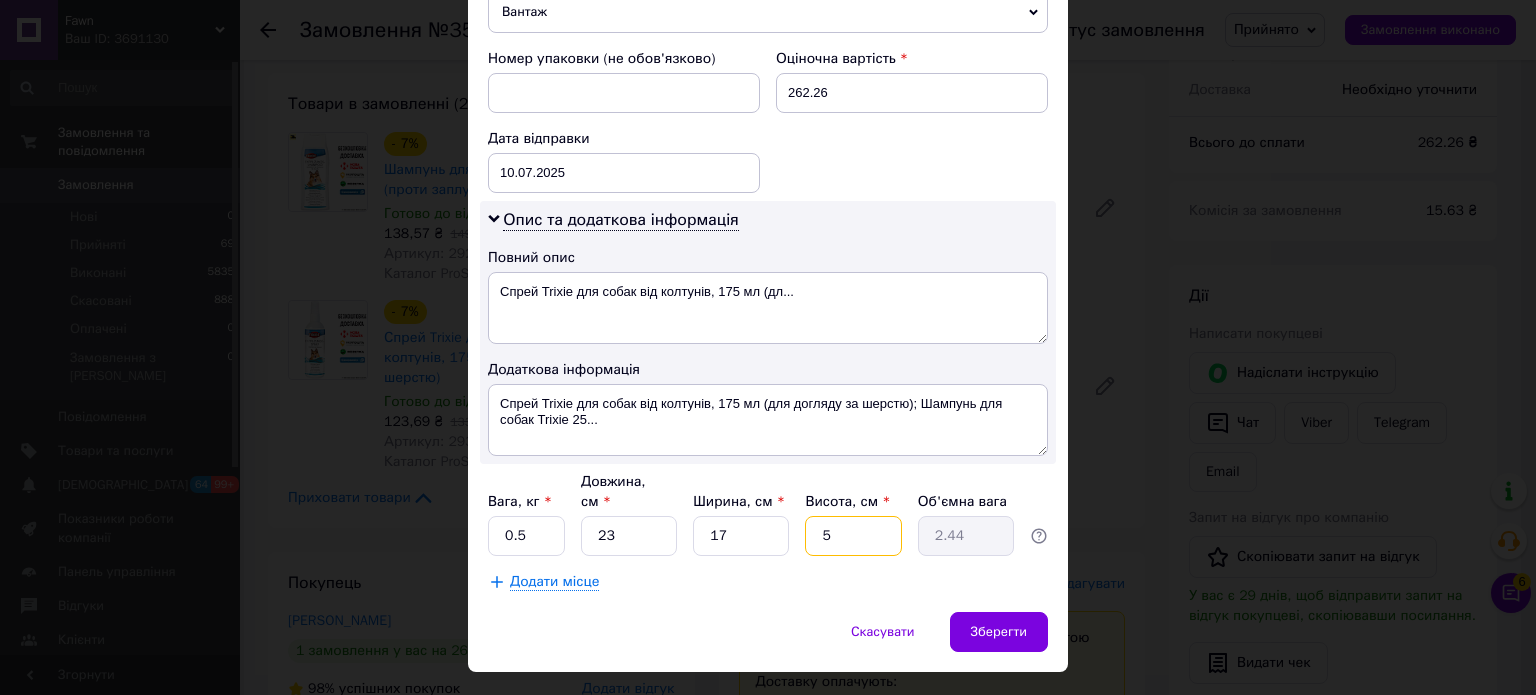 type on "5" 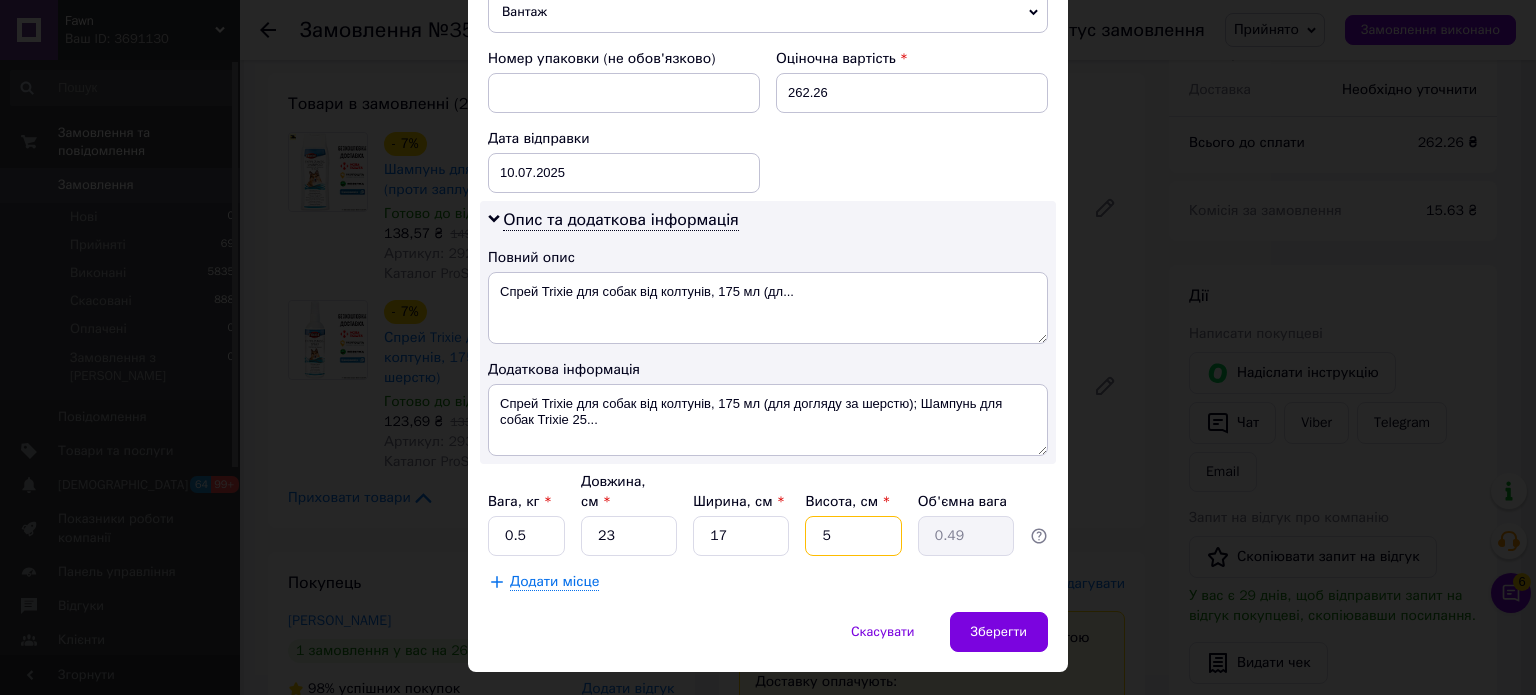 type 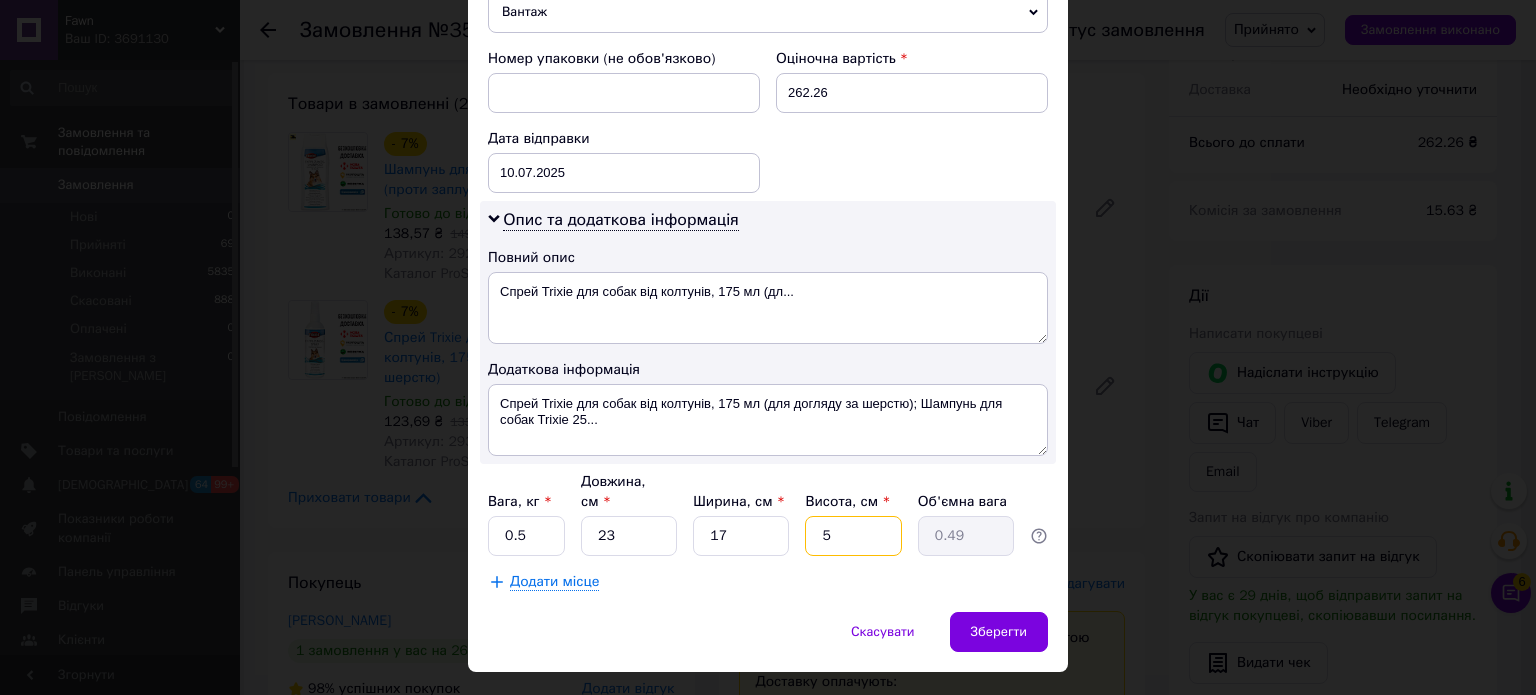 type 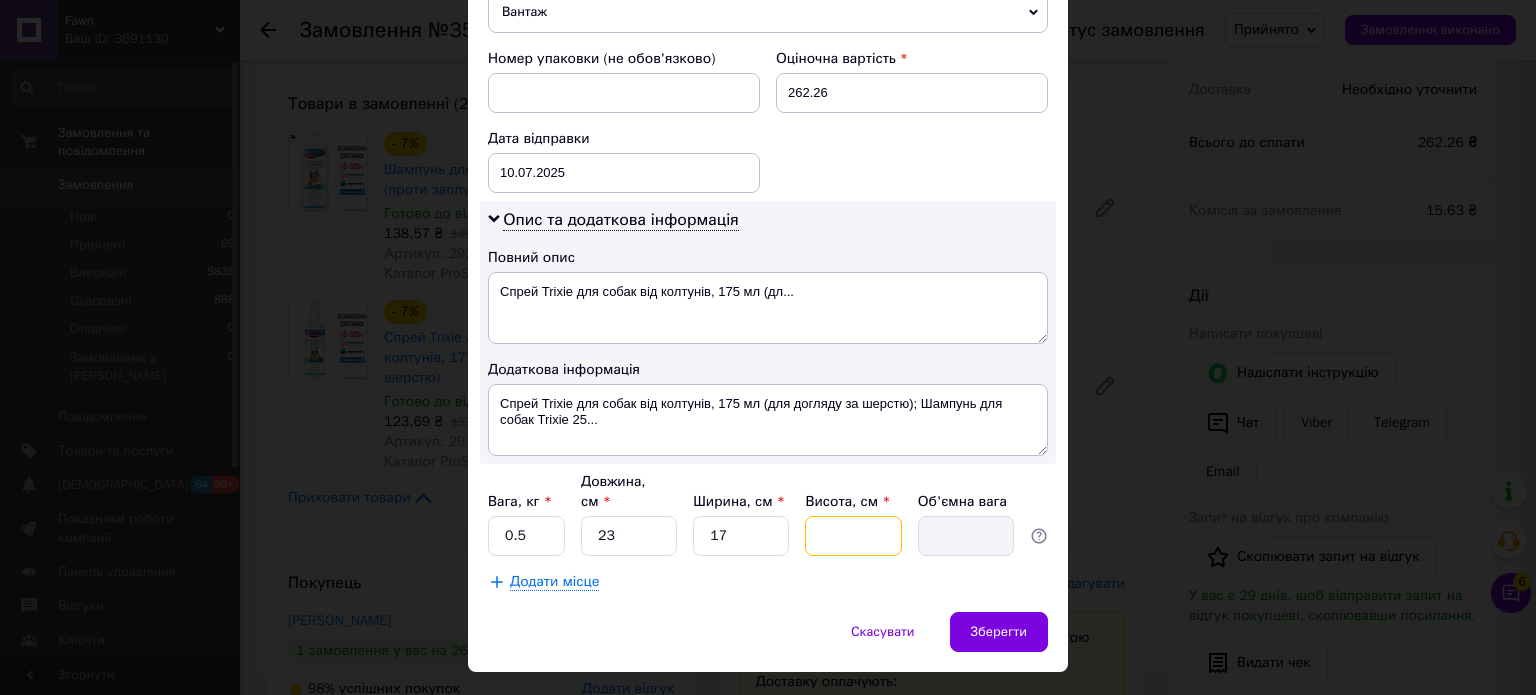 type on "6" 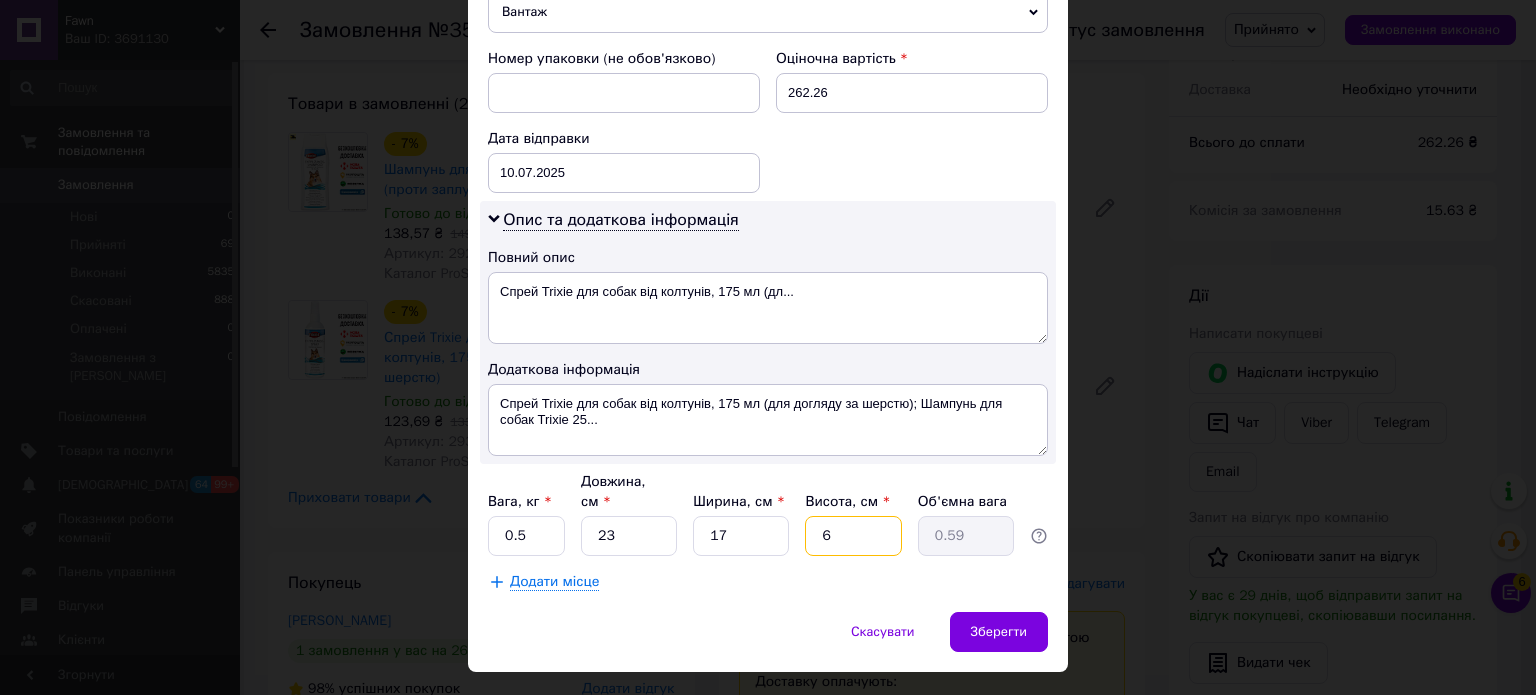 type on "6" 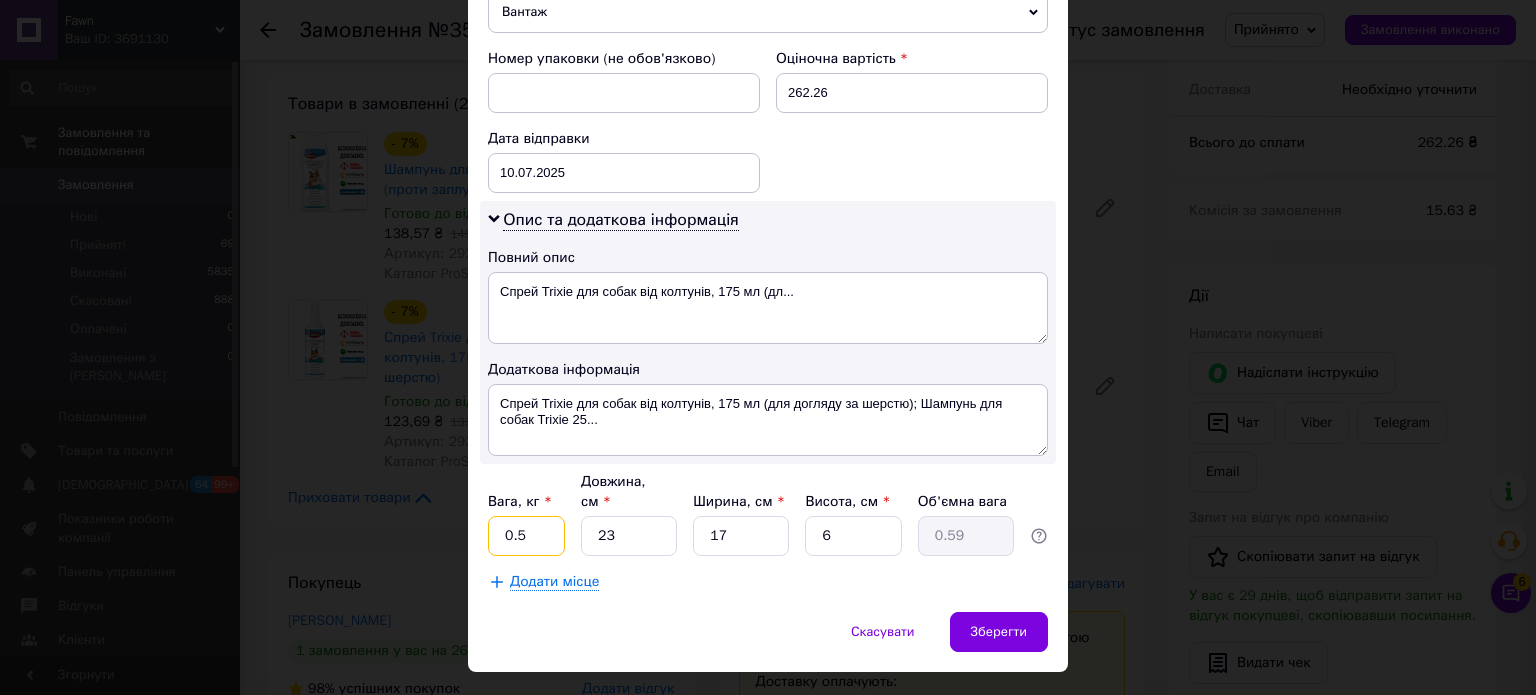 click on "0.5" at bounding box center (526, 536) 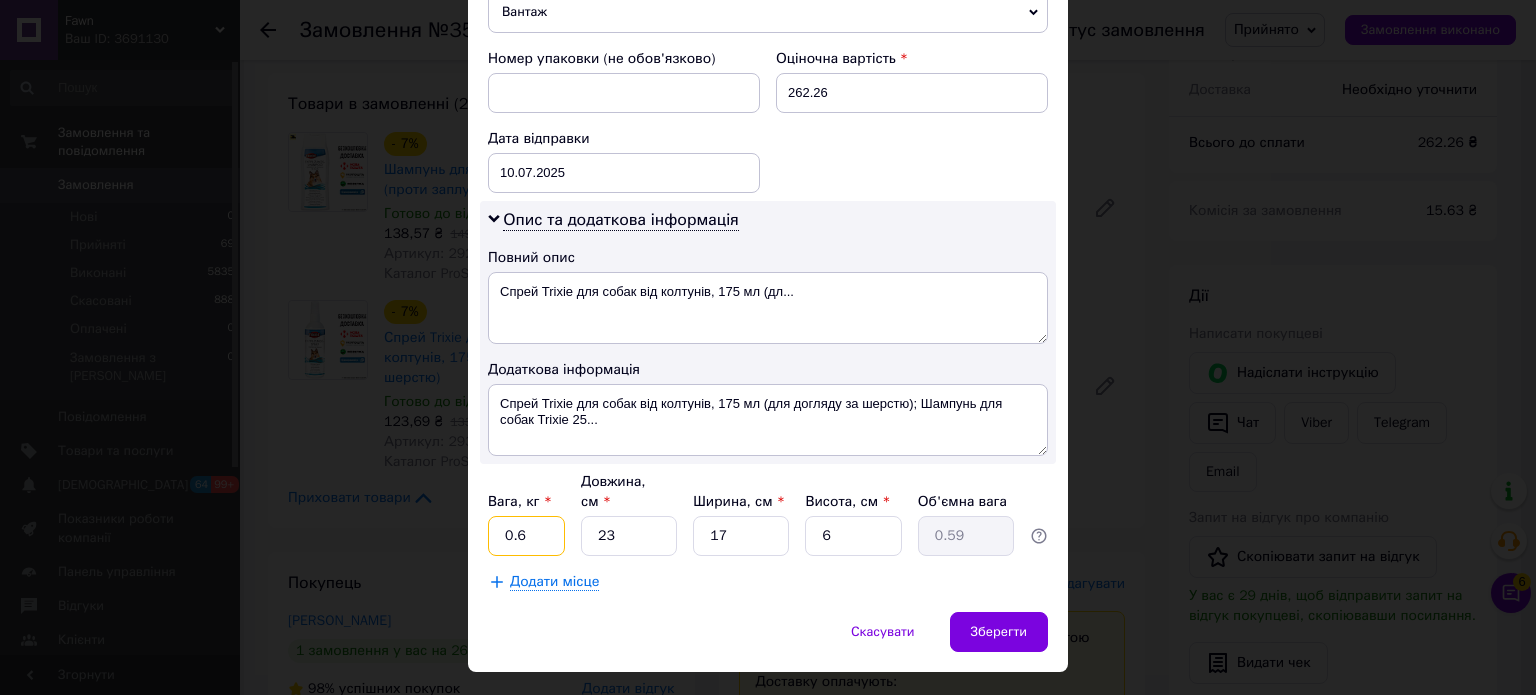 type on "0.6" 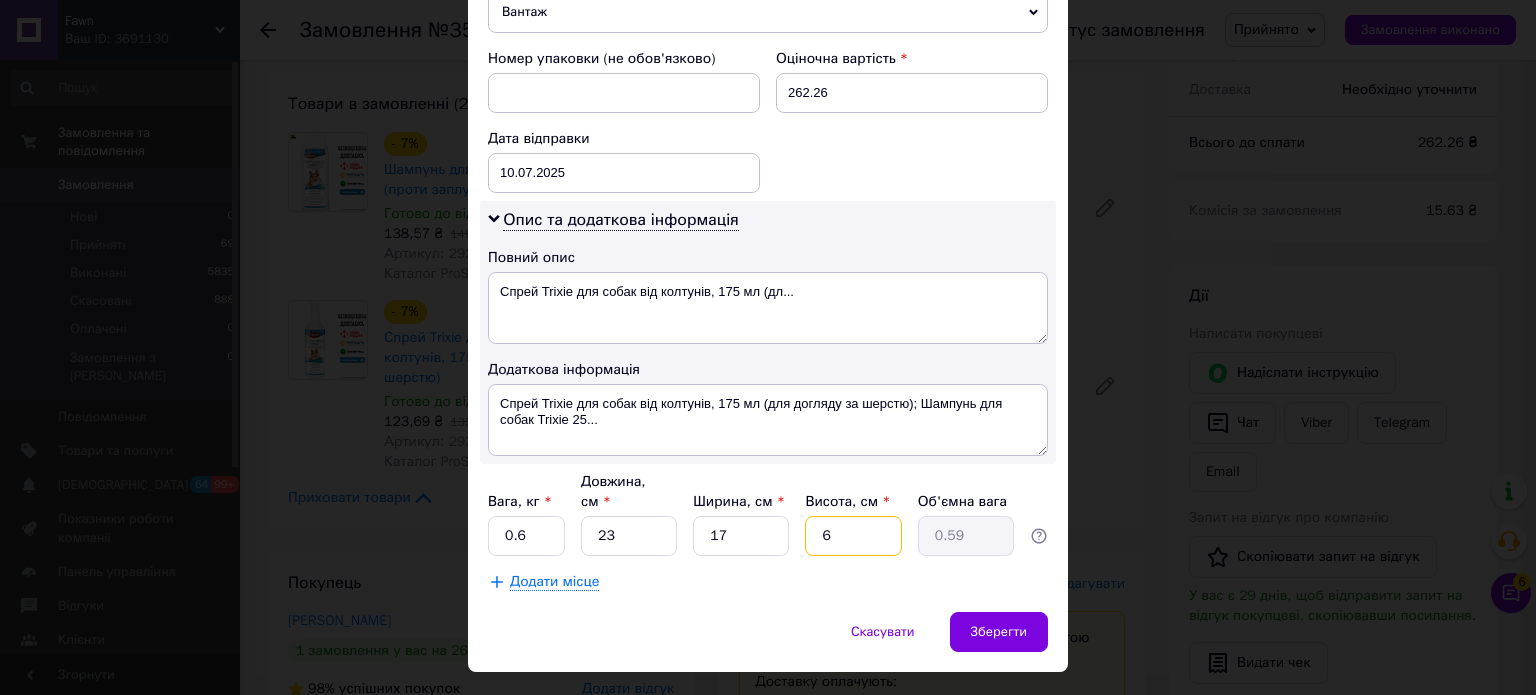 click on "6" at bounding box center (853, 536) 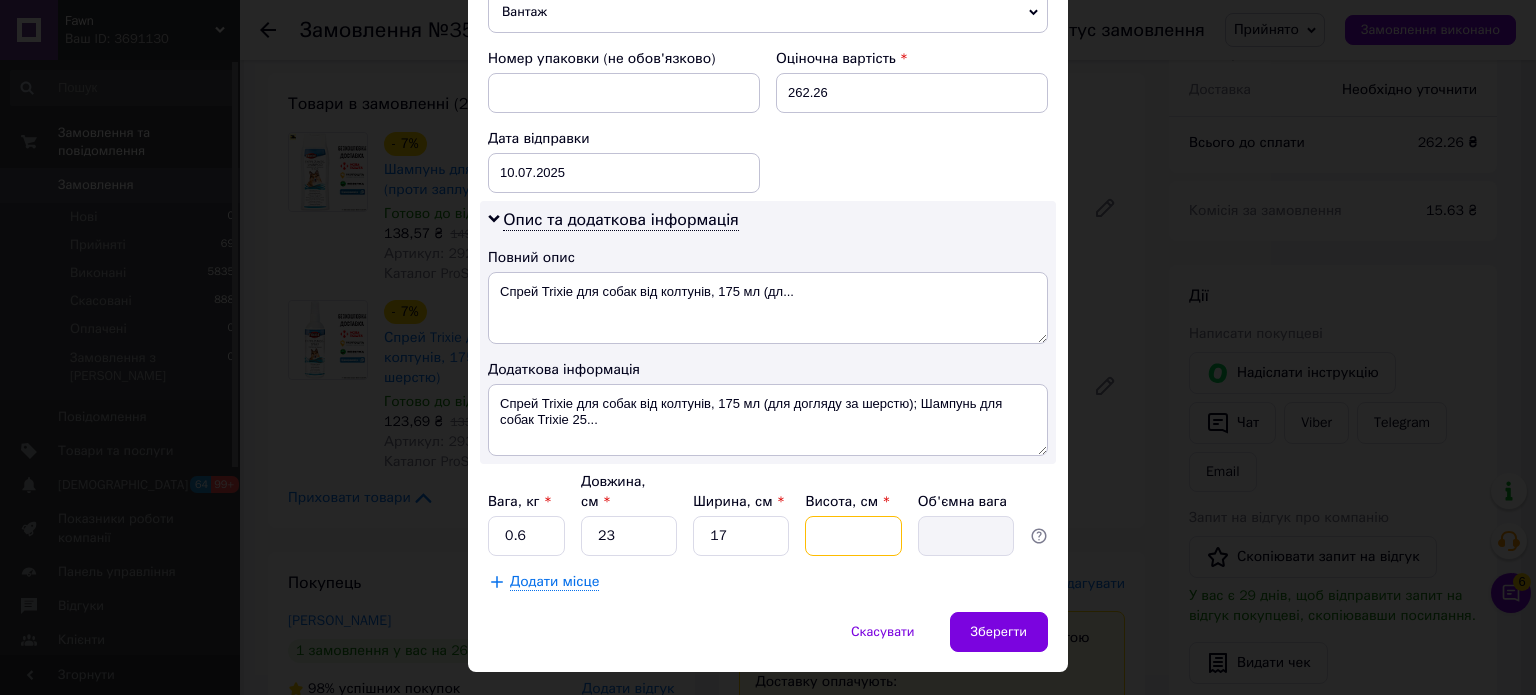 type on "5" 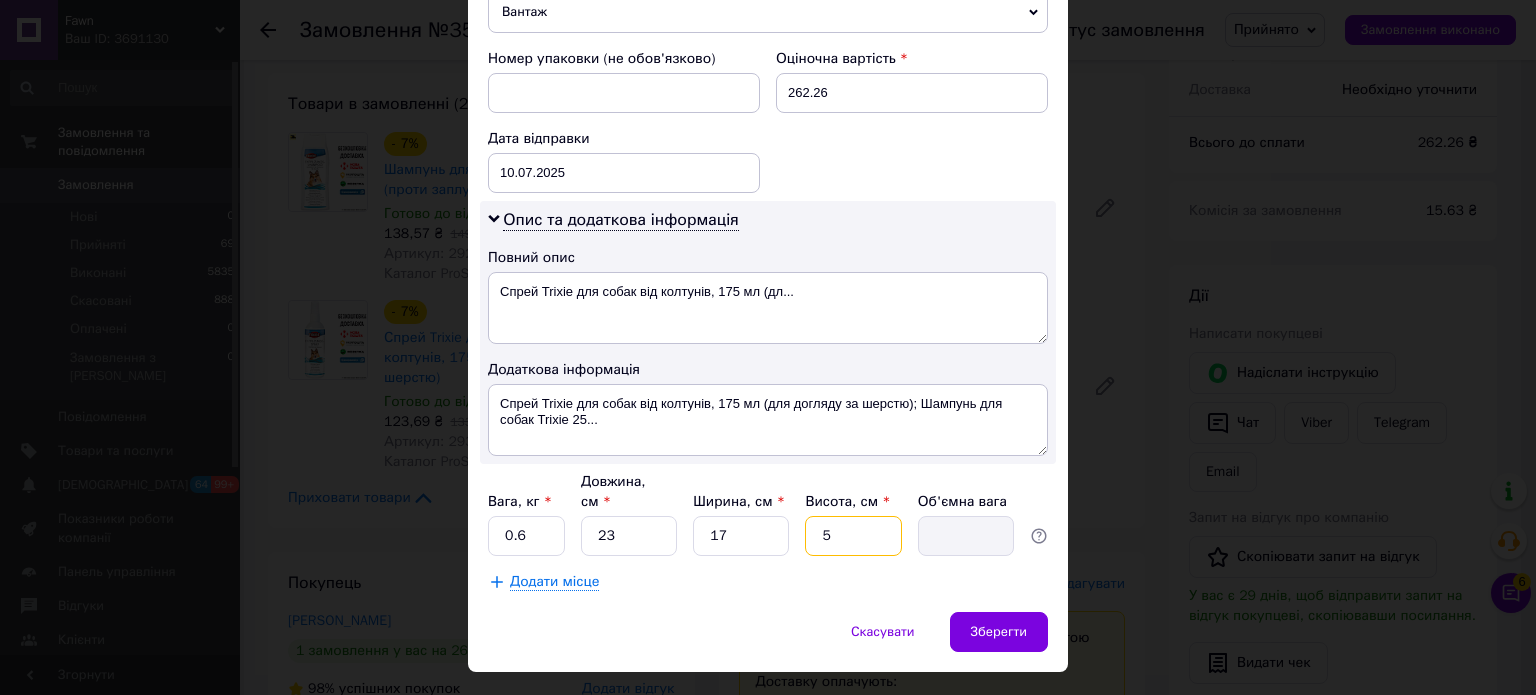 type on "0.49" 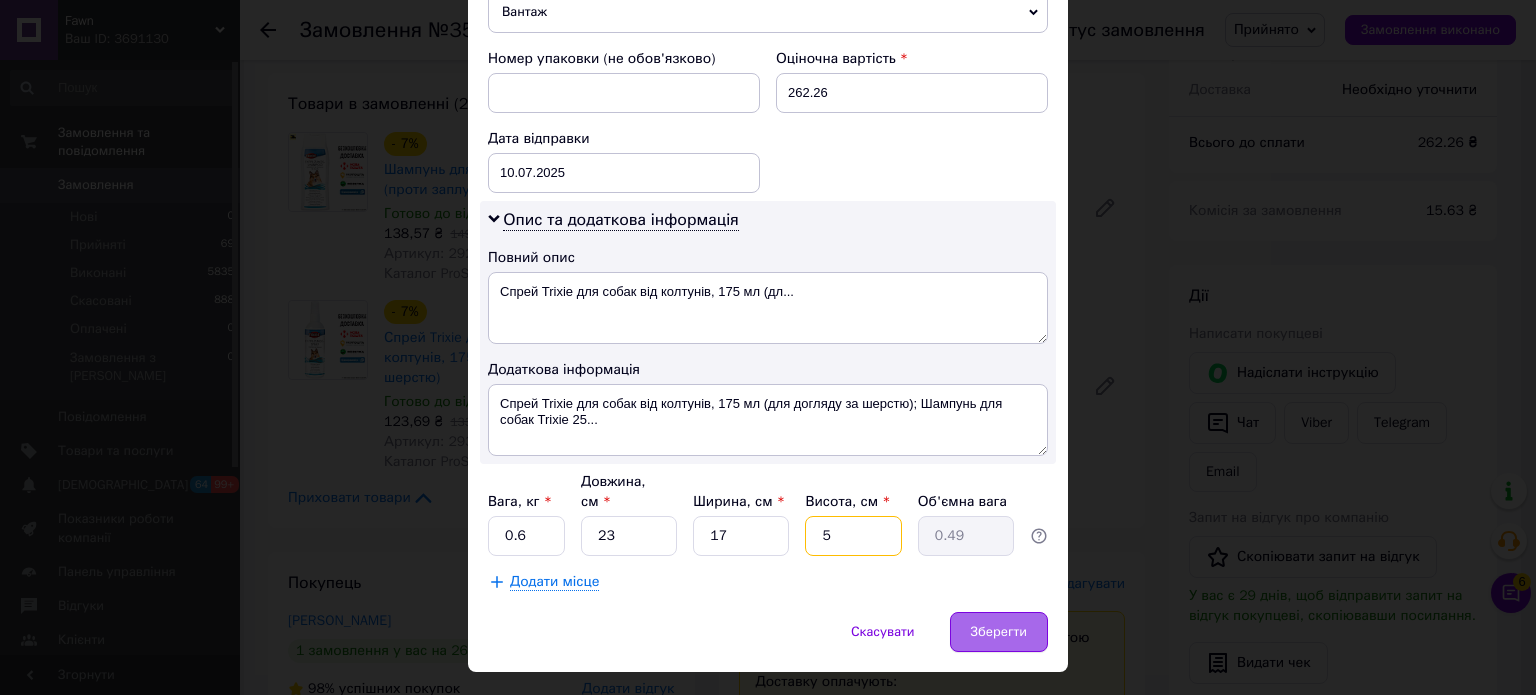 type on "5" 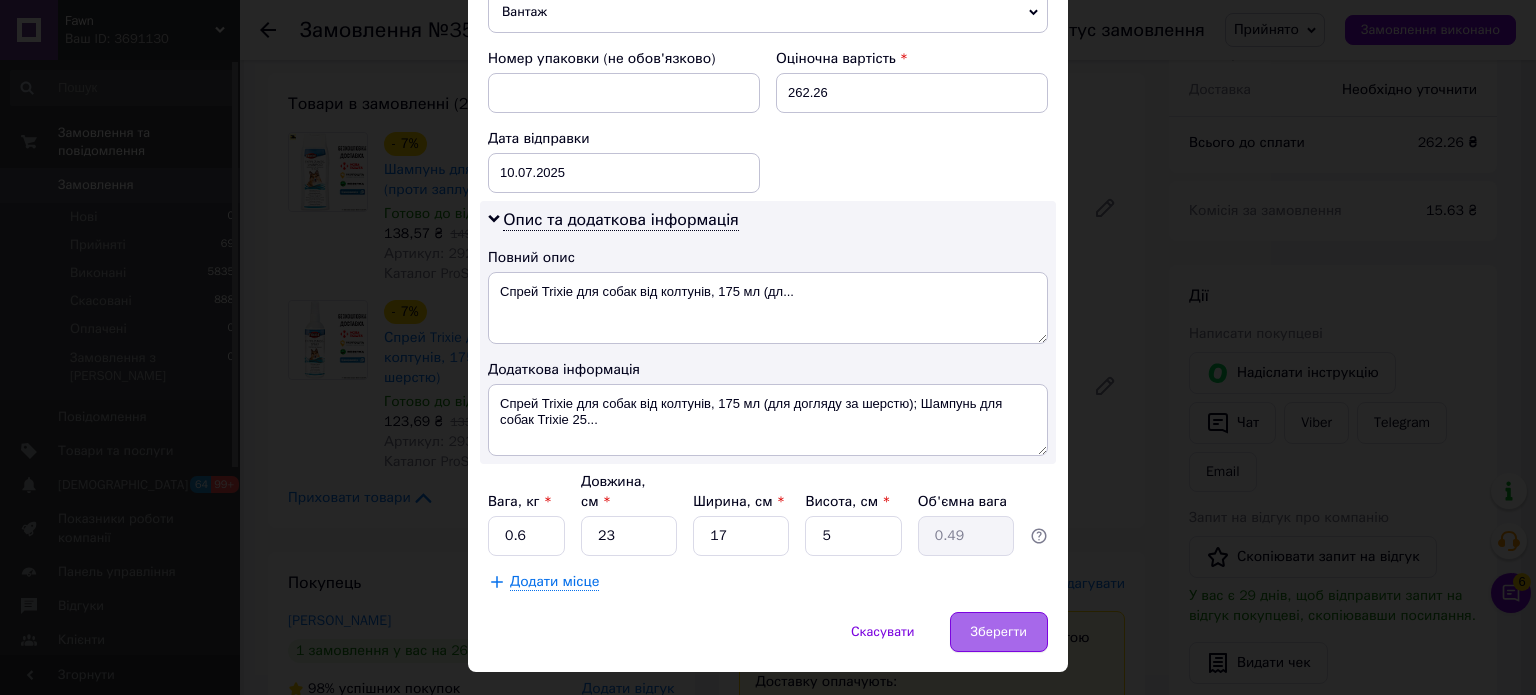 click on "Зберегти" at bounding box center (999, 632) 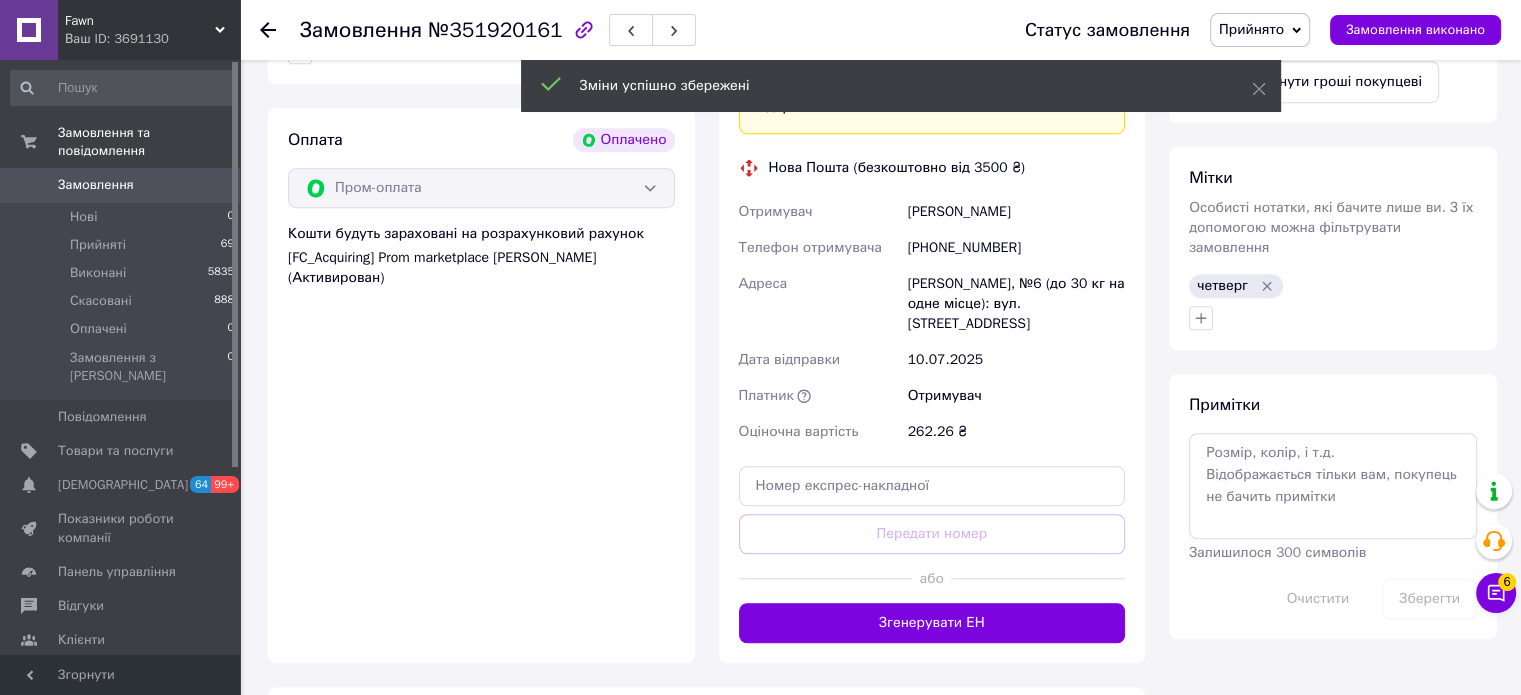 scroll, scrollTop: 1404, scrollLeft: 0, axis: vertical 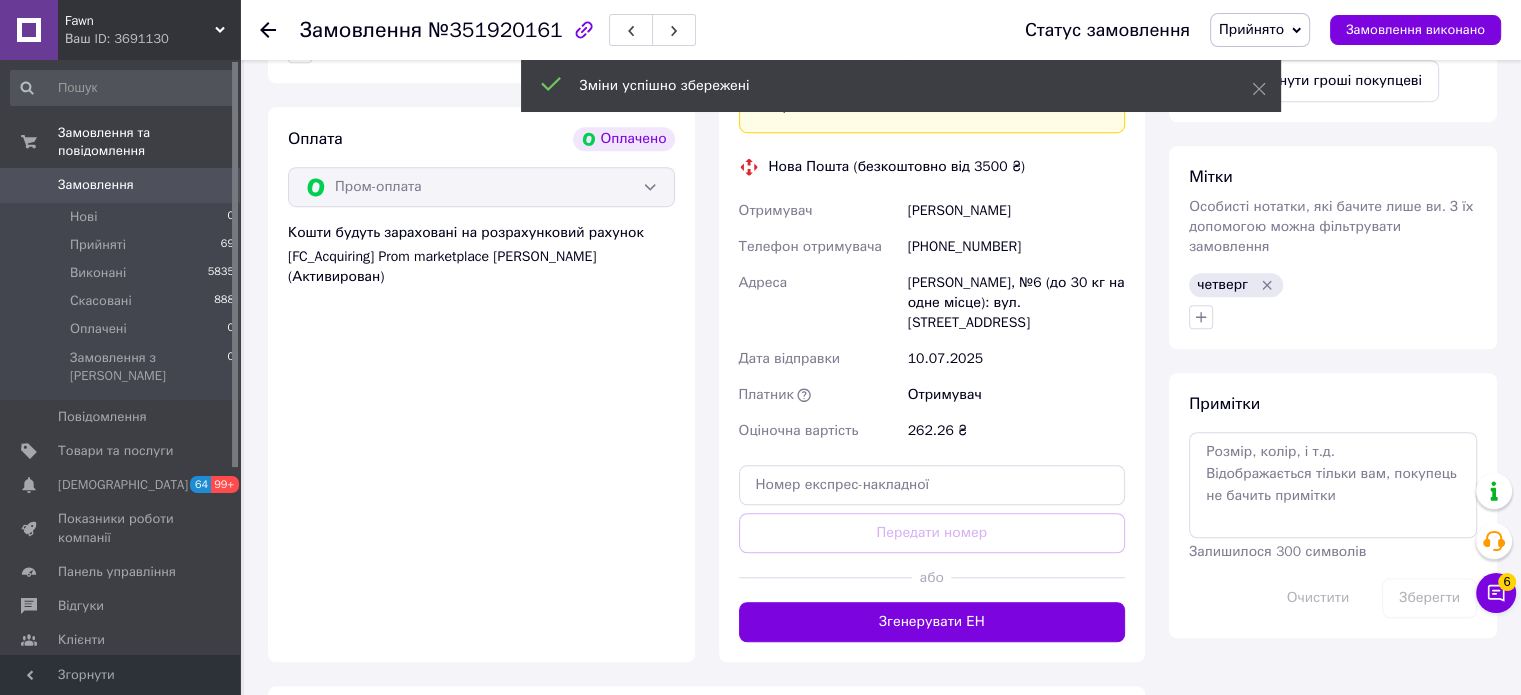 click on "Згенерувати ЕН" at bounding box center [932, 622] 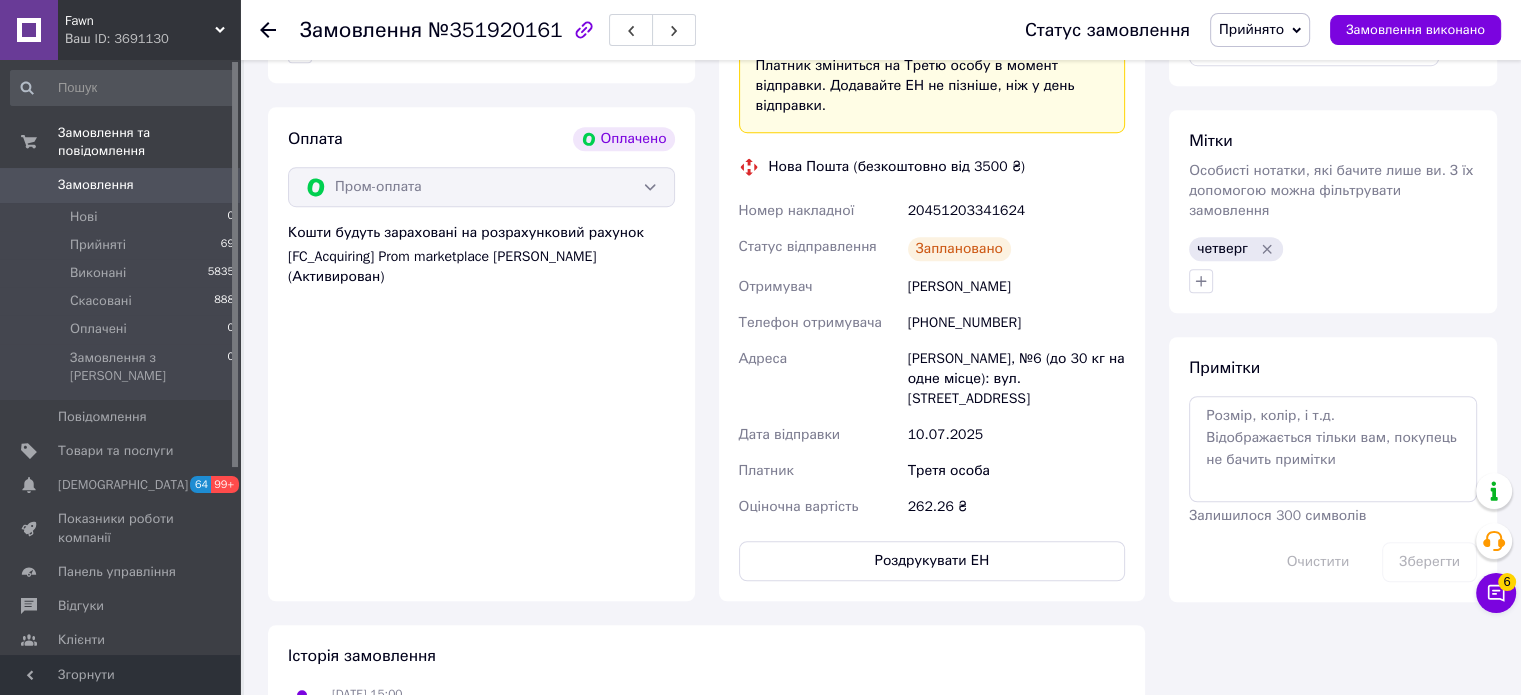 click on "Роздрукувати ЕН" at bounding box center [932, 561] 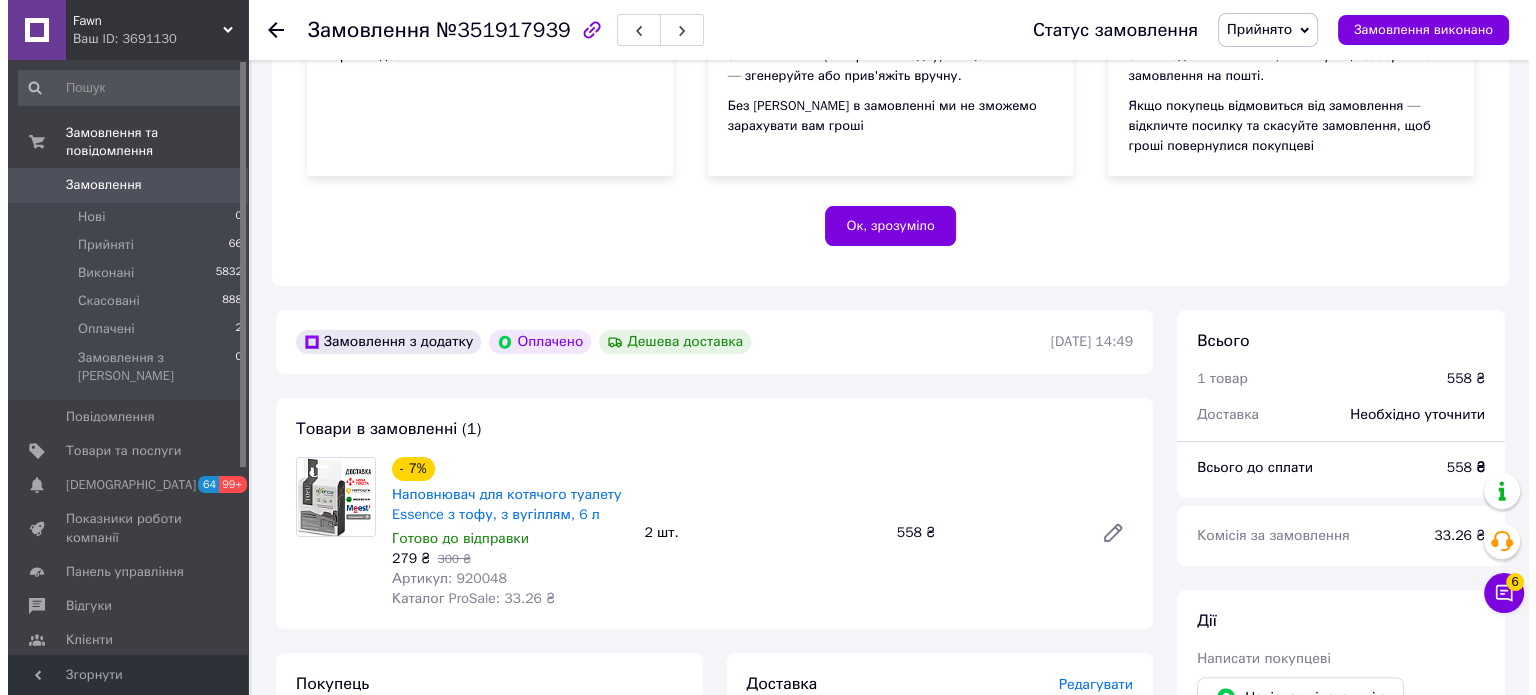 scroll, scrollTop: 784, scrollLeft: 0, axis: vertical 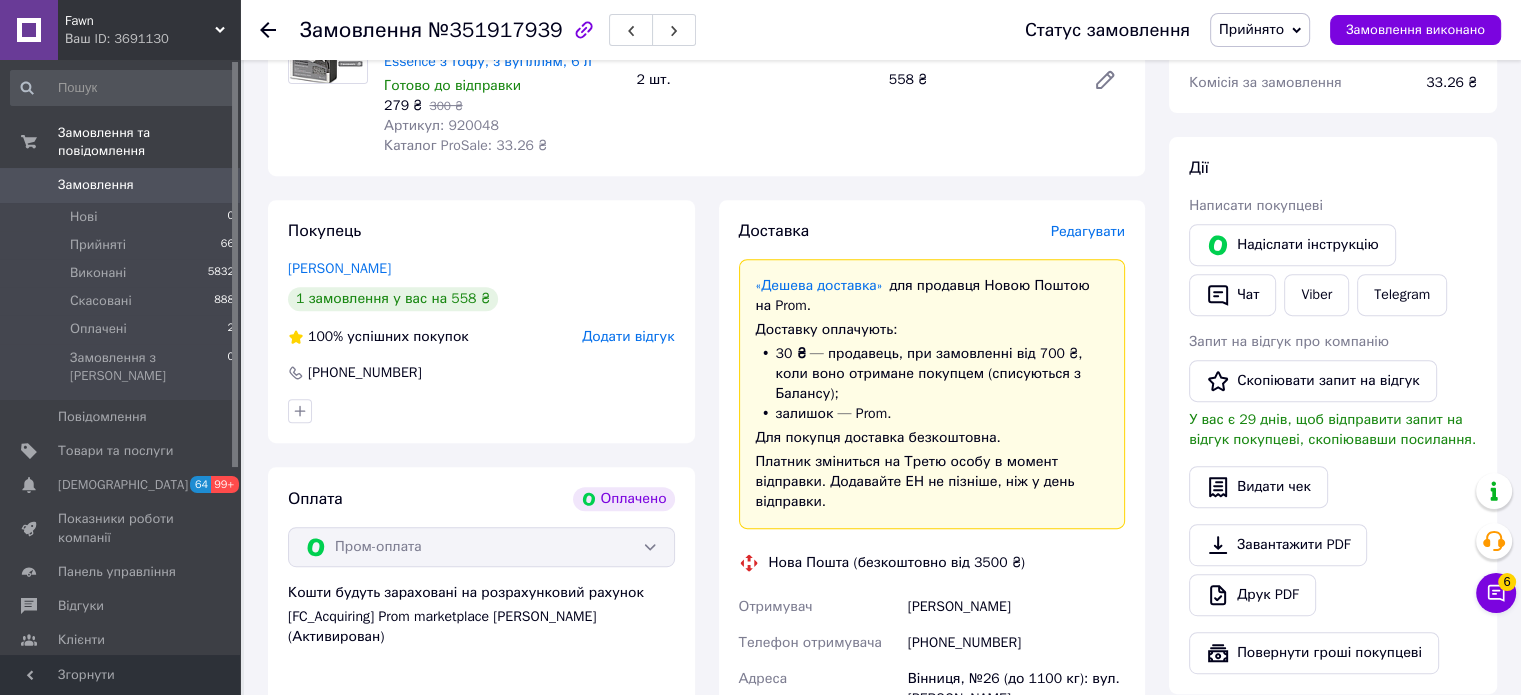click on "Редагувати" at bounding box center [1088, 231] 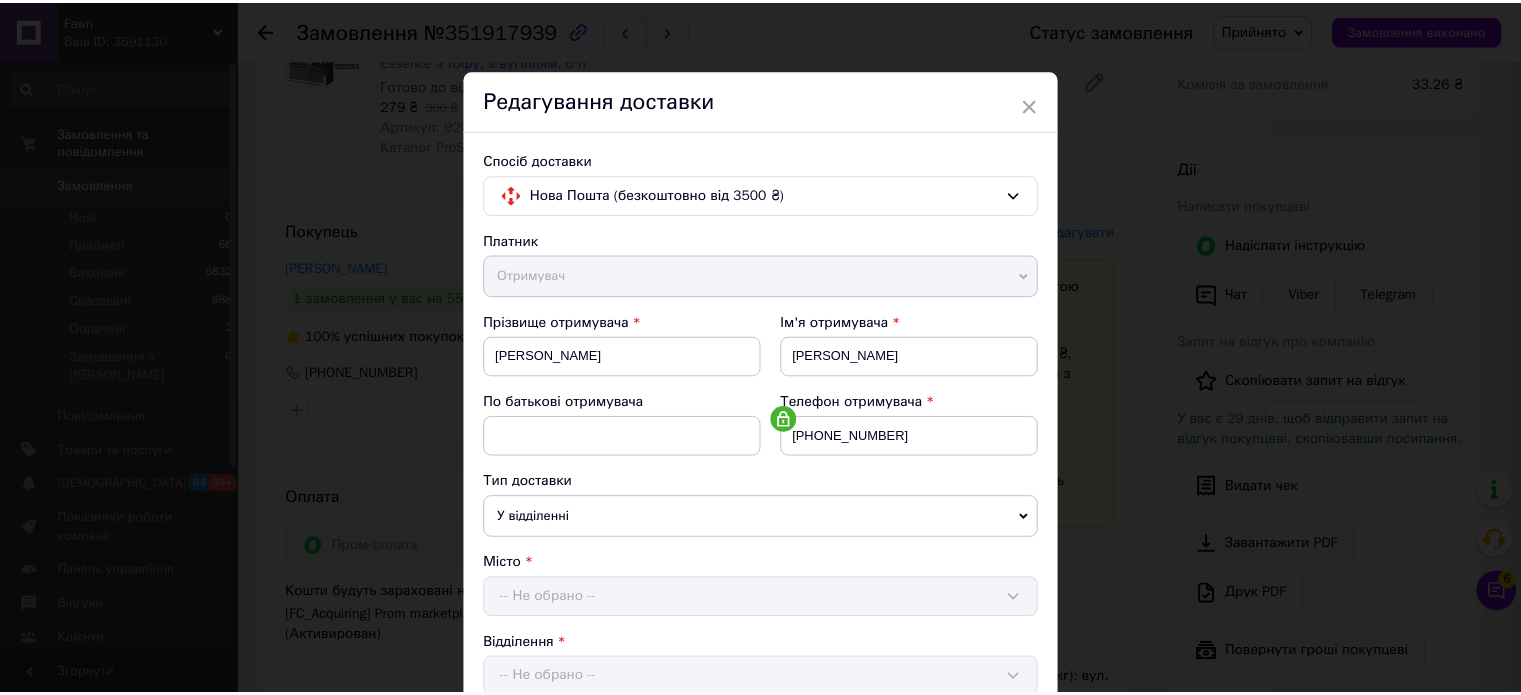 scroll, scrollTop: 850, scrollLeft: 0, axis: vertical 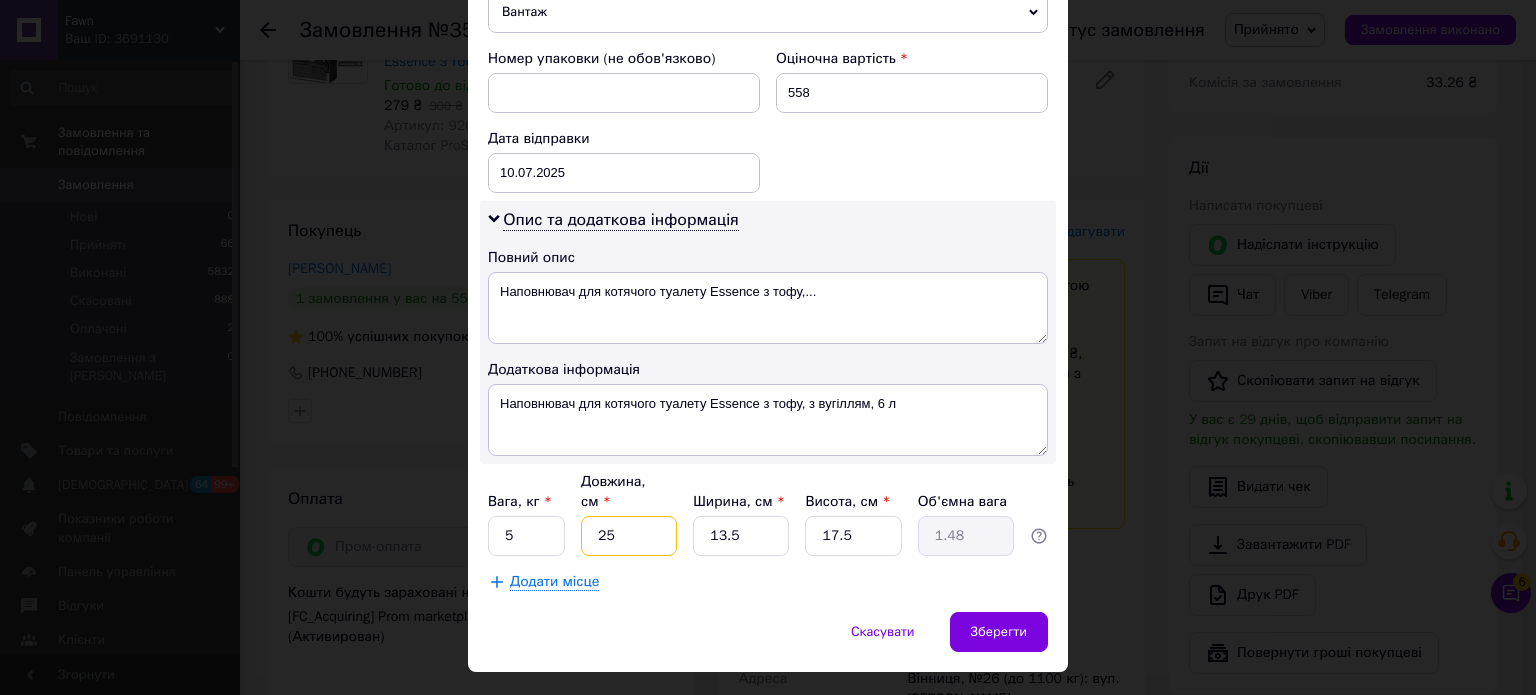 click on "25" at bounding box center [629, 536] 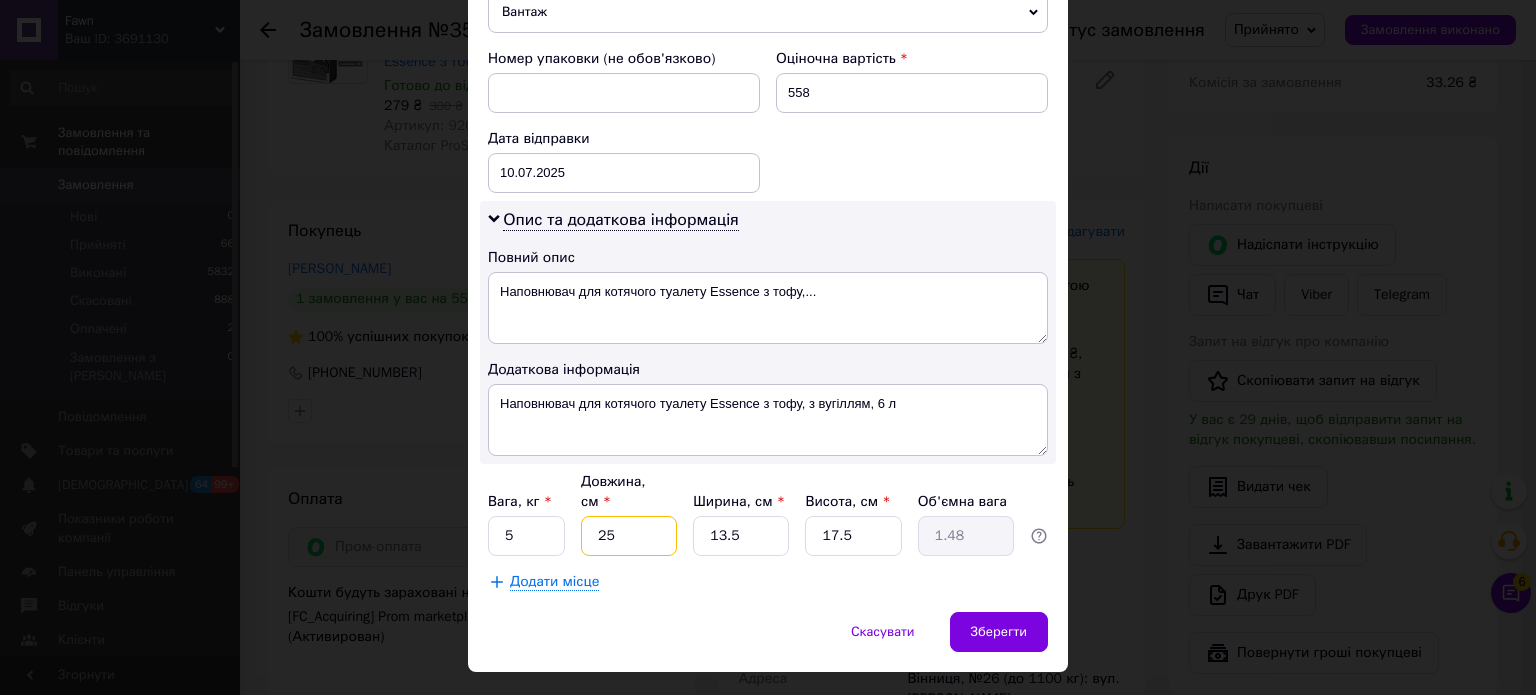 type on "2" 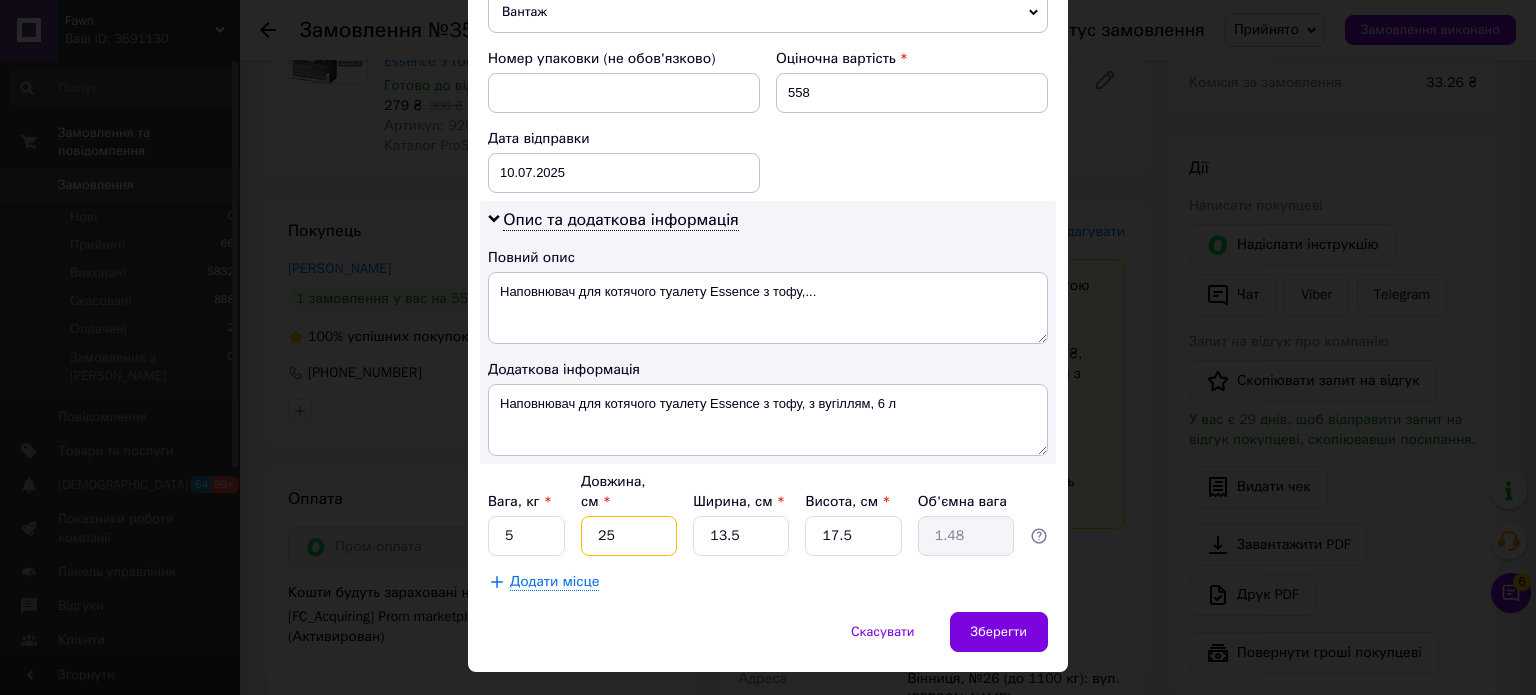type on "0.12" 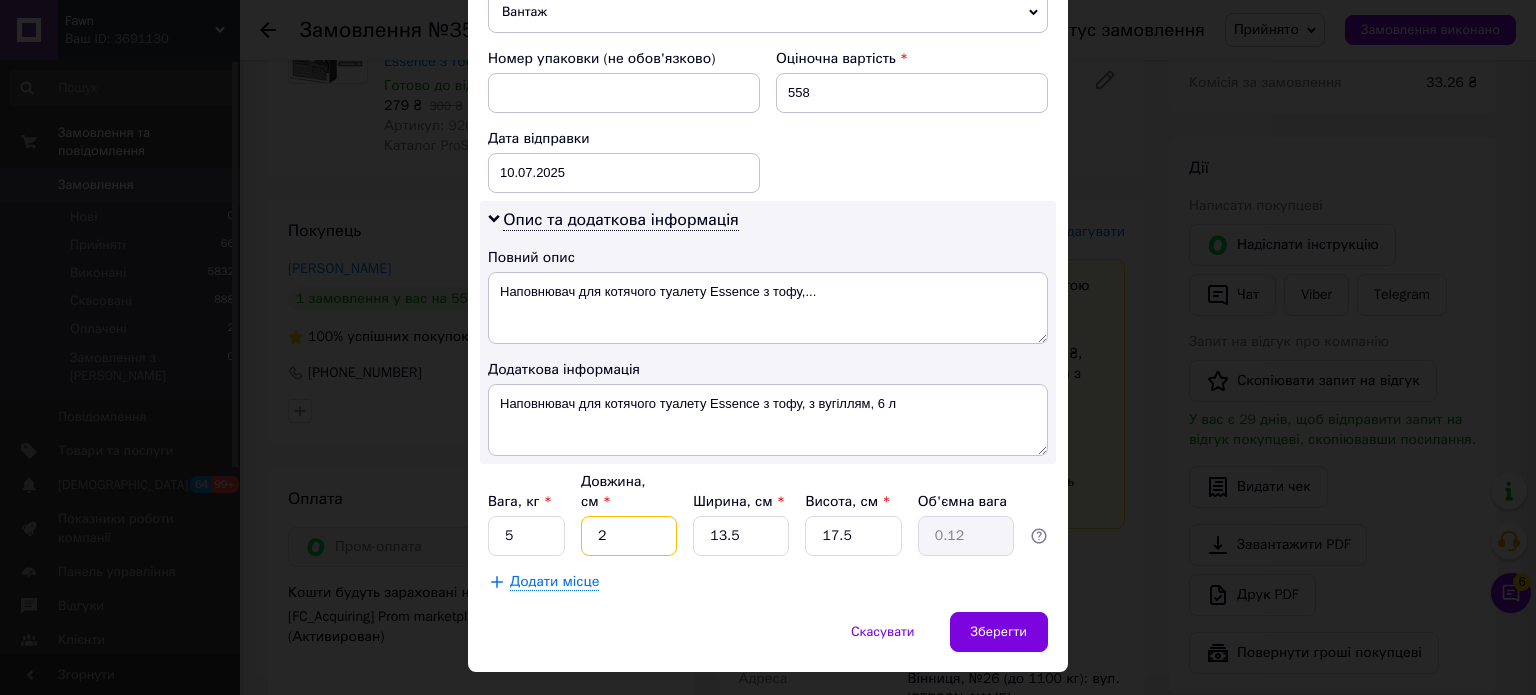 type on "24" 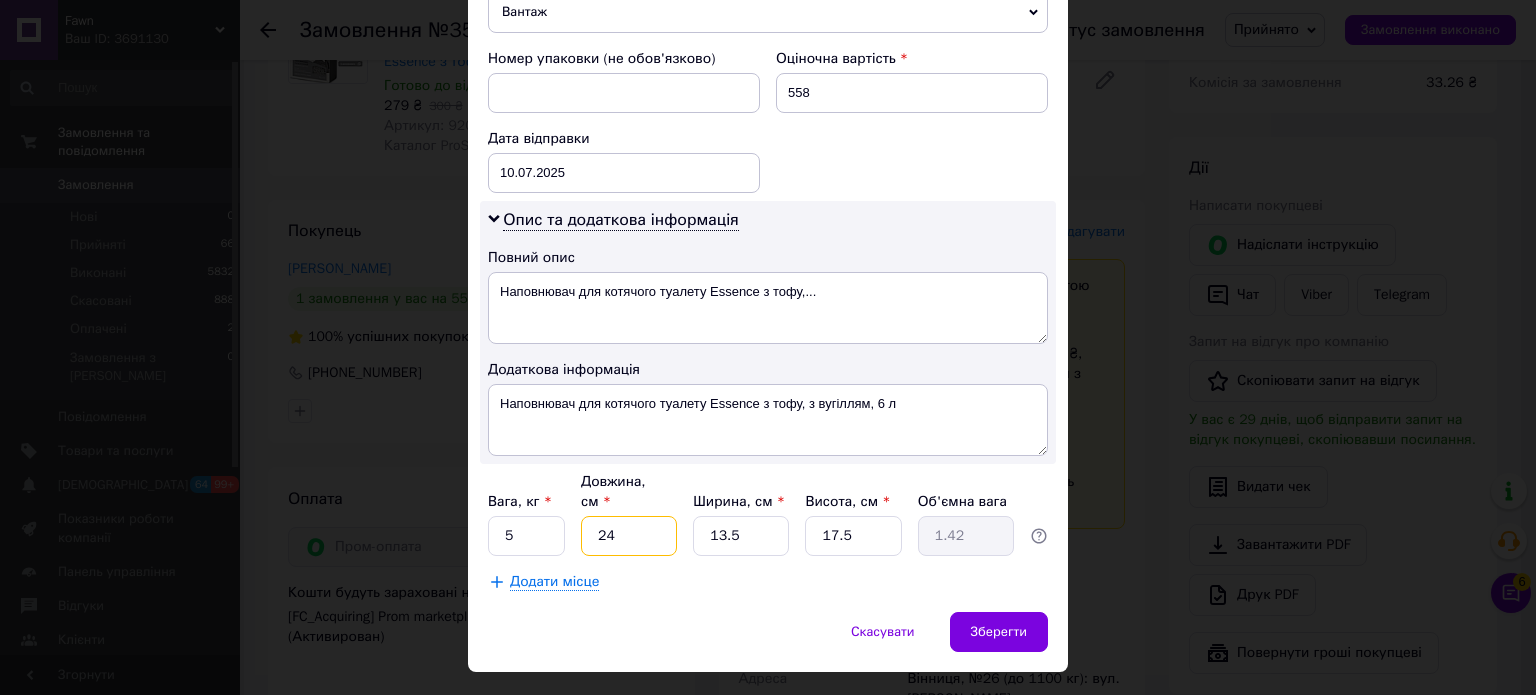 type on "24" 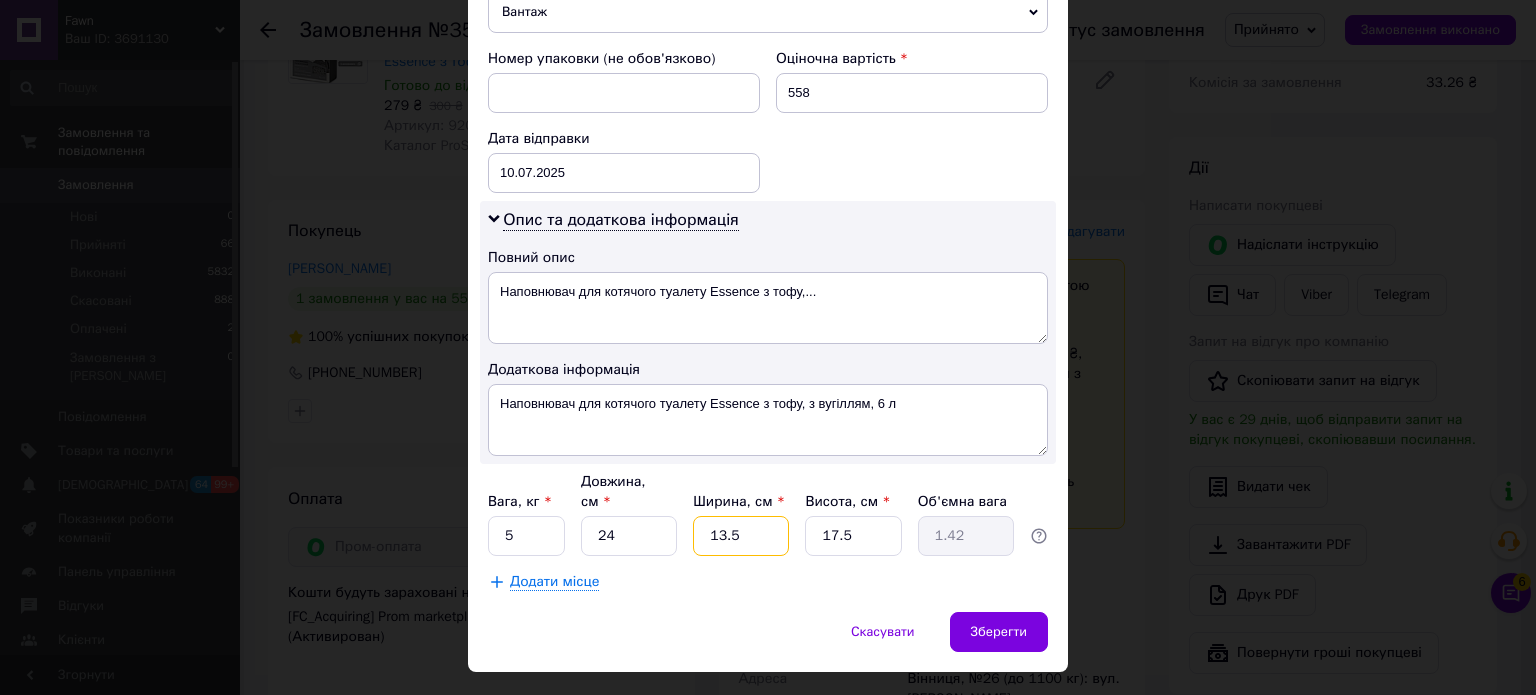 type on "1" 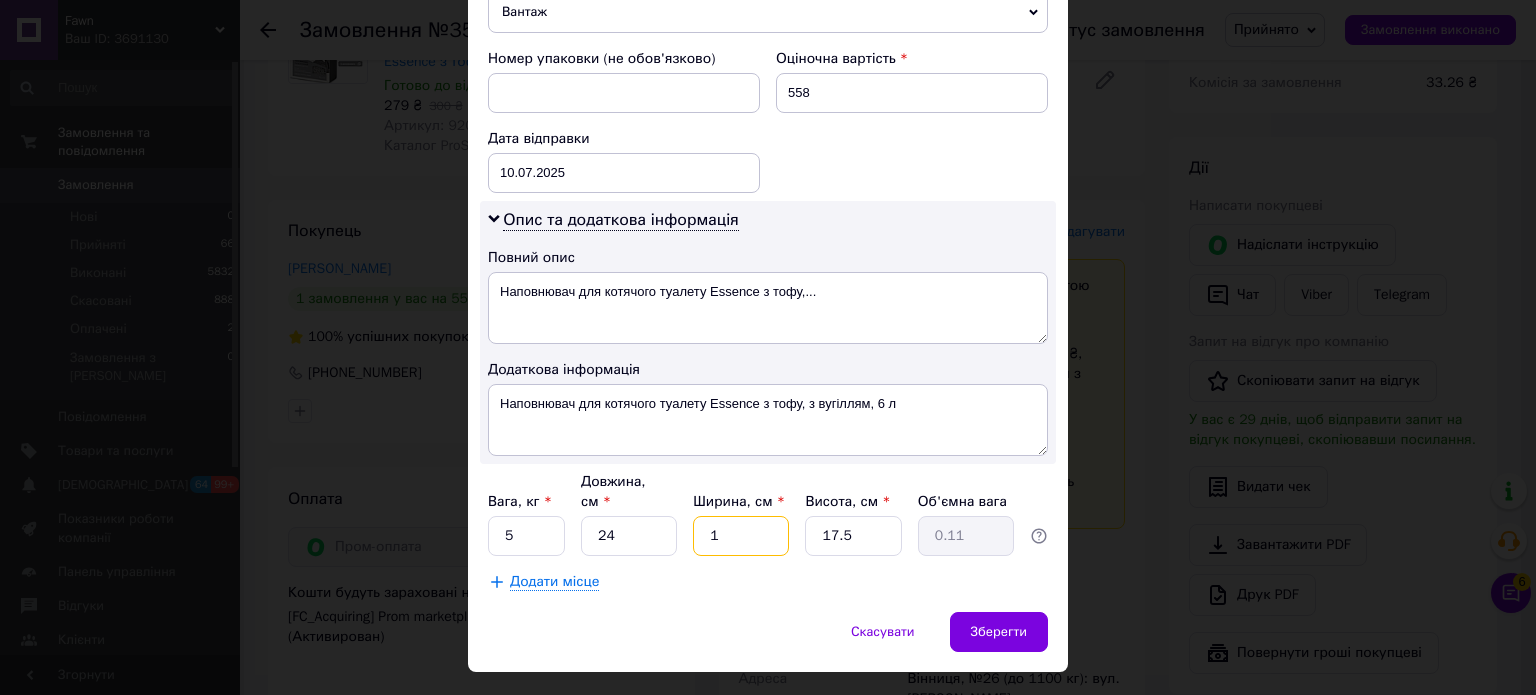 type on "15" 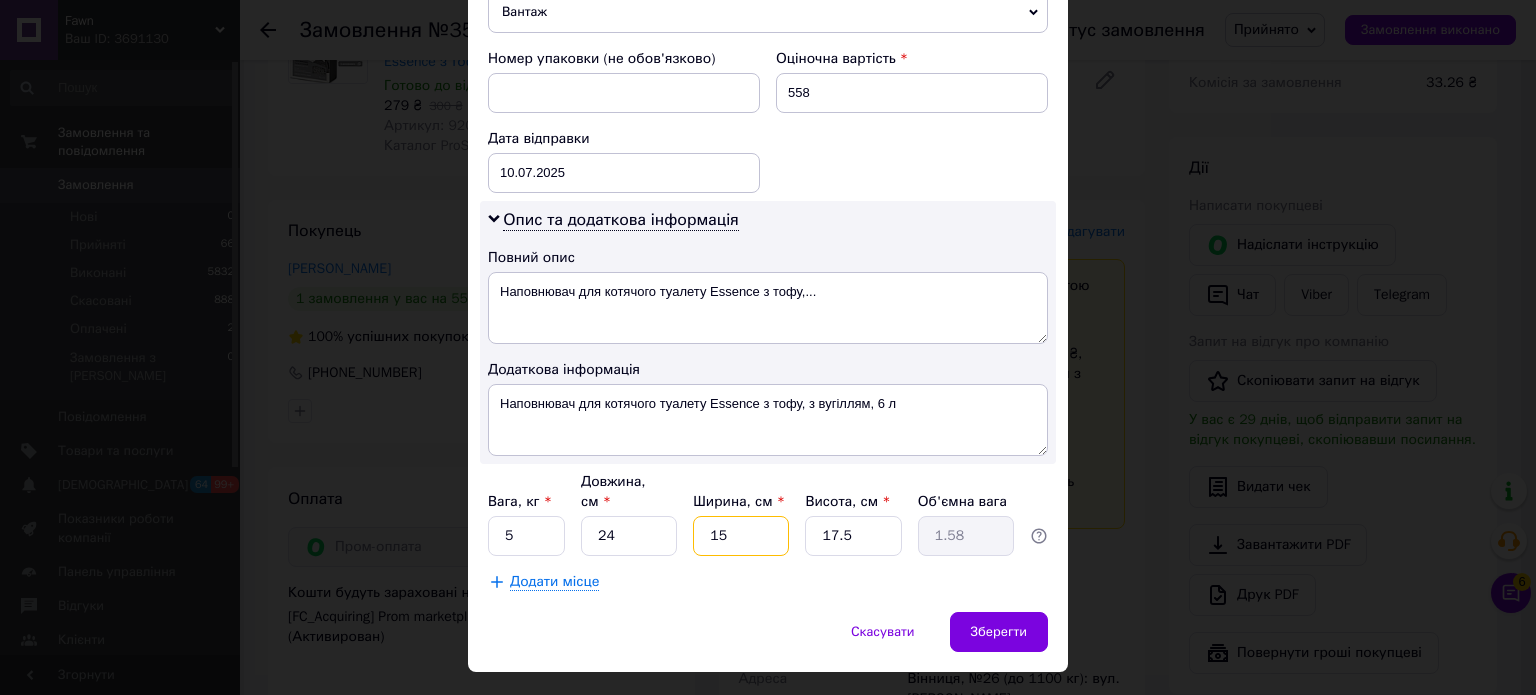 type on "1" 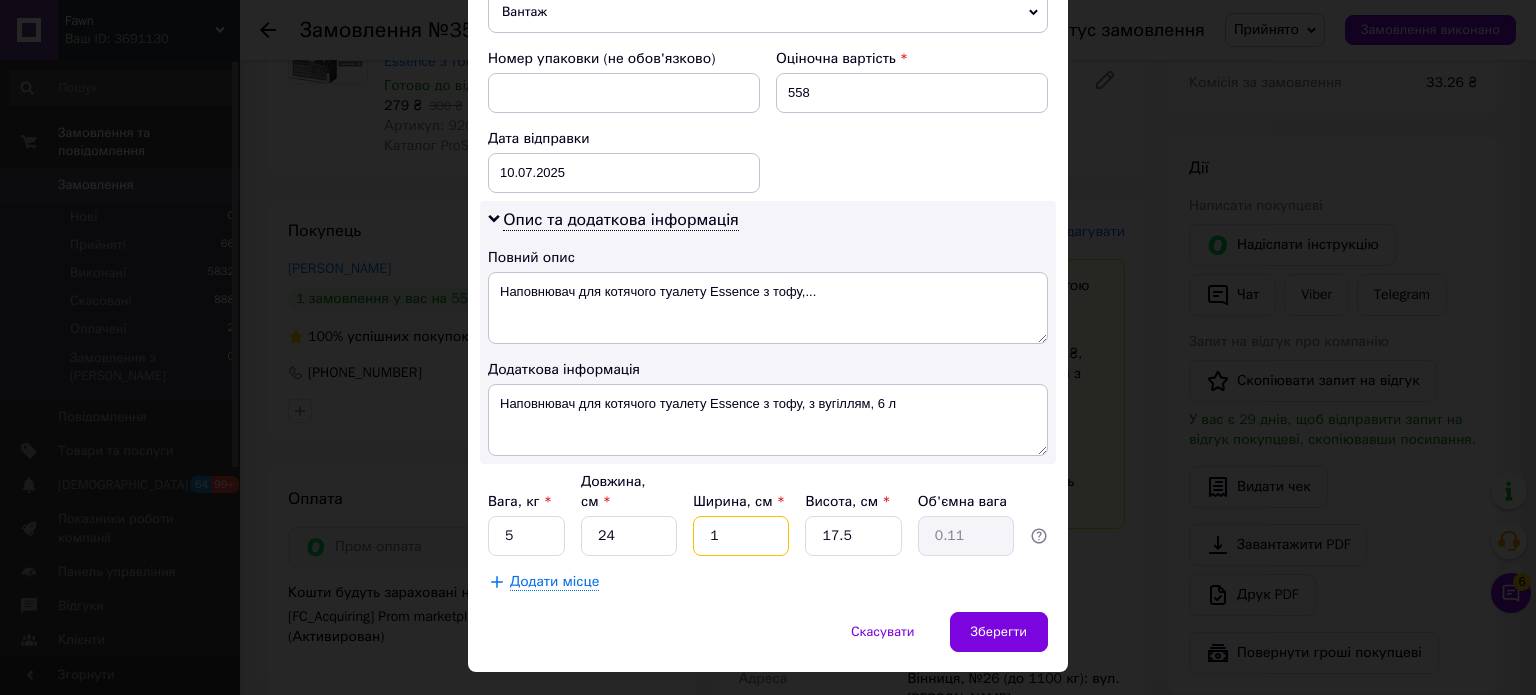 type 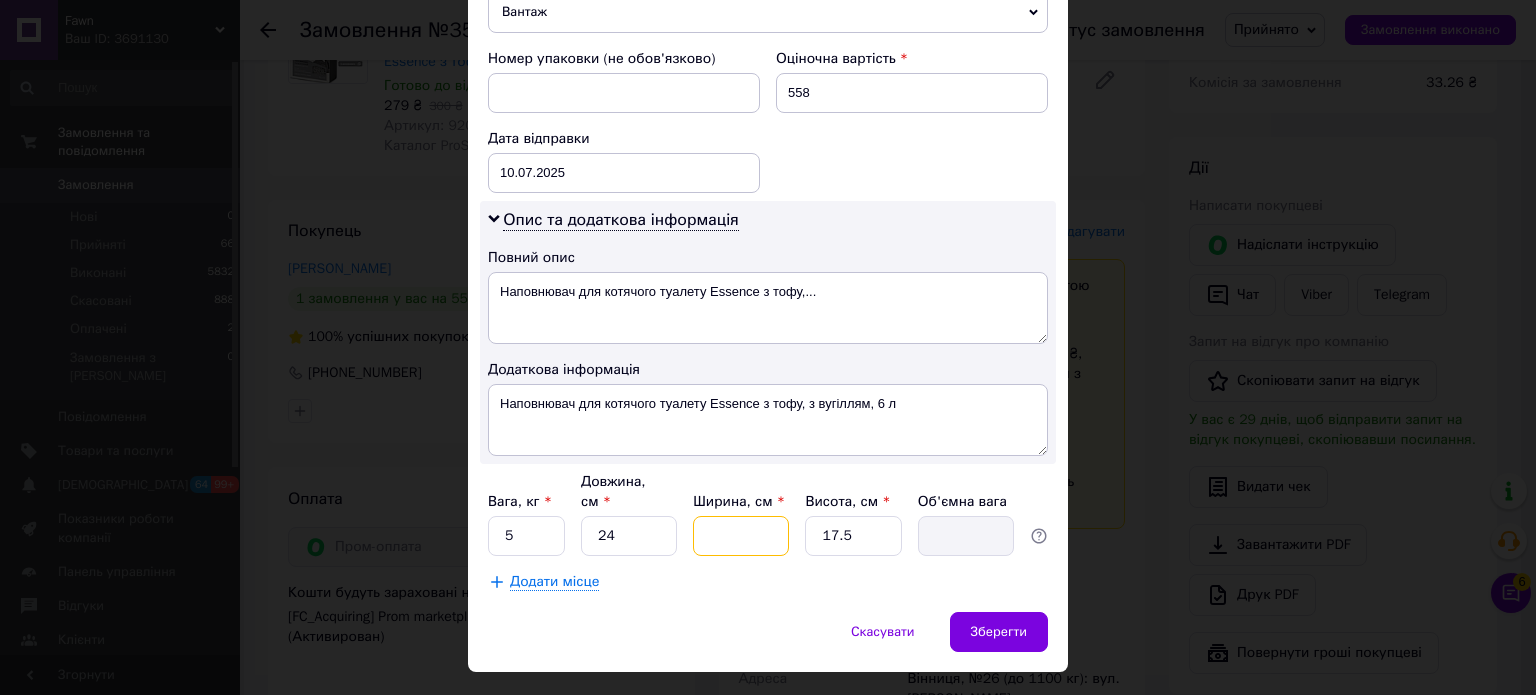 type on "2" 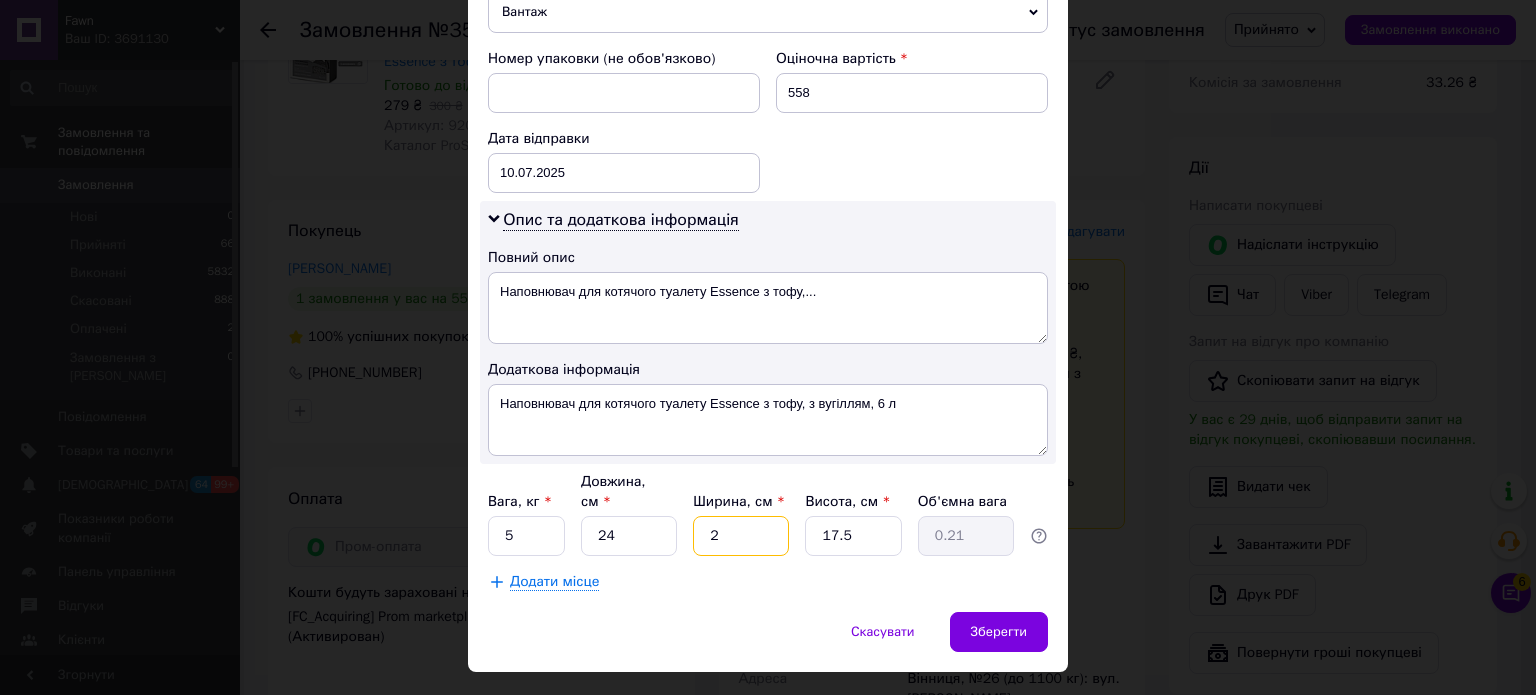 type on "25" 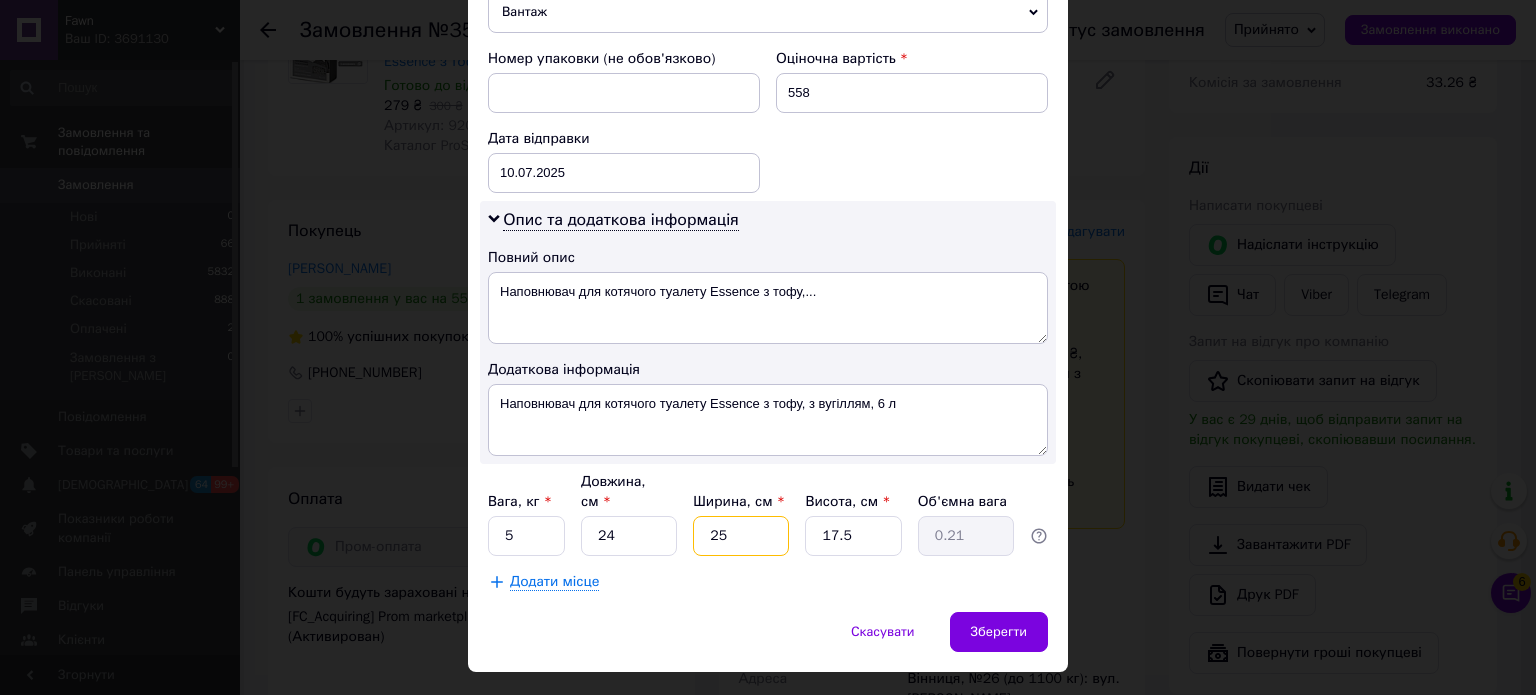type on "2.63" 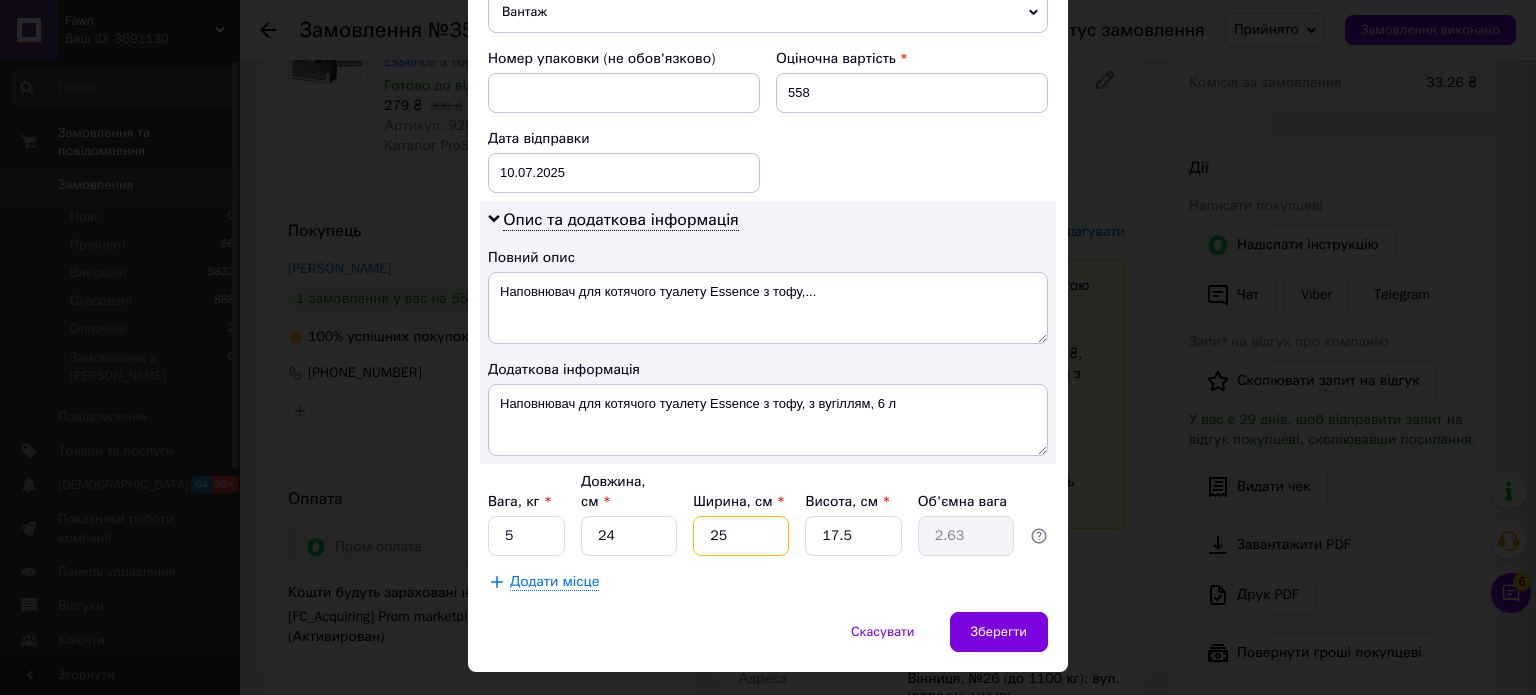 type on "25" 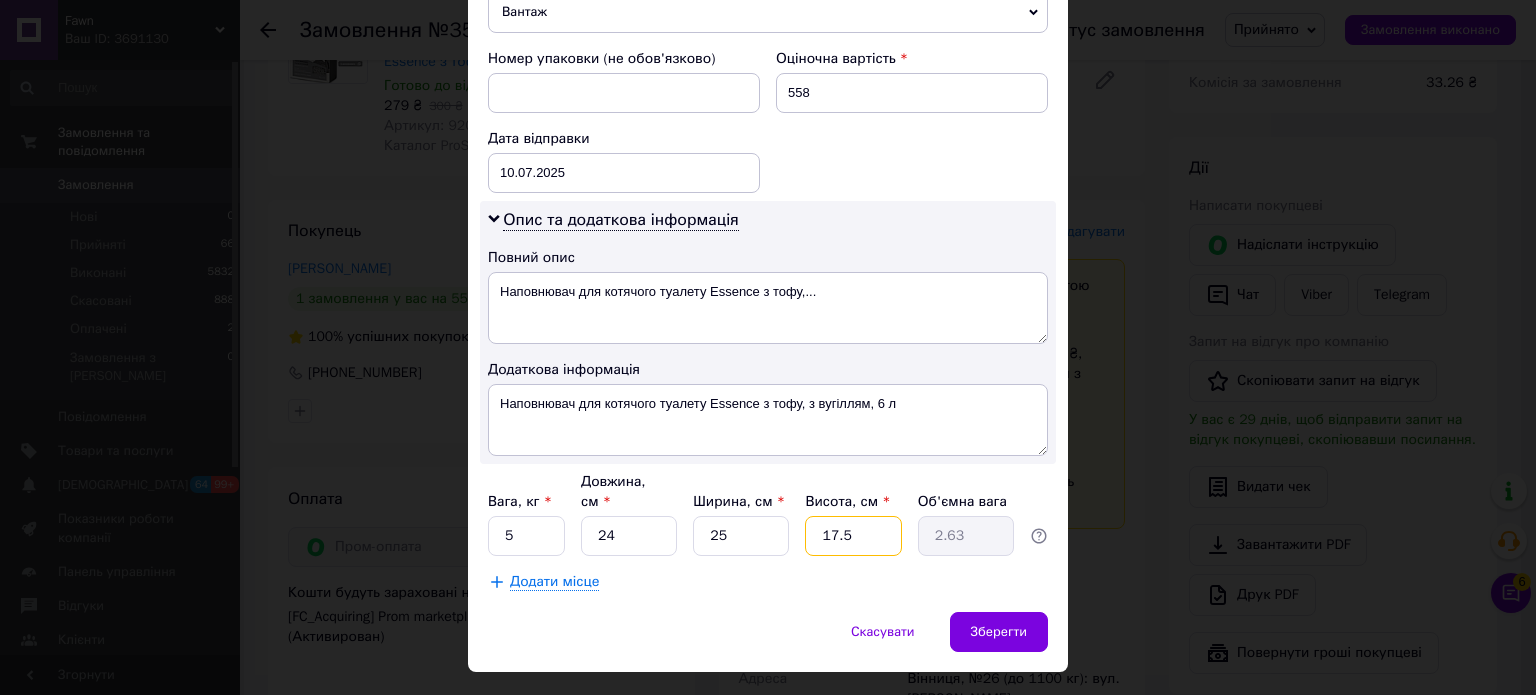 type on "1" 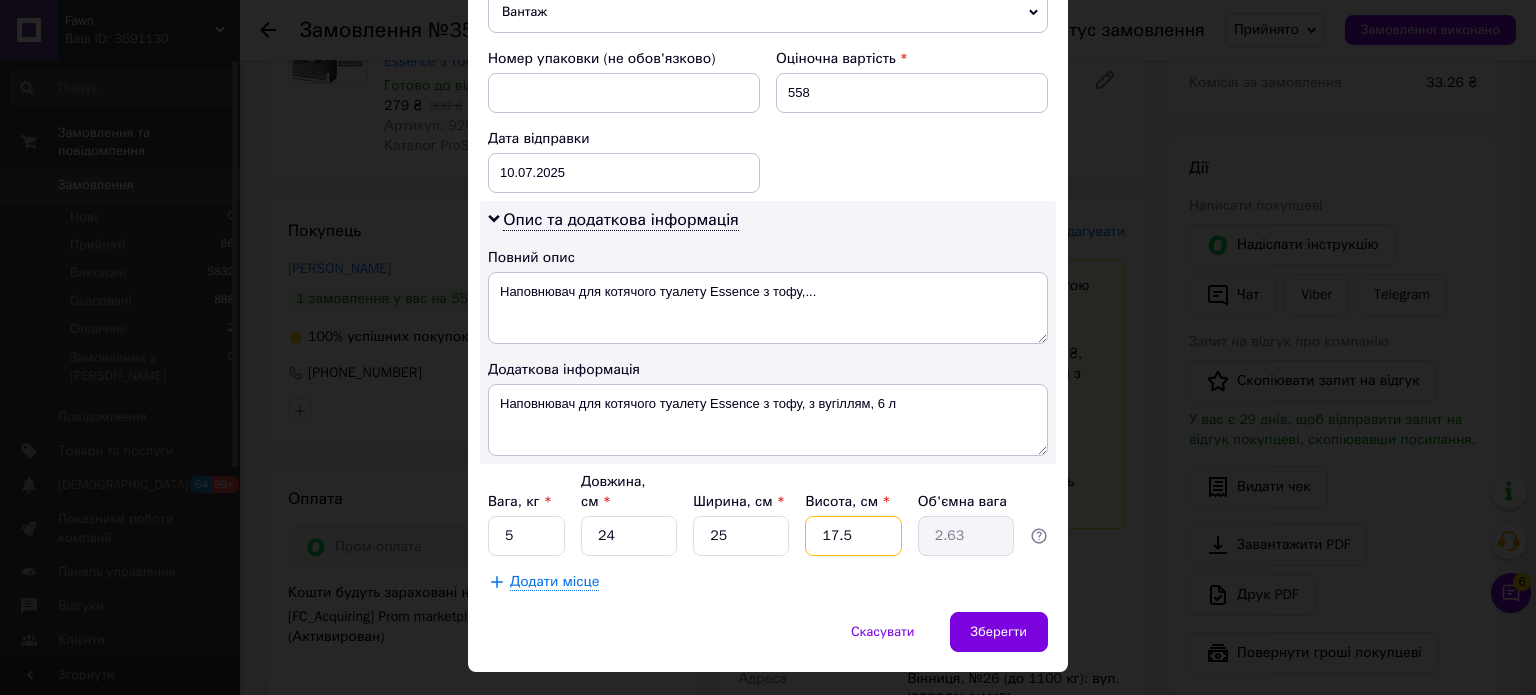 type on "0.15" 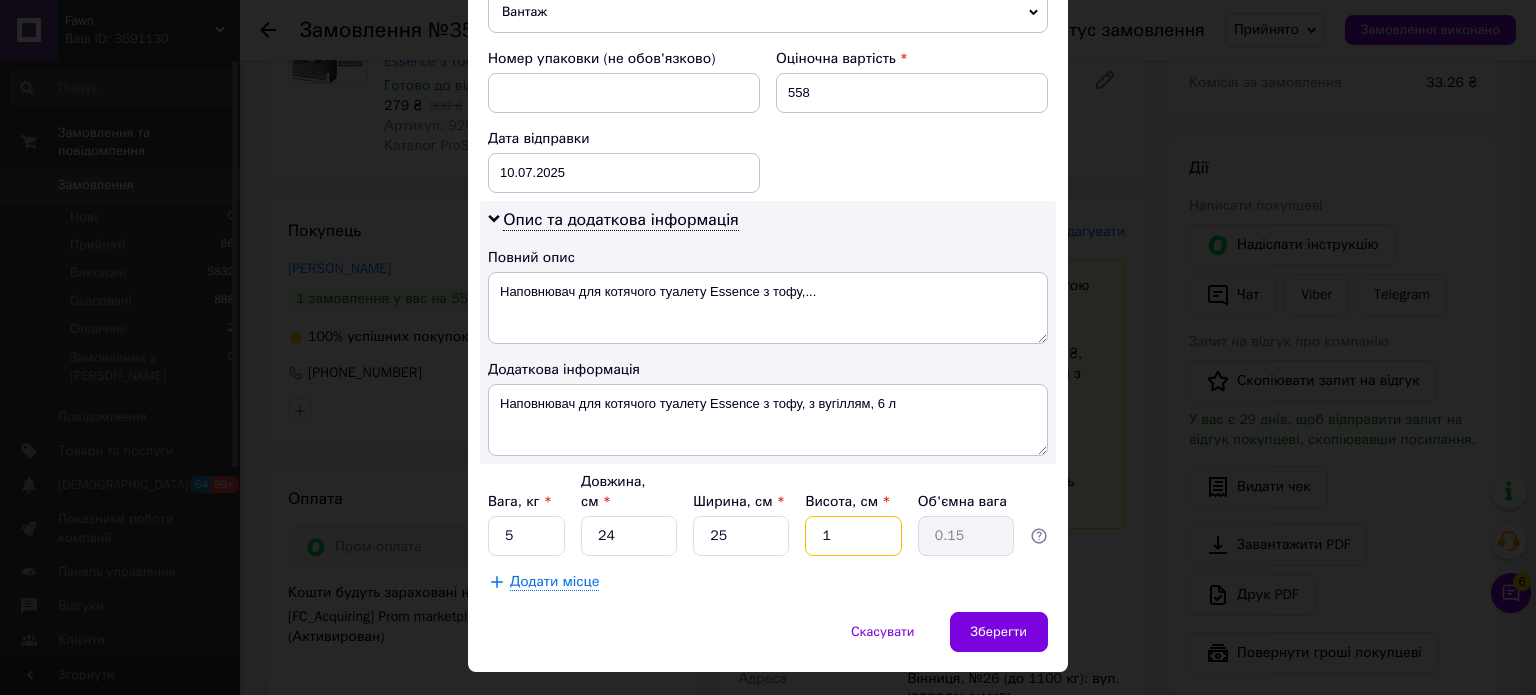 type on "15" 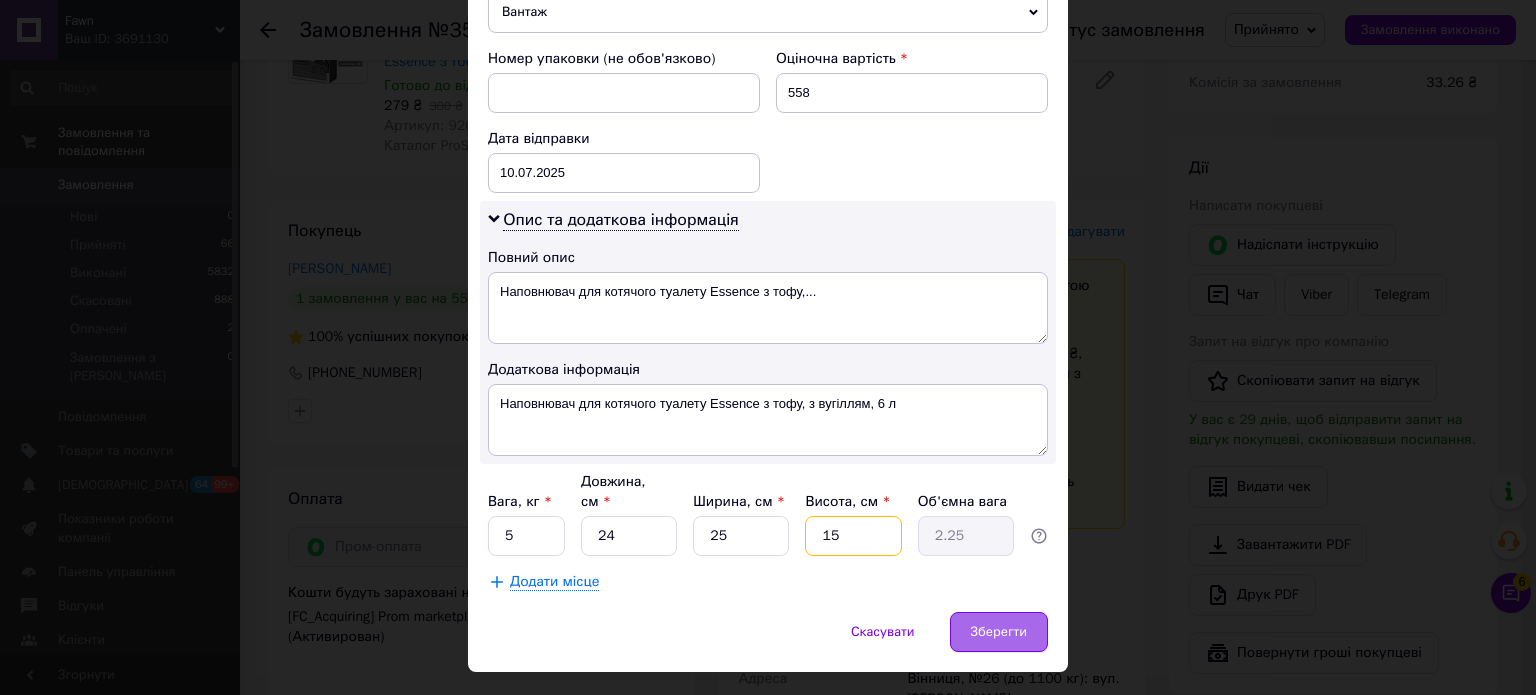 type on "15" 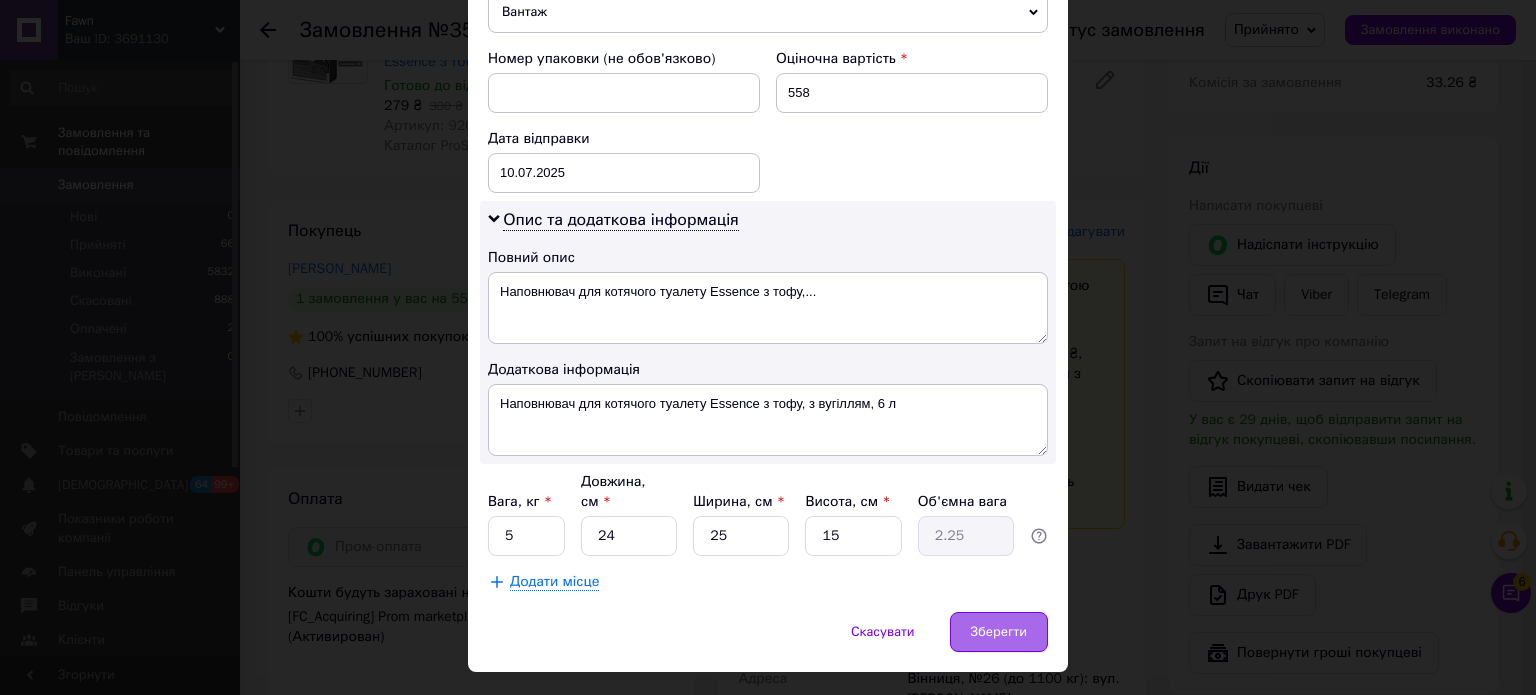 click on "Зберегти" at bounding box center (999, 632) 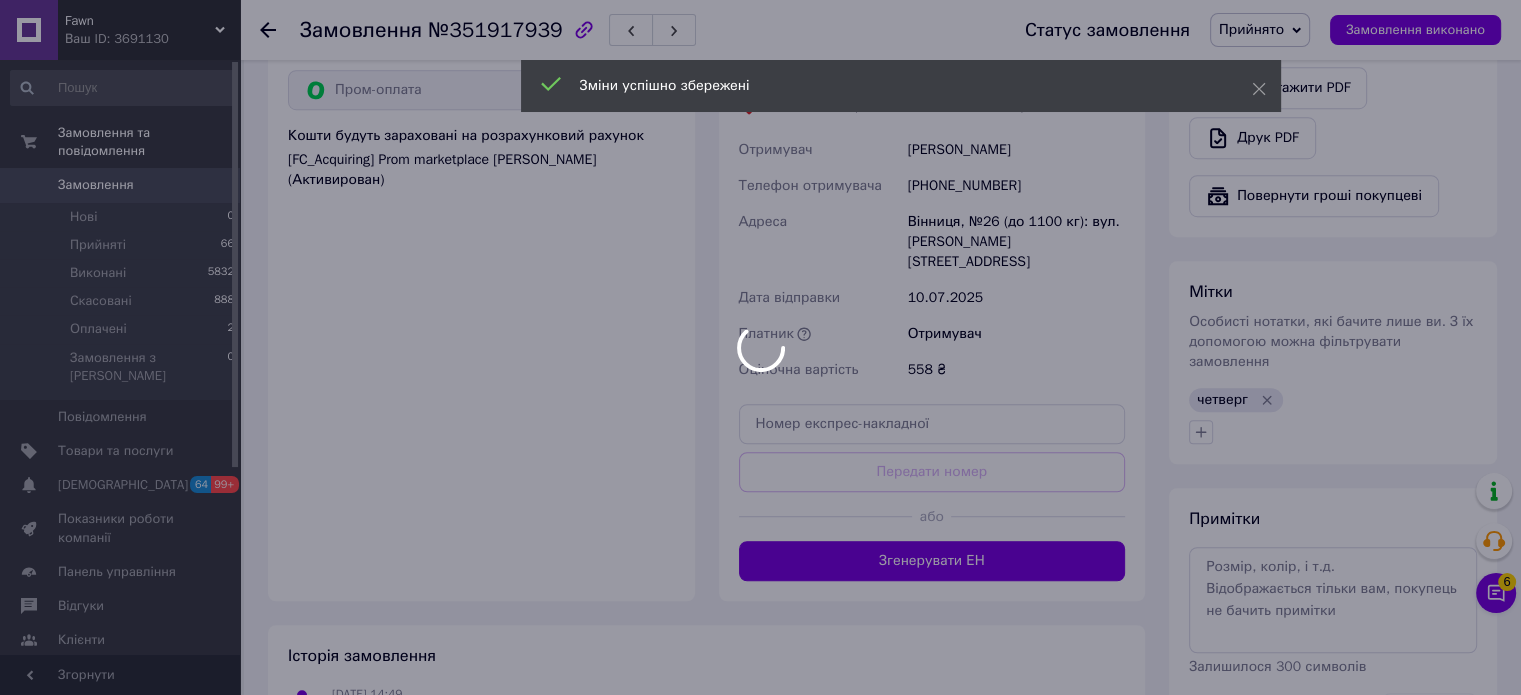 scroll, scrollTop: 1244, scrollLeft: 0, axis: vertical 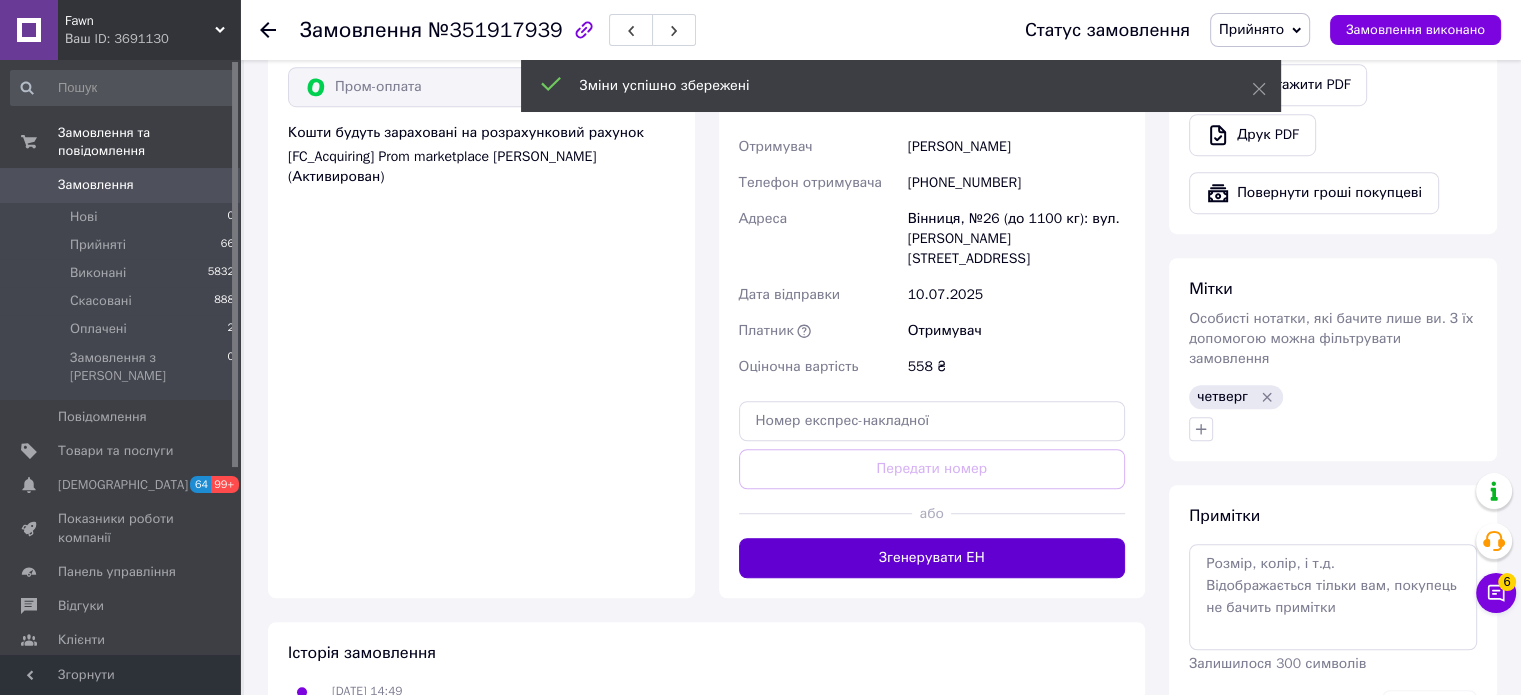 click on "Згенерувати ЕН" at bounding box center [932, 558] 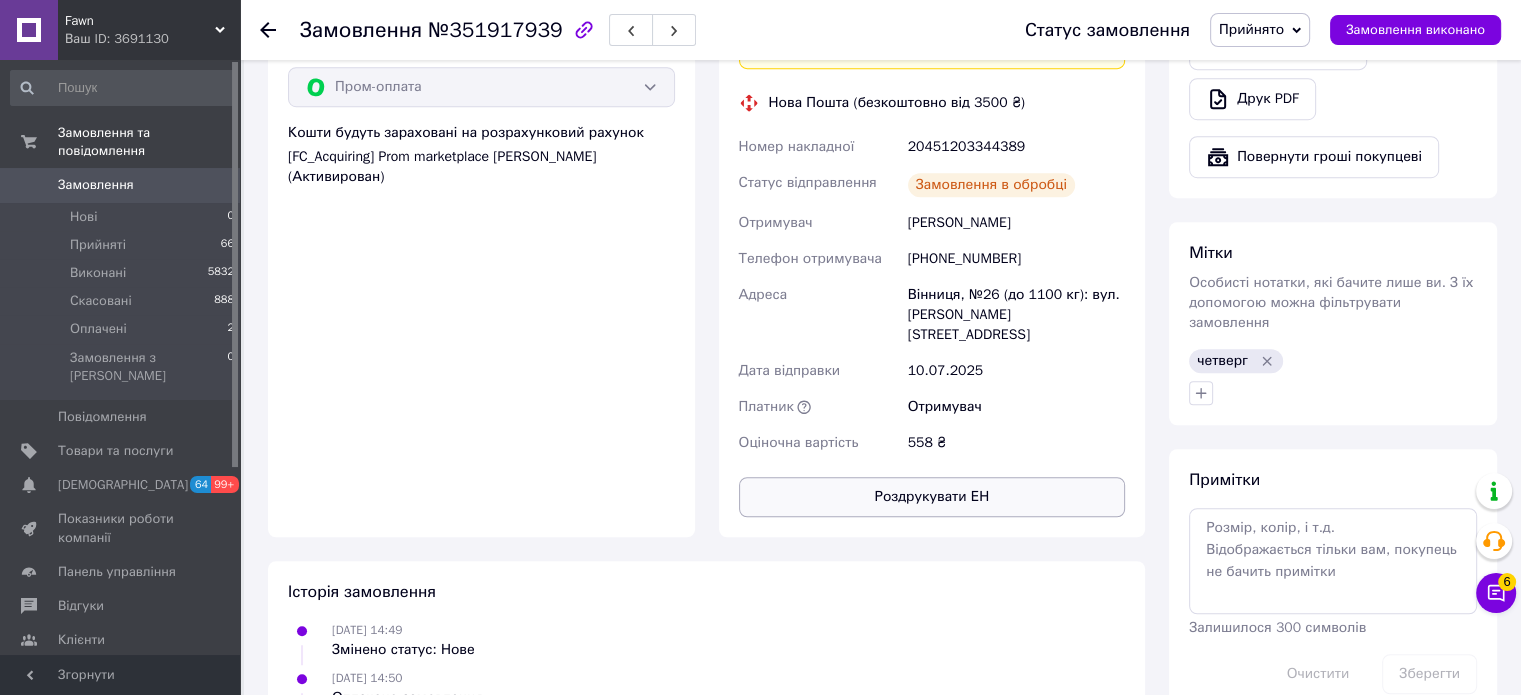 click on "Роздрукувати ЕН" at bounding box center (932, 497) 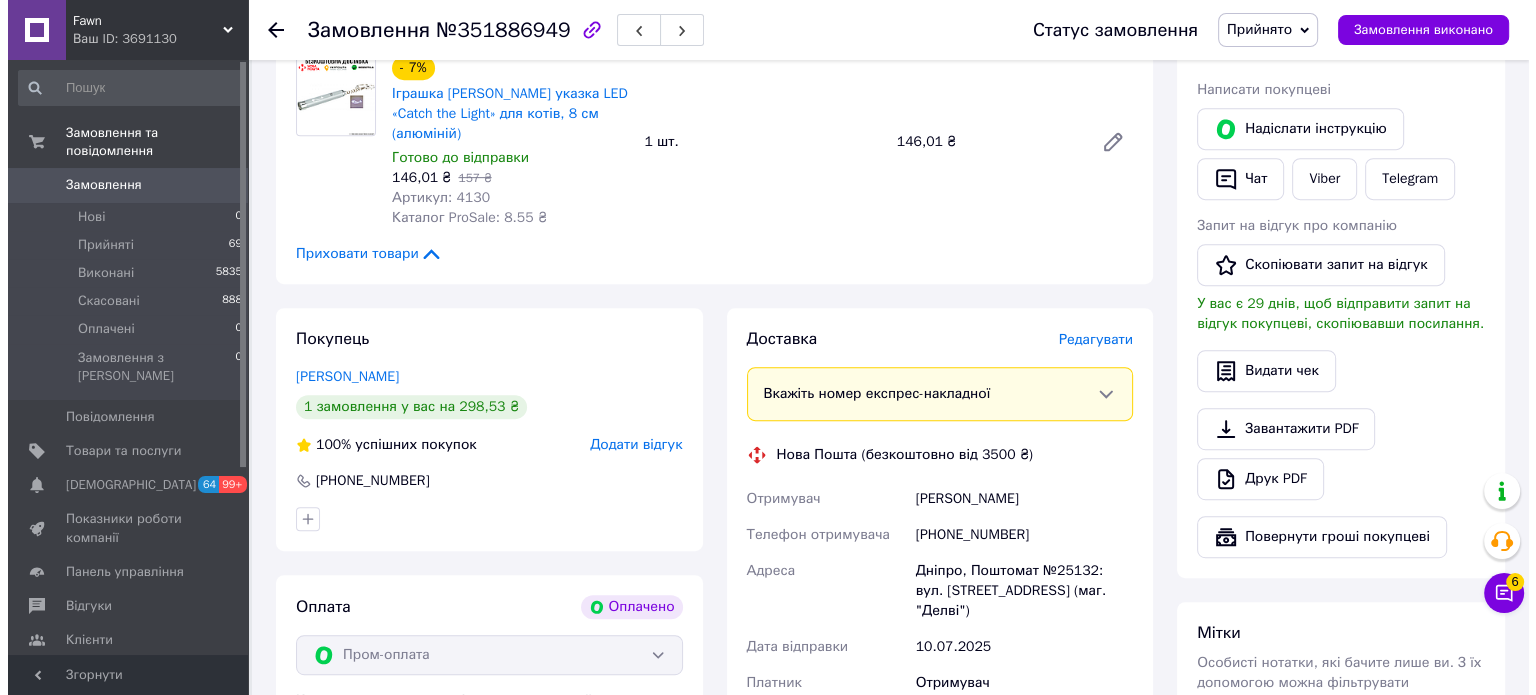 scroll, scrollTop: 938, scrollLeft: 0, axis: vertical 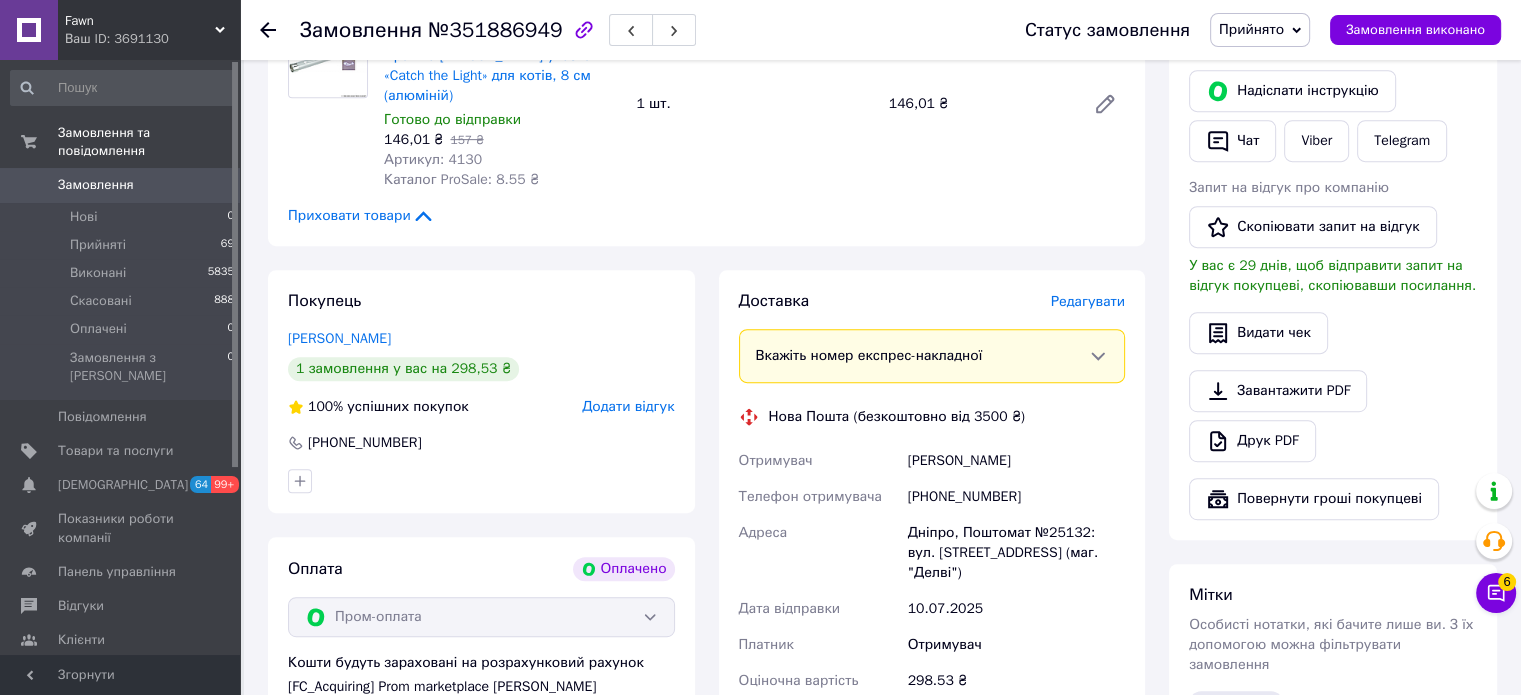 click on "Редагувати" at bounding box center (1088, 301) 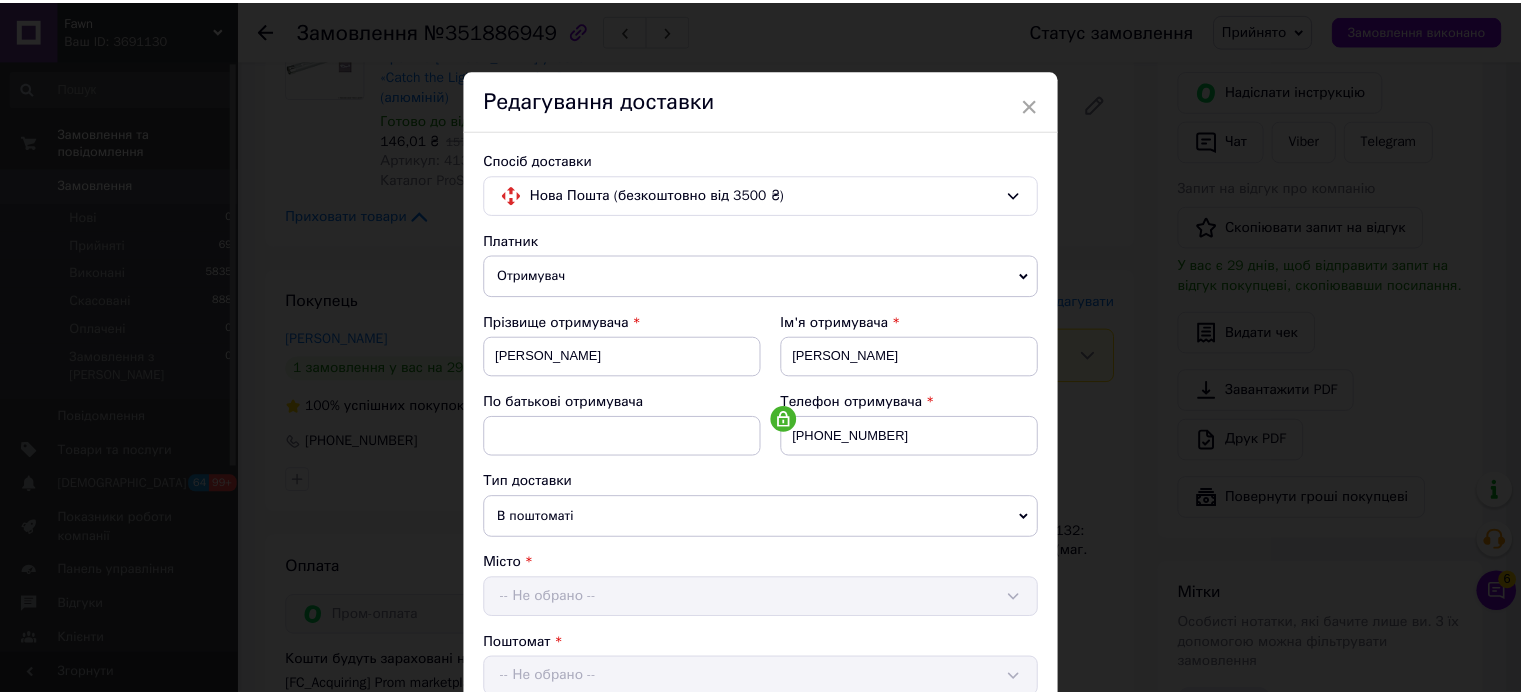 scroll, scrollTop: 850, scrollLeft: 0, axis: vertical 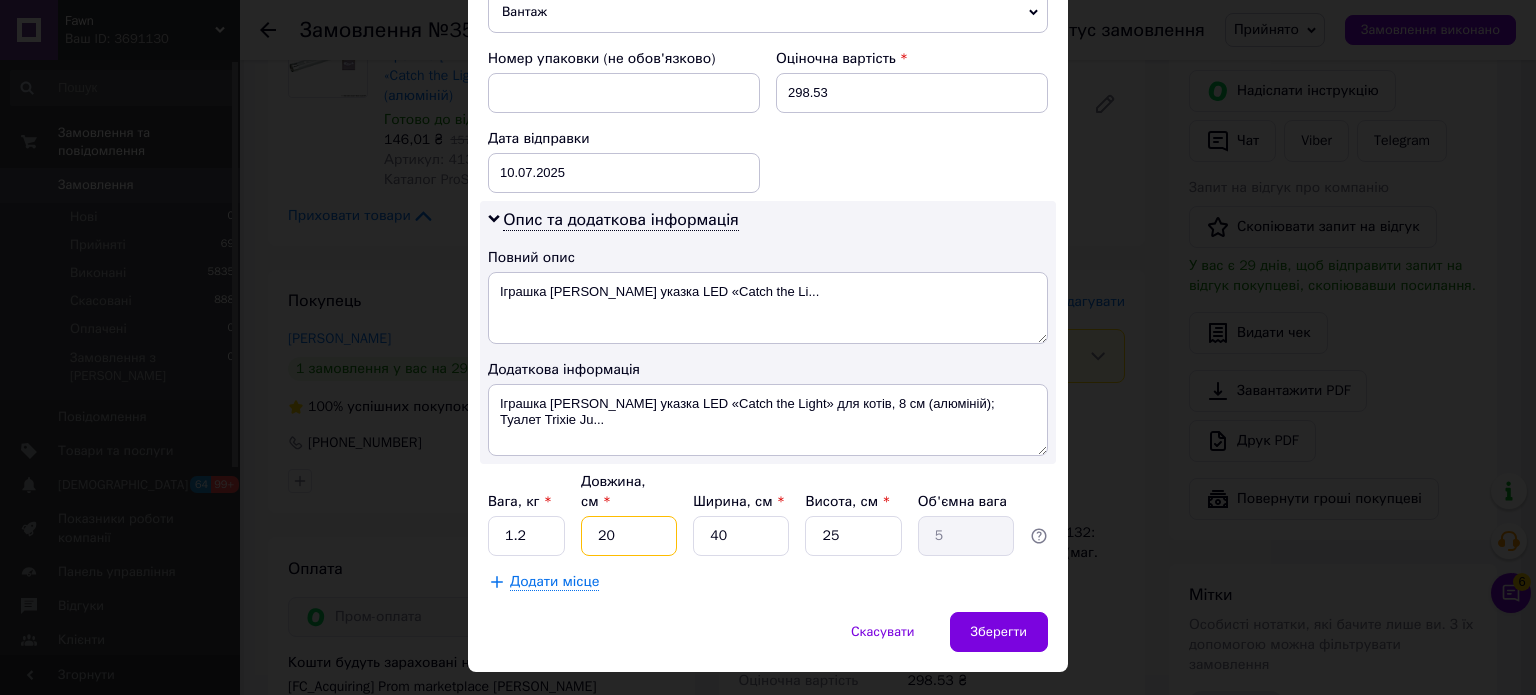 click on "20" at bounding box center (629, 536) 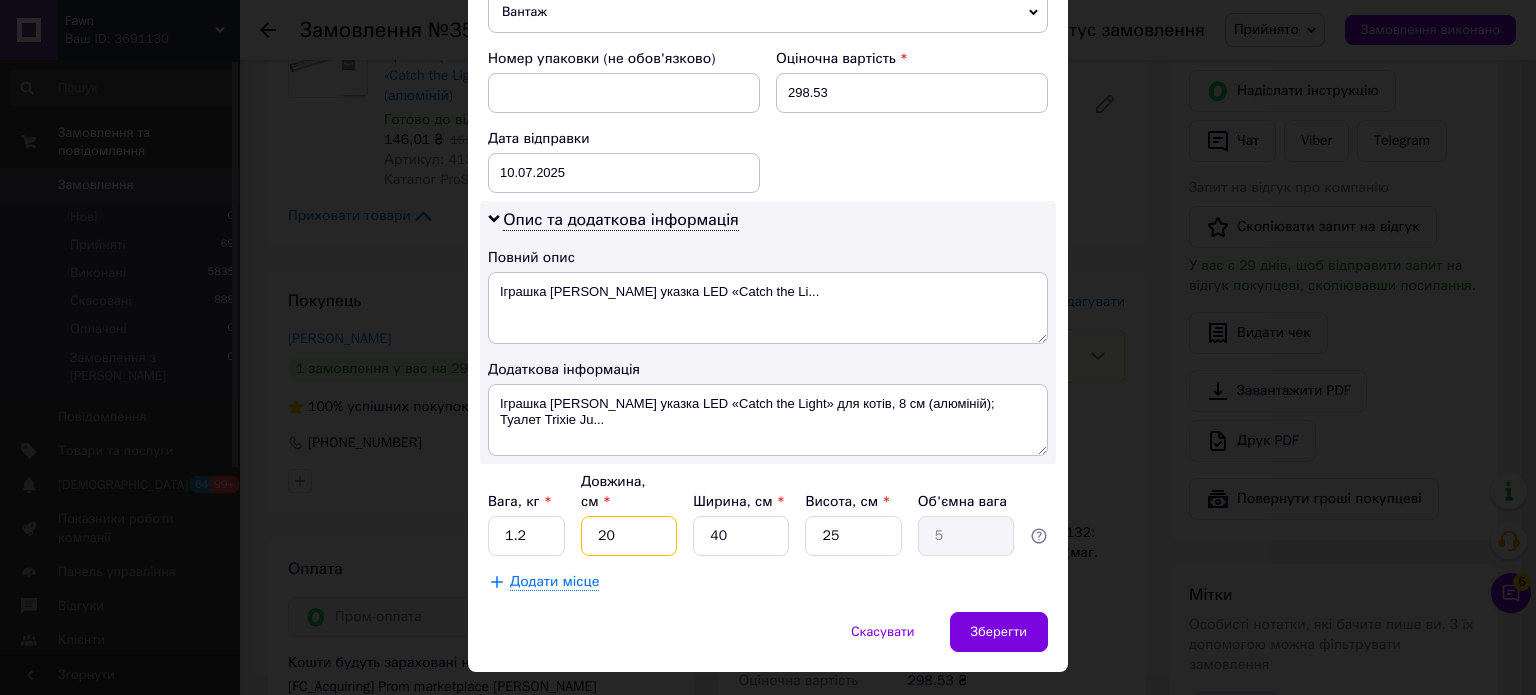 type on "2" 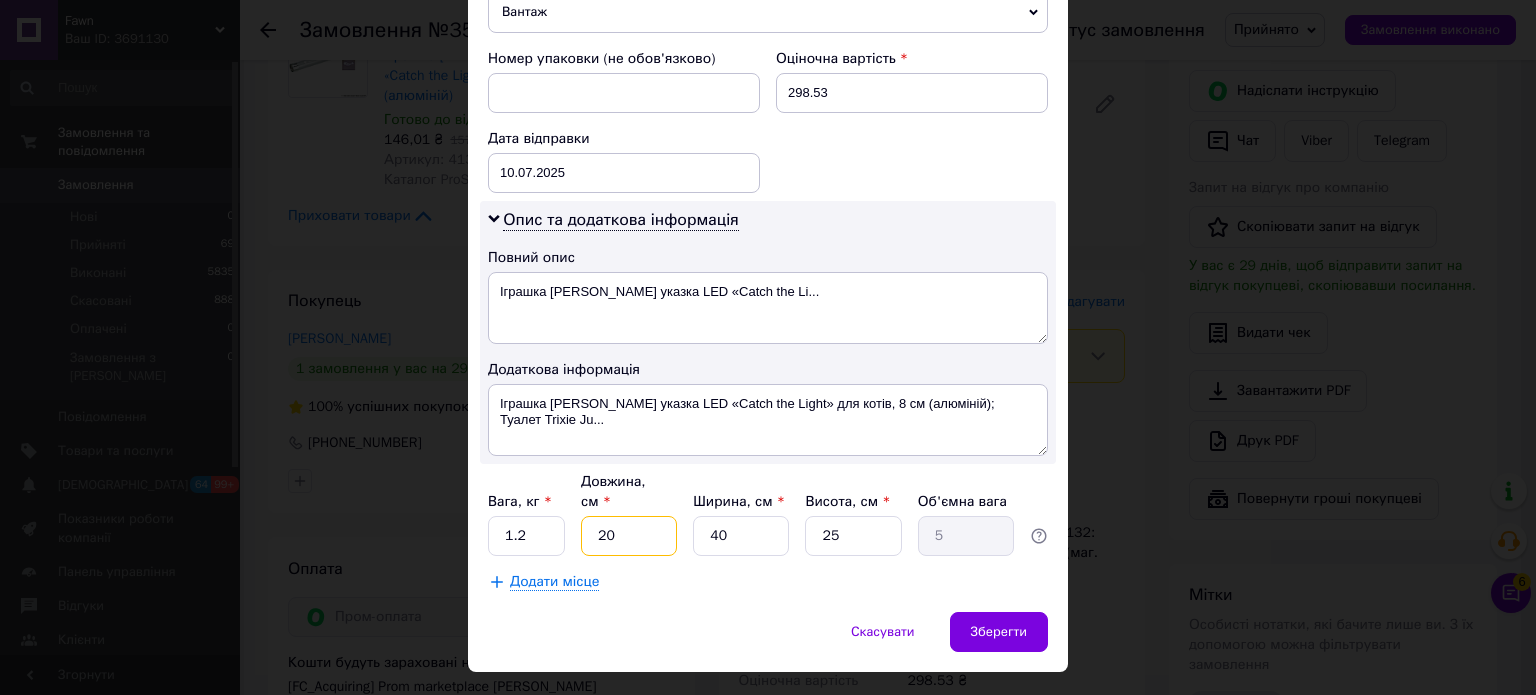type on "0.5" 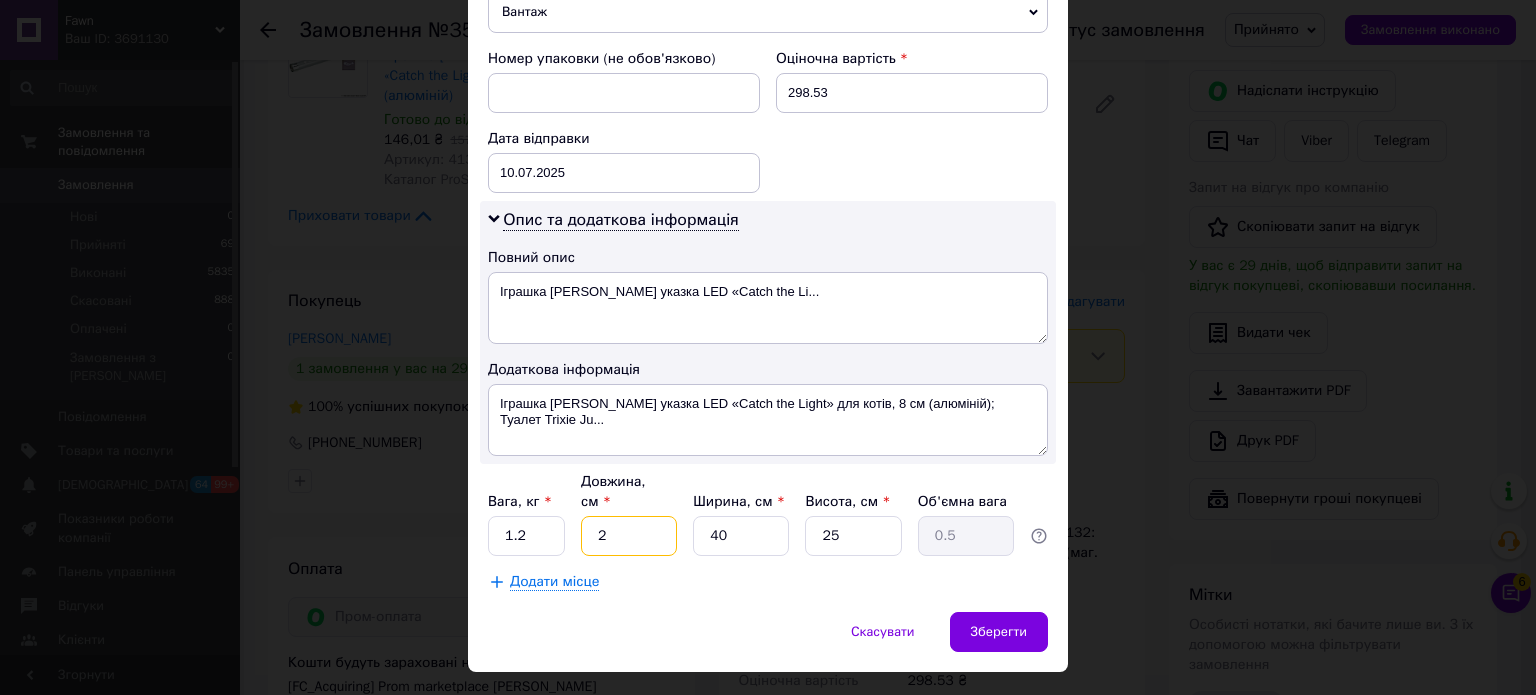 type on "25" 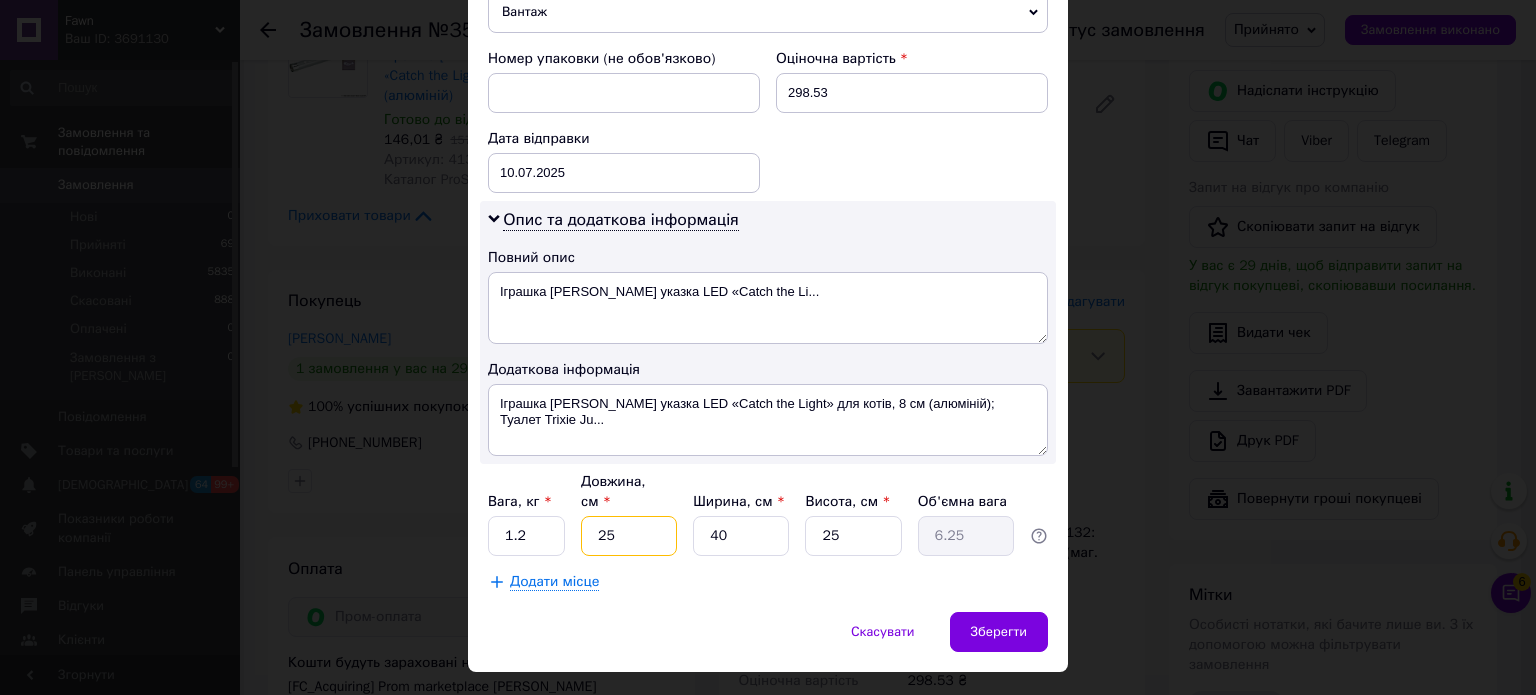 type on "25" 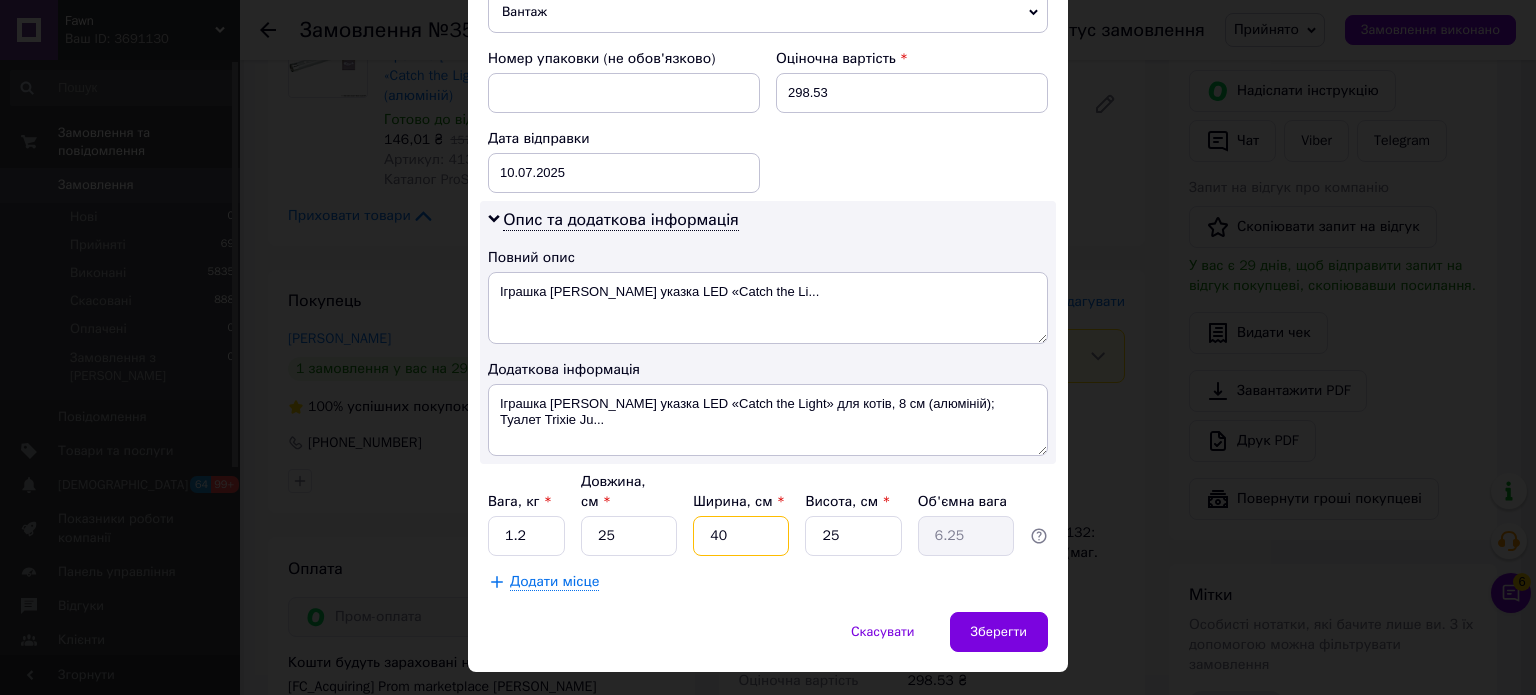 type on "1" 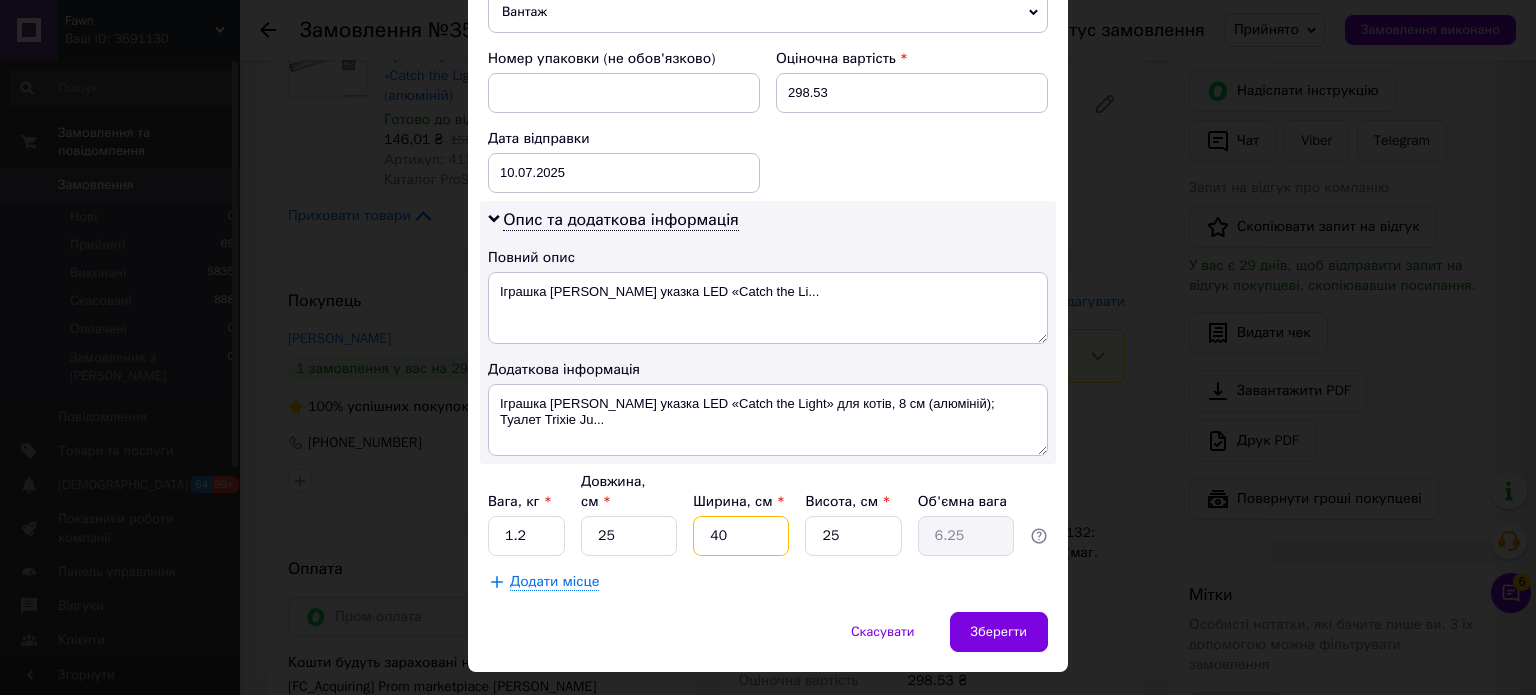 type on "0.16" 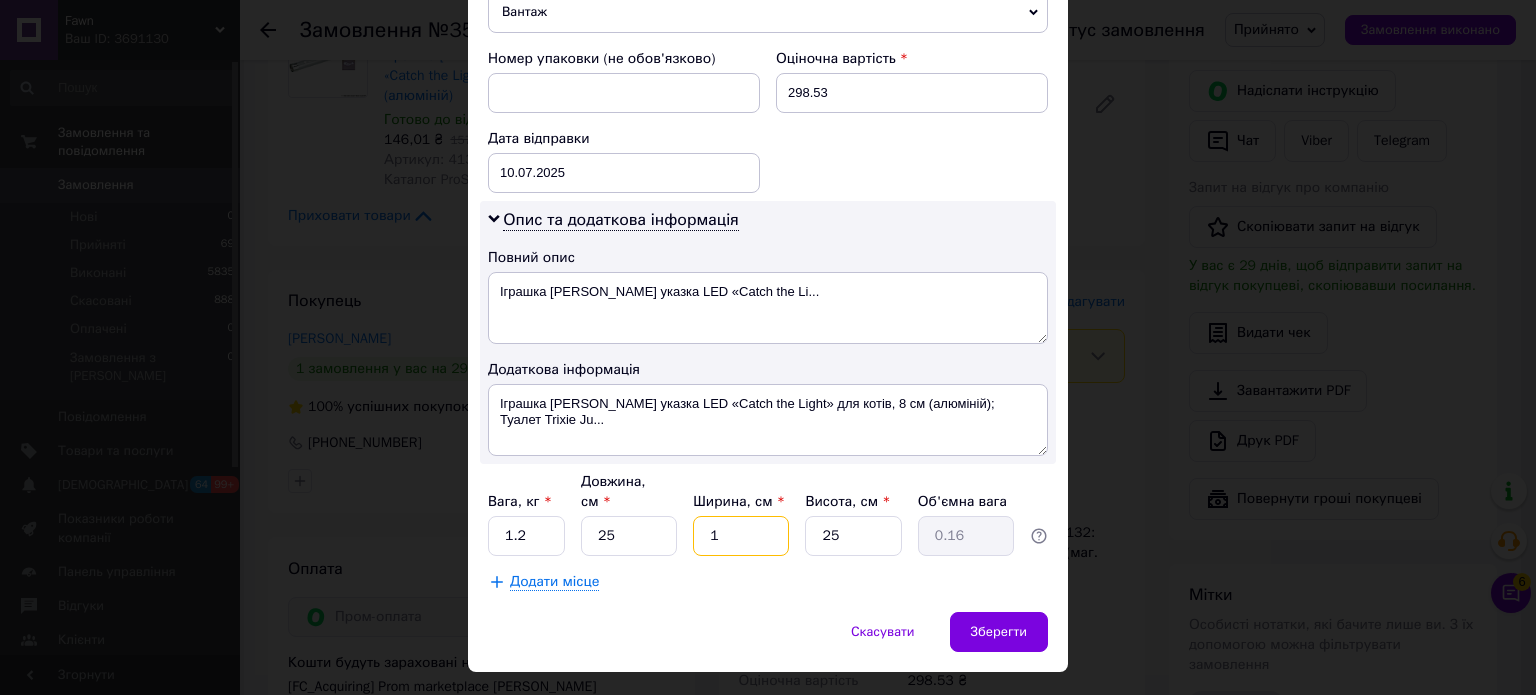 type on "15" 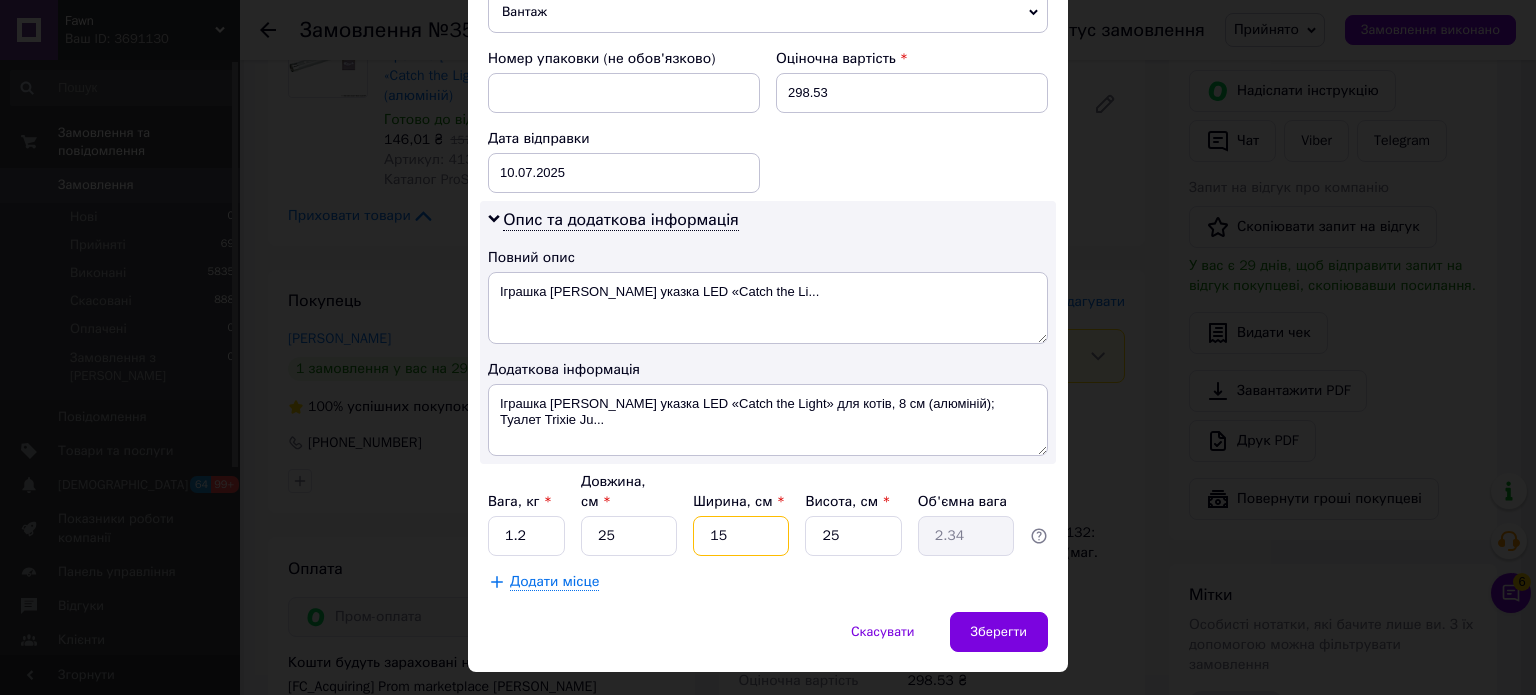 type on "15" 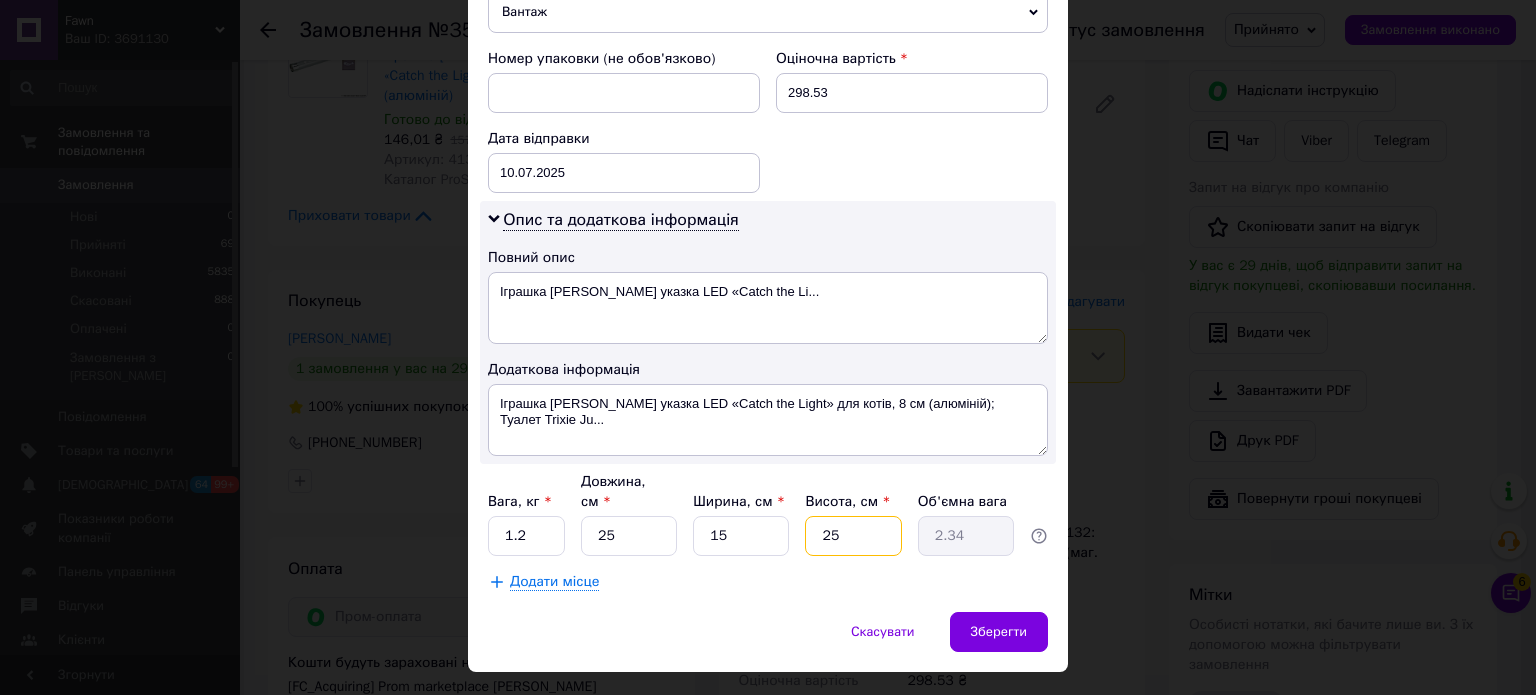 type on "3" 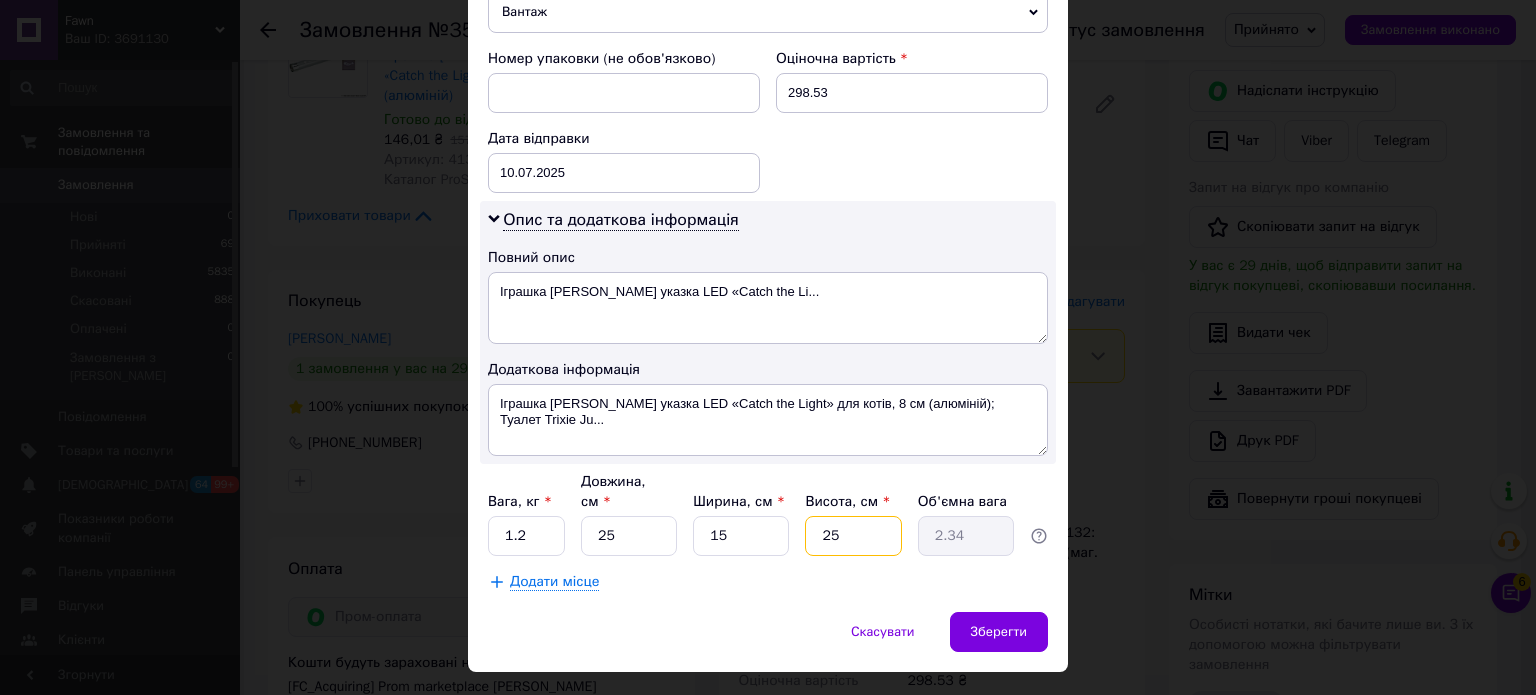 type on "0.28" 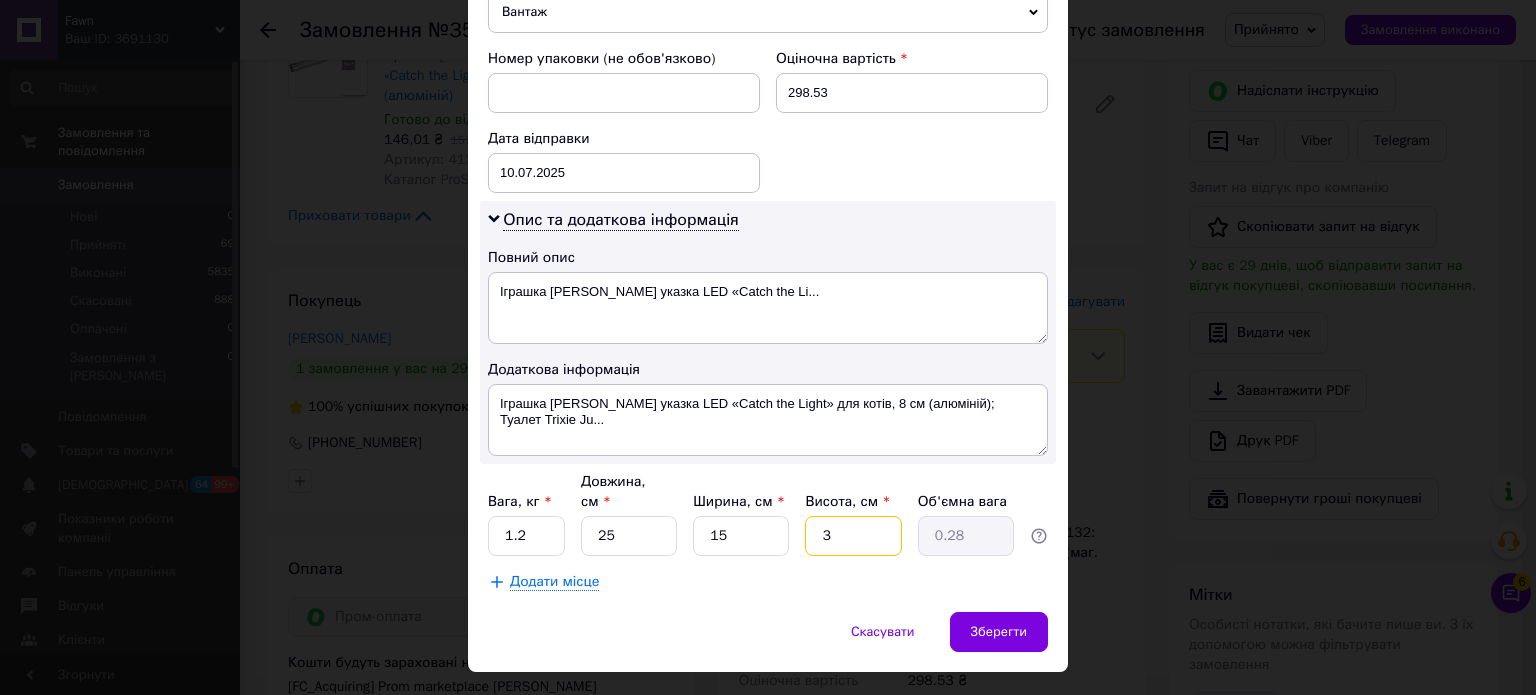 type on "37" 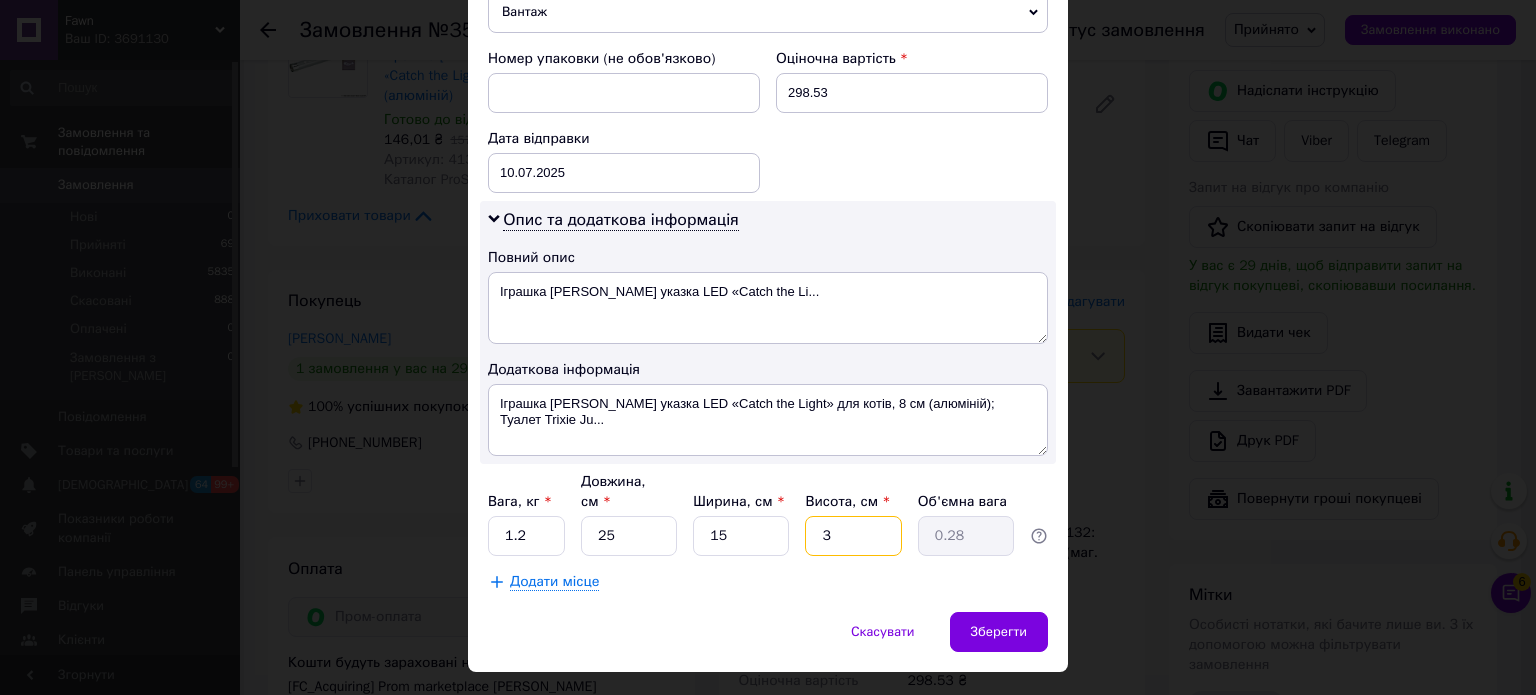 type on "3.47" 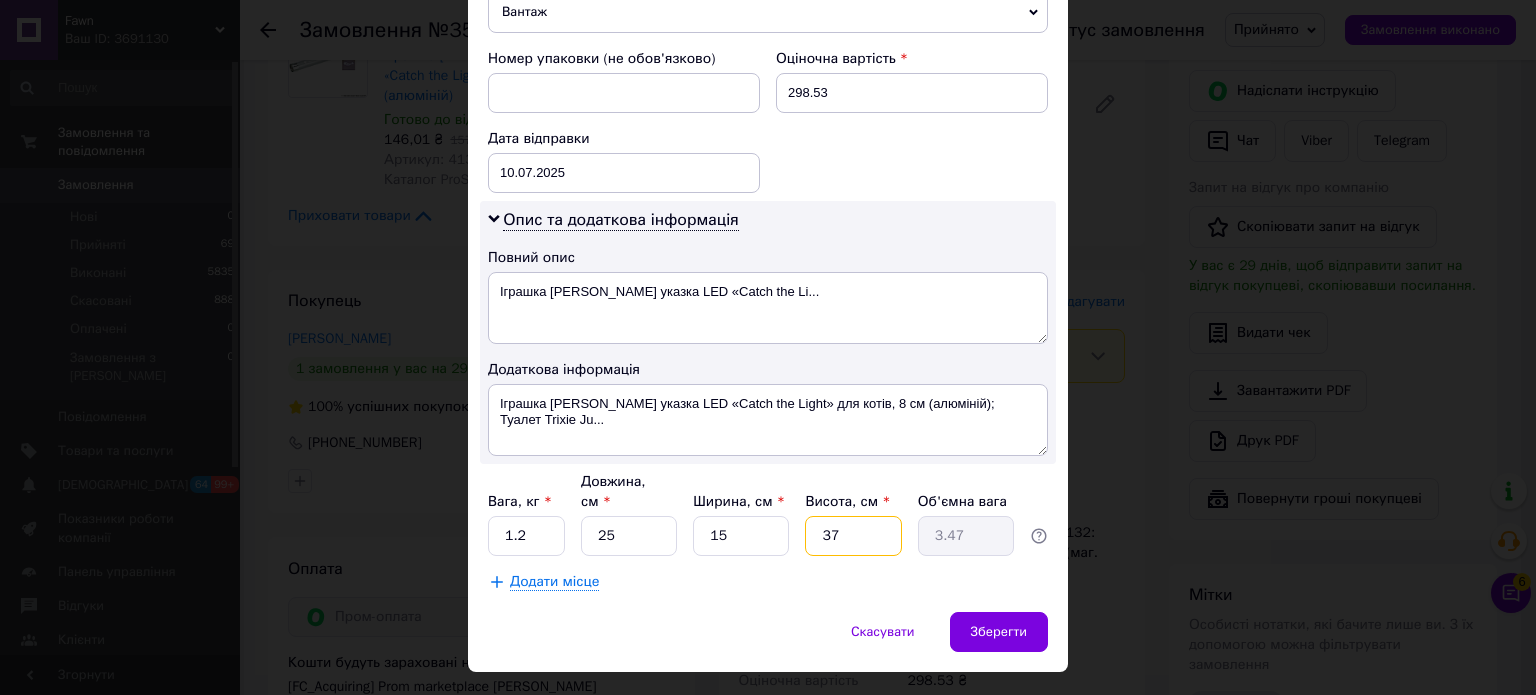 type on "37" 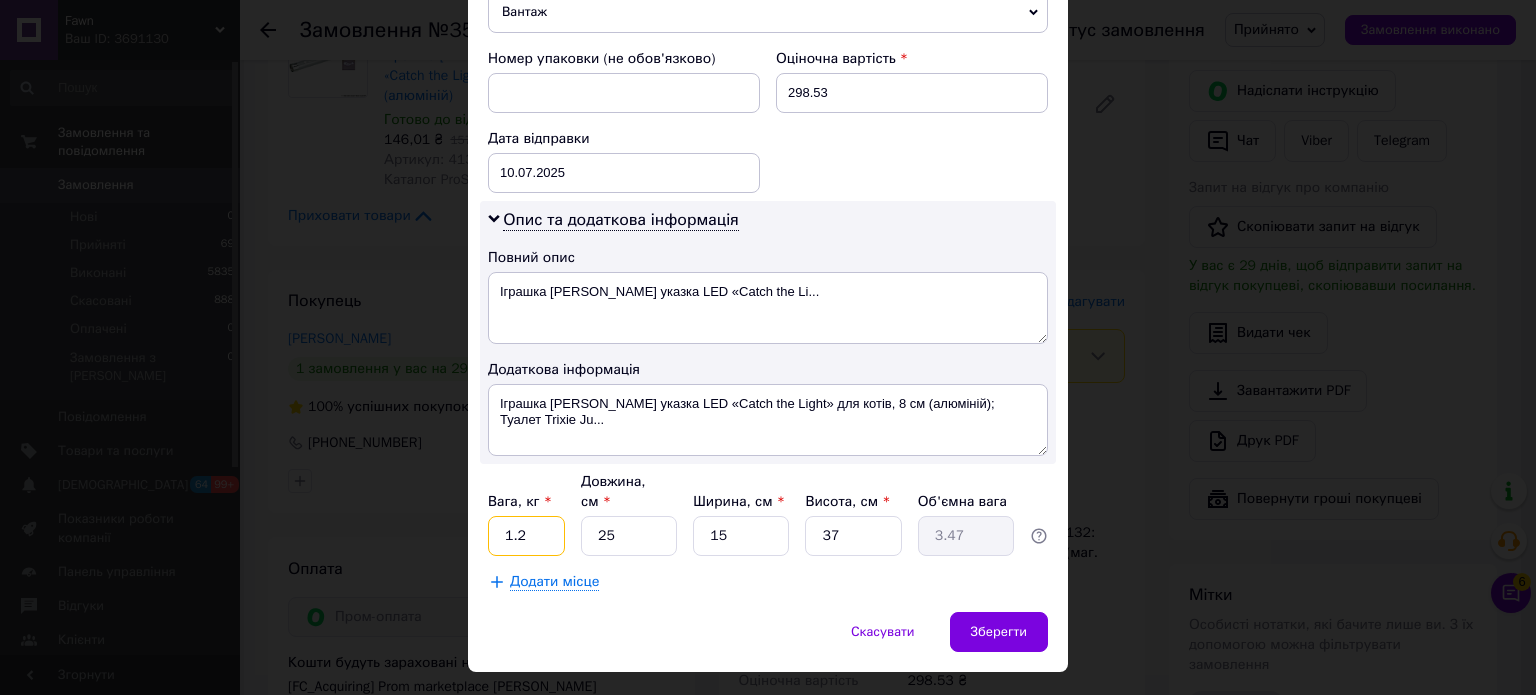 click on "1.2" at bounding box center (526, 536) 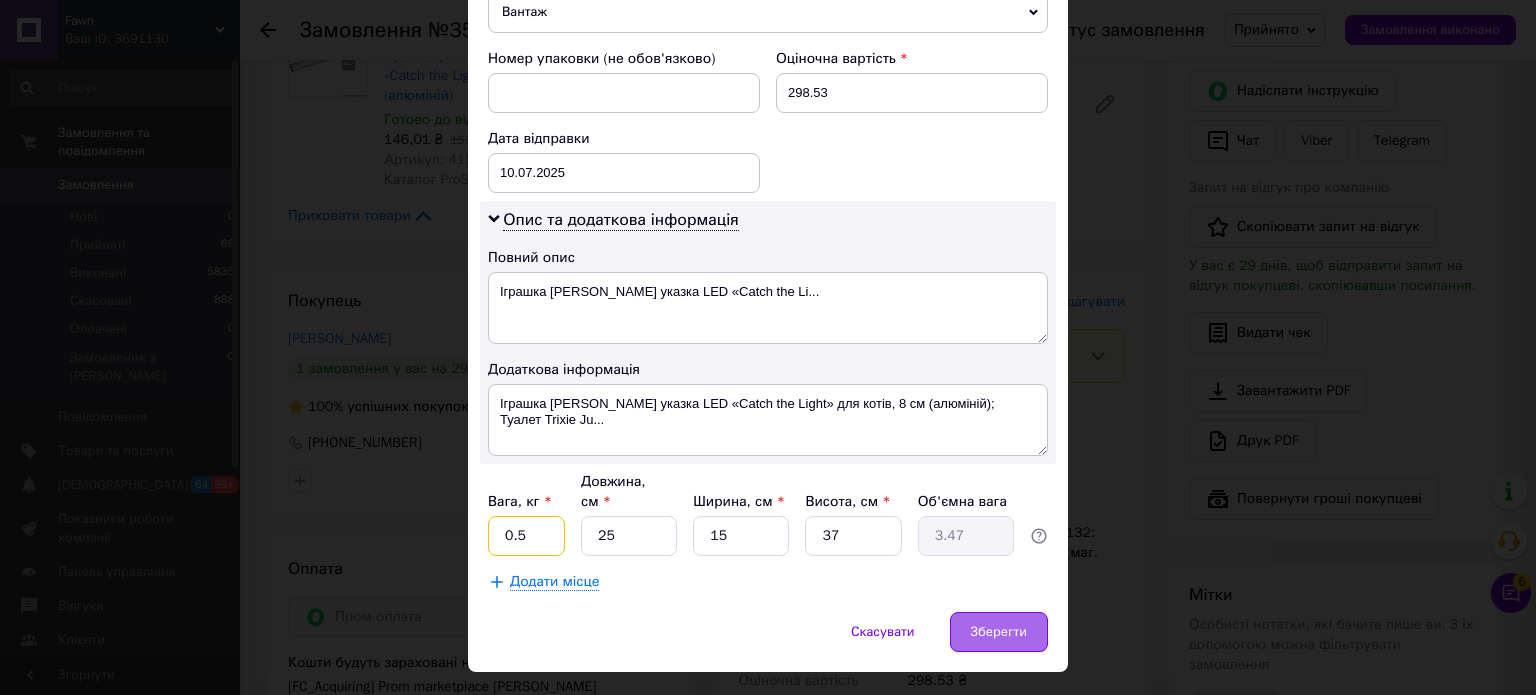 type on "0.5" 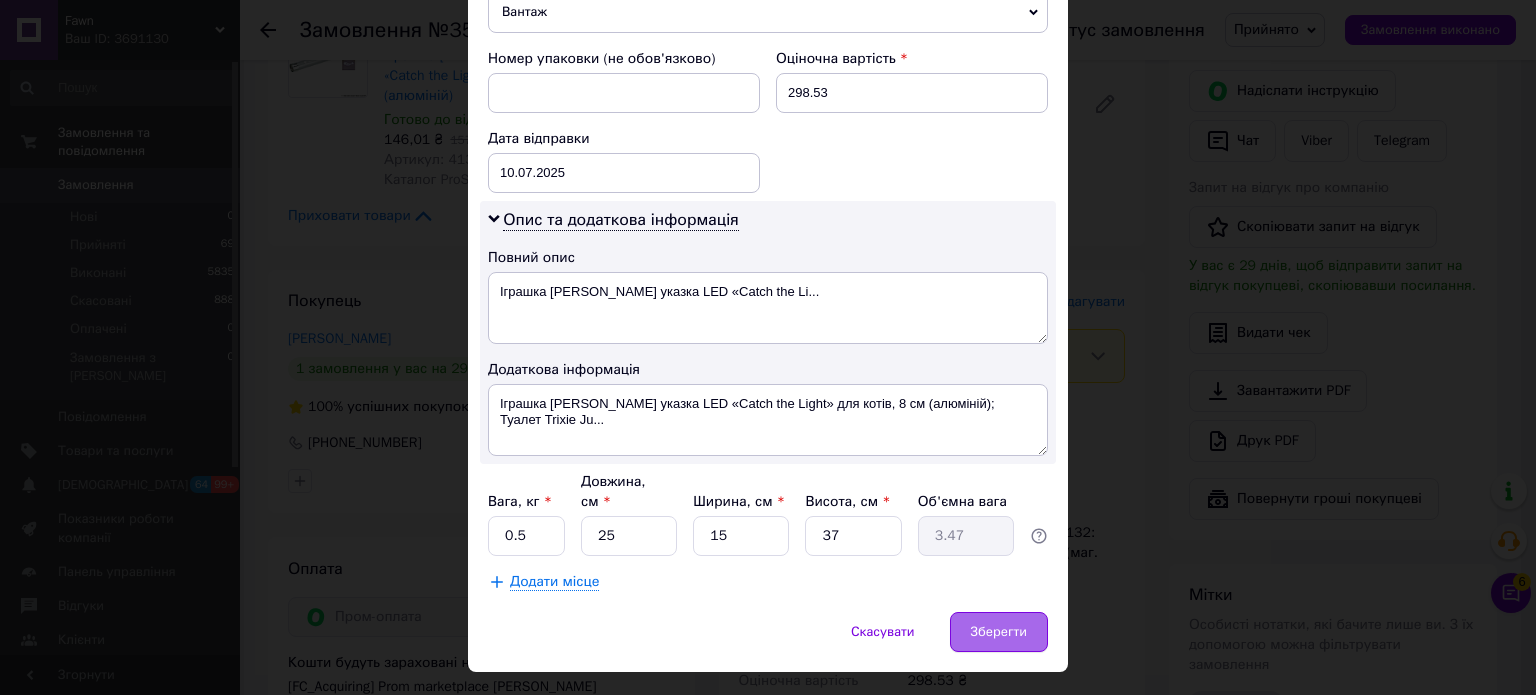click on "Зберегти" at bounding box center [999, 632] 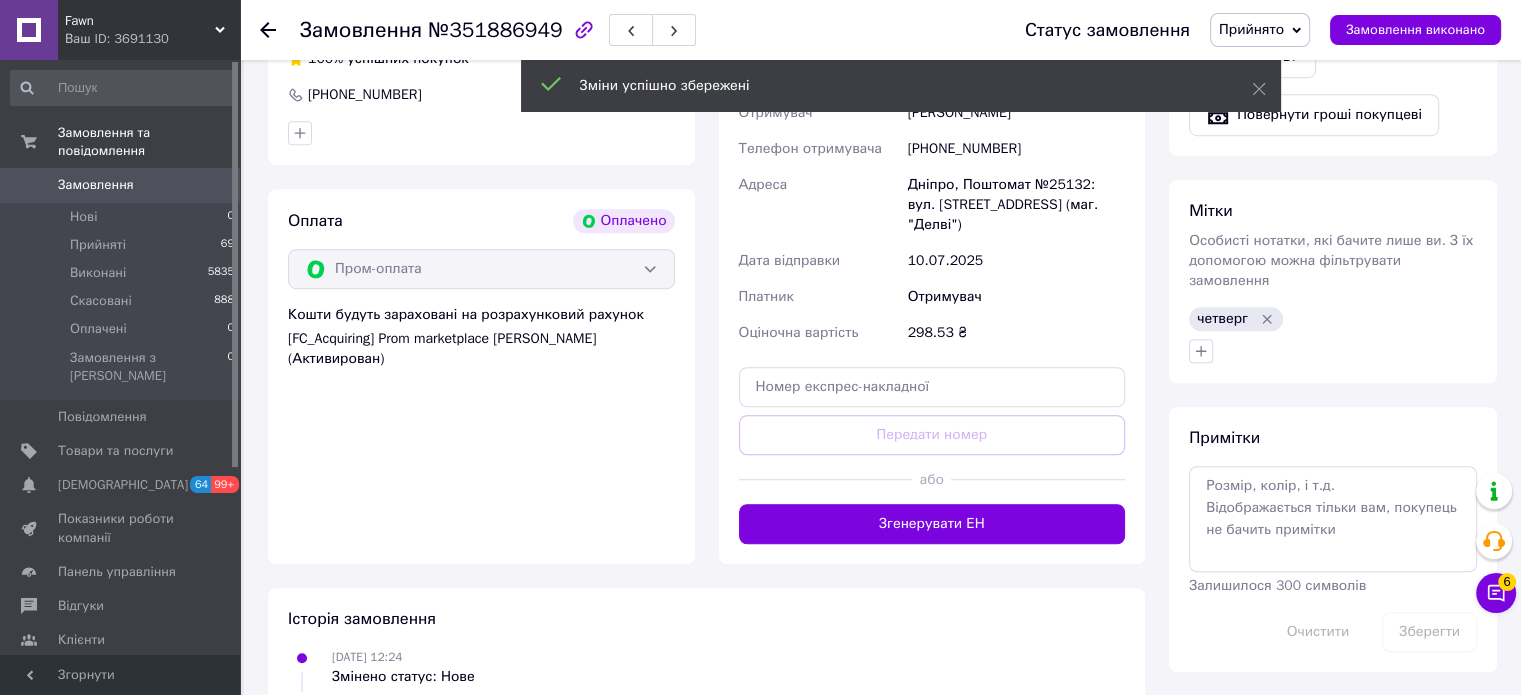 scroll, scrollTop: 1304, scrollLeft: 0, axis: vertical 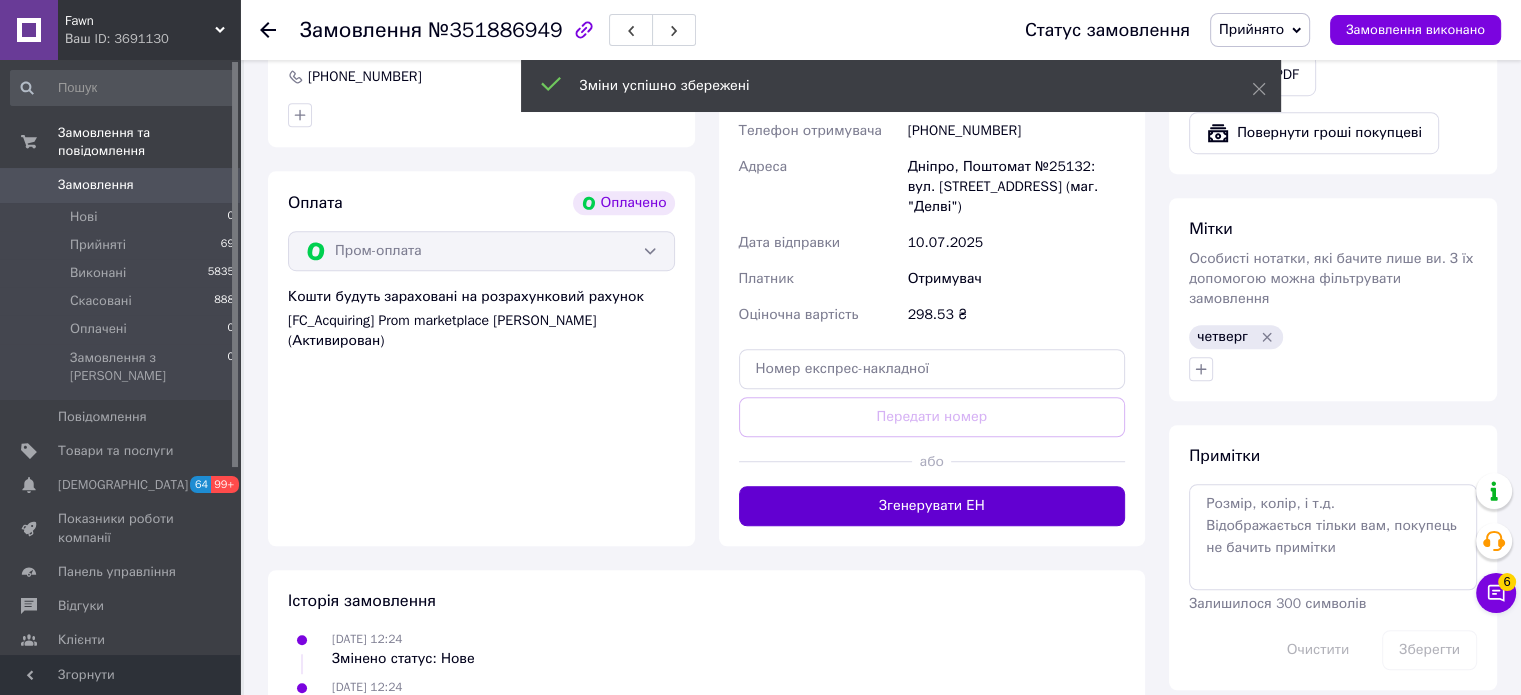 click on "Згенерувати ЕН" at bounding box center [932, 506] 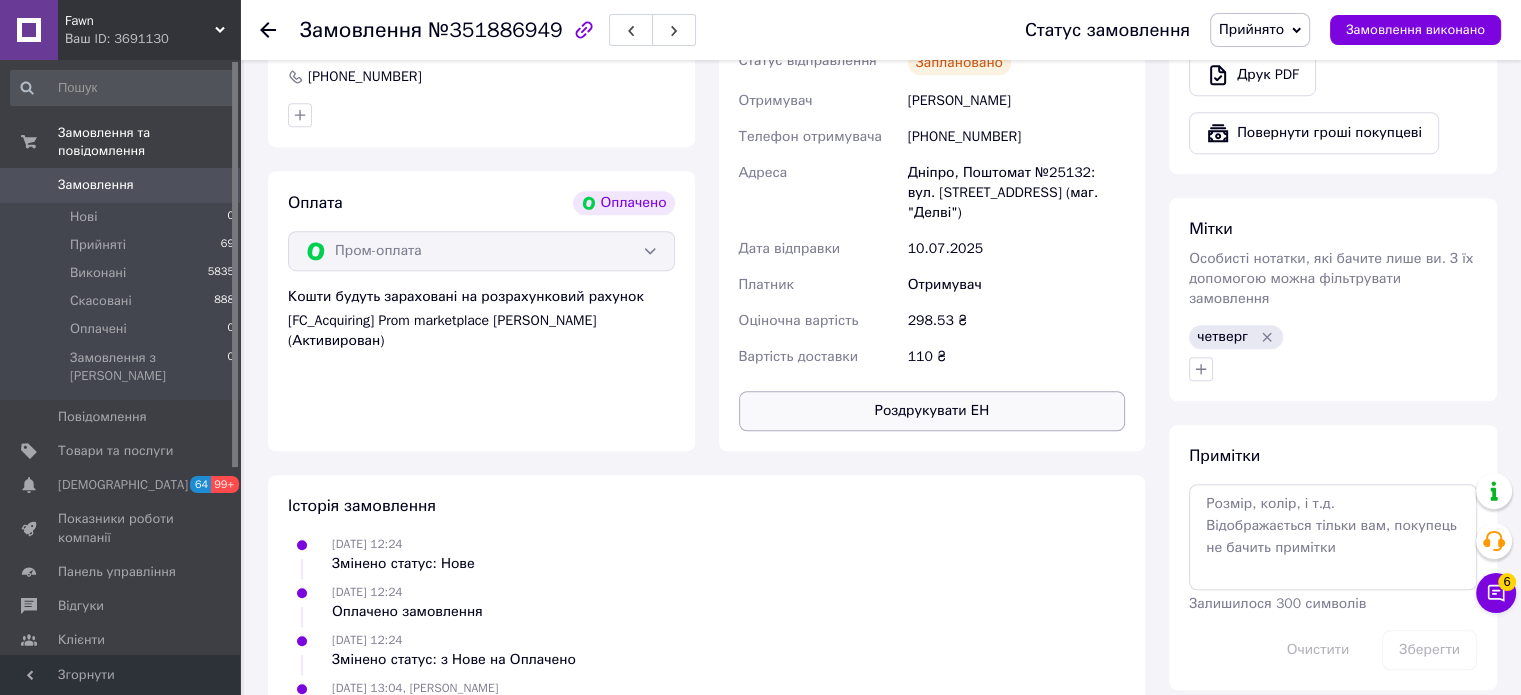 click on "Роздрукувати ЕН" at bounding box center (932, 411) 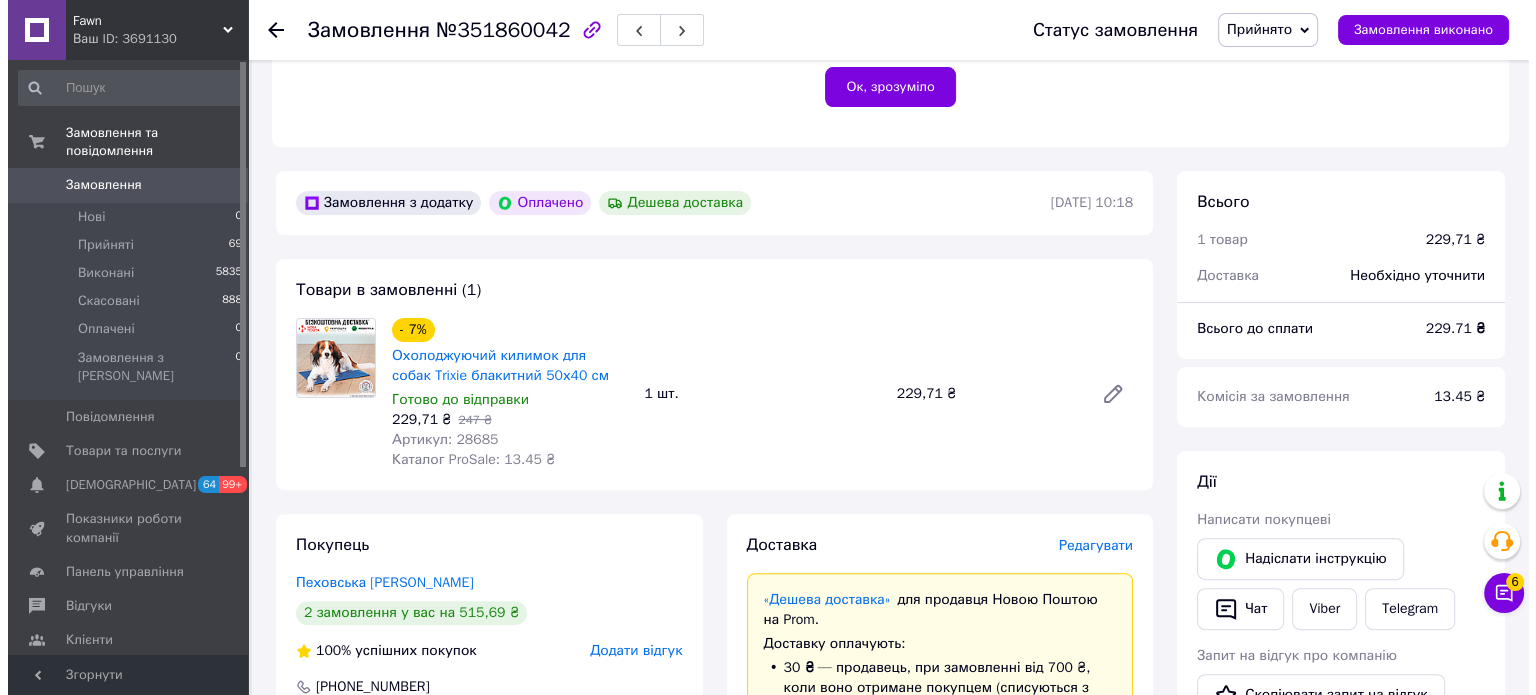 scroll, scrollTop: 702, scrollLeft: 0, axis: vertical 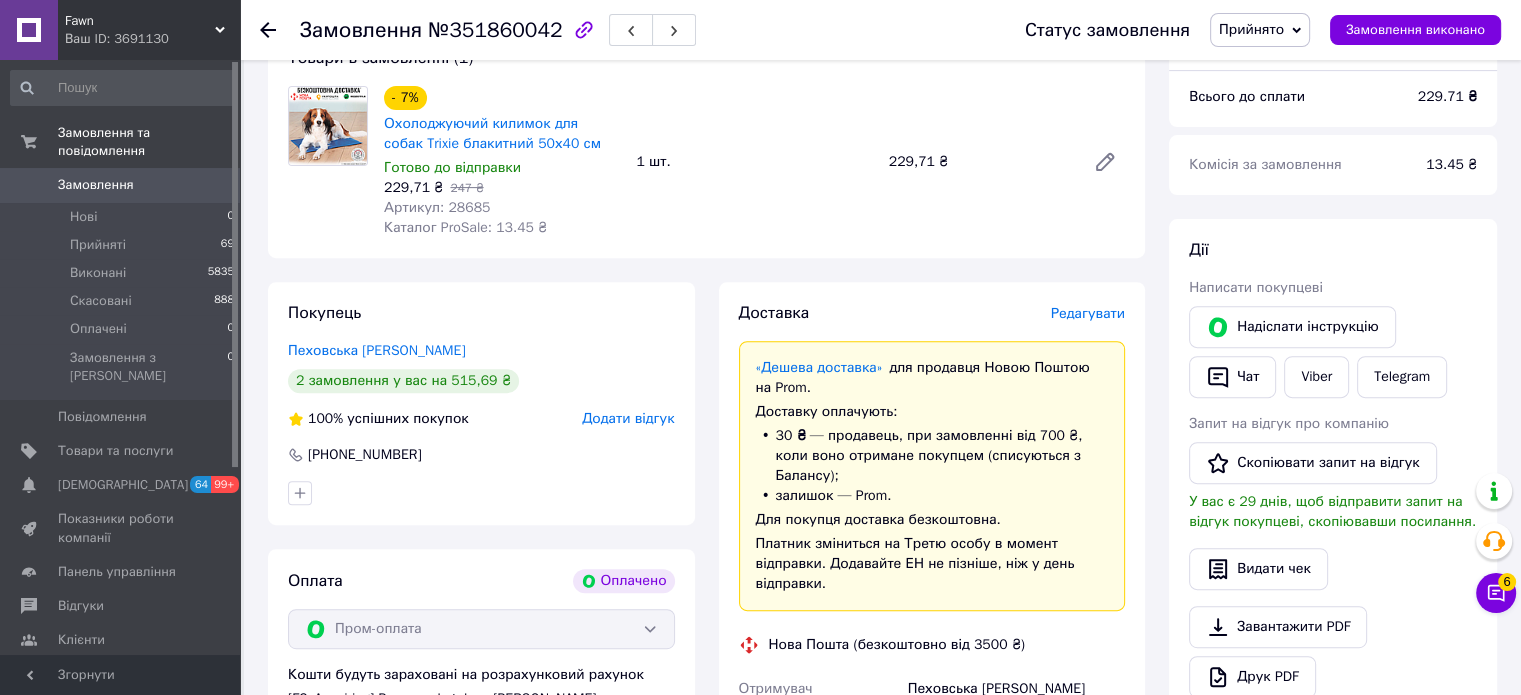 click on "Редагувати" at bounding box center [1088, 313] 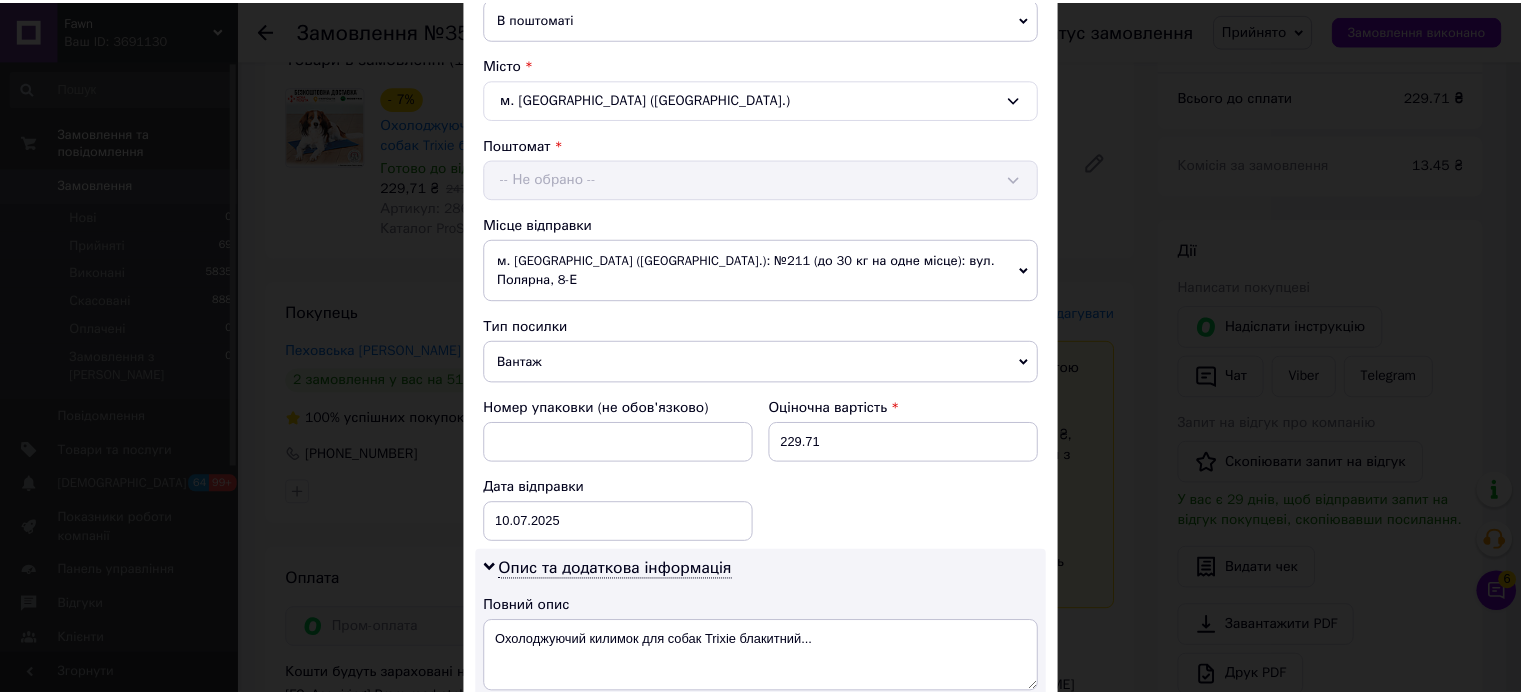 scroll, scrollTop: 850, scrollLeft: 0, axis: vertical 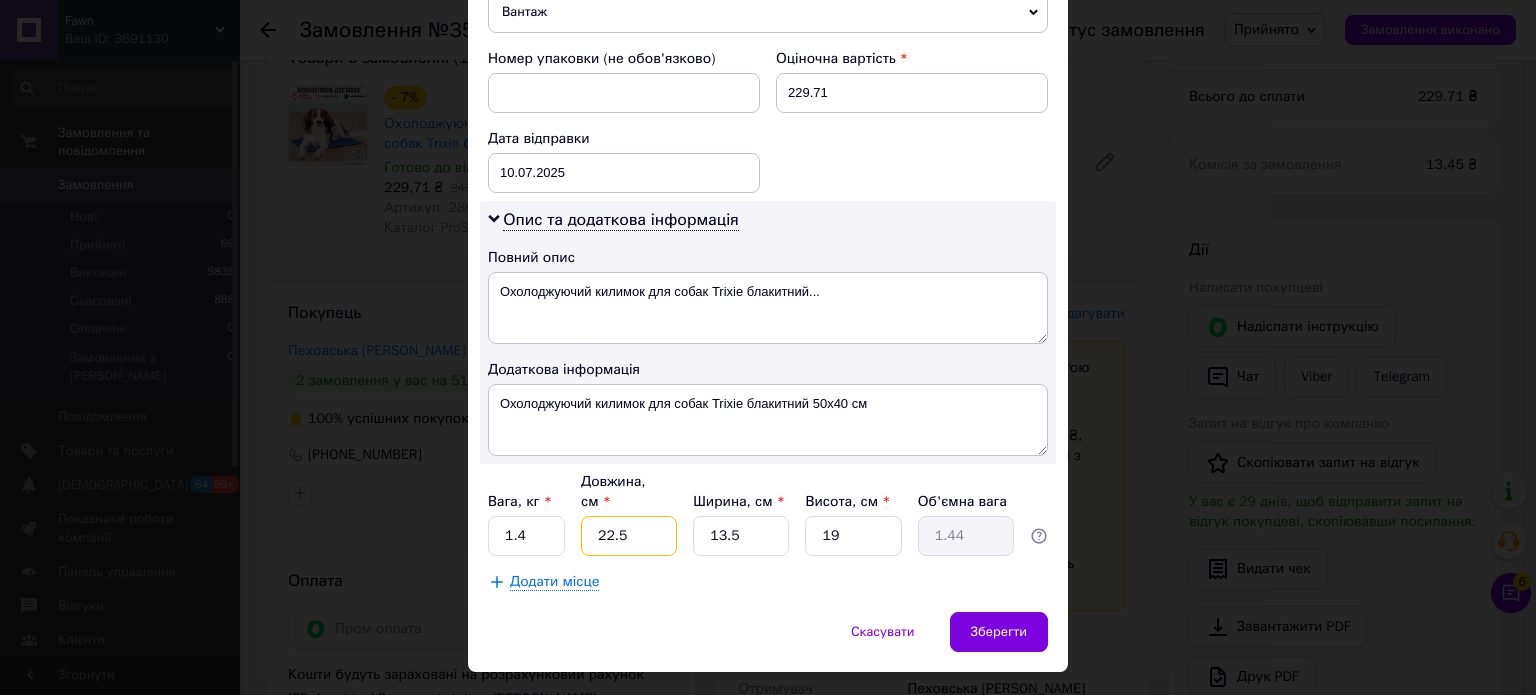 click on "22.5" at bounding box center [629, 536] 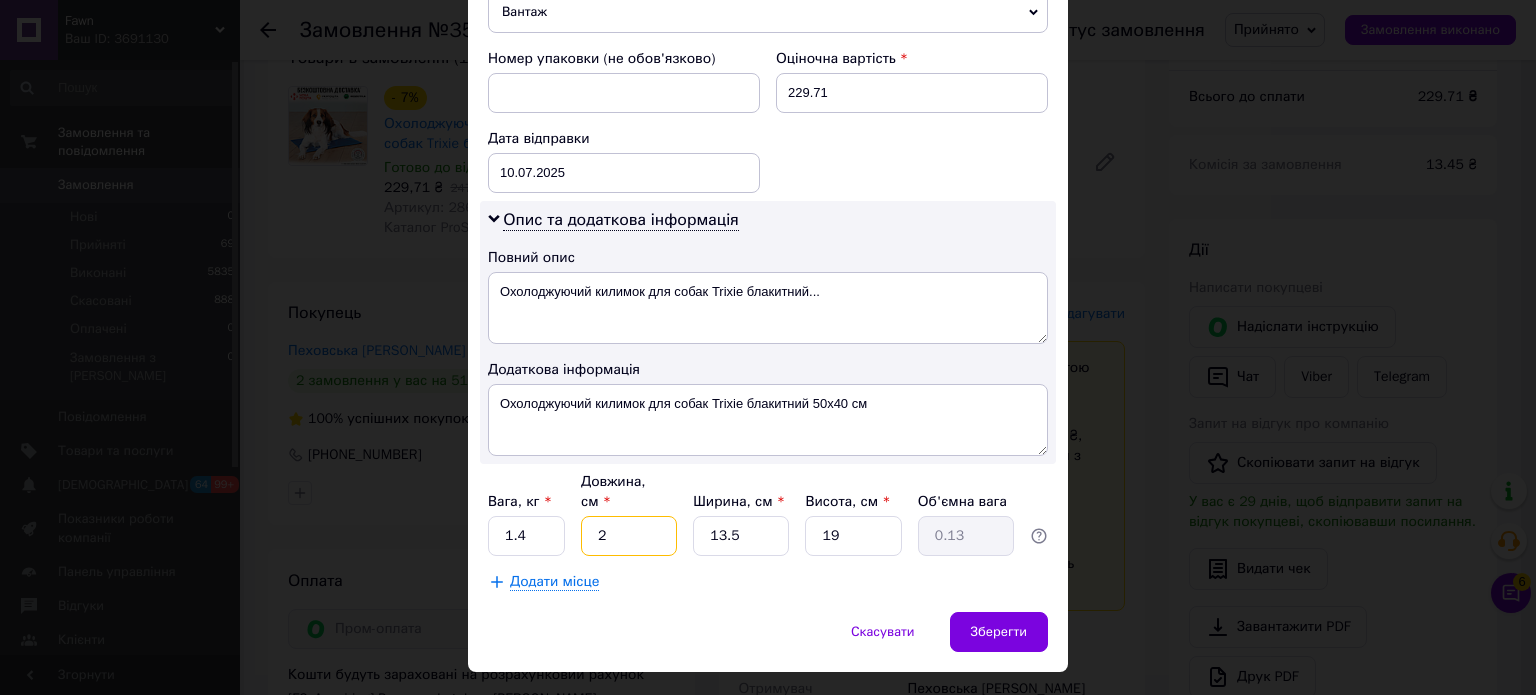 type on "2" 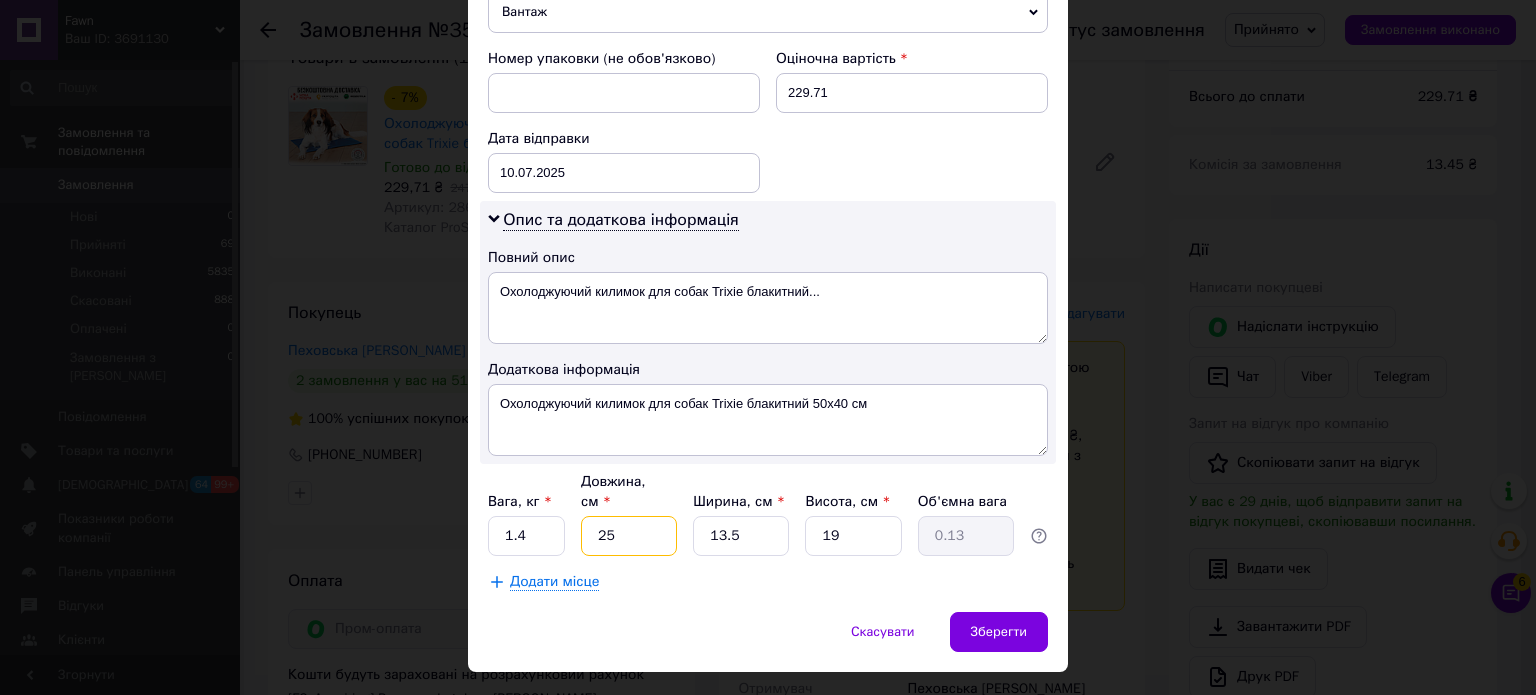 type on "1.6" 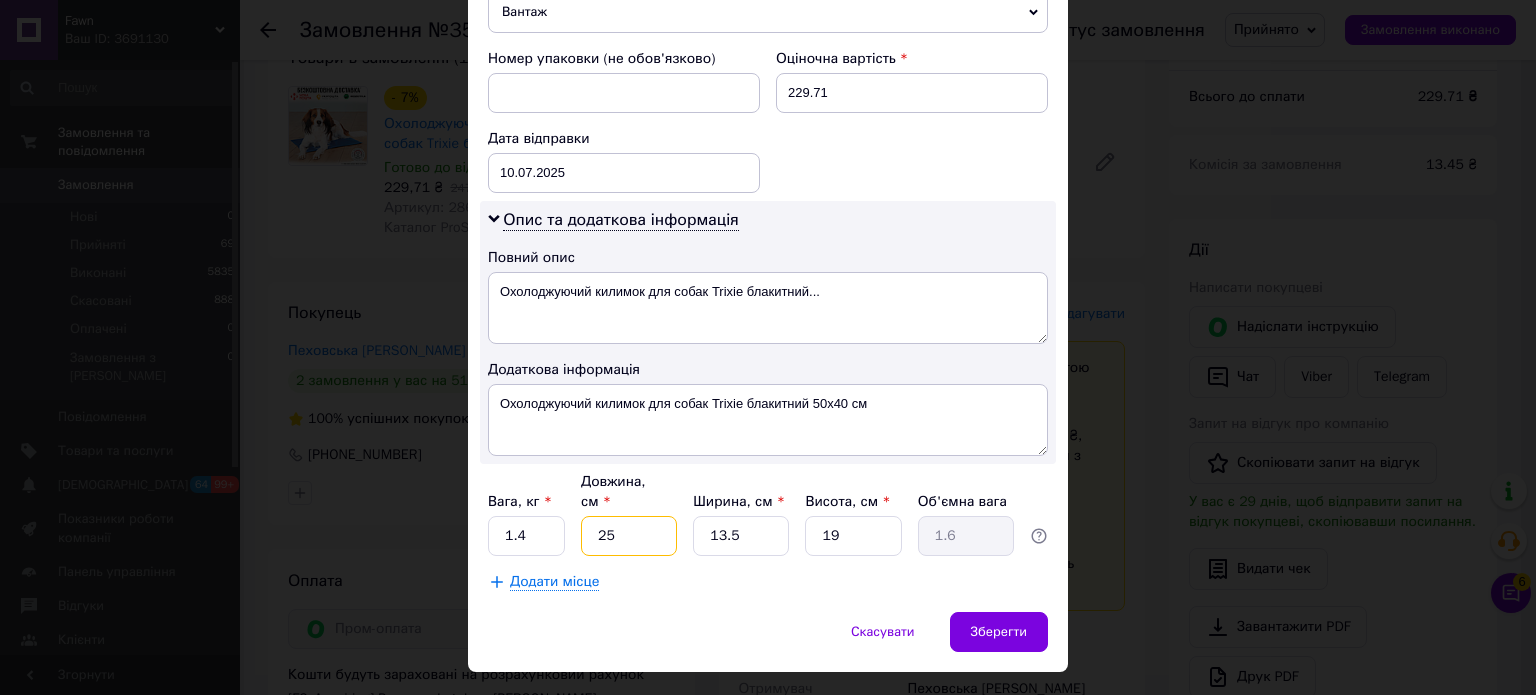 type on "25" 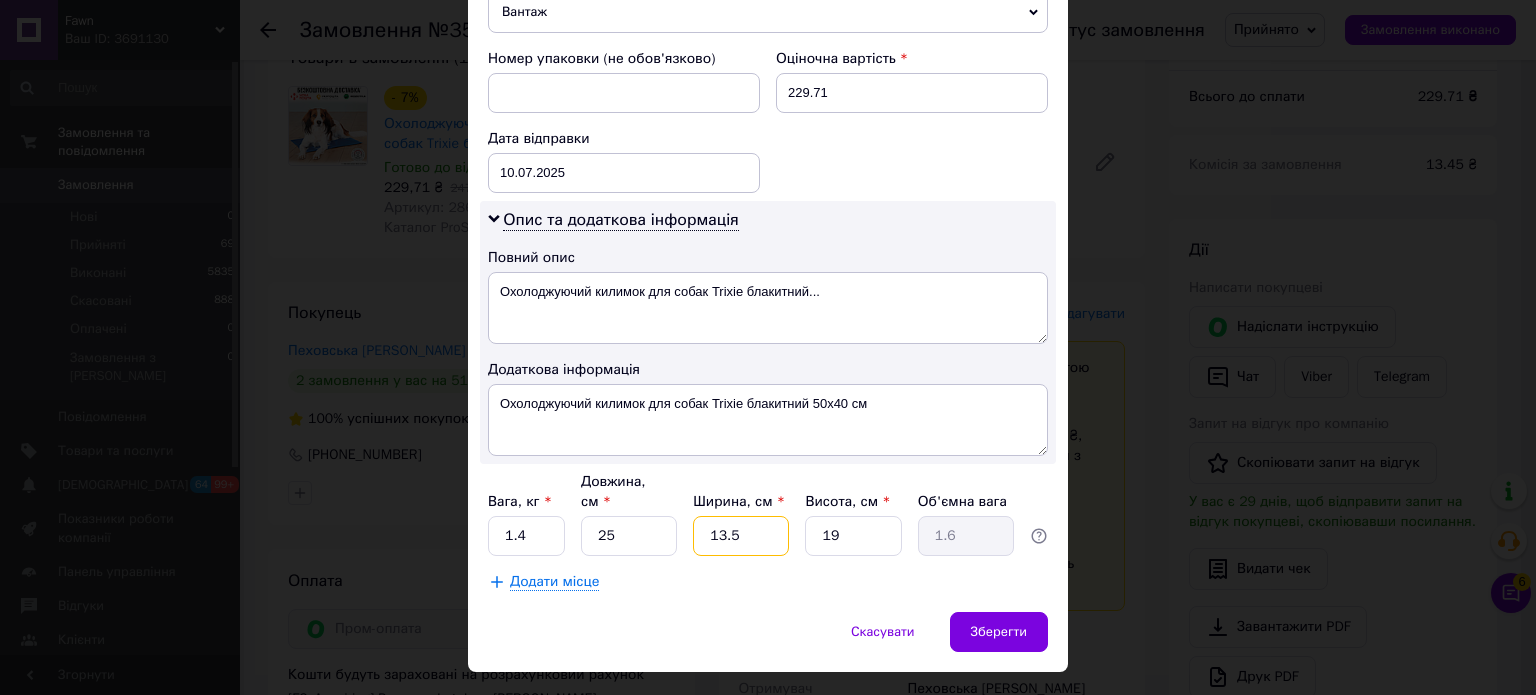 type on "9" 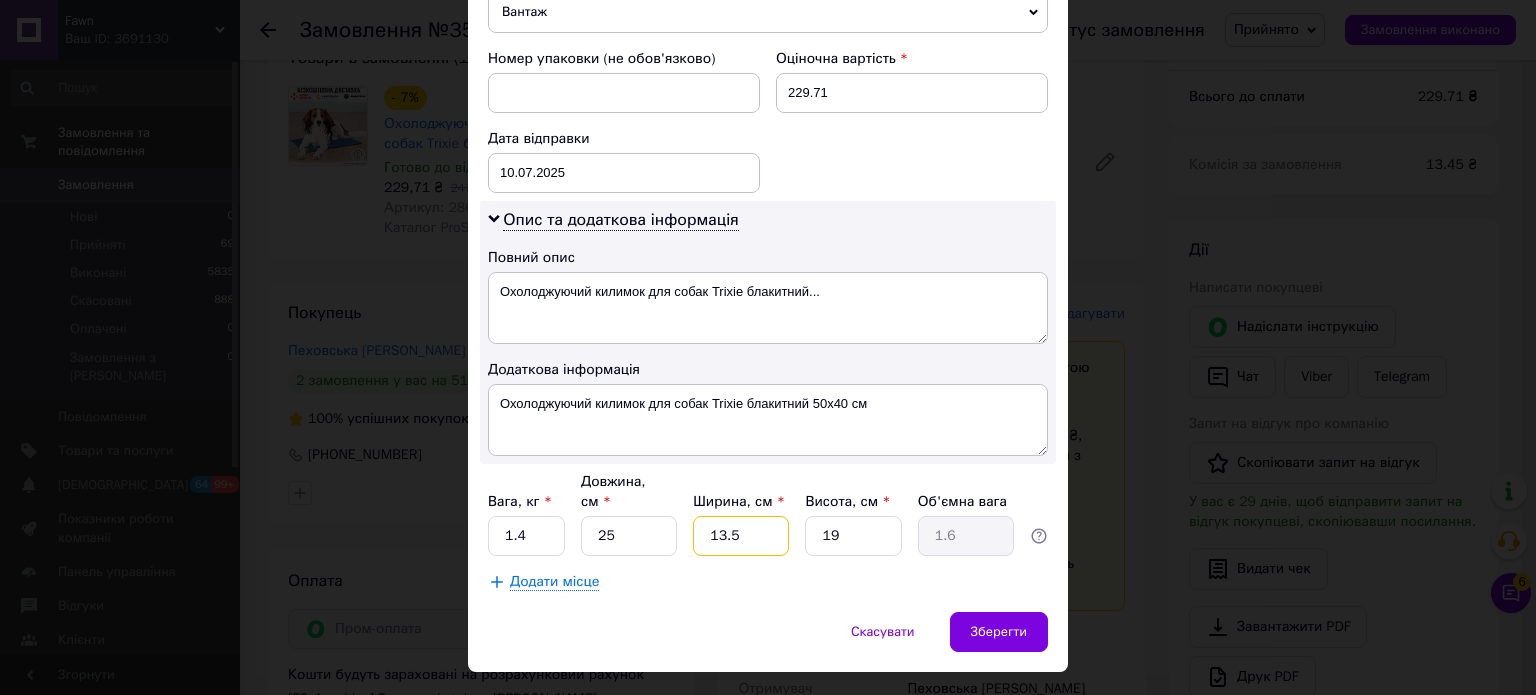 type on "1.07" 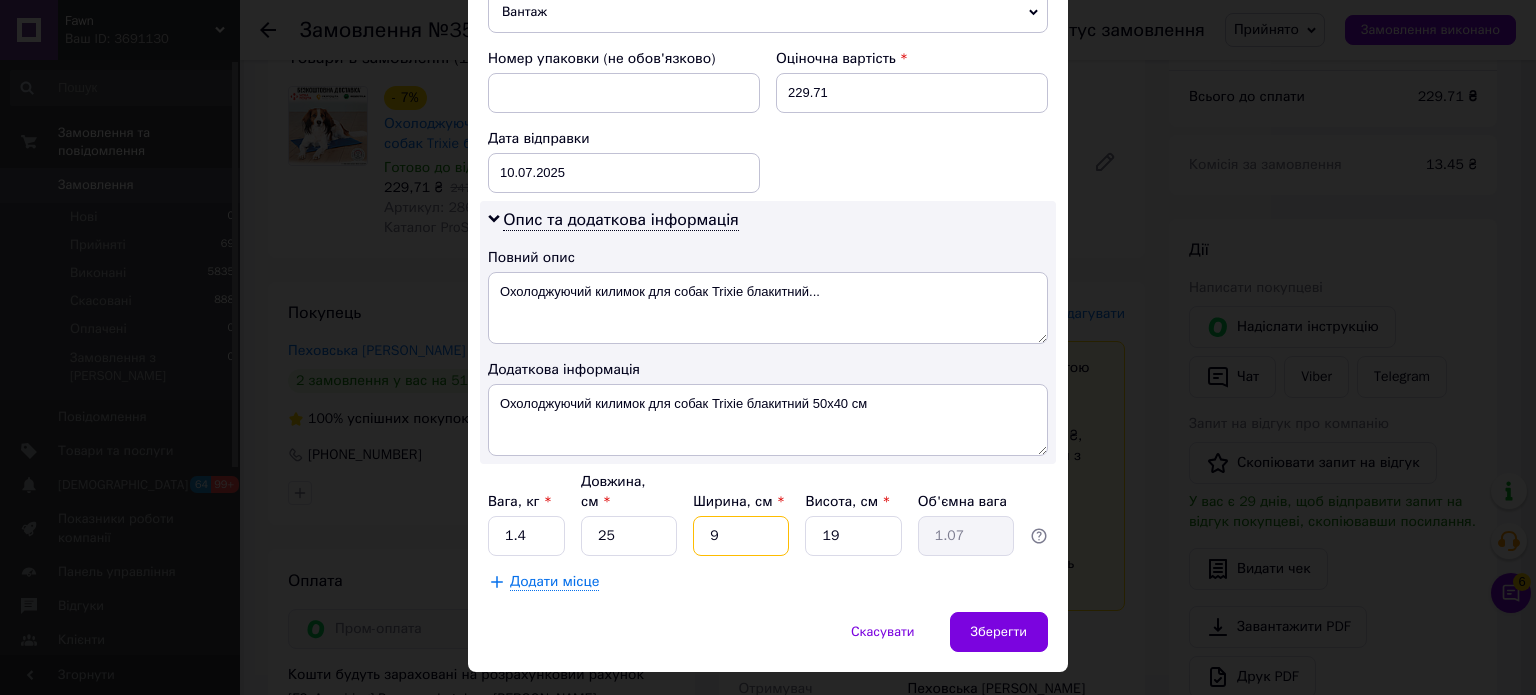 type on "9" 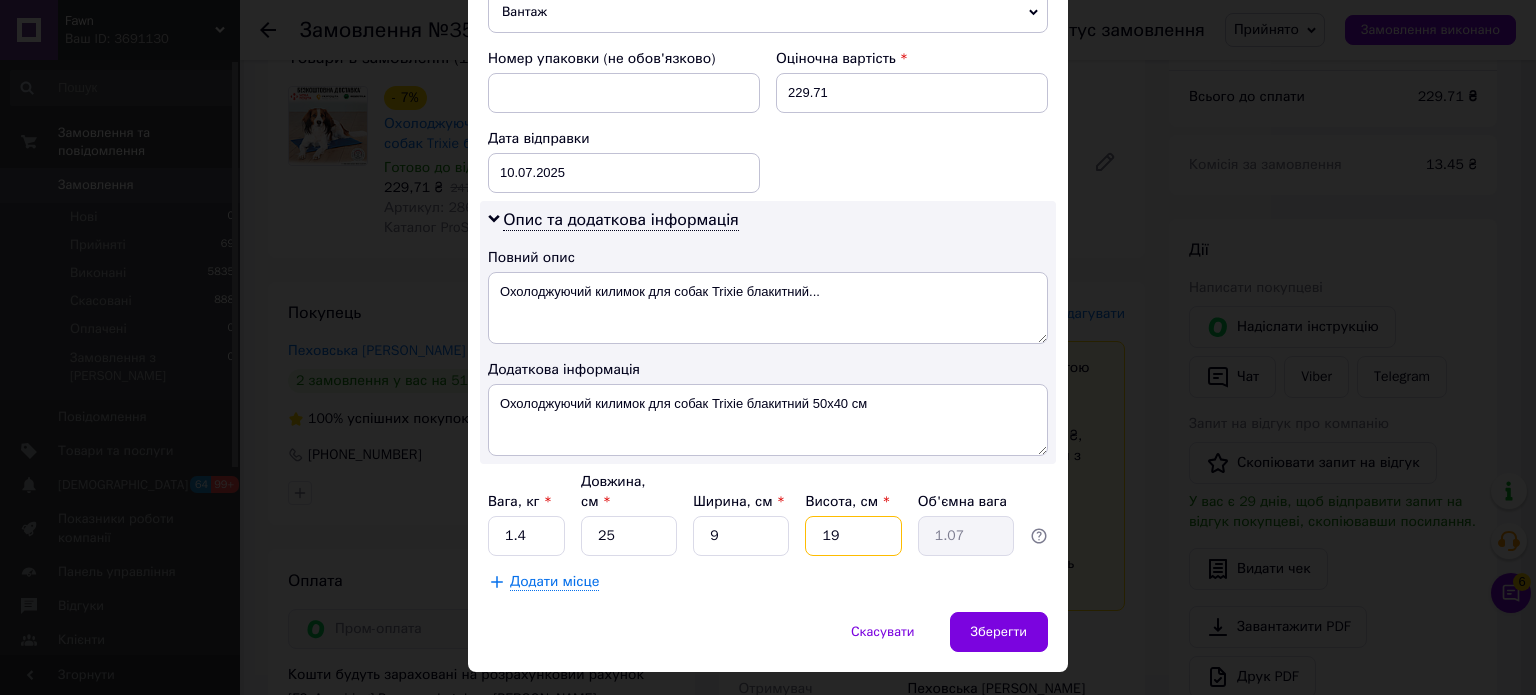type on "1" 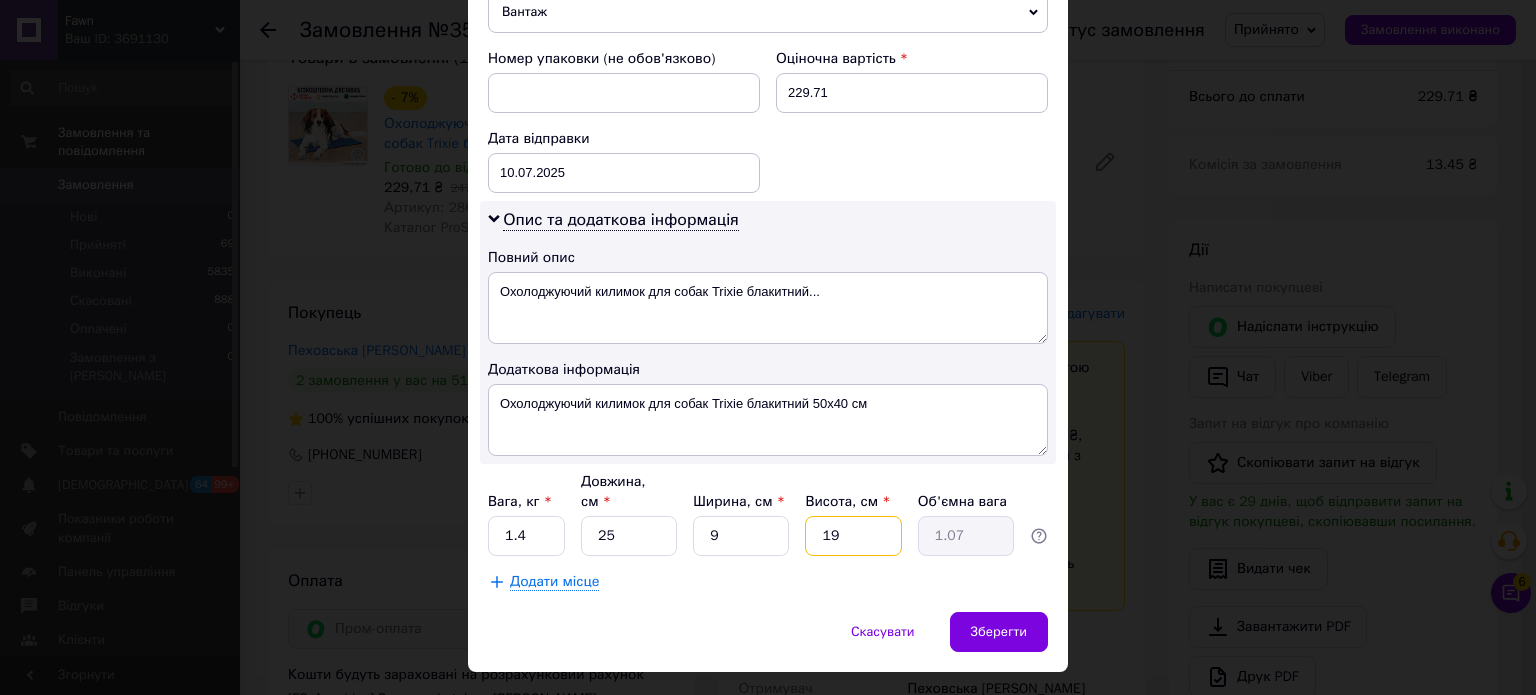 type on "0.1" 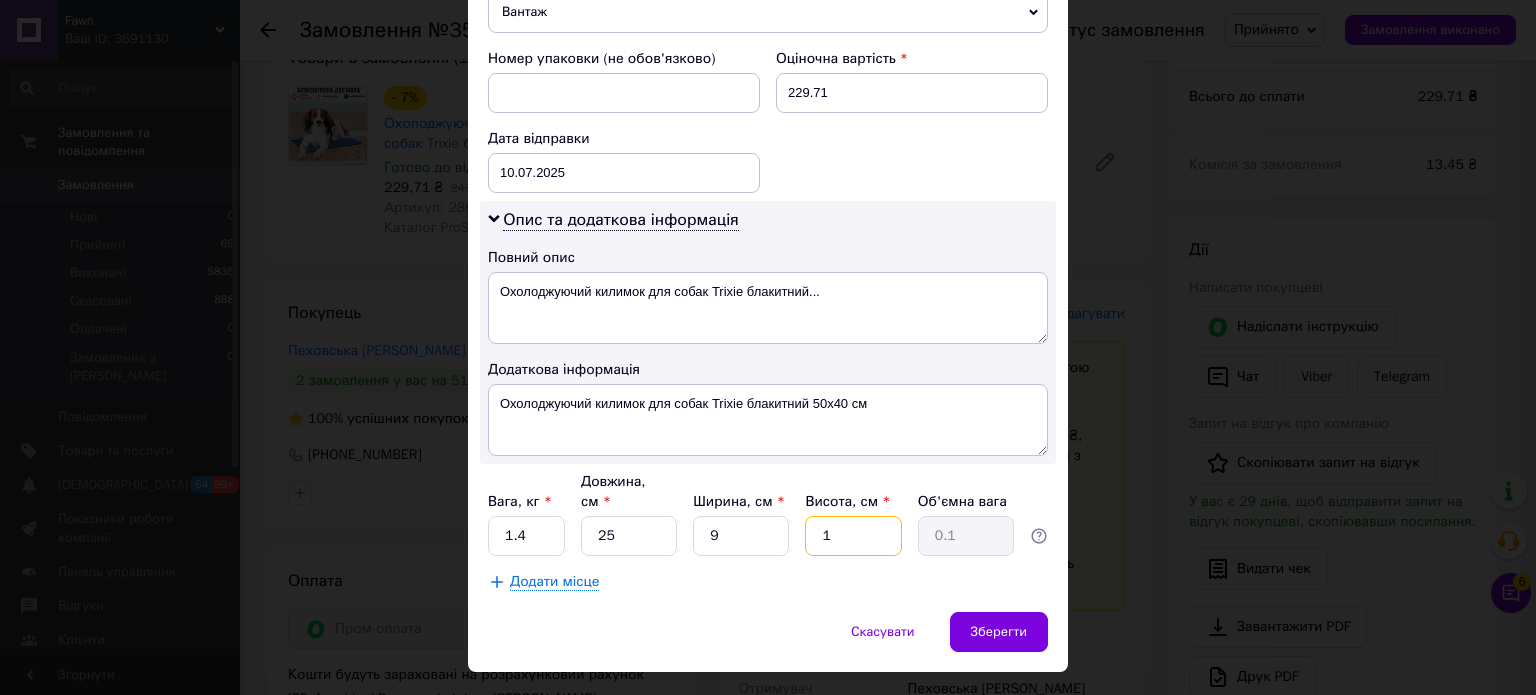 type on "14" 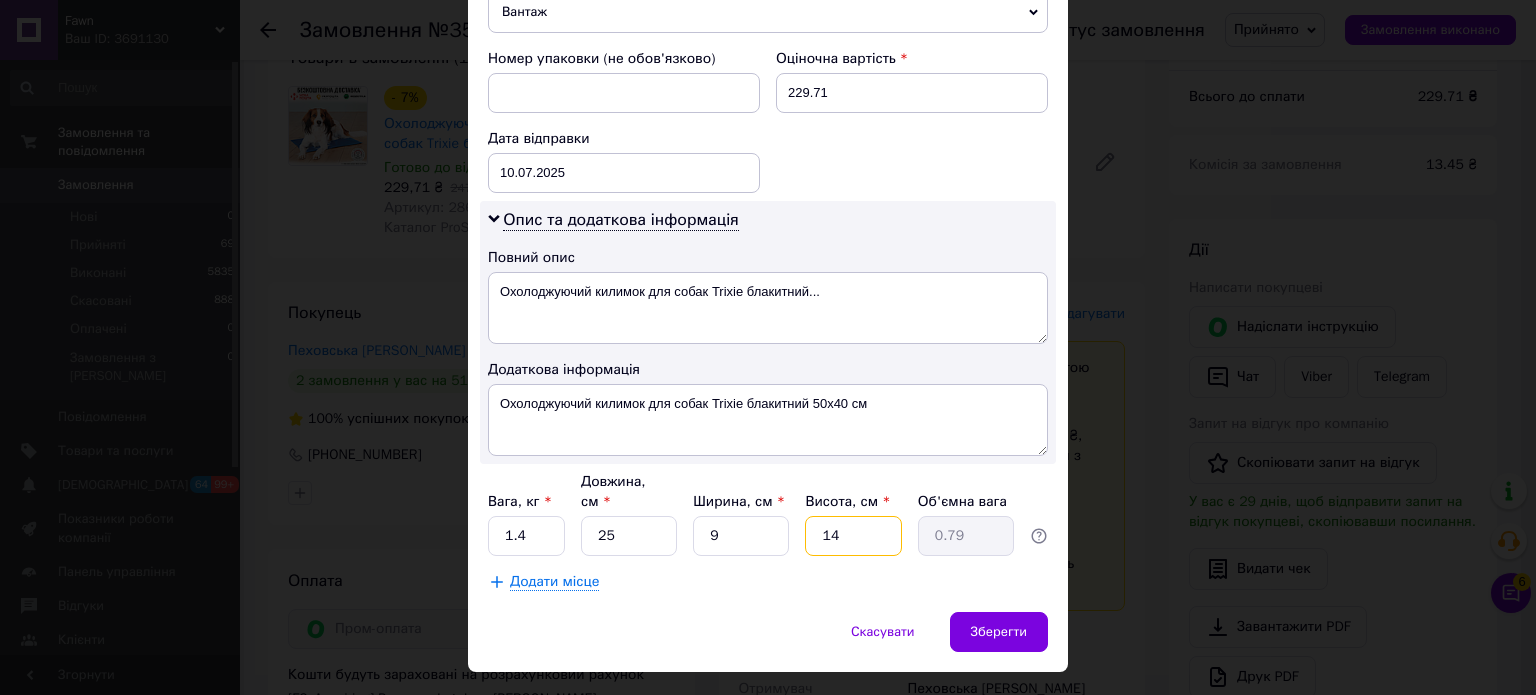 type on "14" 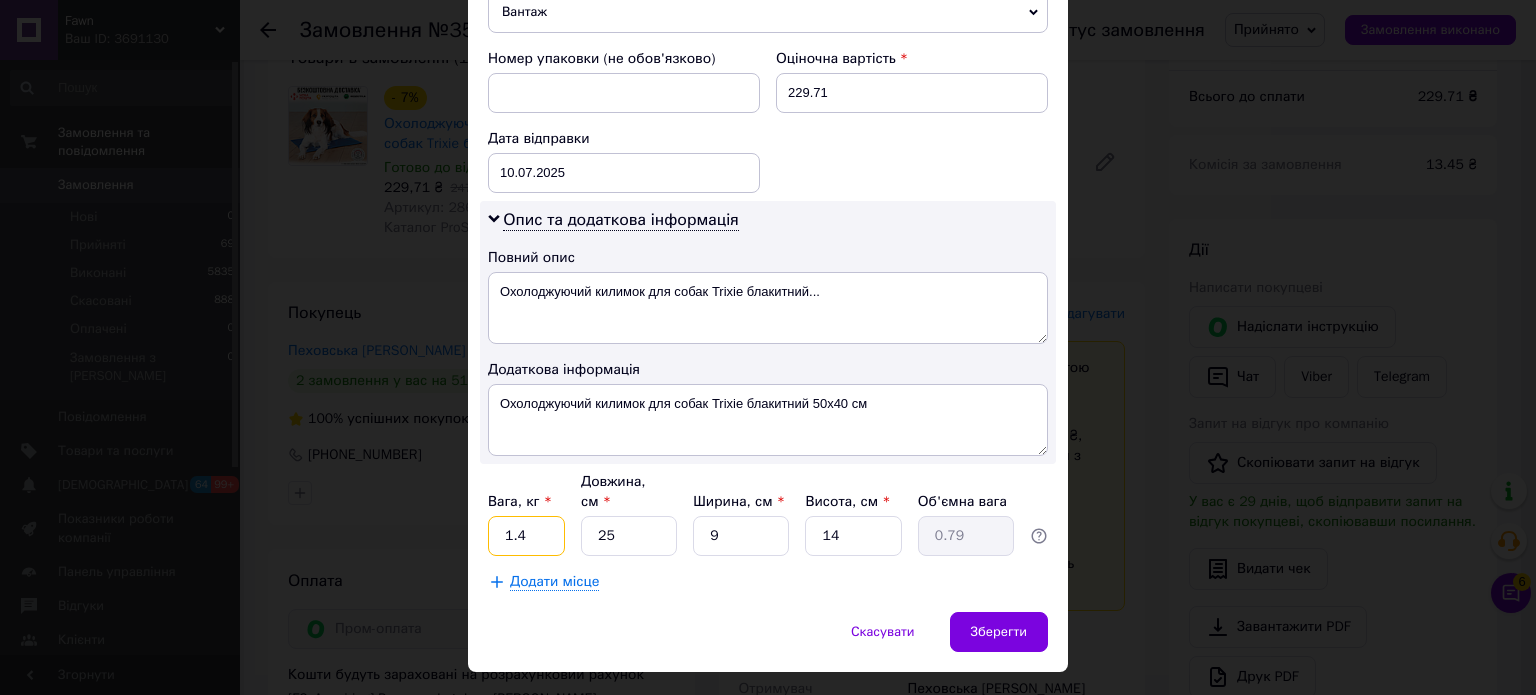 click on "1.4" at bounding box center [526, 536] 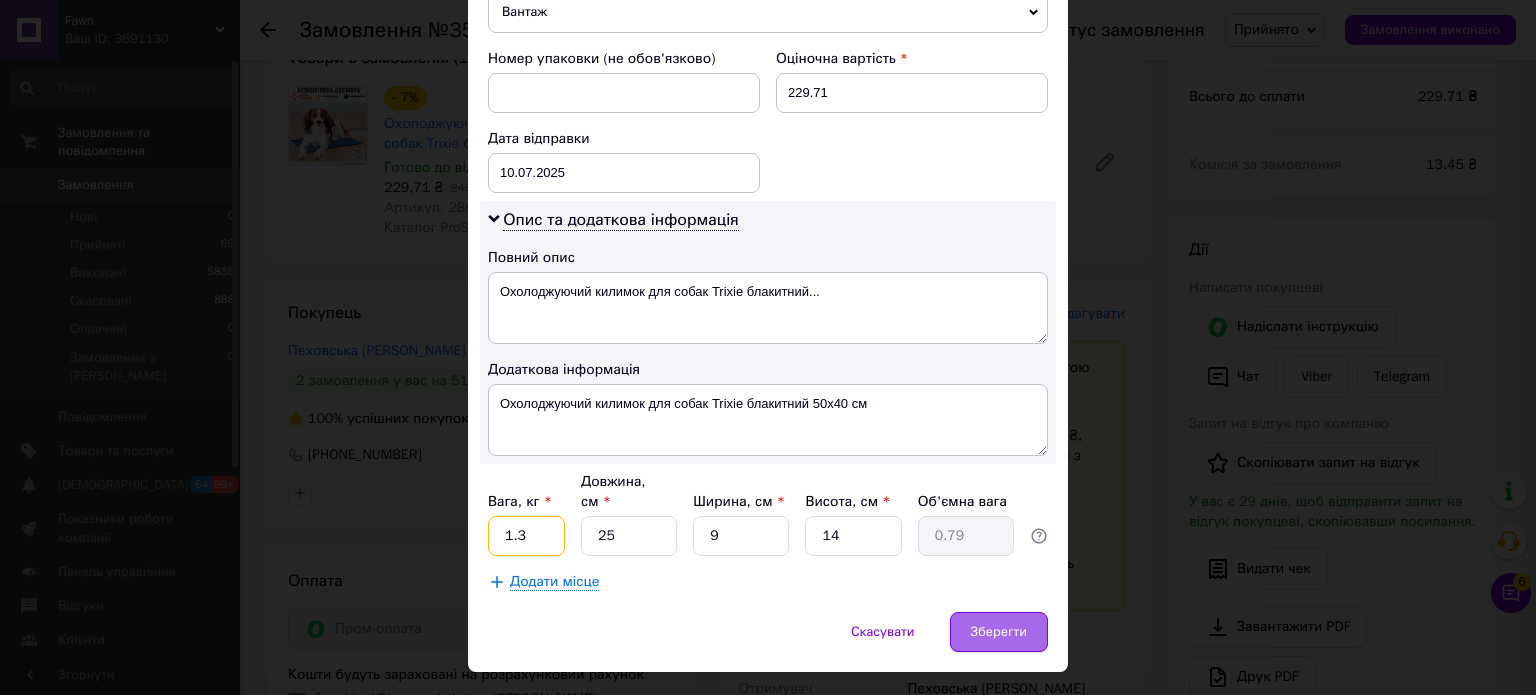 type on "1.3" 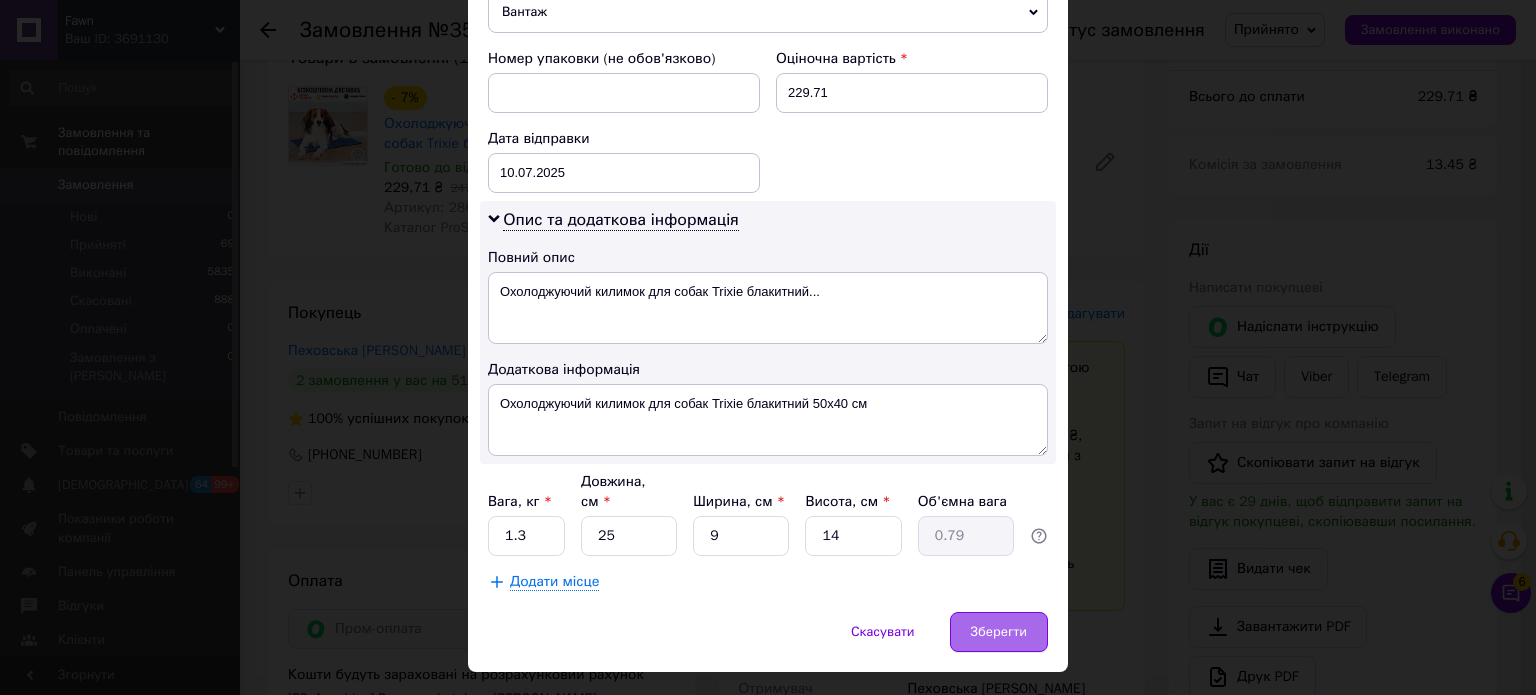 click on "Зберегти" at bounding box center [999, 632] 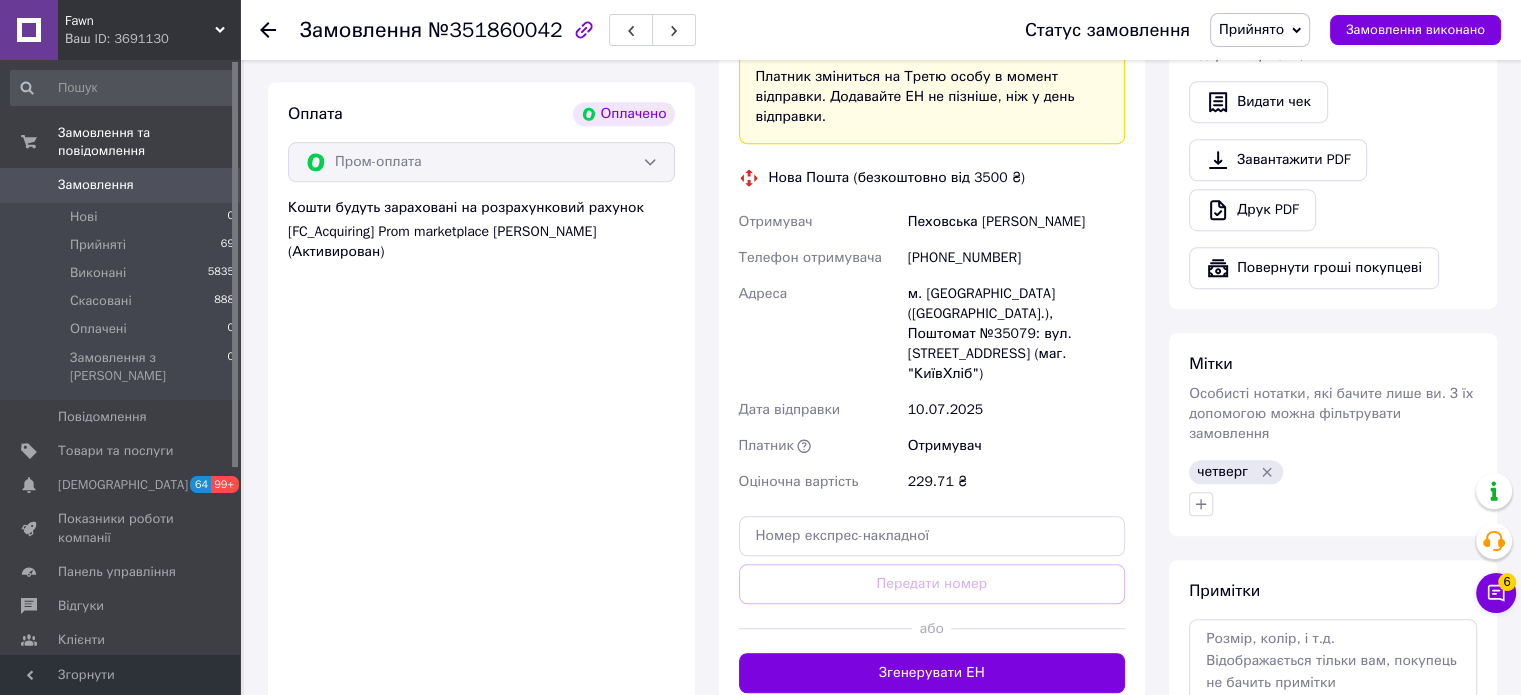 scroll, scrollTop: 1170, scrollLeft: 0, axis: vertical 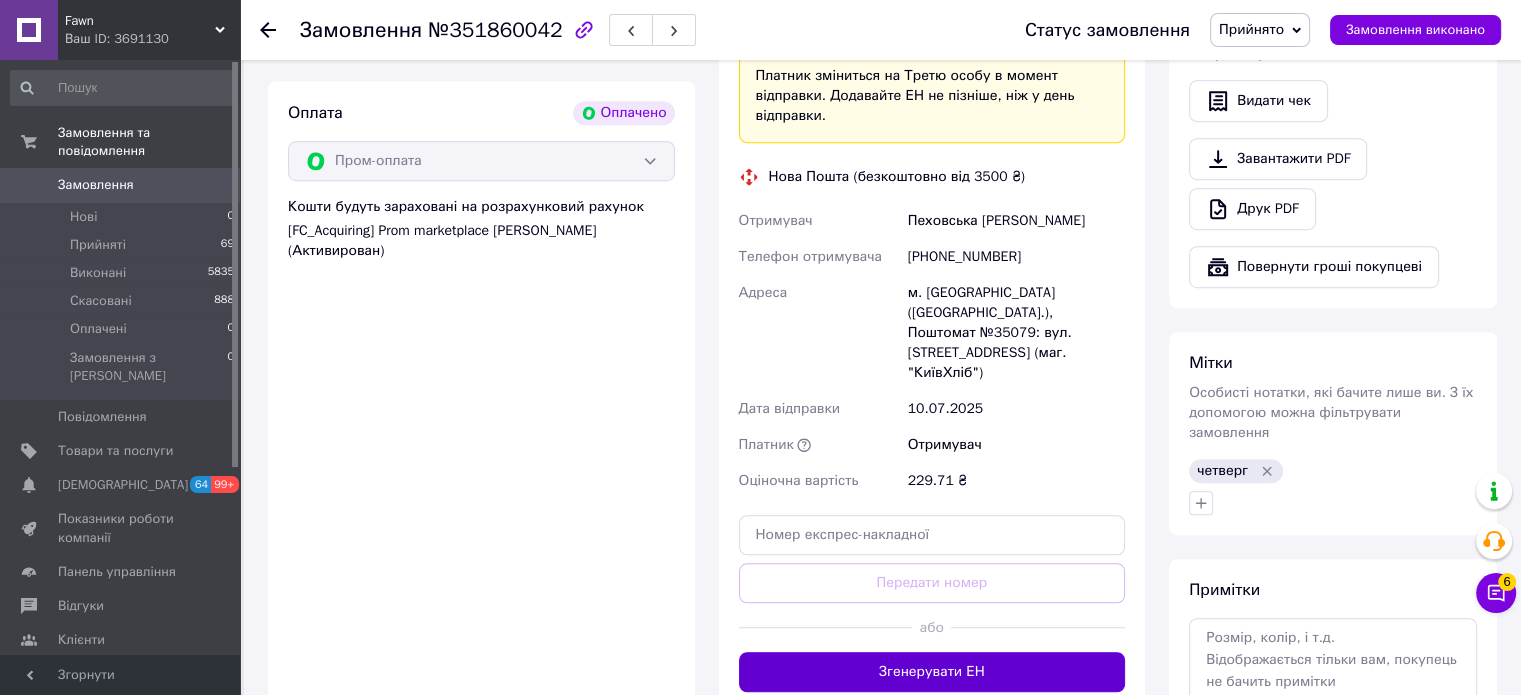 click on "Згенерувати ЕН" at bounding box center [932, 672] 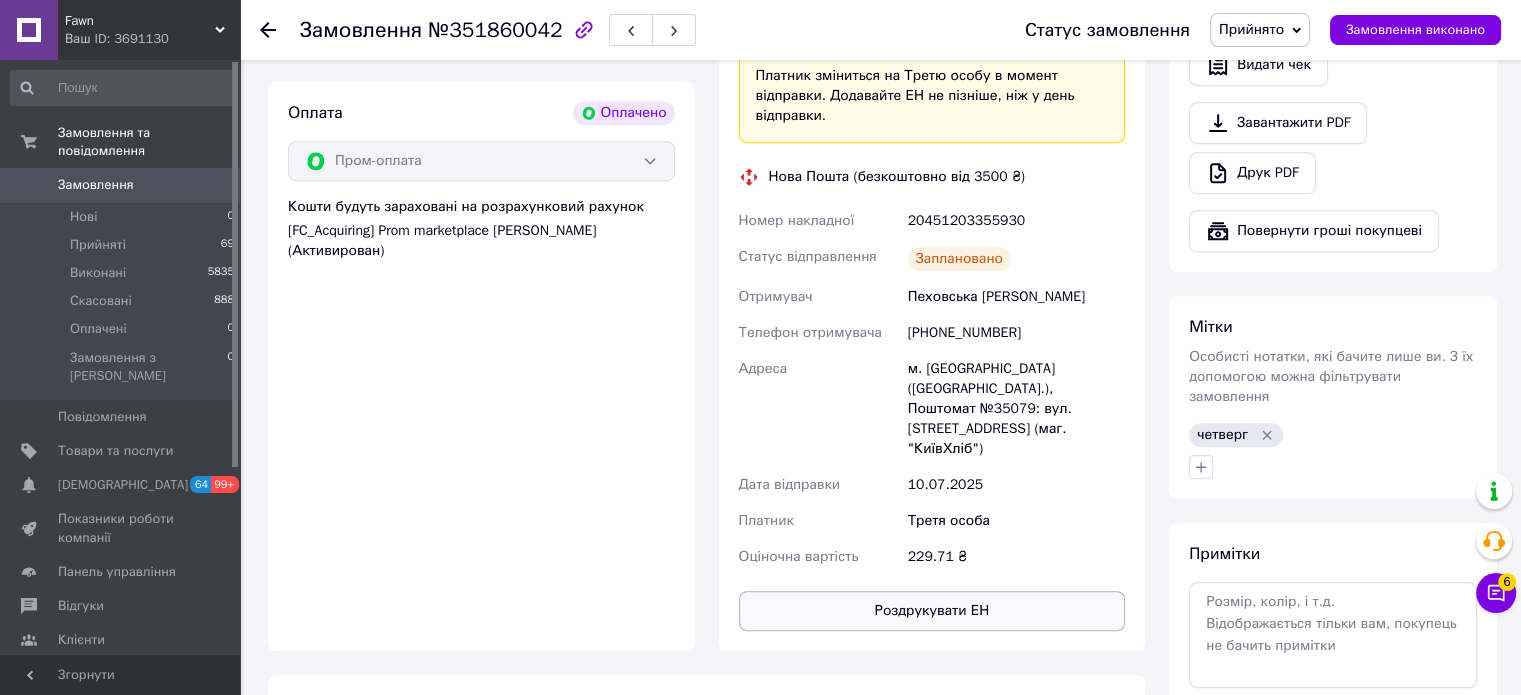 click on "Роздрукувати ЕН" at bounding box center [932, 611] 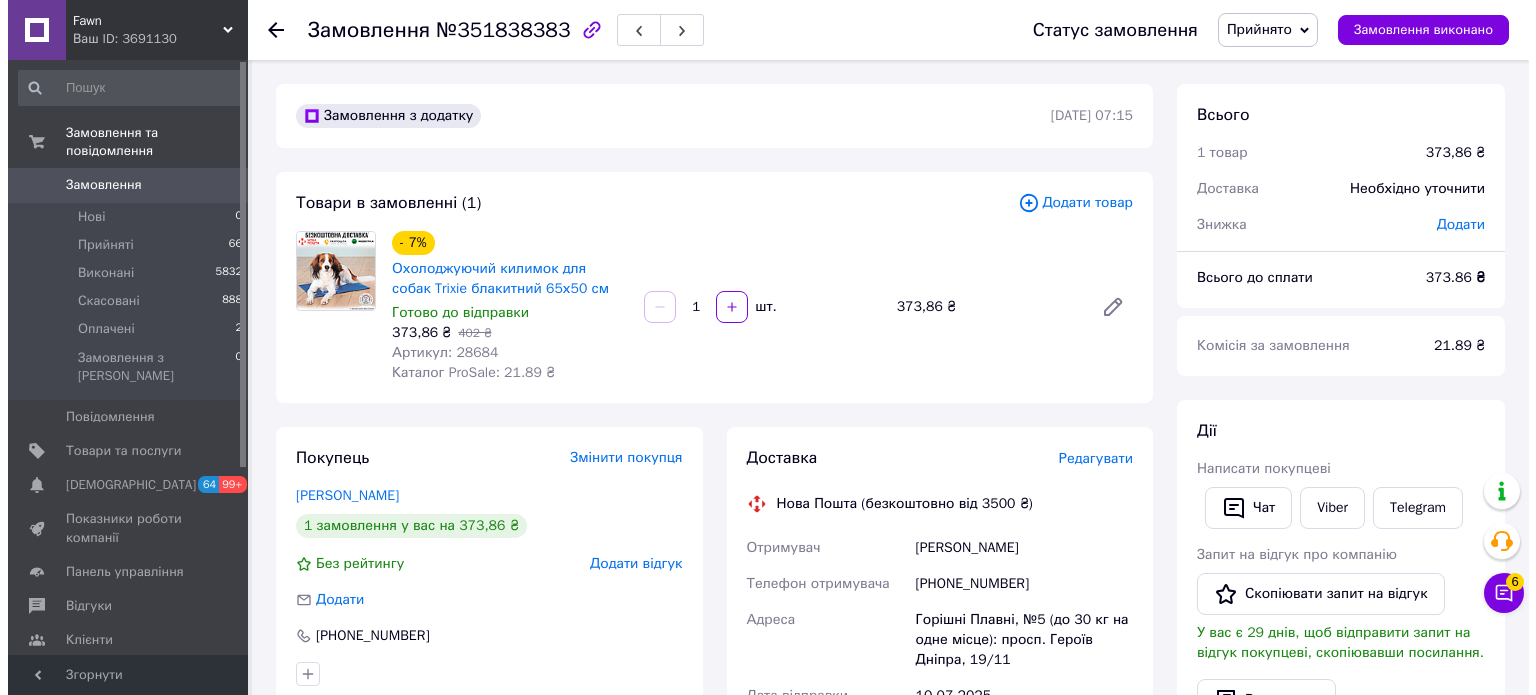scroll, scrollTop: 0, scrollLeft: 0, axis: both 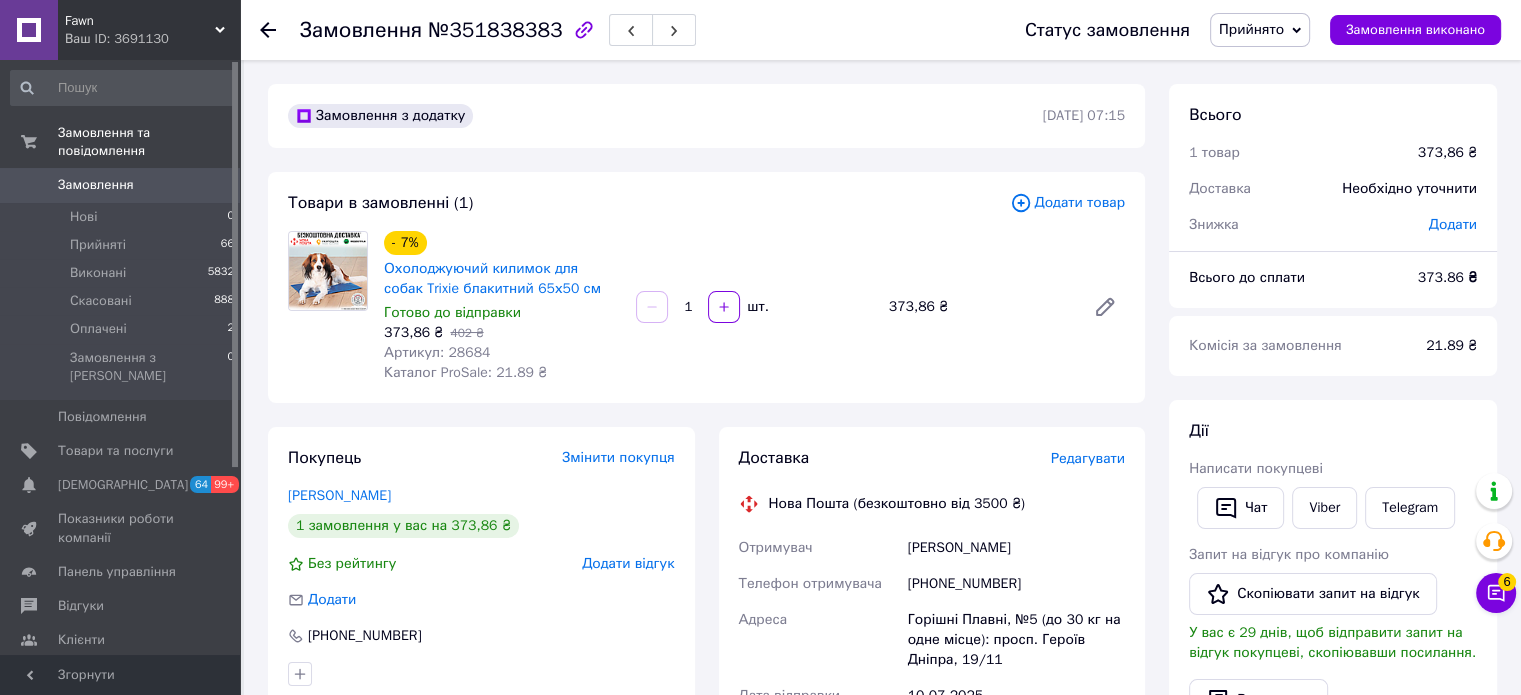 click on "Редагувати" at bounding box center [1088, 458] 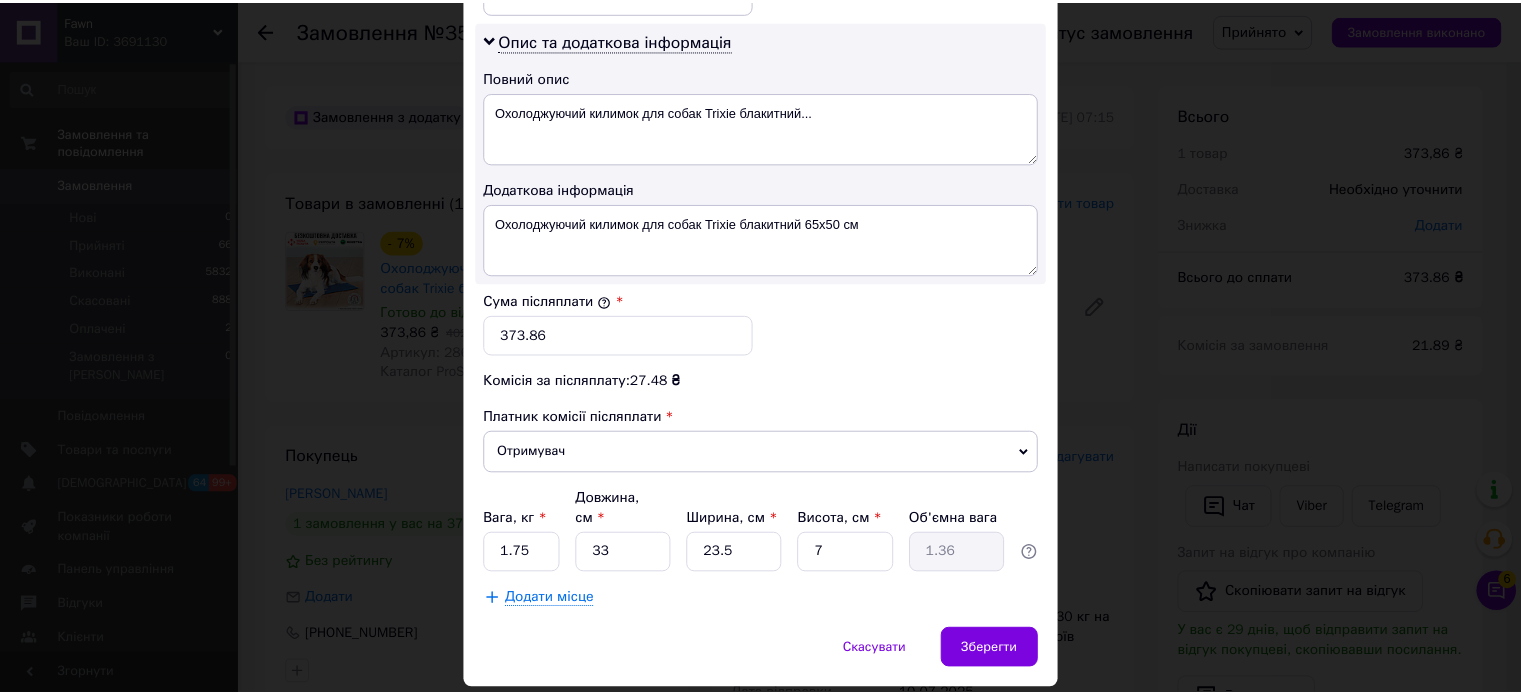 scroll, scrollTop: 1048, scrollLeft: 0, axis: vertical 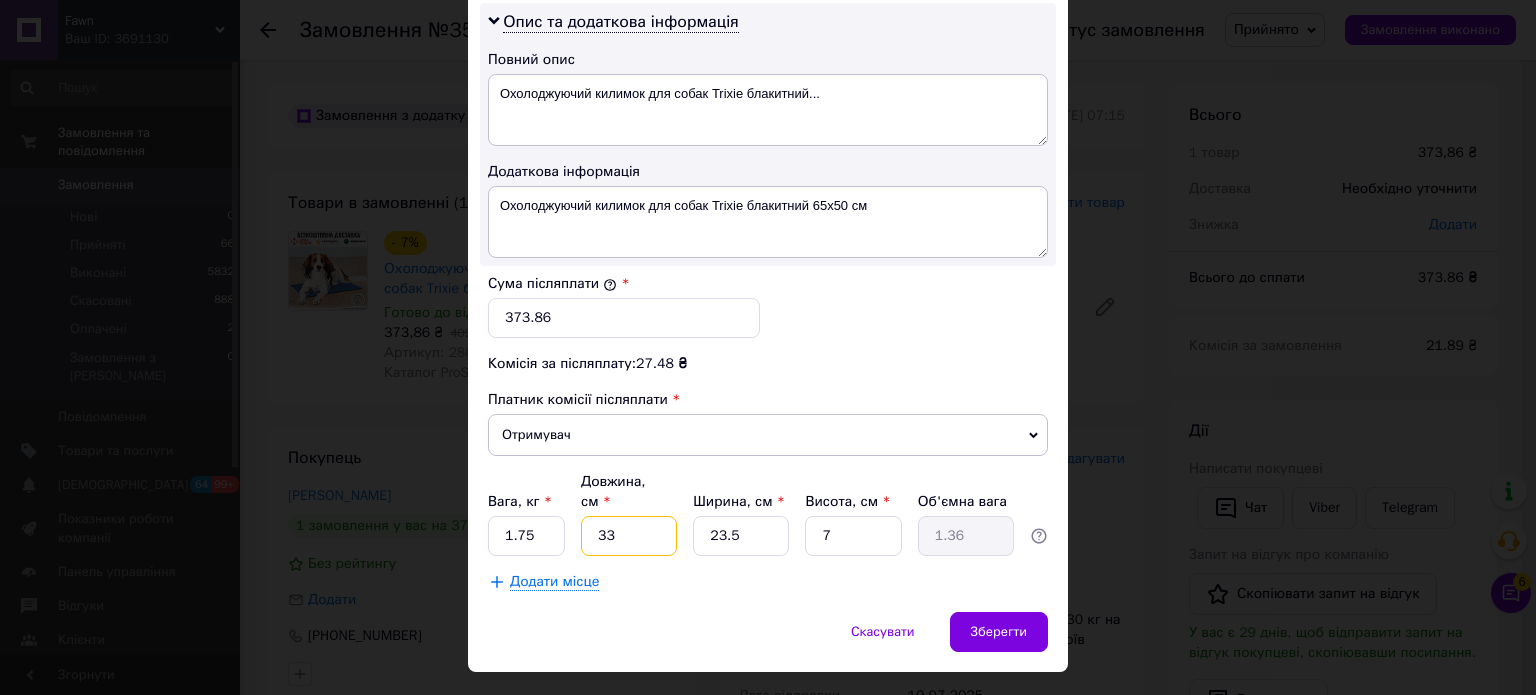 click on "33" at bounding box center [629, 536] 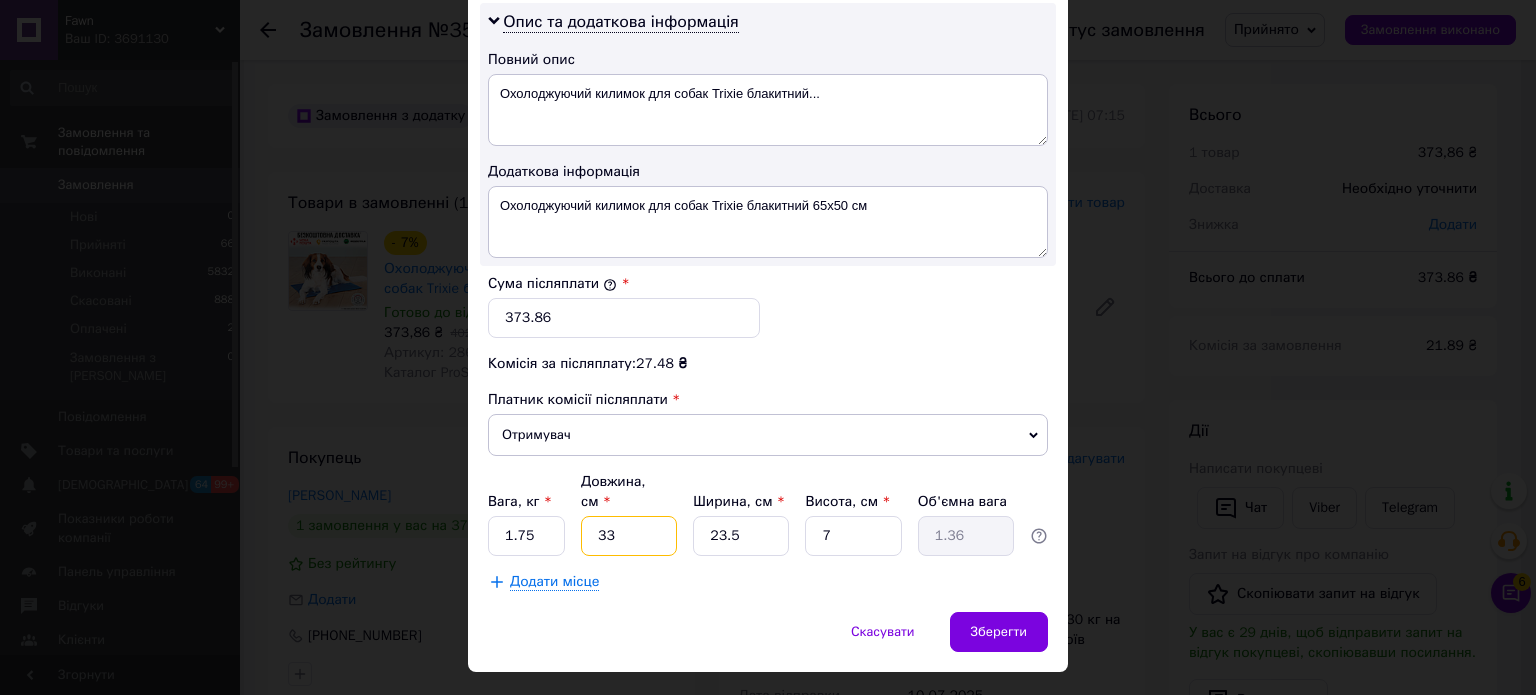 type on "1" 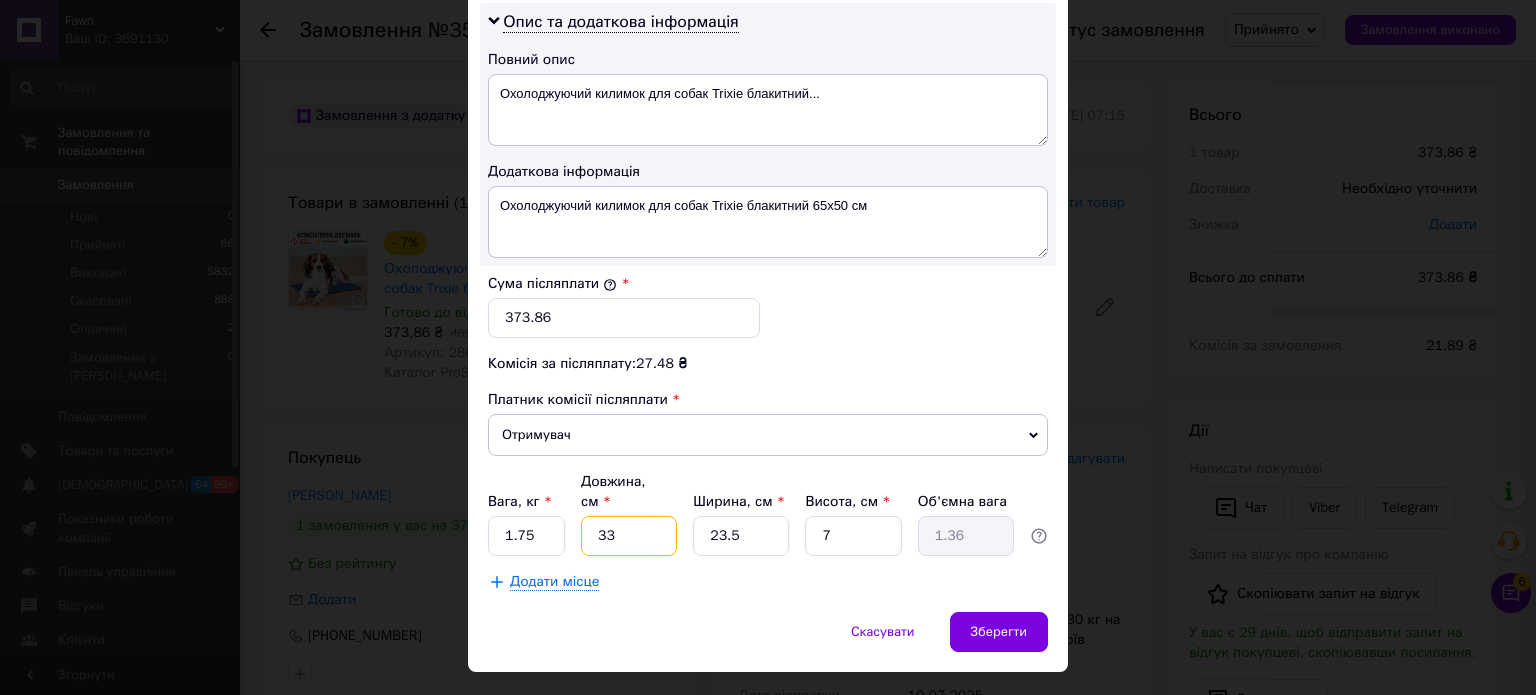 type on "0.1" 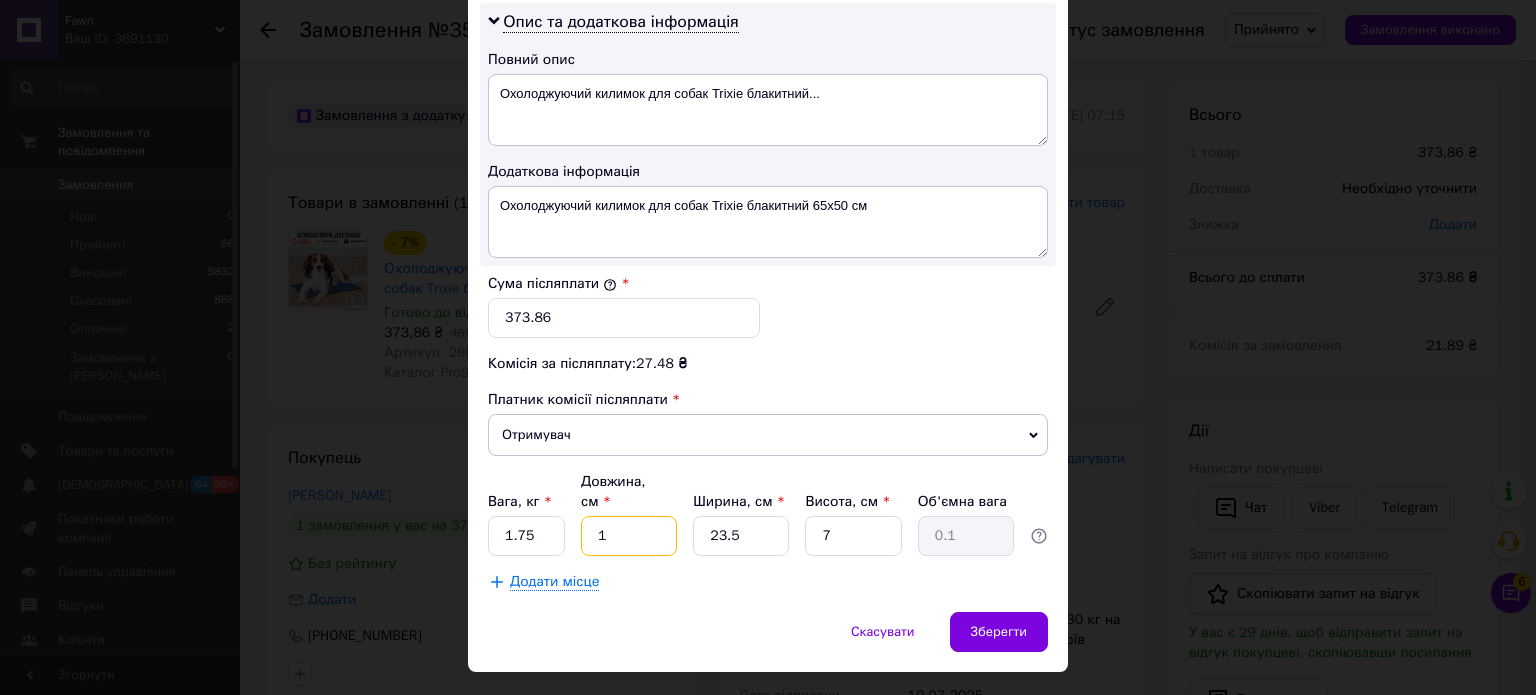 type on "19" 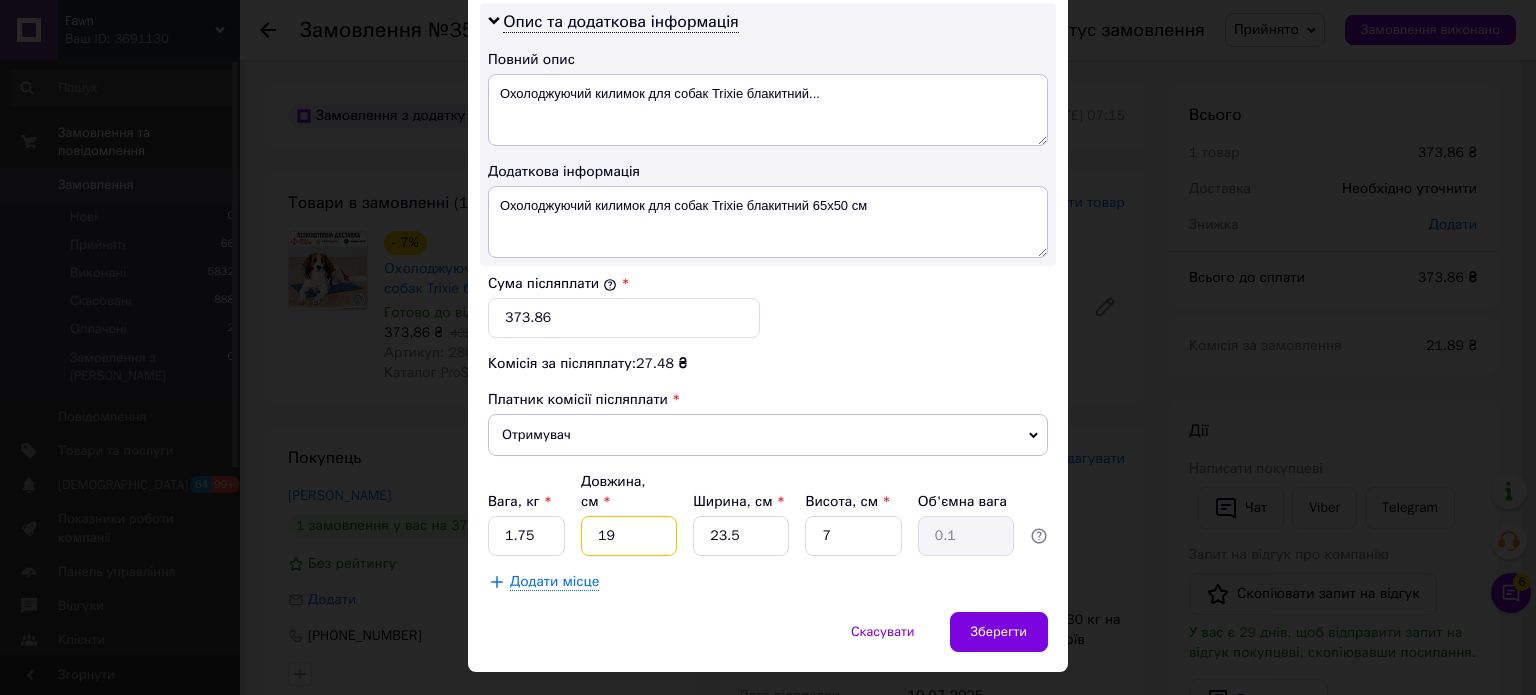 type on "0.78" 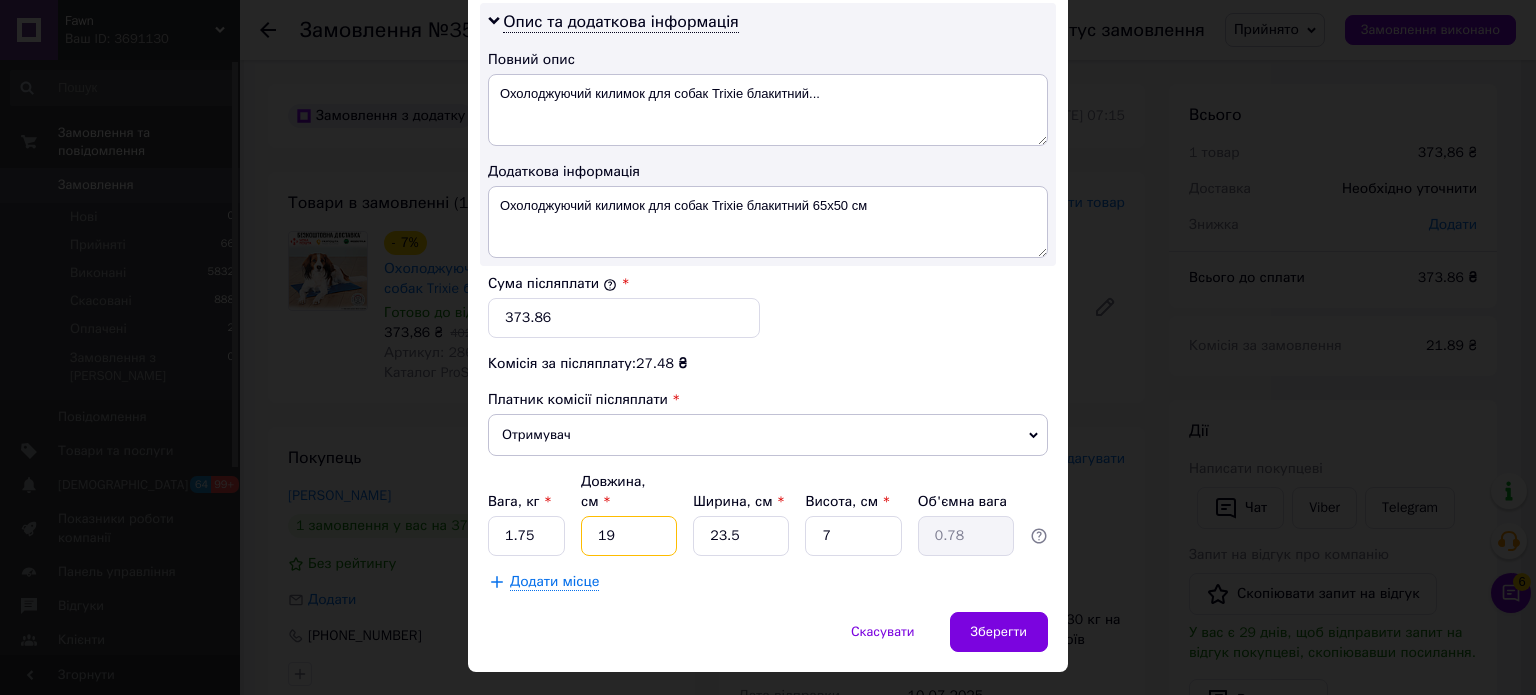 type on "19" 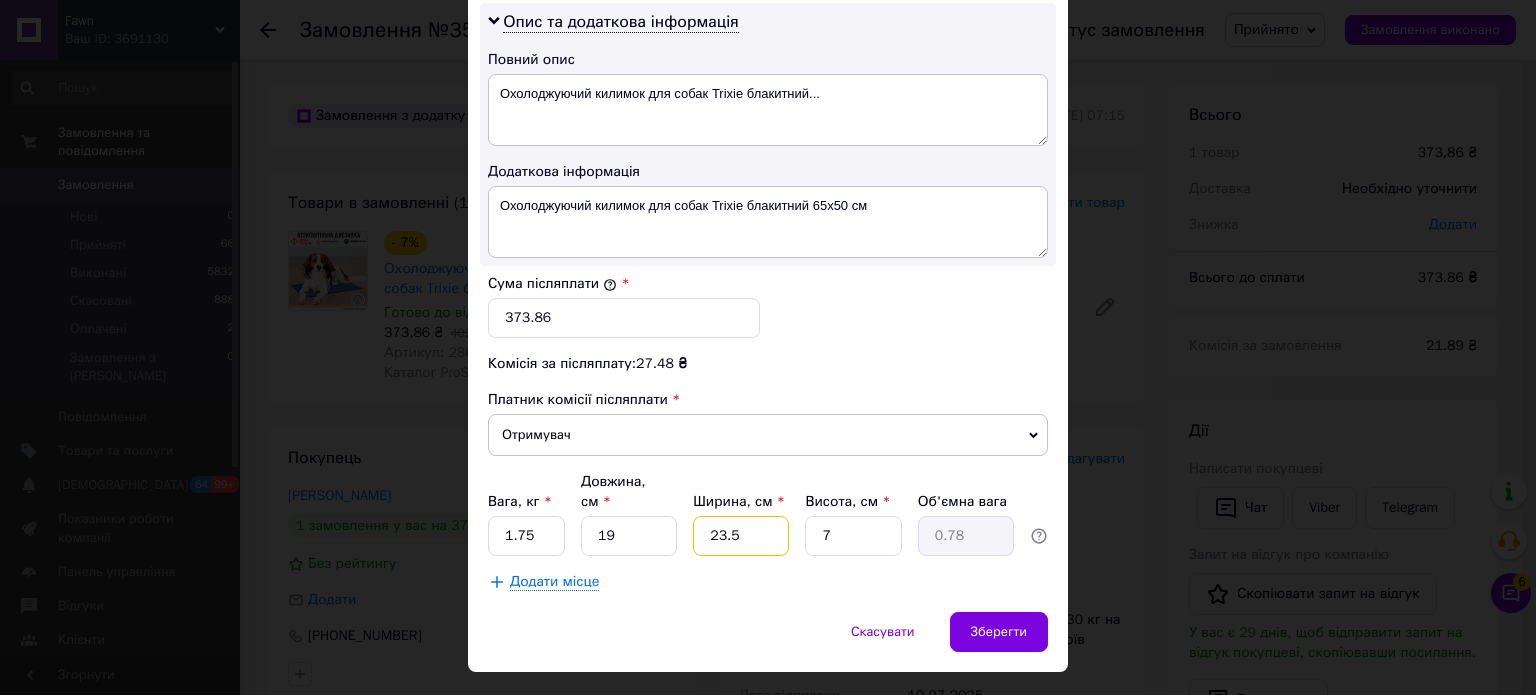 type on "6" 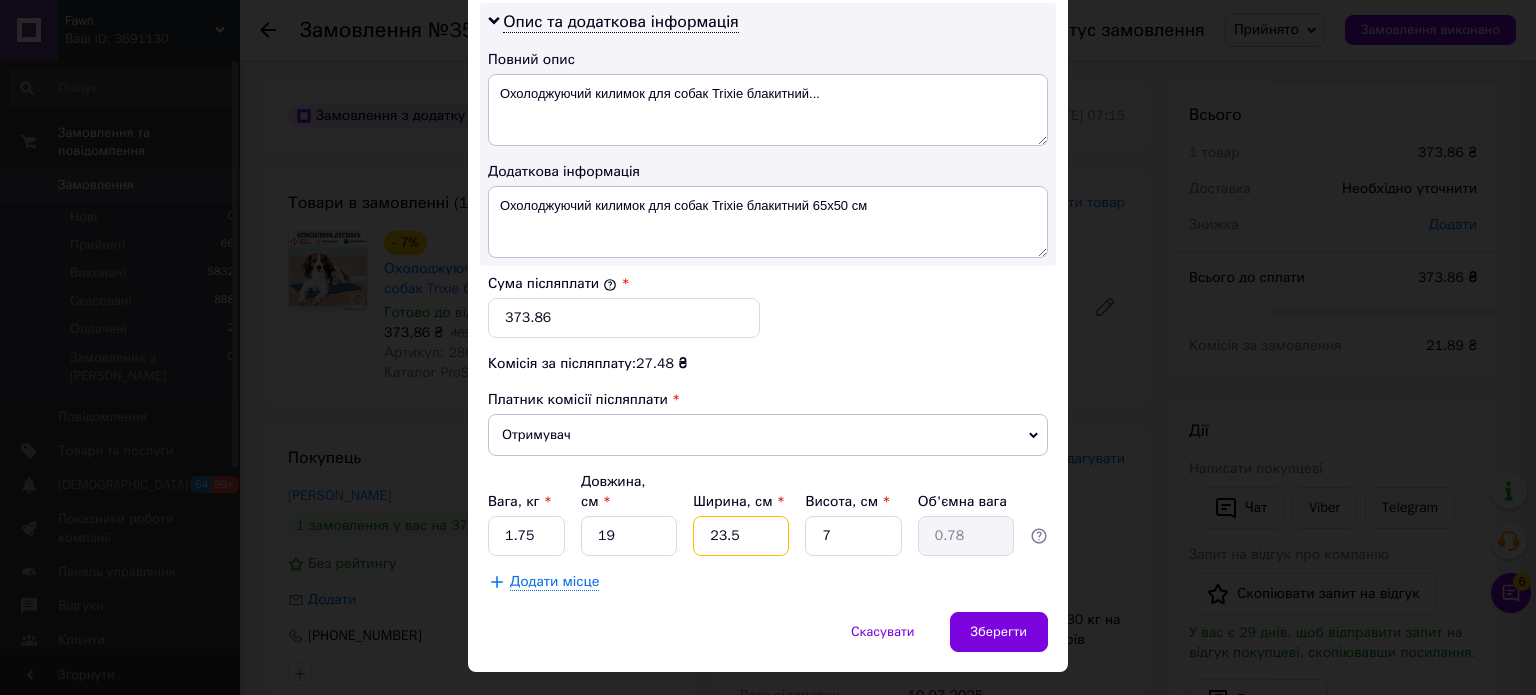 type on "0.2" 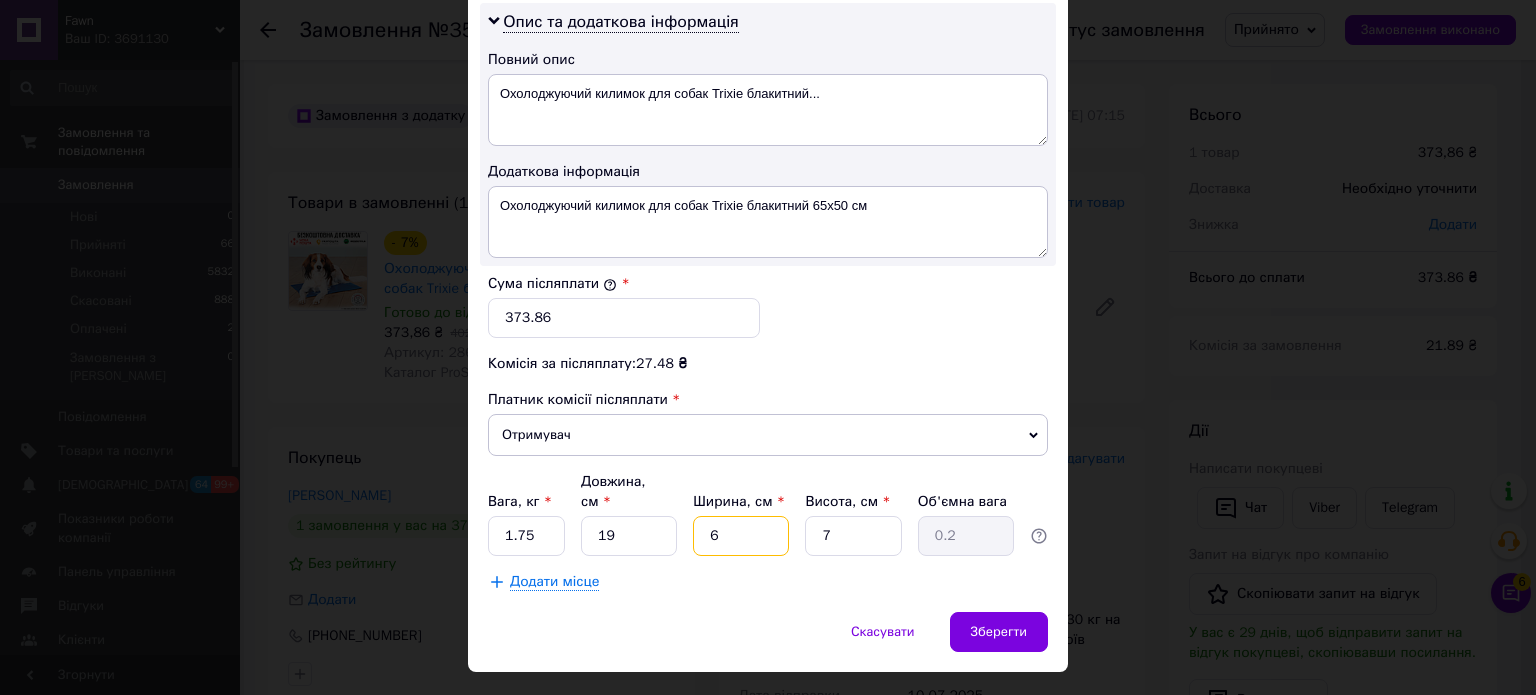 type on "6" 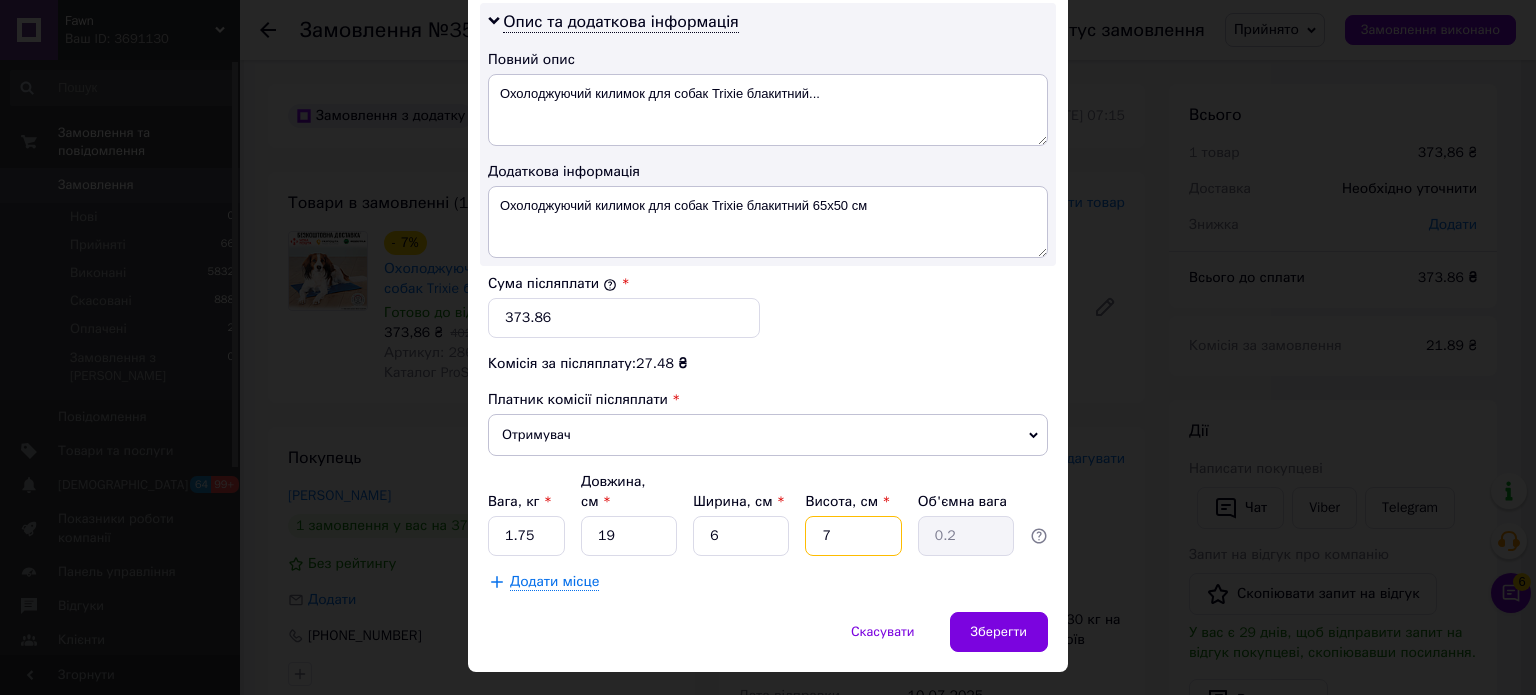 type on "3" 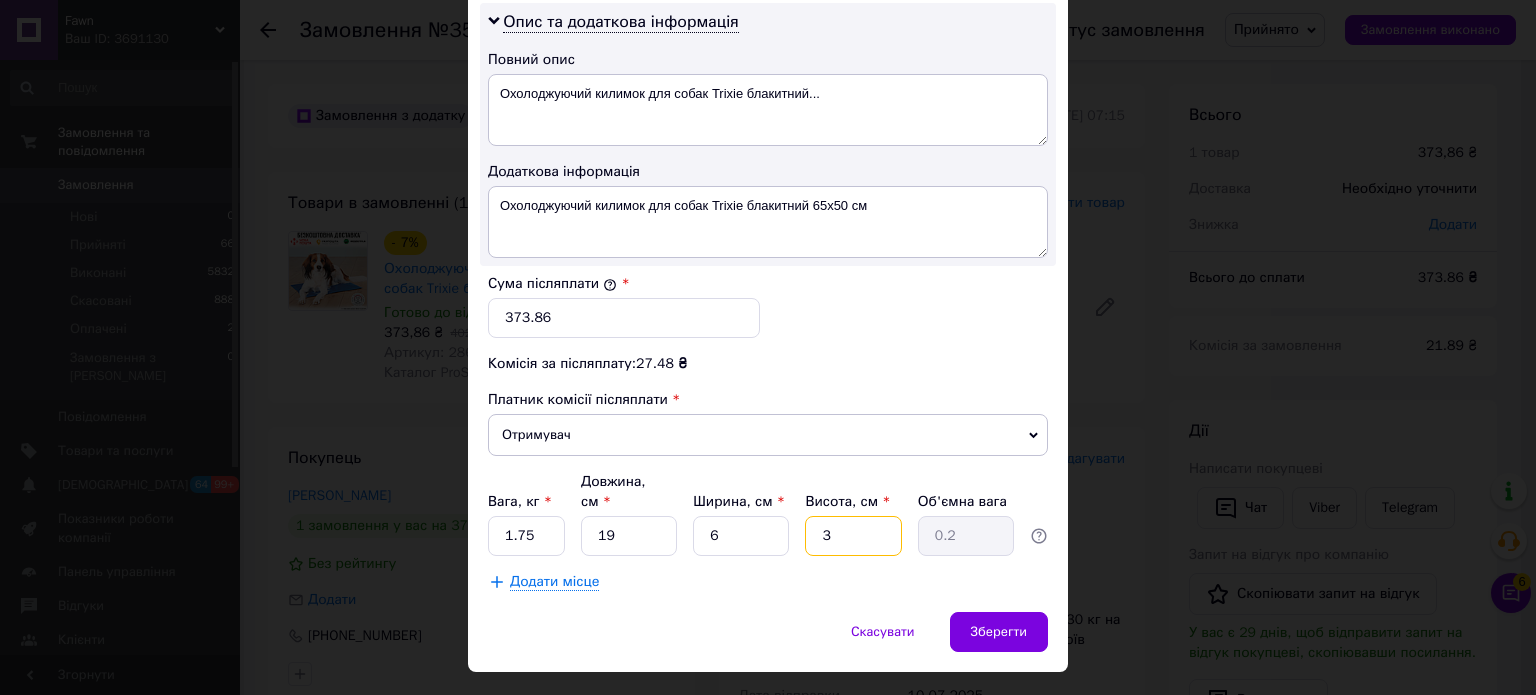 type on "0.1" 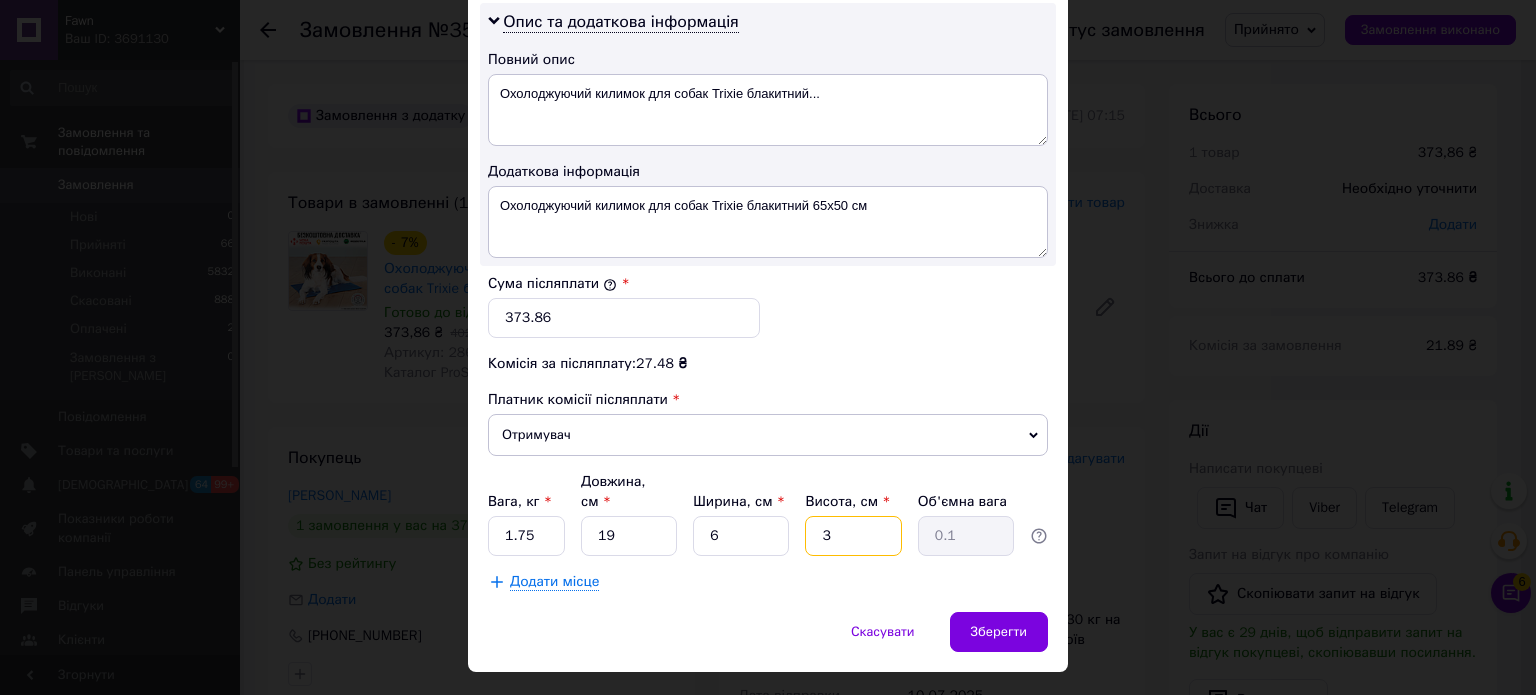type on "37" 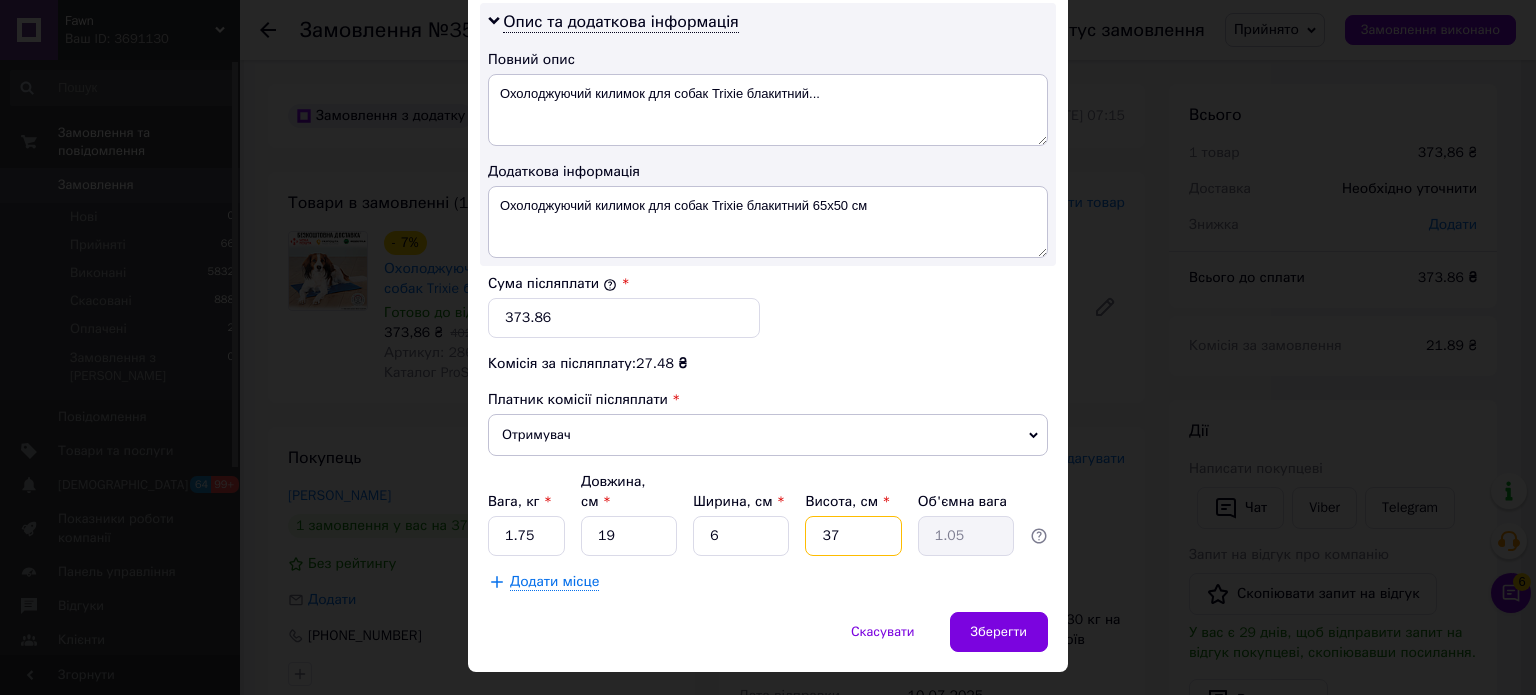 type on "37" 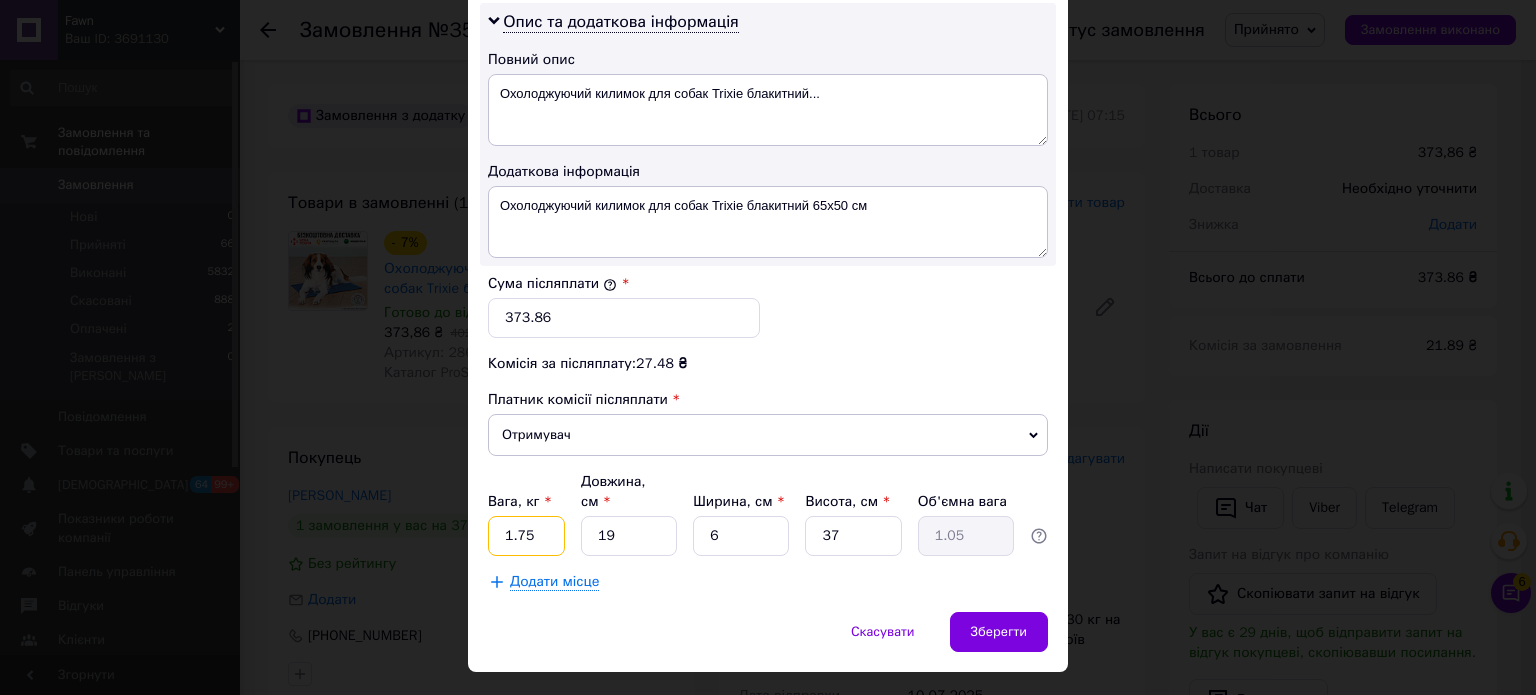 click on "1.75" at bounding box center (526, 536) 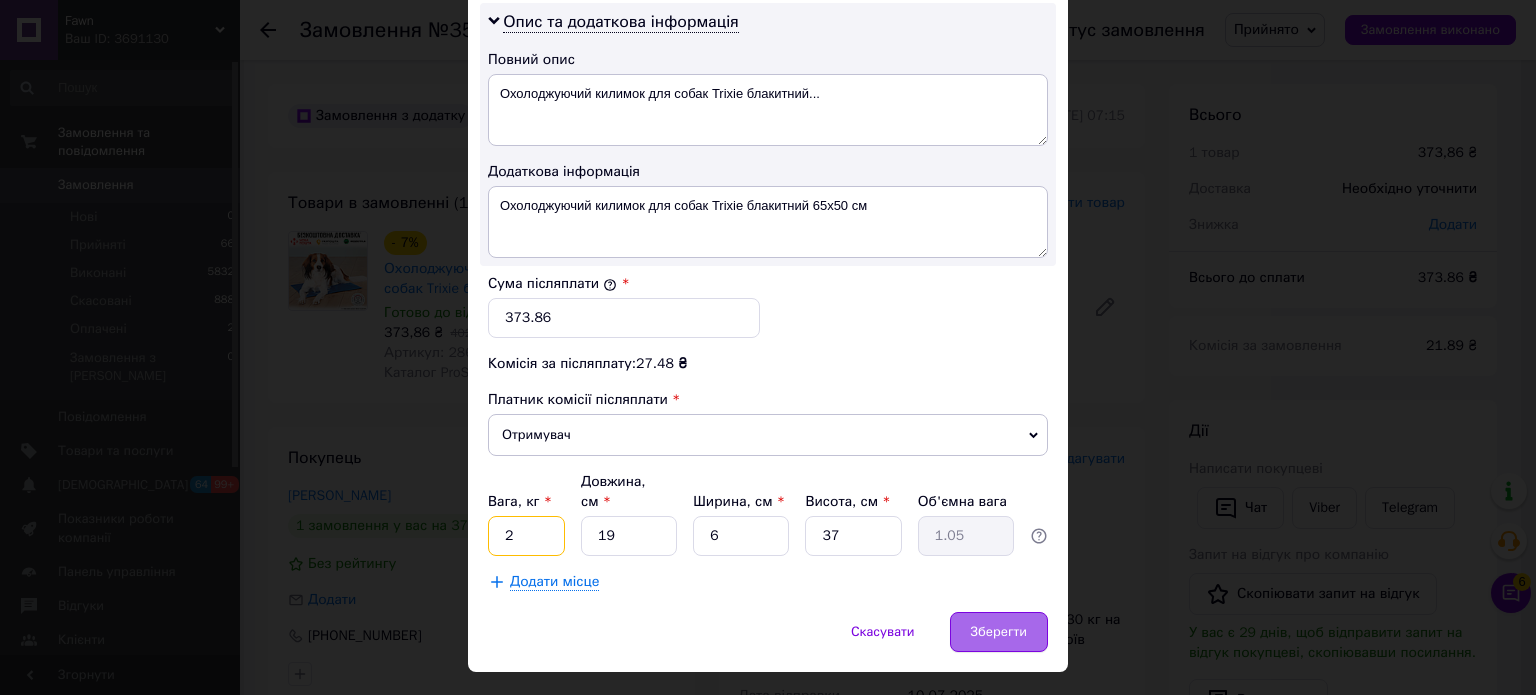 type on "2" 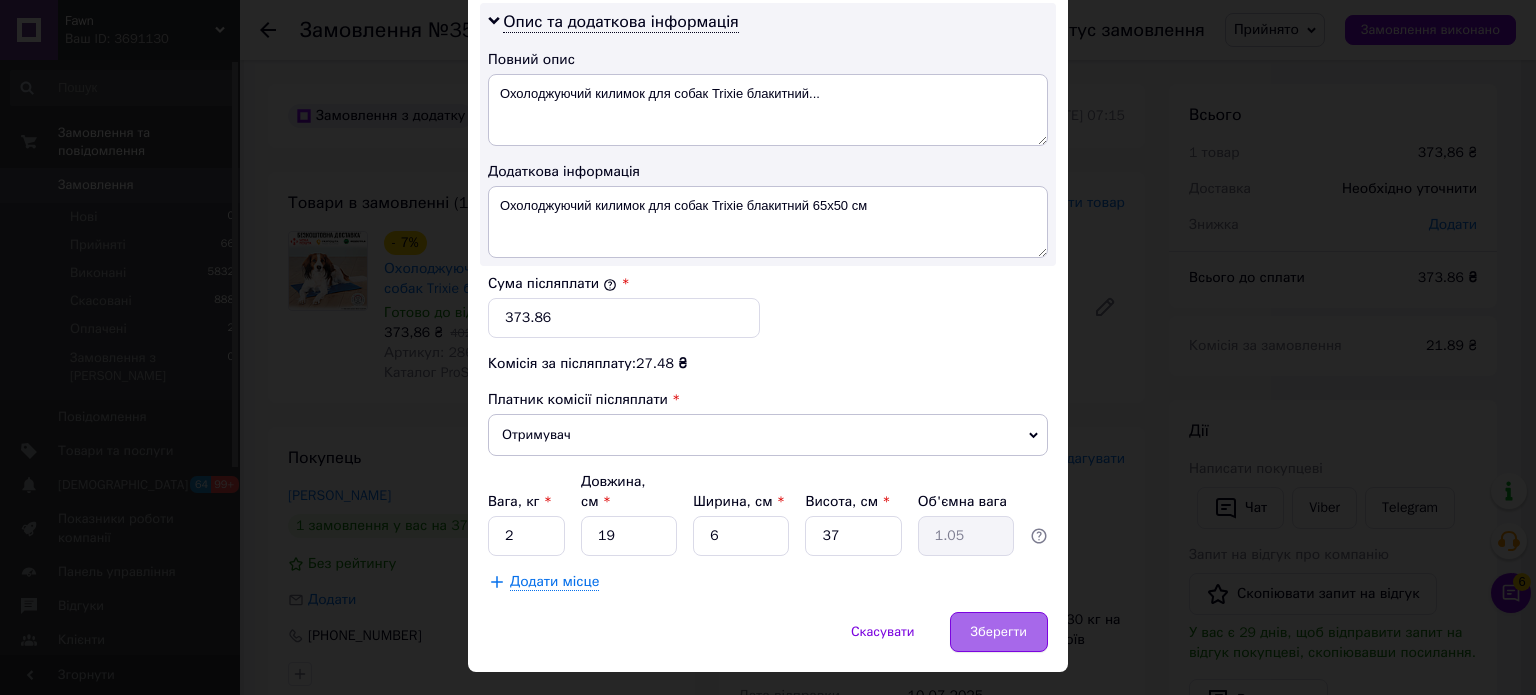 click on "Зберегти" at bounding box center (999, 632) 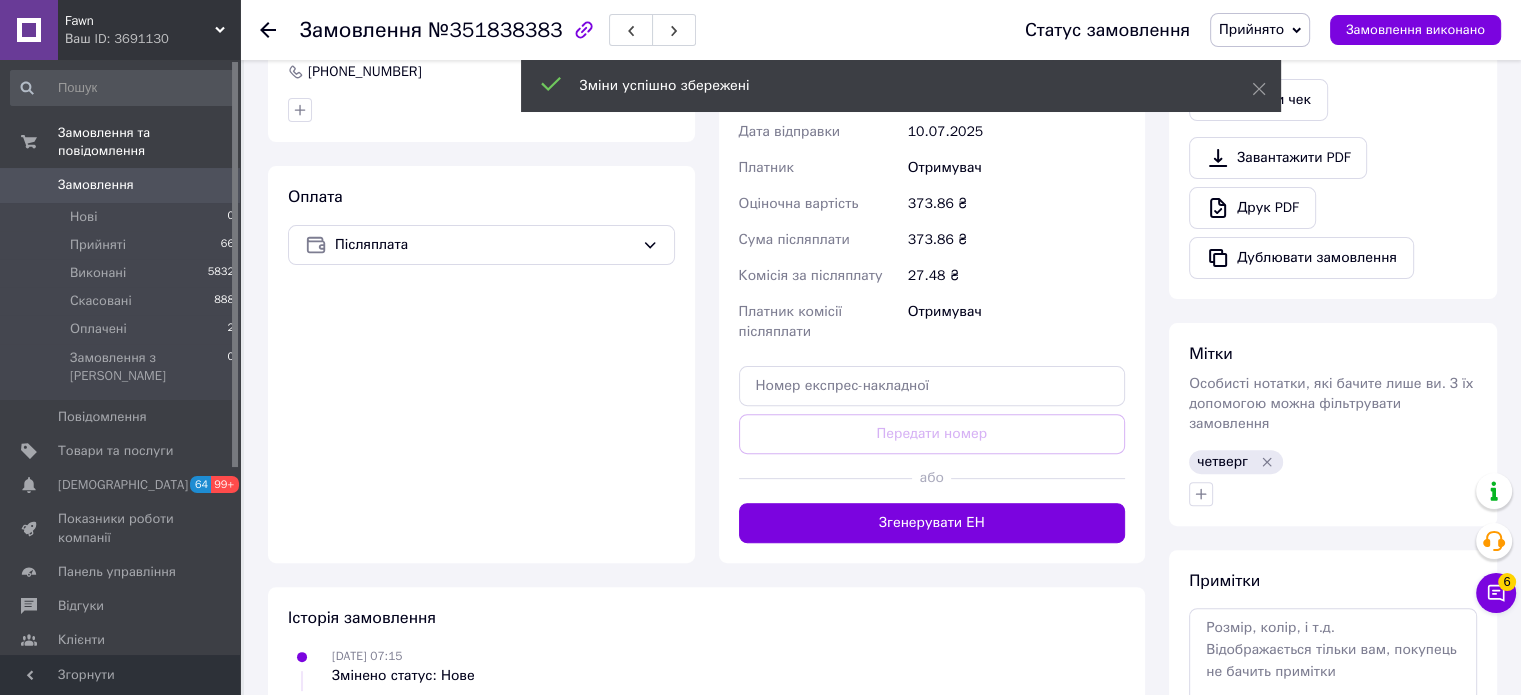 scroll, scrollTop: 564, scrollLeft: 0, axis: vertical 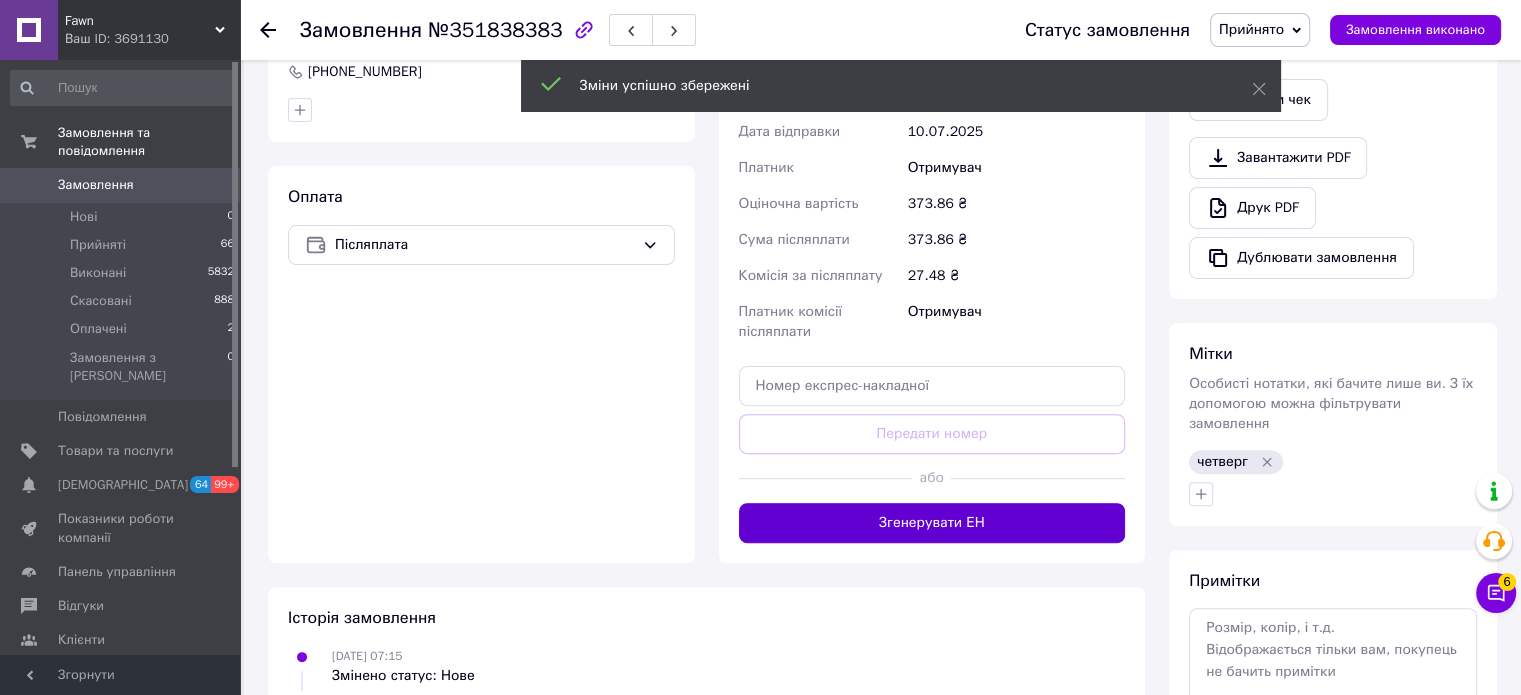 click on "Згенерувати ЕН" at bounding box center (932, 523) 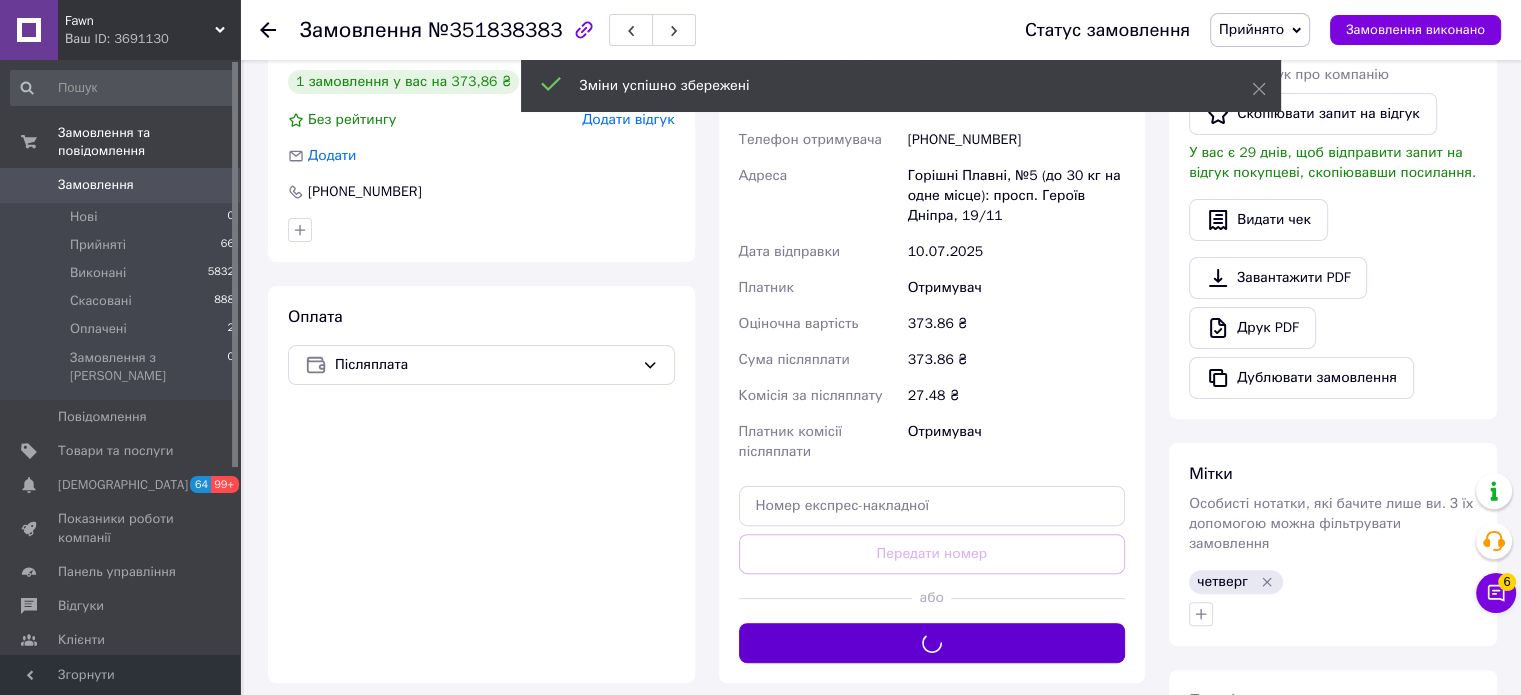 scroll, scrollTop: 436, scrollLeft: 0, axis: vertical 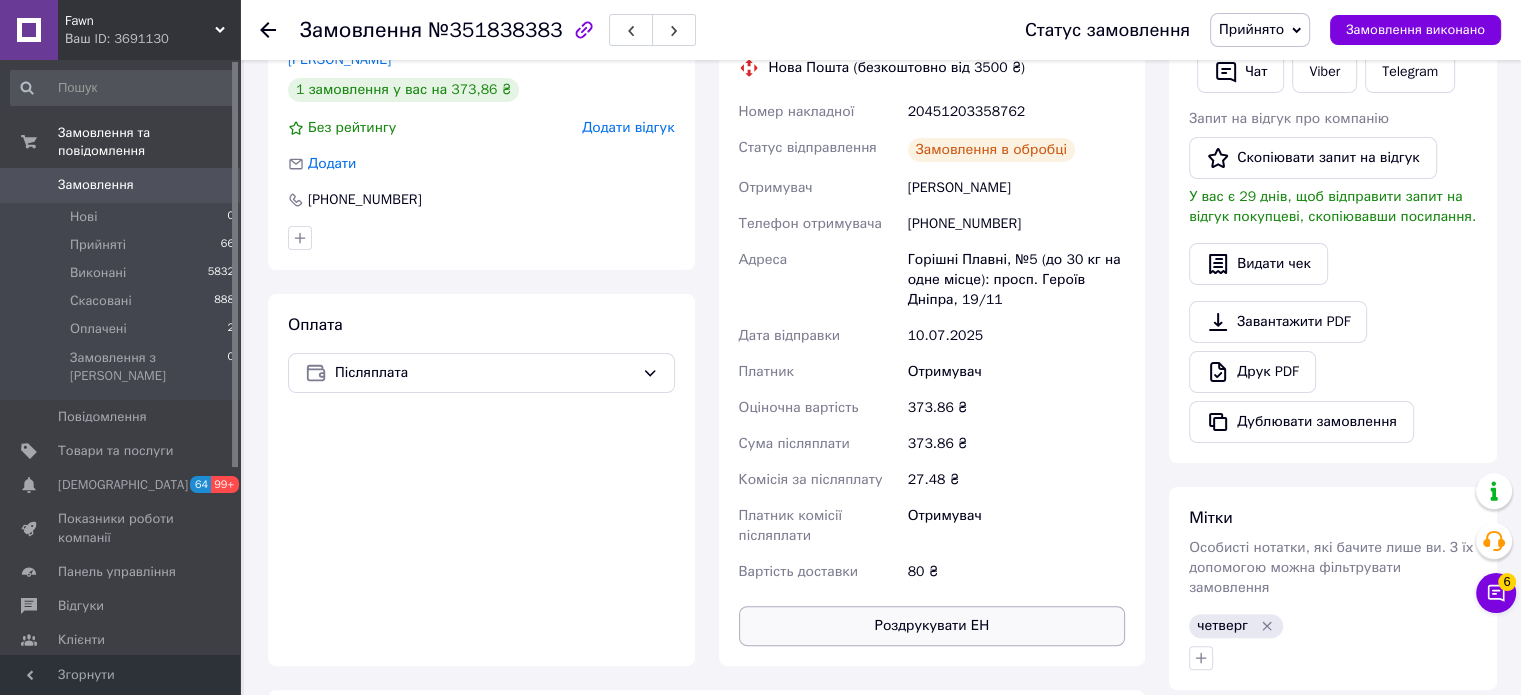 click on "Роздрукувати ЕН" at bounding box center [932, 626] 